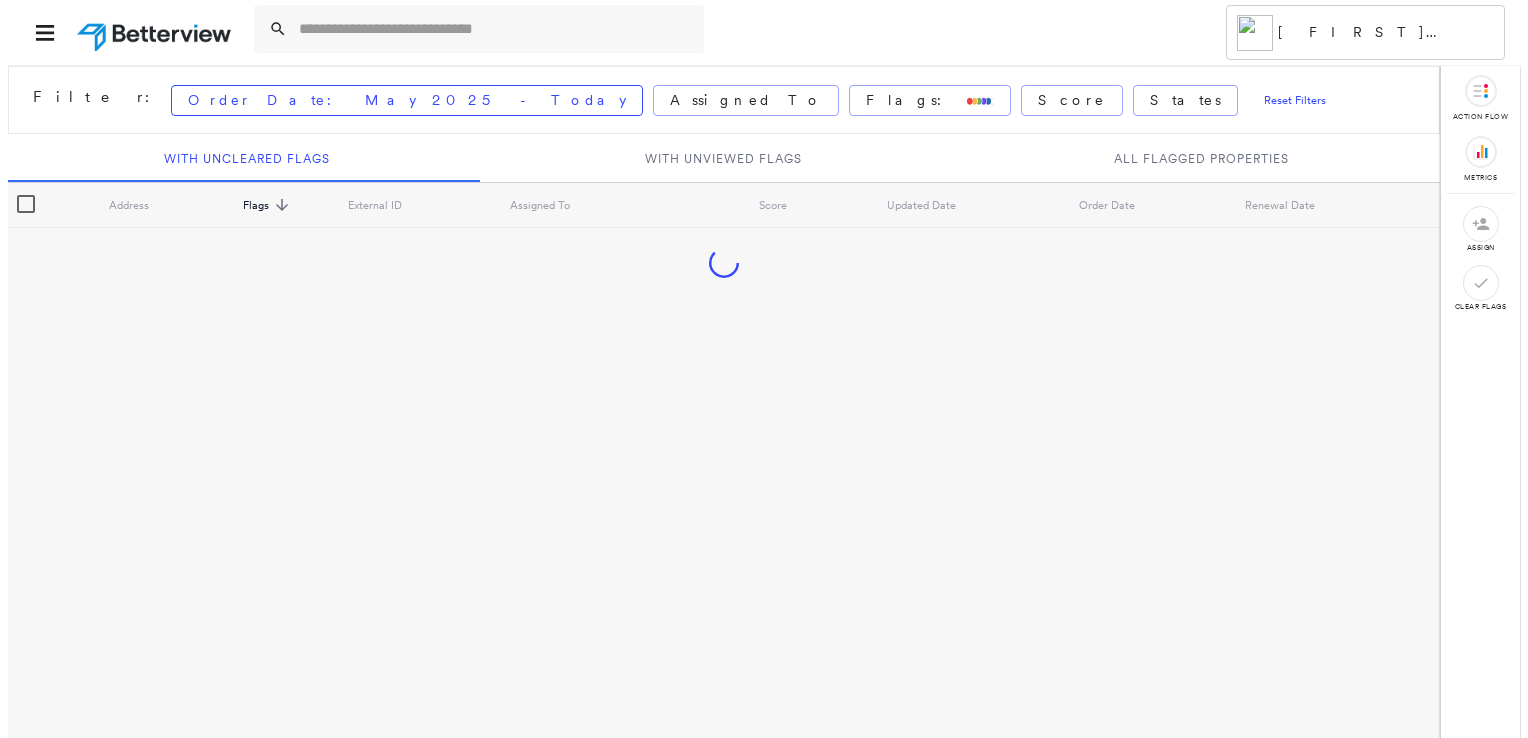 scroll, scrollTop: 0, scrollLeft: 0, axis: both 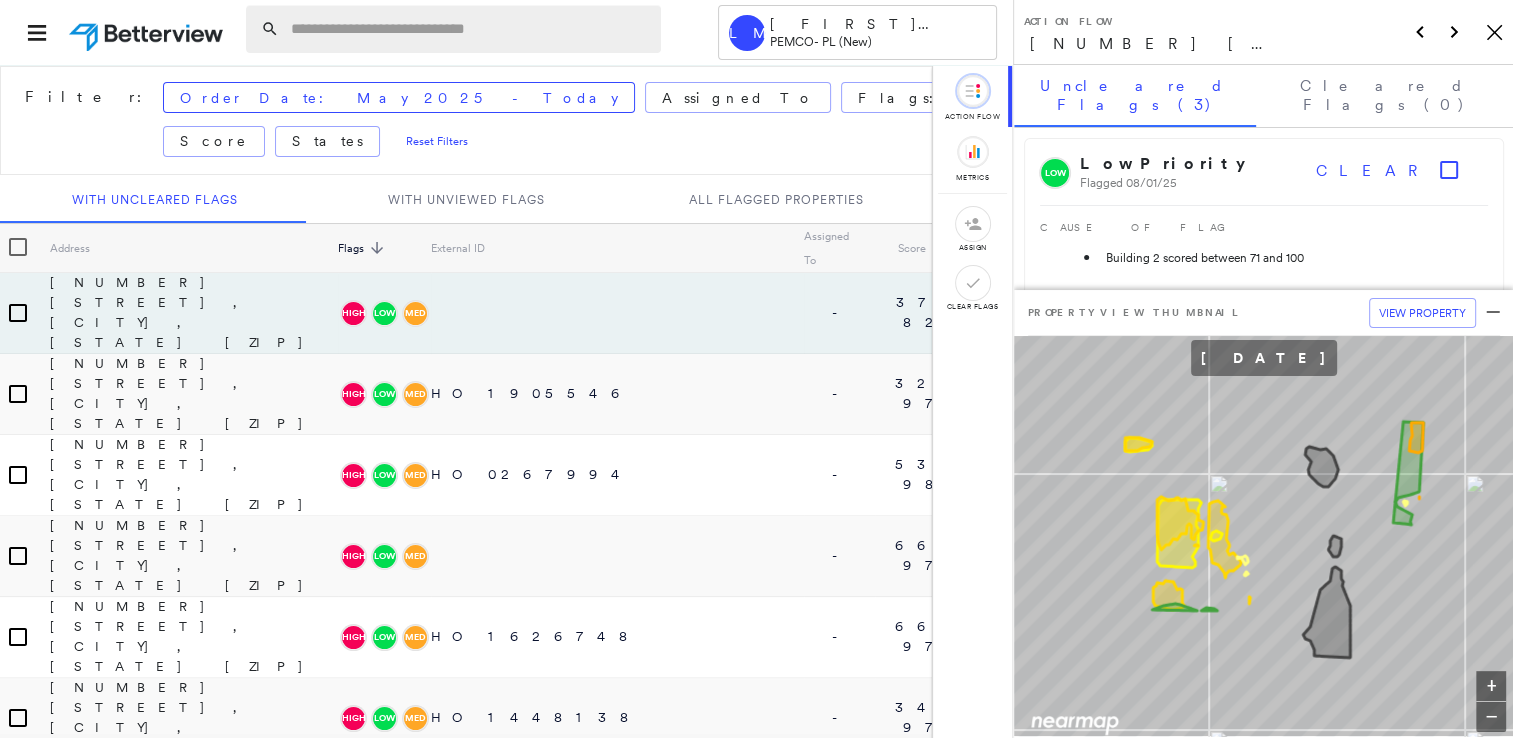 click at bounding box center [470, 29] 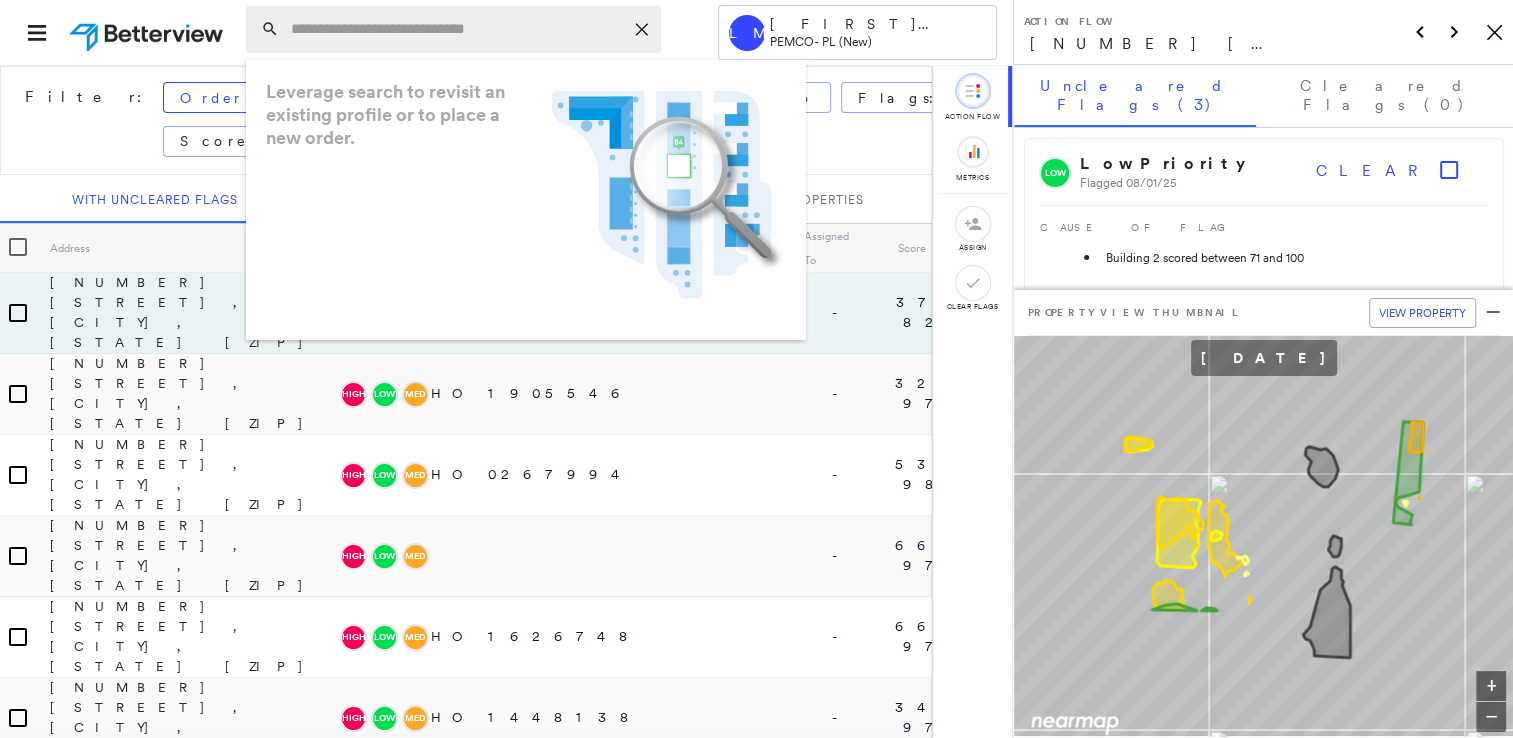 paste on "**********" 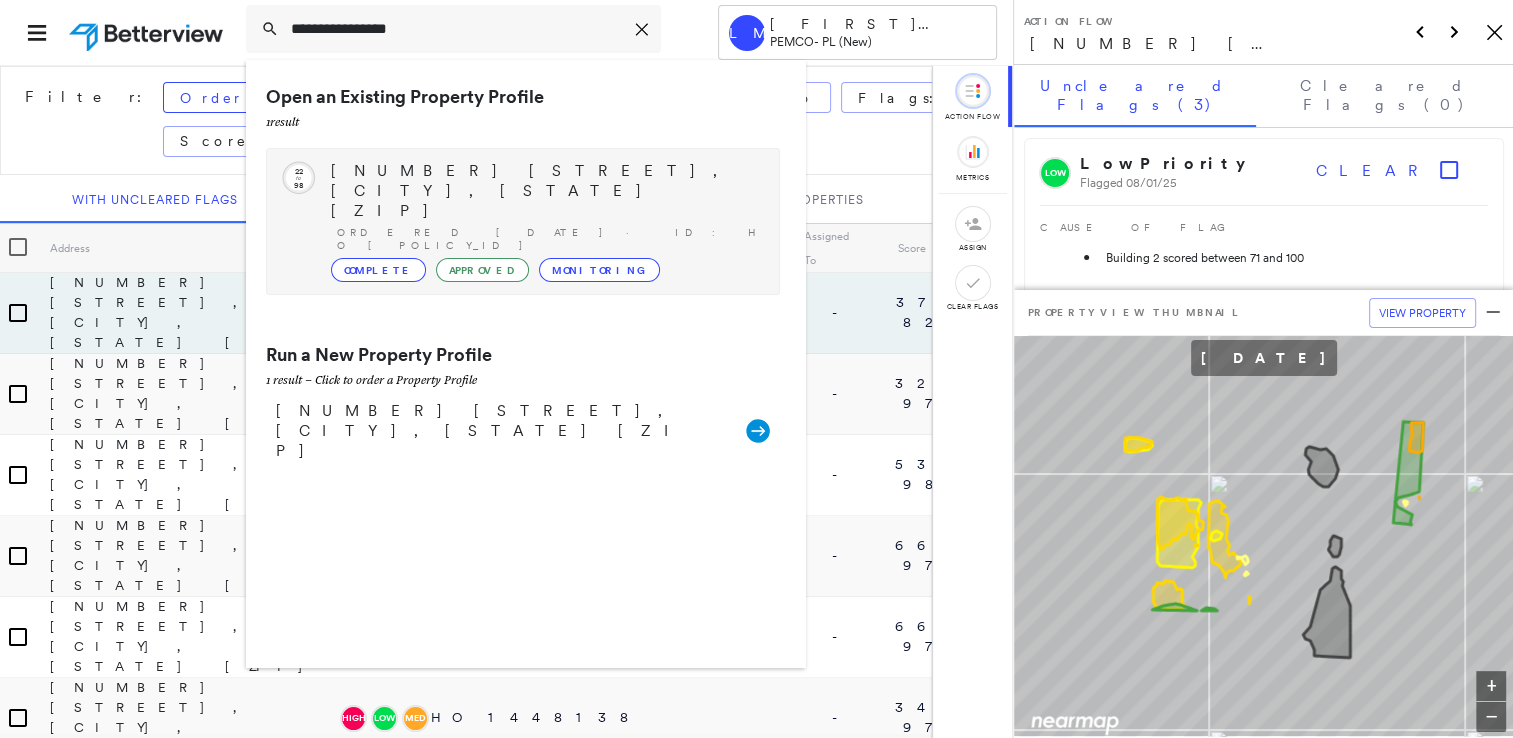 type on "**********" 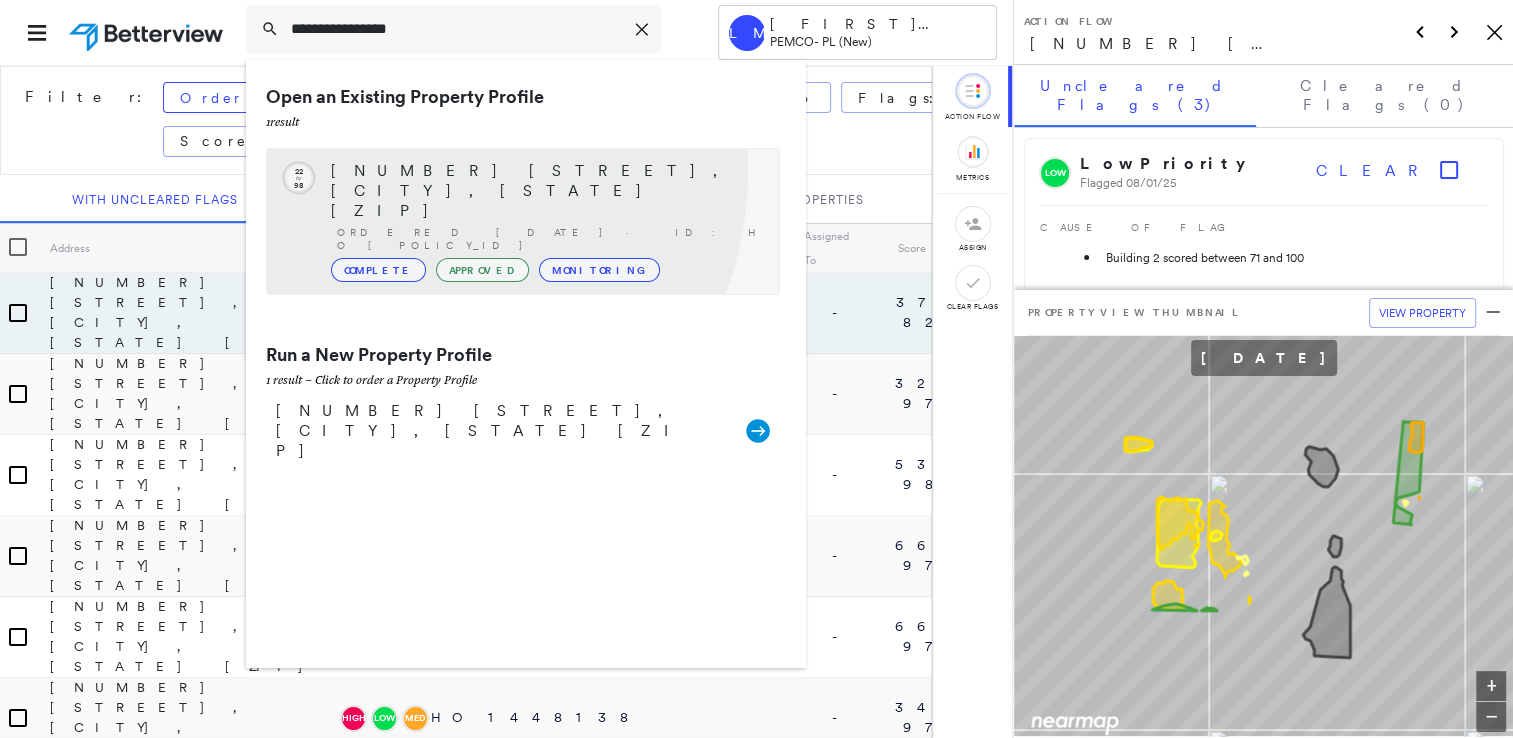 click on "[NUMBER] [STREET], [CITY], [STATE] [ZIP]" at bounding box center [545, 191] 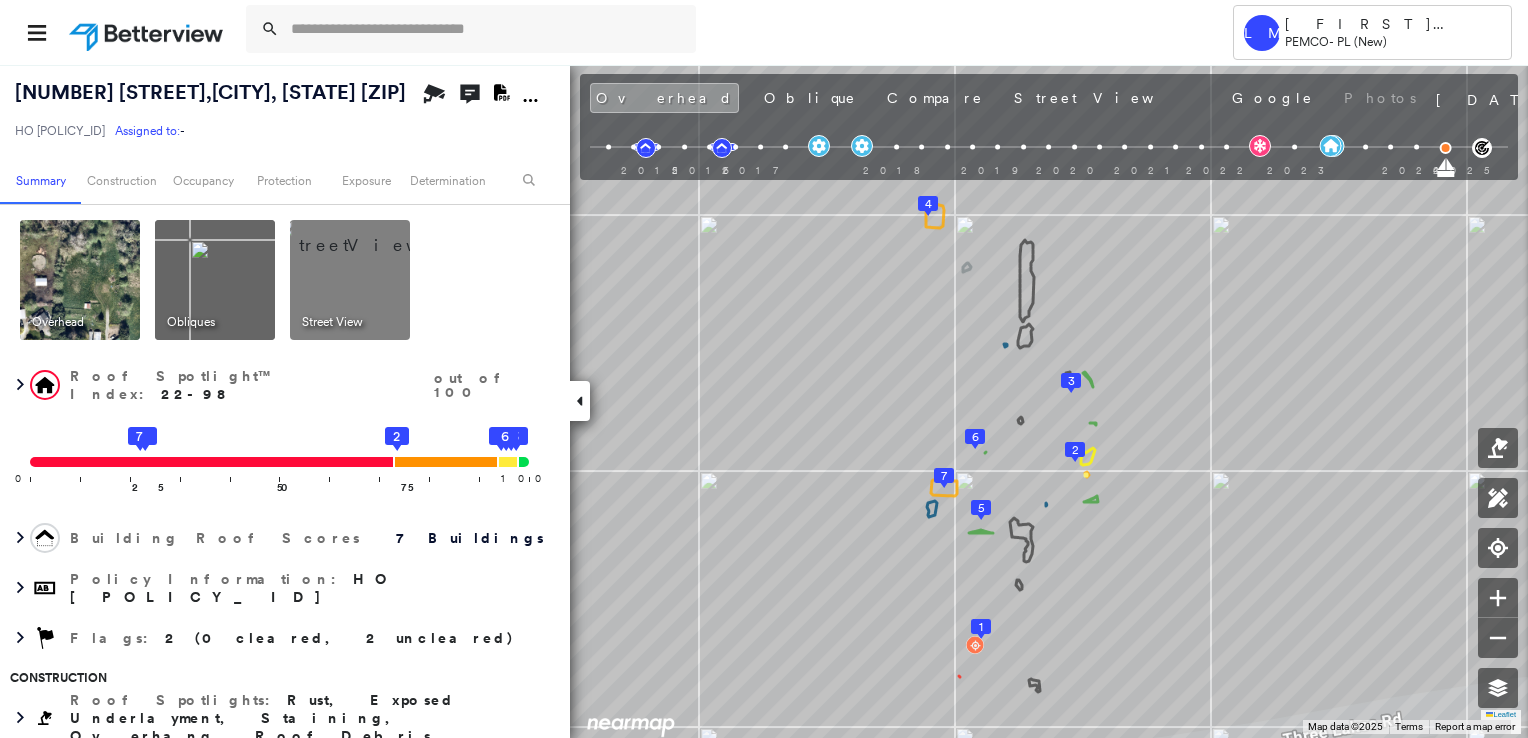 click at bounding box center (374, 235) 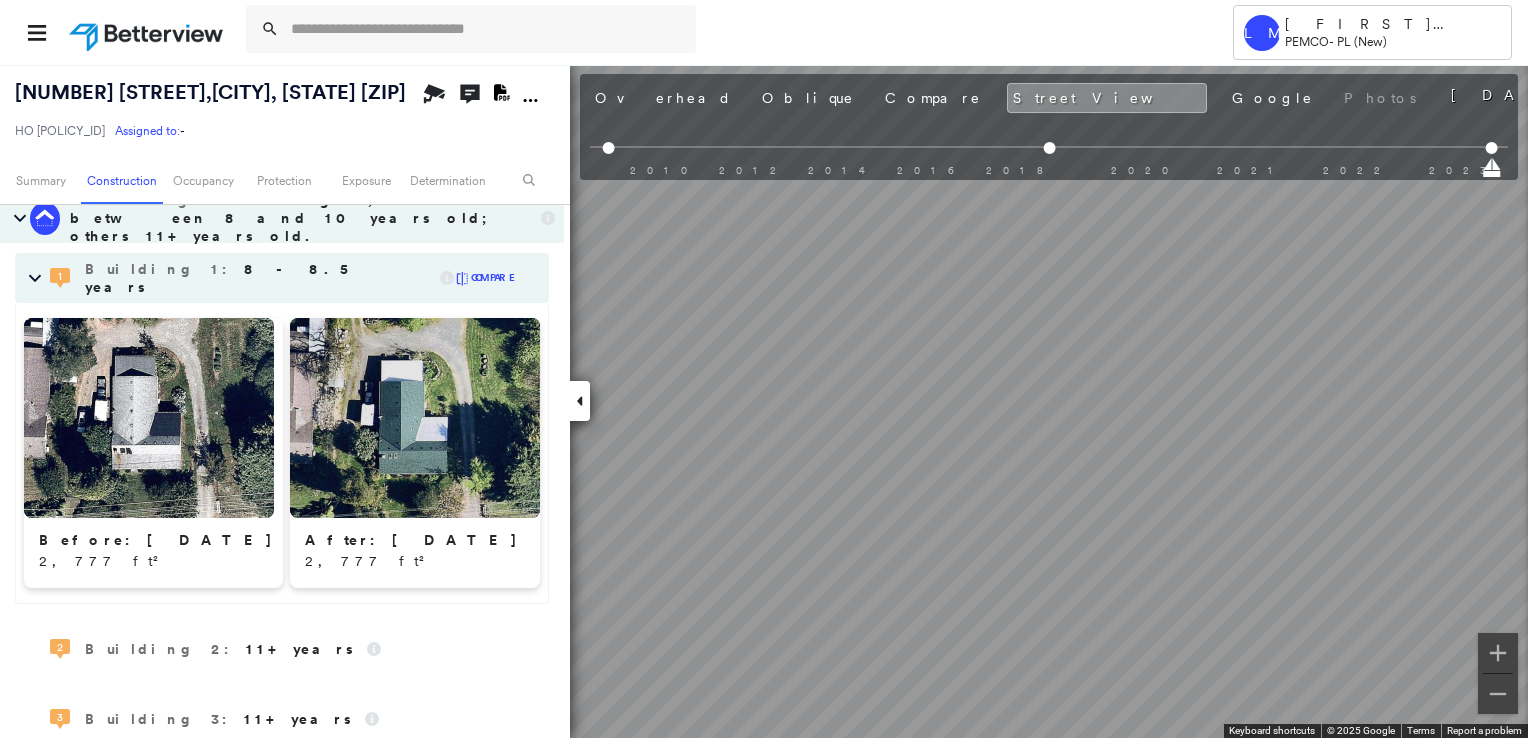 scroll, scrollTop: 100, scrollLeft: 0, axis: vertical 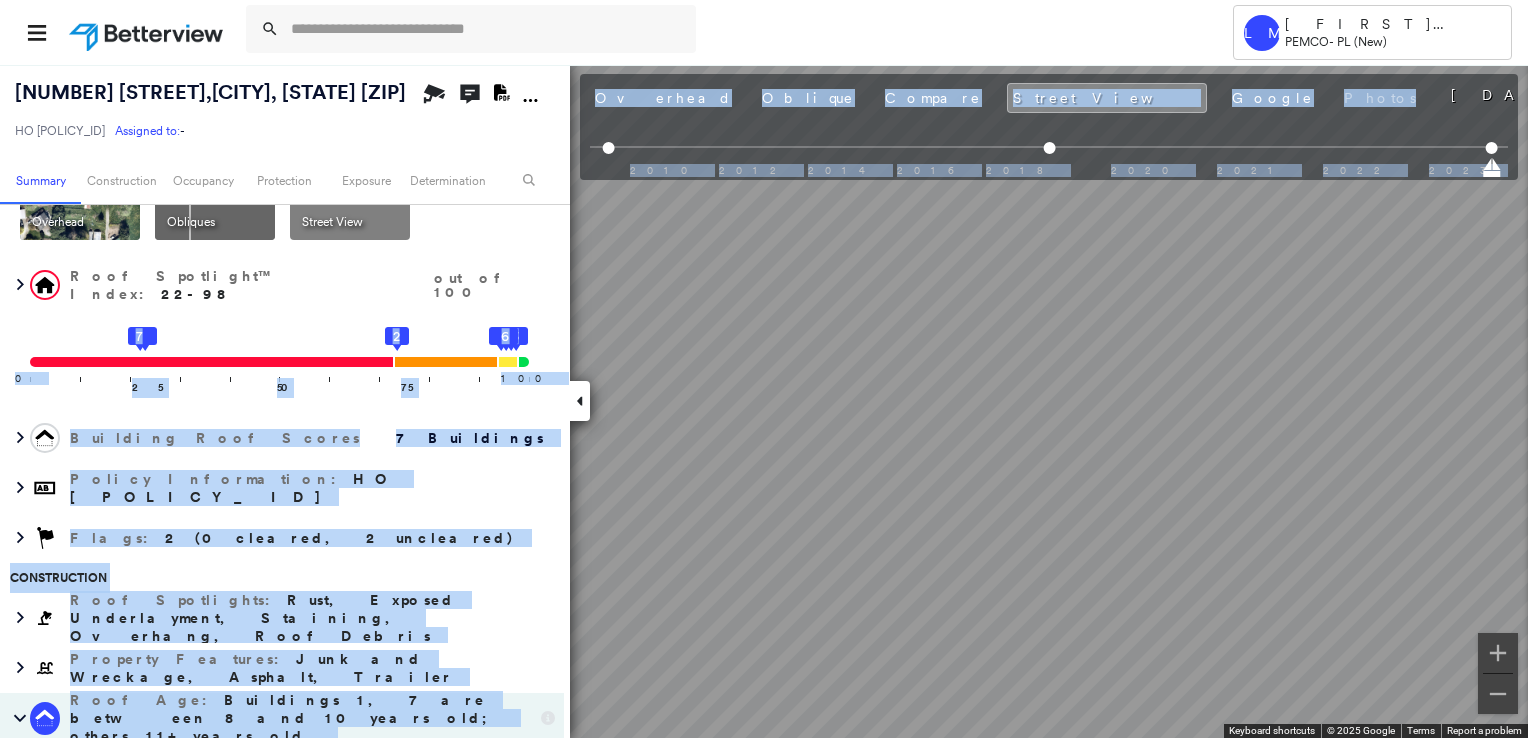 click on "[NUMBER] [STREET], [CITY], [STATE] [ZIP] HO [POLICY_ID] Assigned to:  - Assigned to:  - HO [POLICY_ID] Assigned to:  - Open Comments Download PDF Report Summary Construction Occupancy Protection Exposure Determination Overhead Obliques Street View Roof Spotlight™ Index :  22-98 out of 100 0 100 25 4 7 50 75 2 1 3 5 6 Building Roof Scores 7 Buildings Policy Information :  HO [POLICY_ID] Flags :  2 (0 cleared, 2 uncleared) Construction Roof Spotlights :  Rust, Exposed Underlayment, Staining, Overhang, Roof Debris Property Features :  Junk and Wreckage, Asphalt, Trailer Roof Age :  Buildings 1, 7  are between 8 and 10 years old; others 11+ years old. 1 Building 1 :  8 - 8.5 years COMPARE Before :  [DATE] [SQUARE_FEET] After :  [DATE] [SQUARE_FEET] 2 Building 2 :  11+ years 3 Building 3 :  11+ years 4 Building 4 :  11+ years 5 Building 5 :  11+ years 6 Building 6 :  11+ years 7 Building 7 :  10 years COMPARE Before :  [DATE] [SQUARE_FEET] After :  [DATE] [SQUARE_FEET] Roof Size & Shape :  7 buildings  Occupancy Wind :" at bounding box center [764, 401] 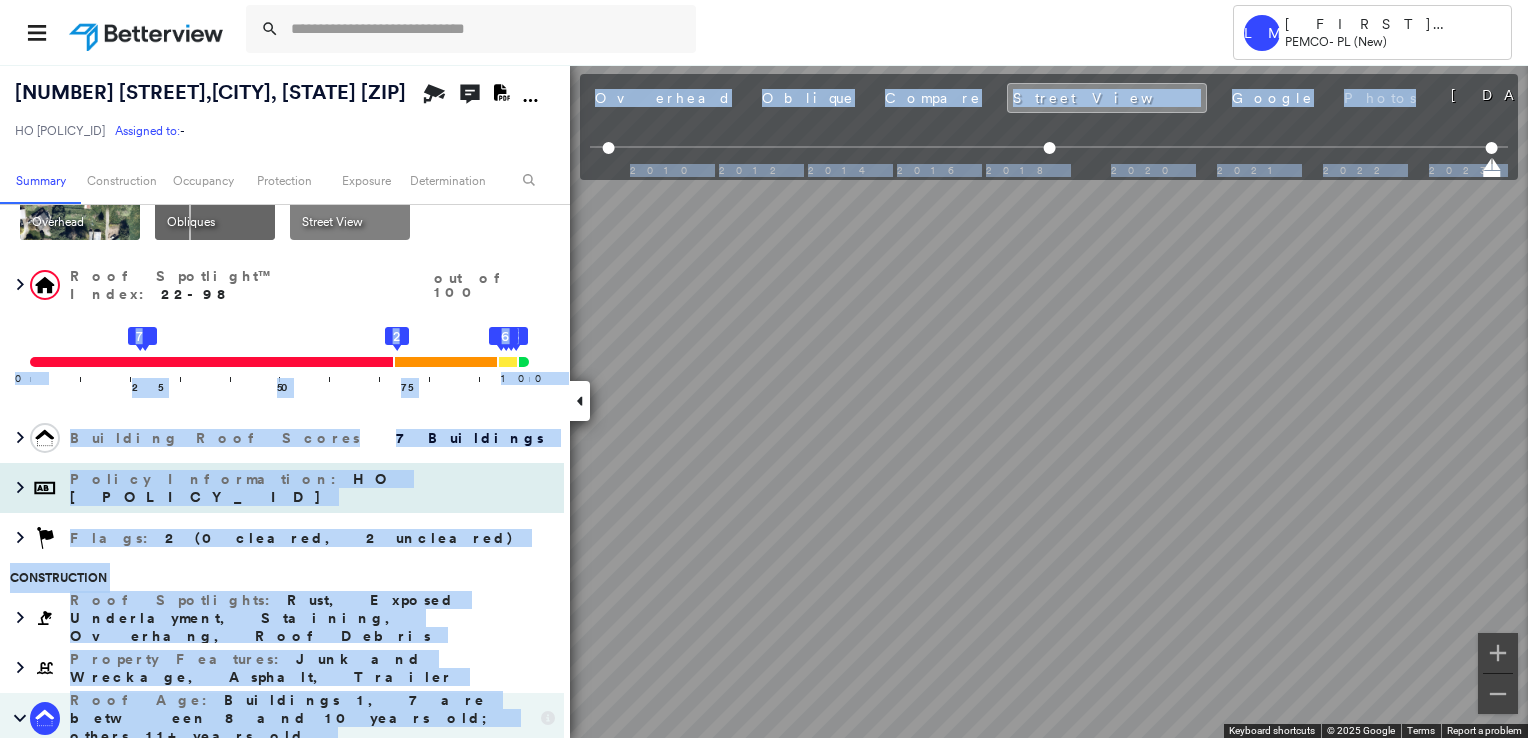 click on "Policy Information :  HO [POLICY_ID]" at bounding box center (282, 488) 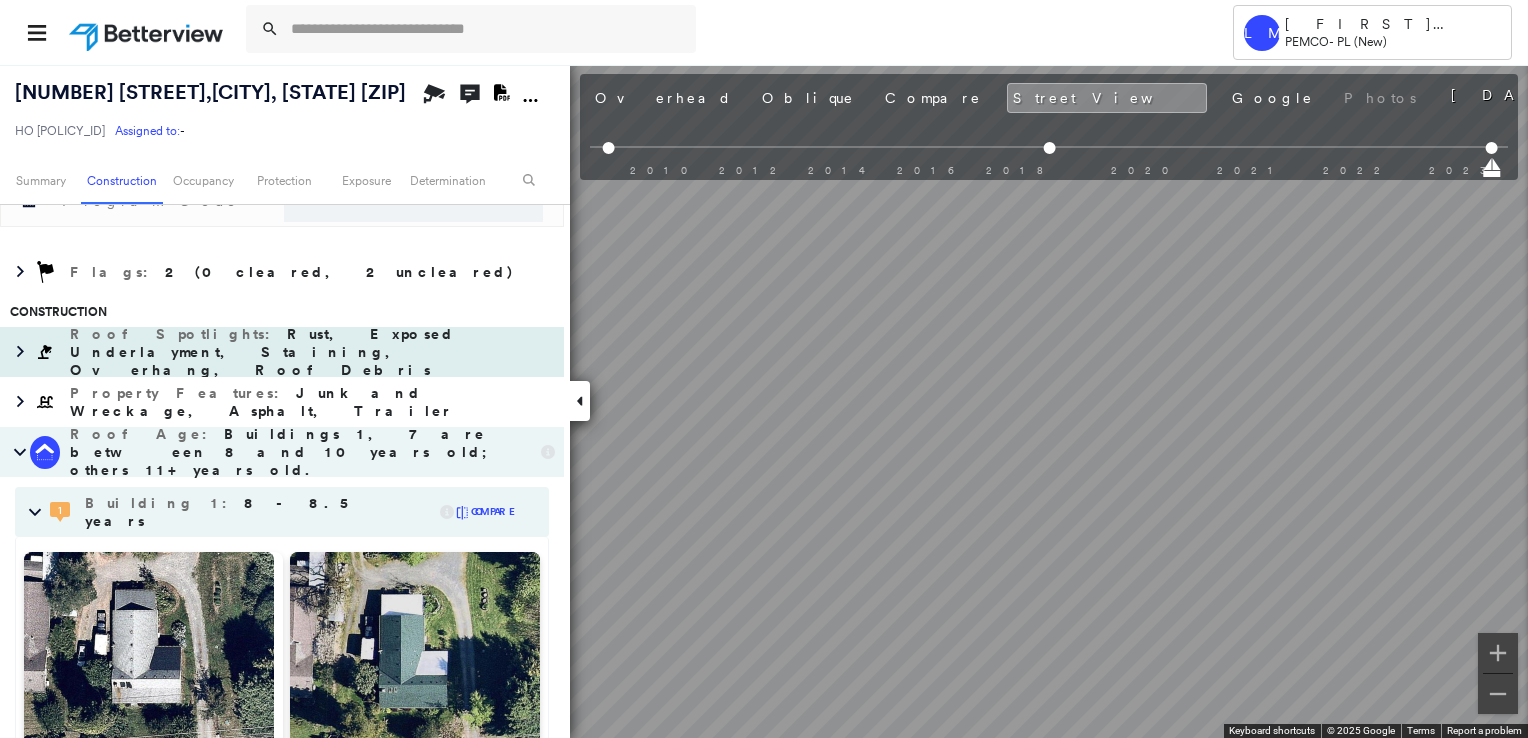 scroll, scrollTop: 1300, scrollLeft: 0, axis: vertical 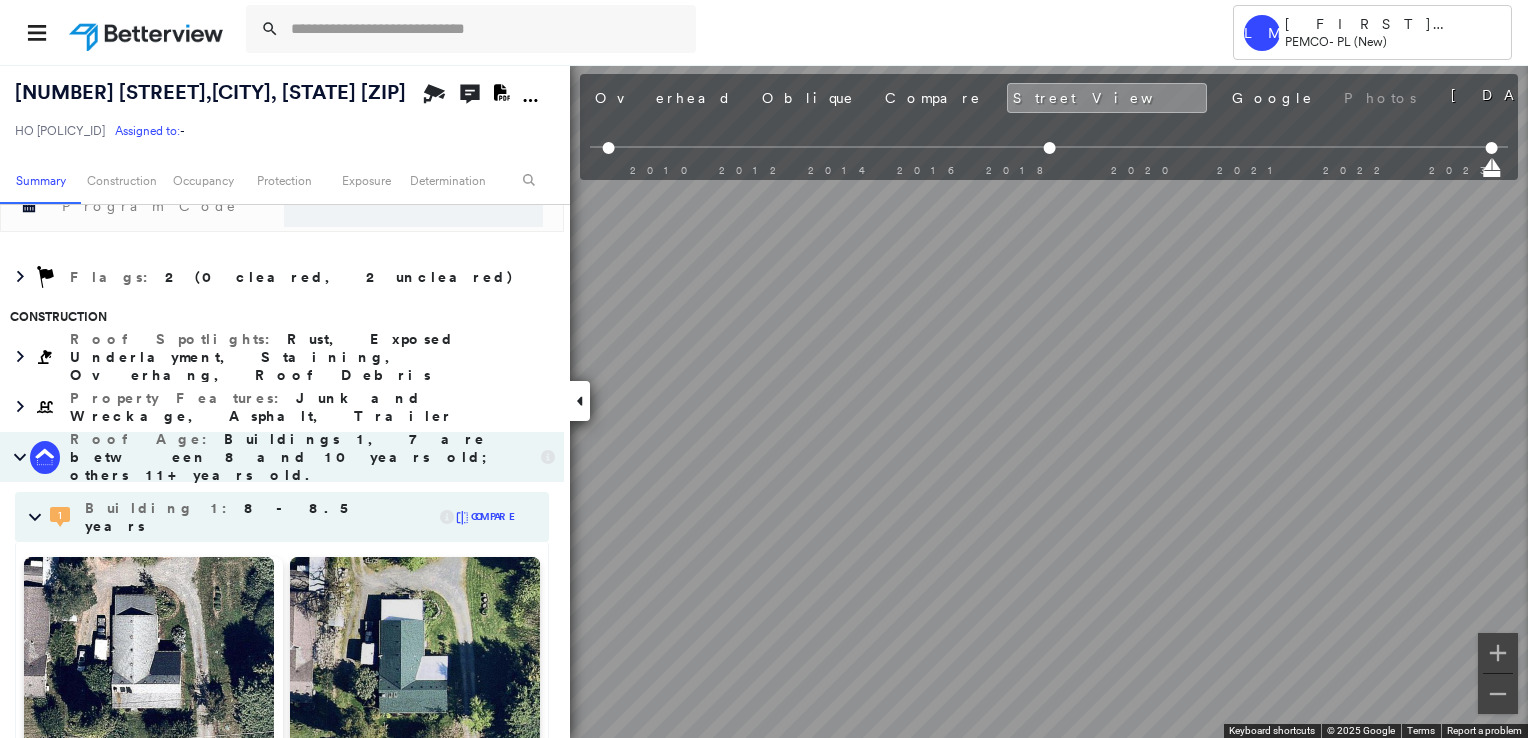 click on "Buildings 1, 7  are between 8 and 10 years old; others 11+ years old." at bounding box center [287, 457] 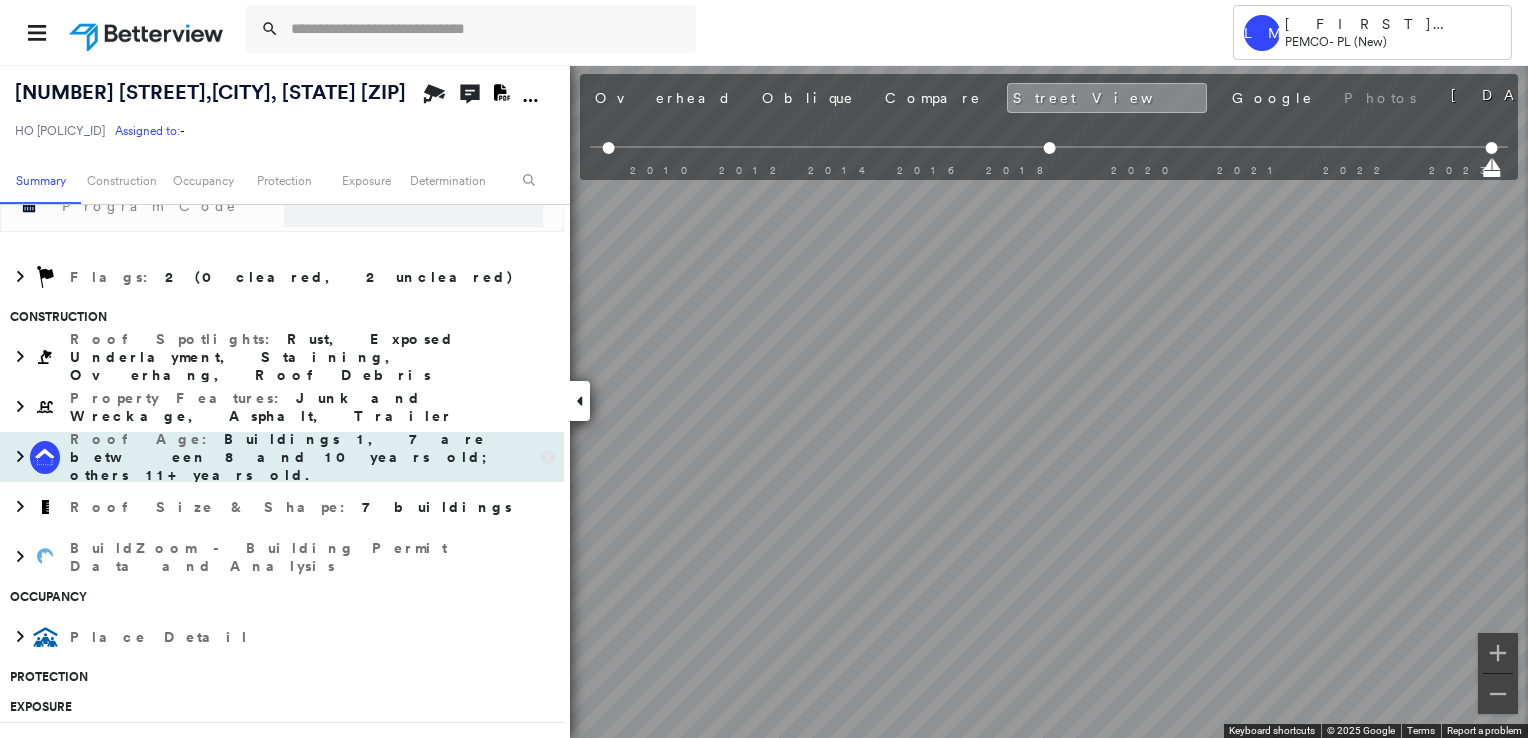 click at bounding box center [45, 457] 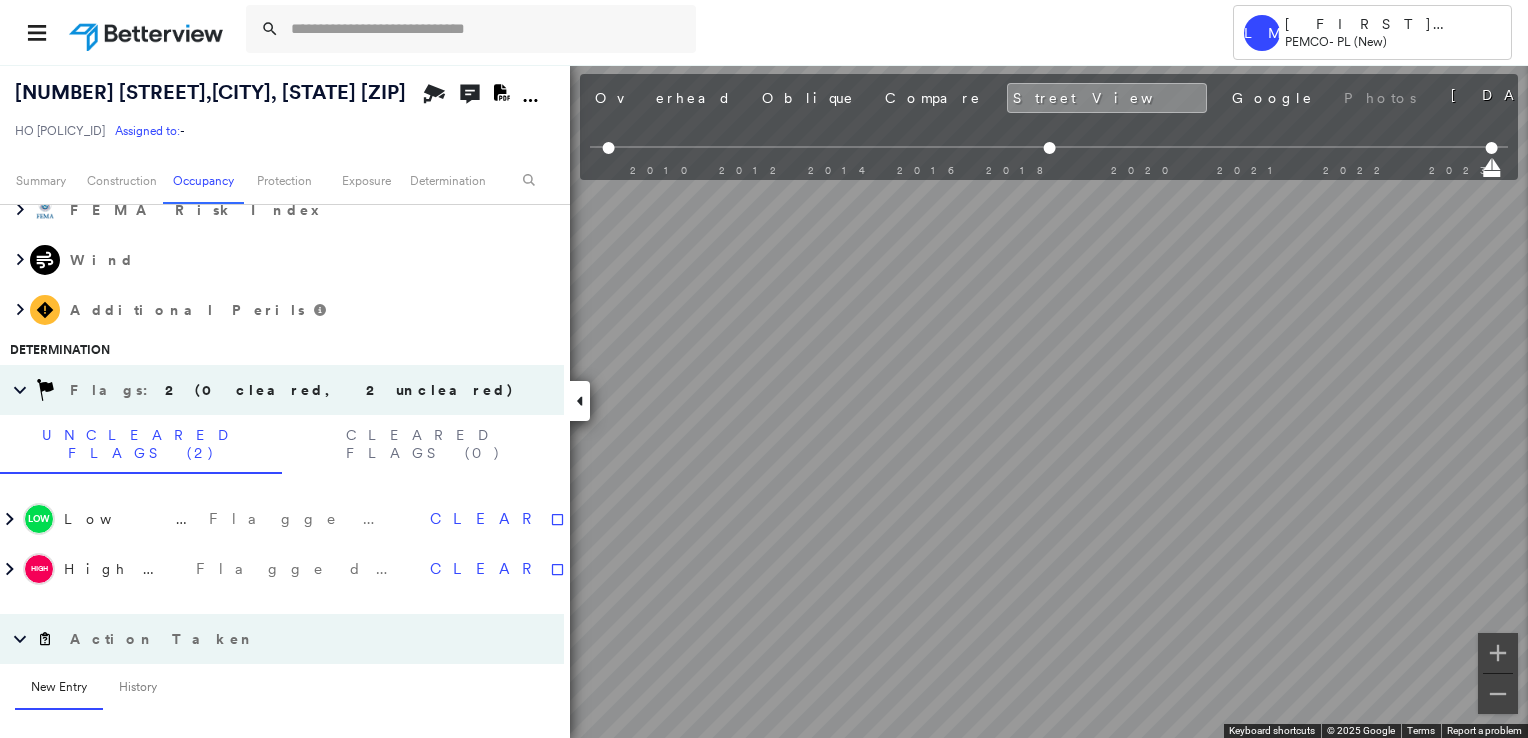 scroll, scrollTop: 3111, scrollLeft: 0, axis: vertical 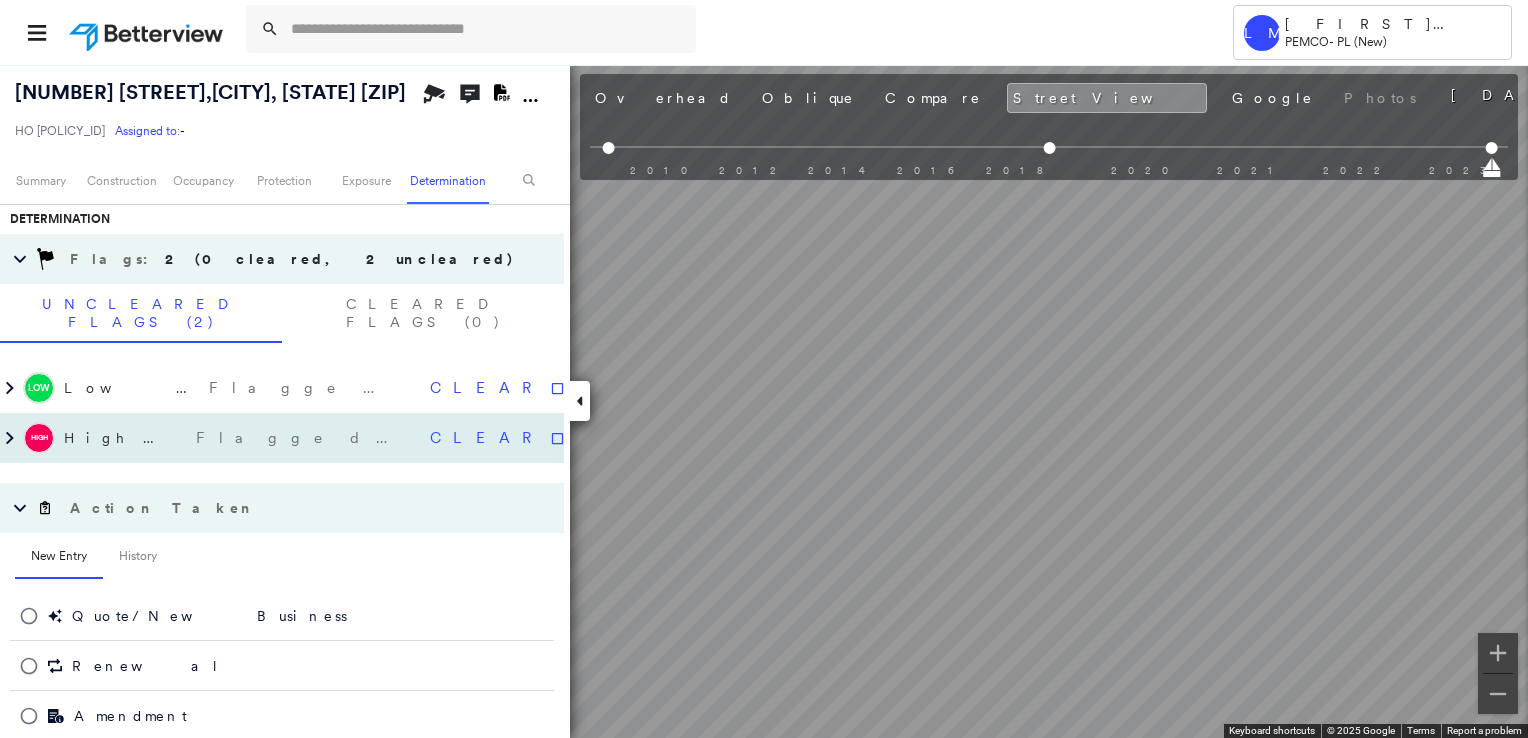 click on "High Priority" at bounding box center [125, 438] 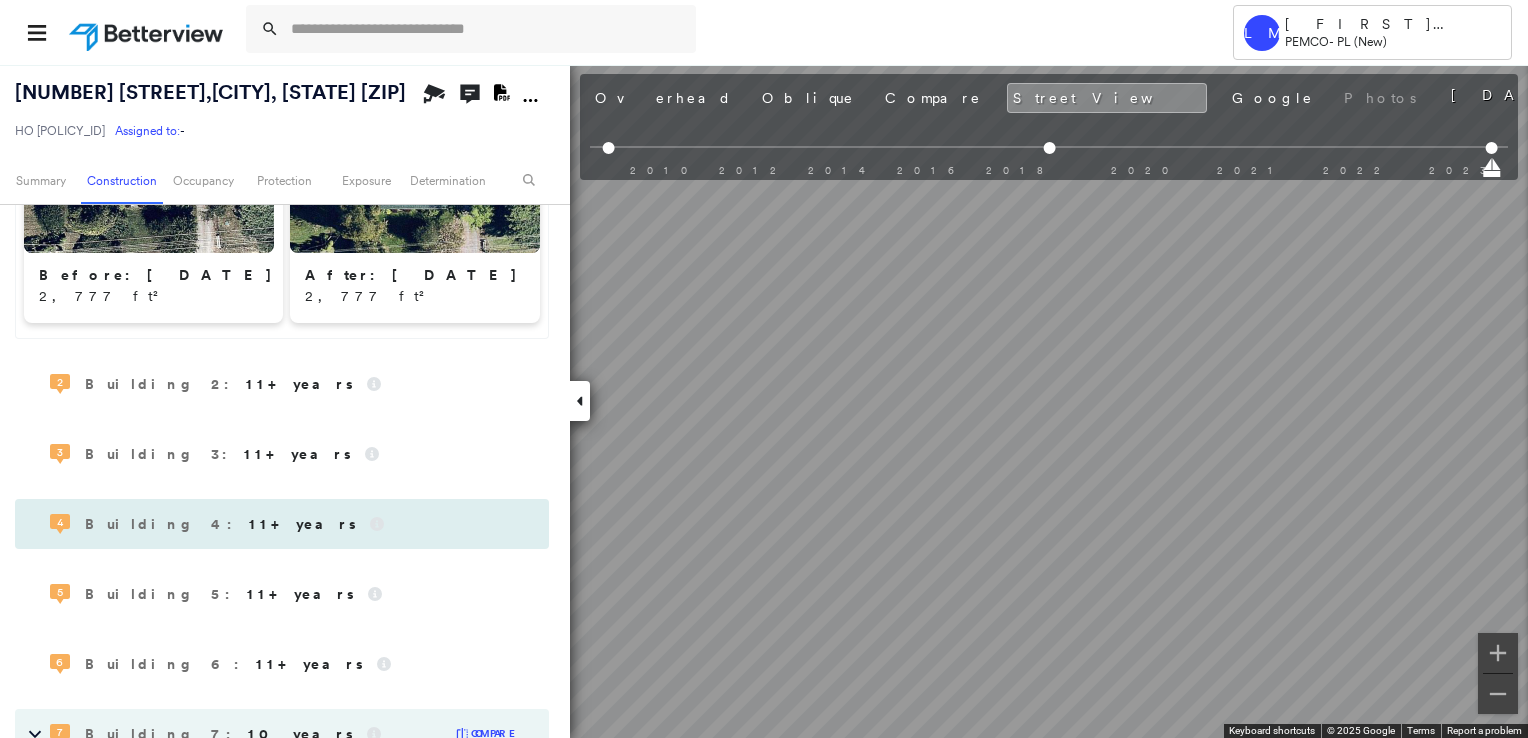 scroll, scrollTop: 1791, scrollLeft: 0, axis: vertical 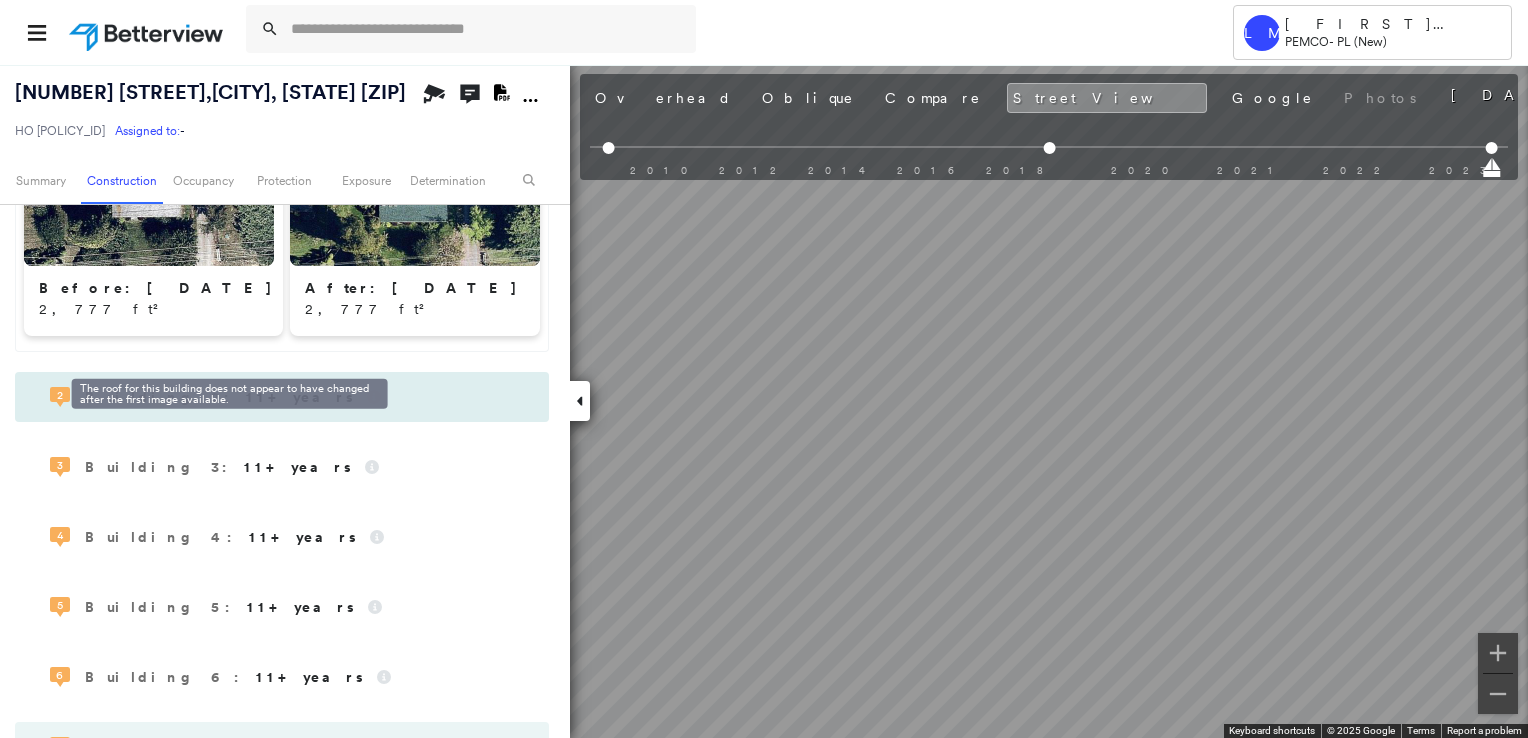 click 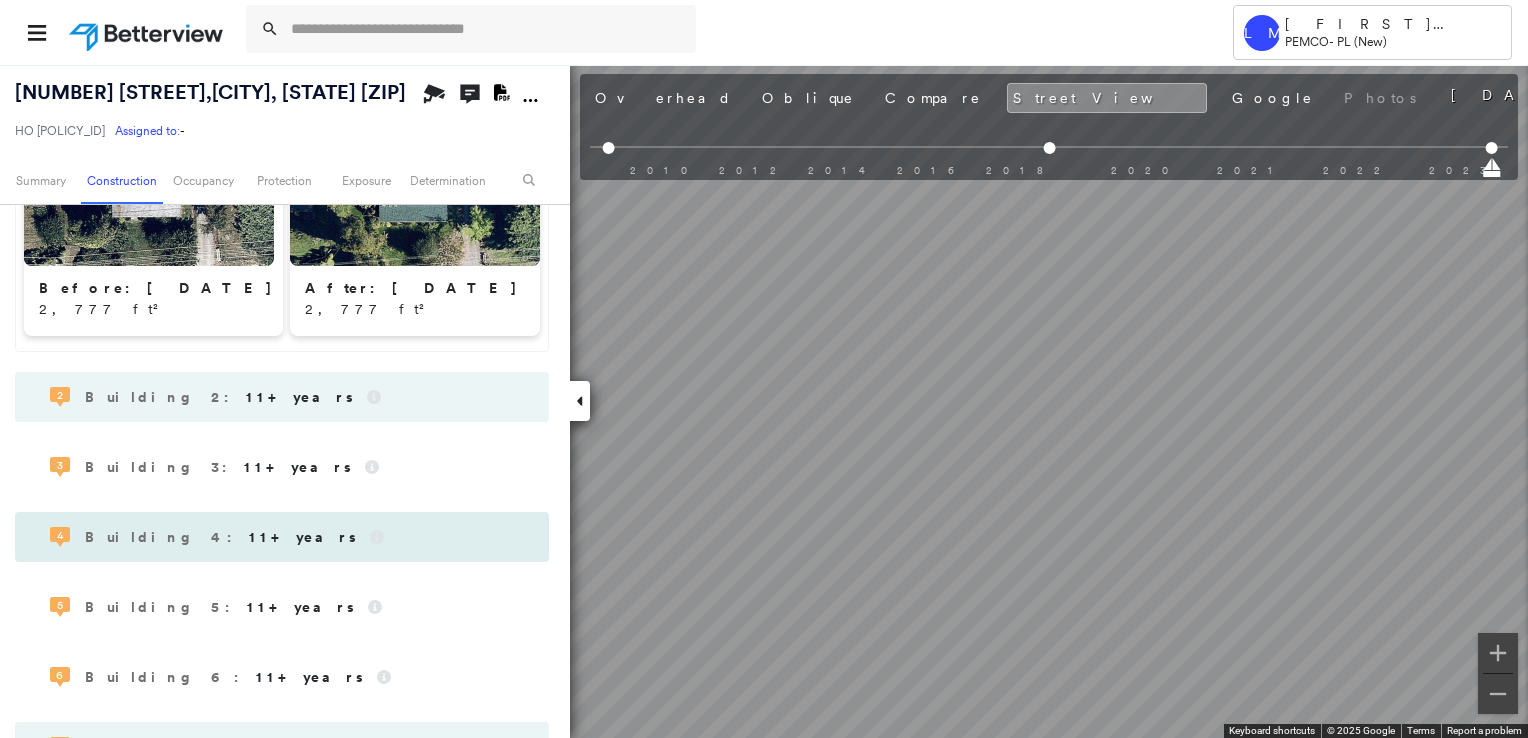 scroll, scrollTop: 1291, scrollLeft: 0, axis: vertical 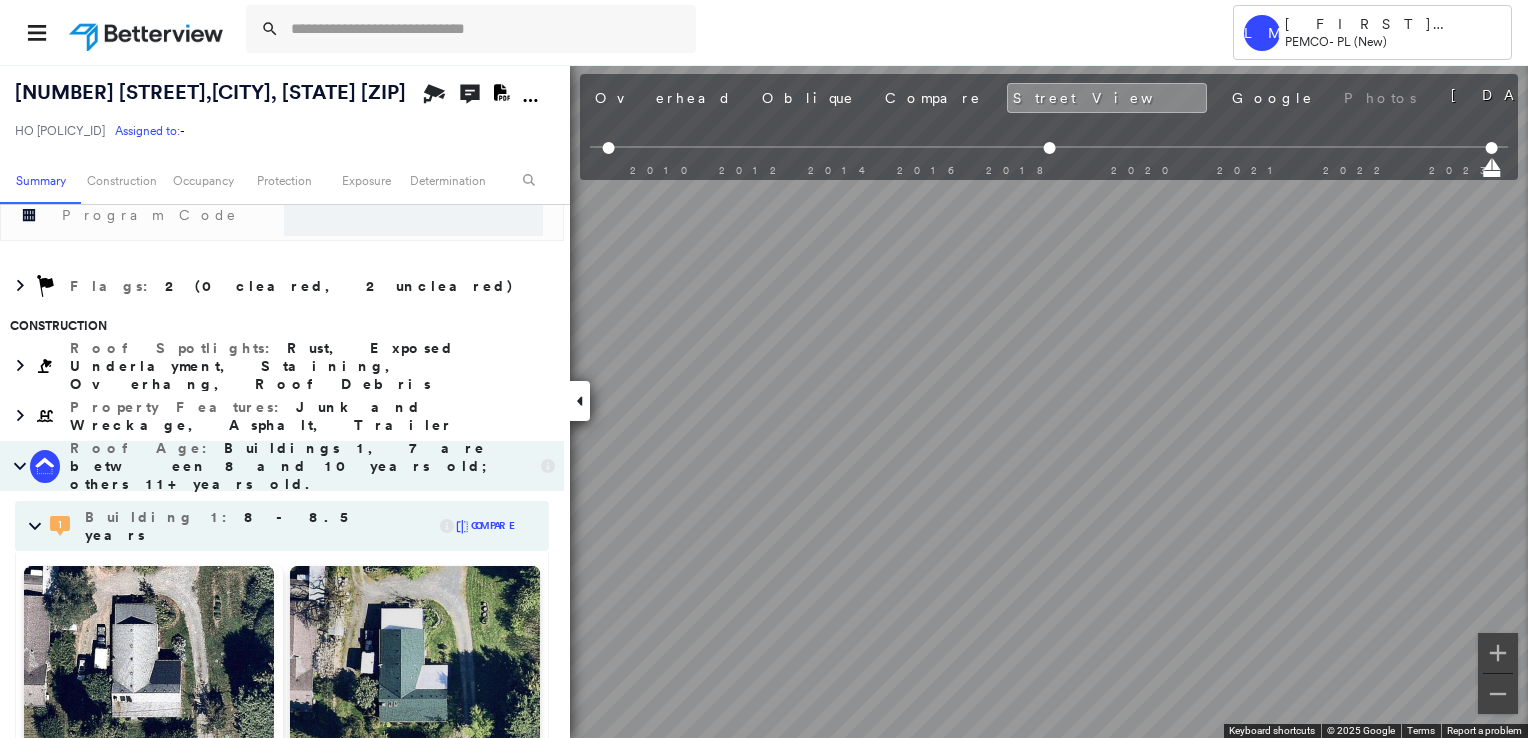 click on "Buildings 1, 7  are between 8 and 10 years old; others 11+ years old." at bounding box center (287, 466) 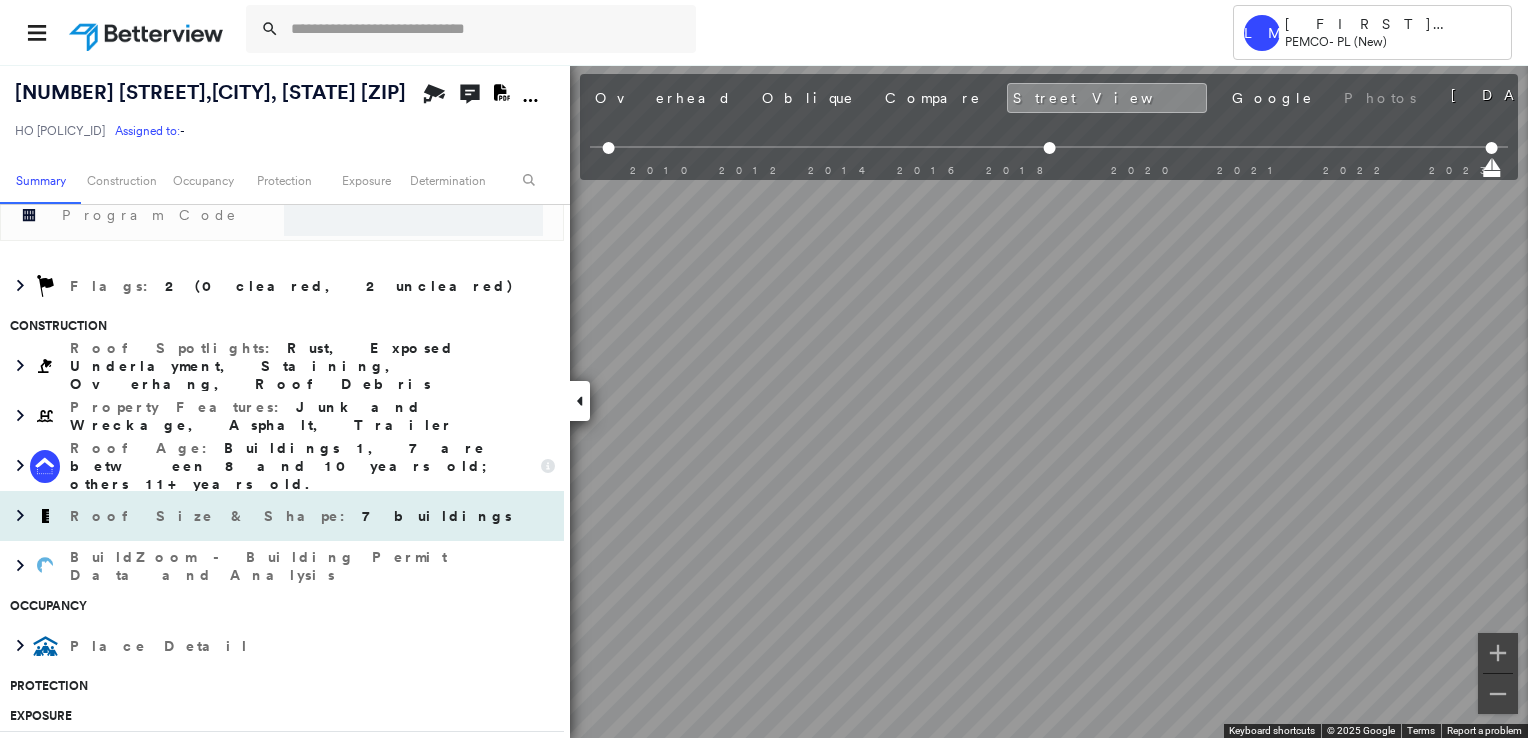click on "7 buildings" at bounding box center [437, 516] 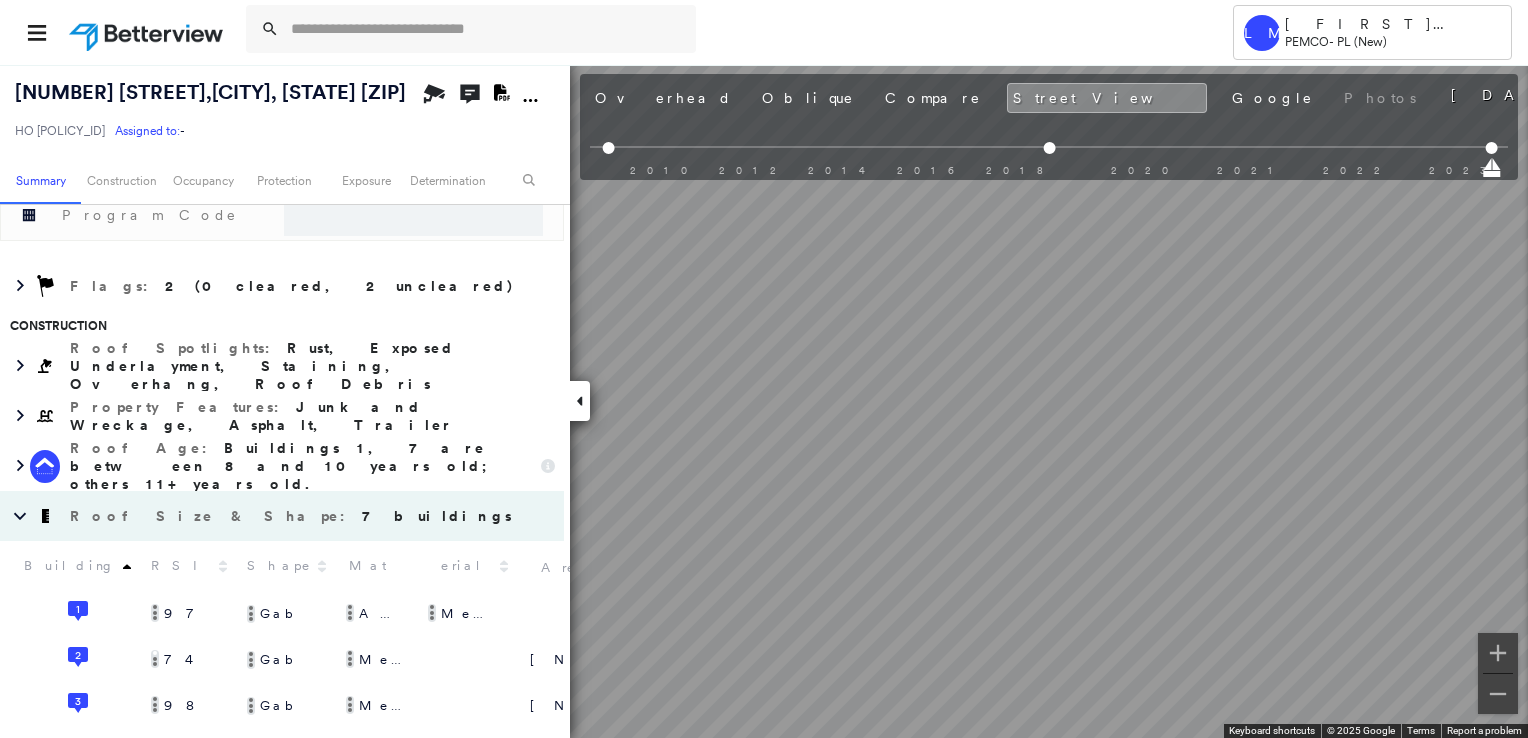 scroll, scrollTop: 1591, scrollLeft: 0, axis: vertical 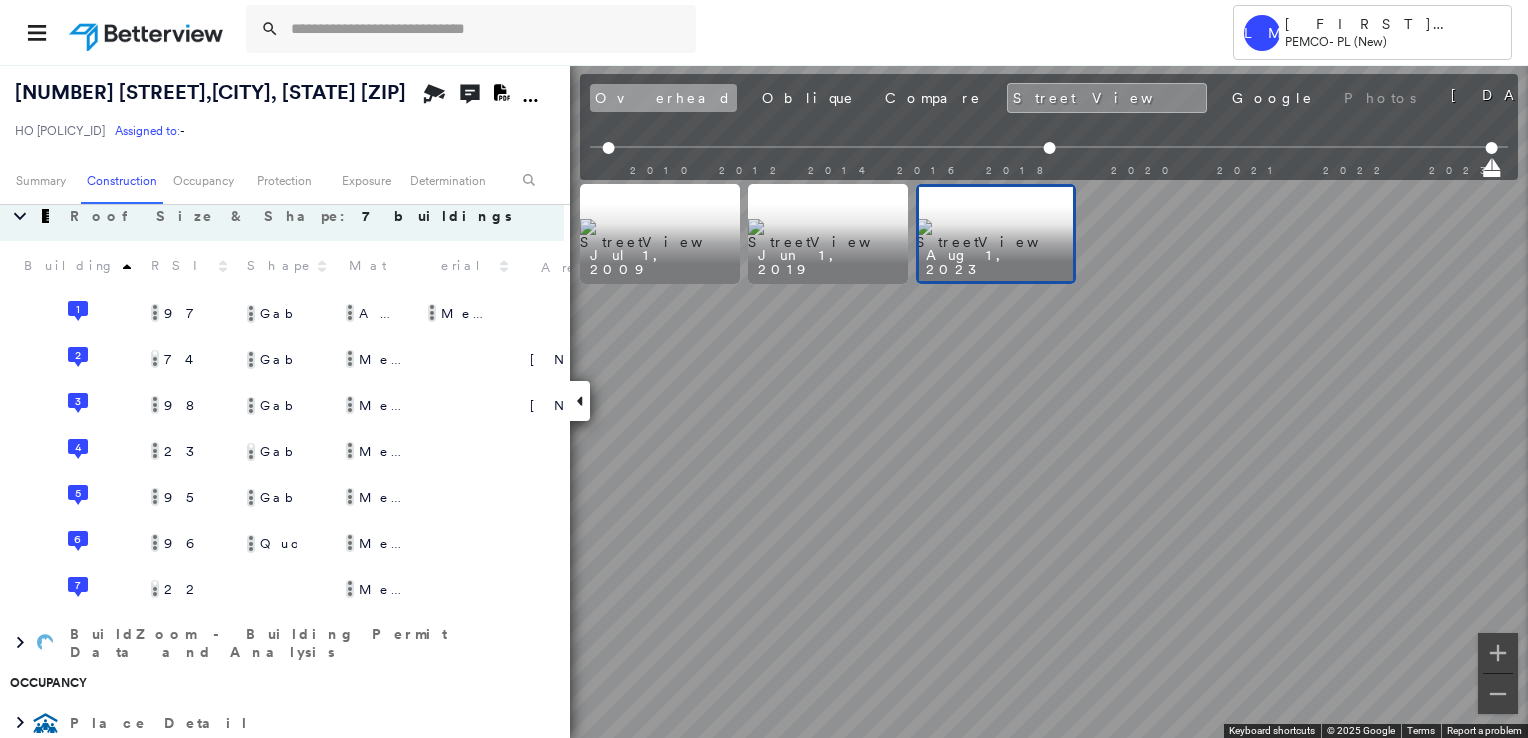 click on "Overhead" at bounding box center (663, 98) 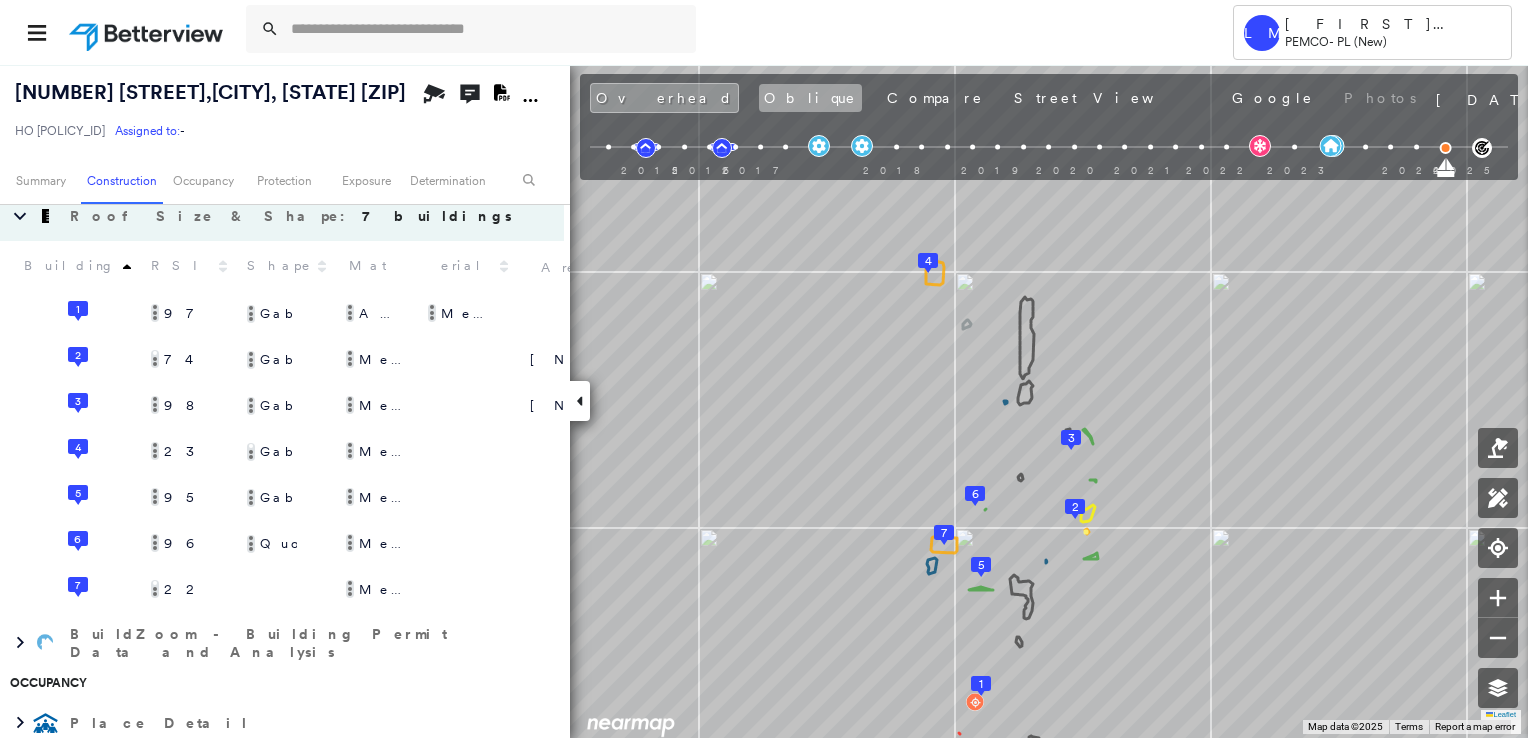 click on "Oblique" at bounding box center (810, 98) 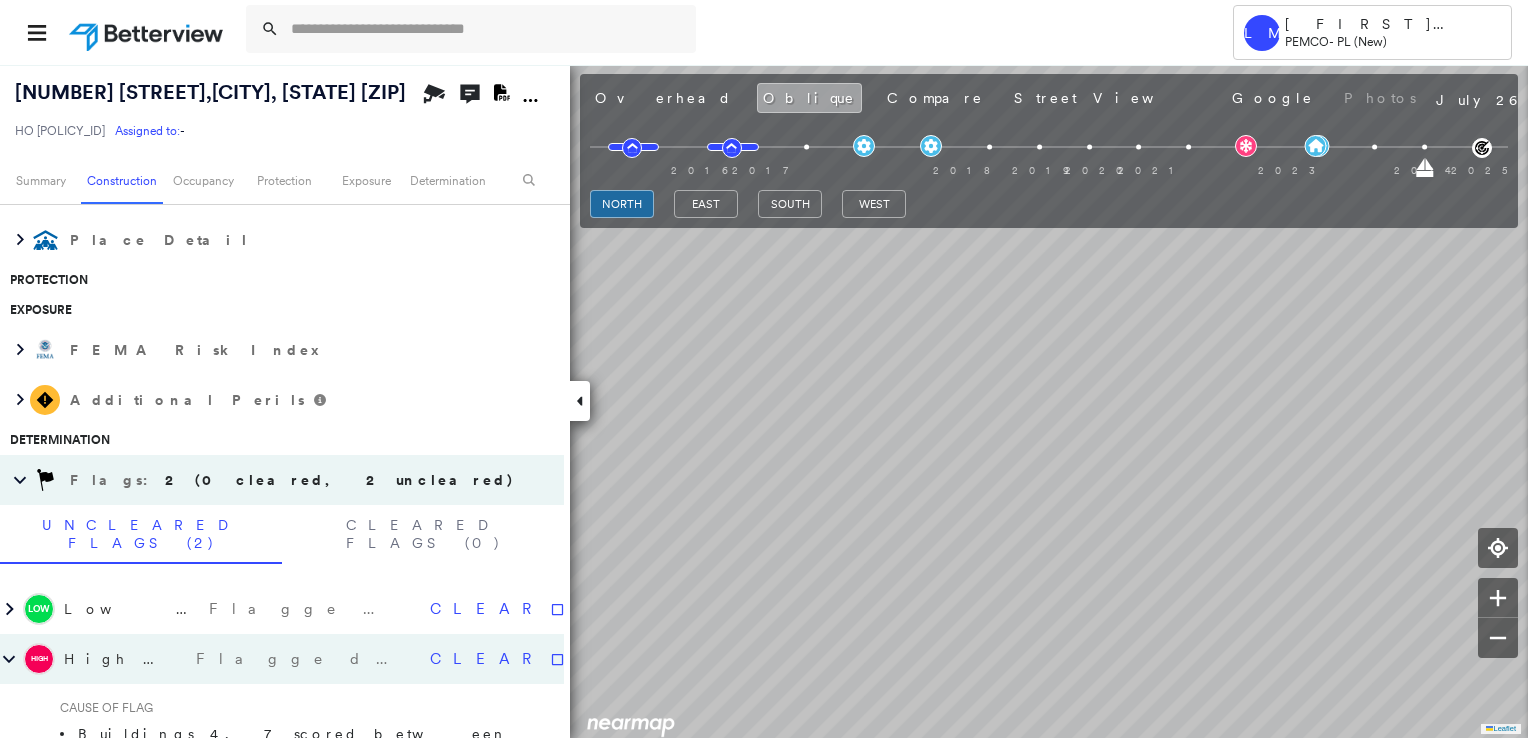 scroll, scrollTop: 1641, scrollLeft: 0, axis: vertical 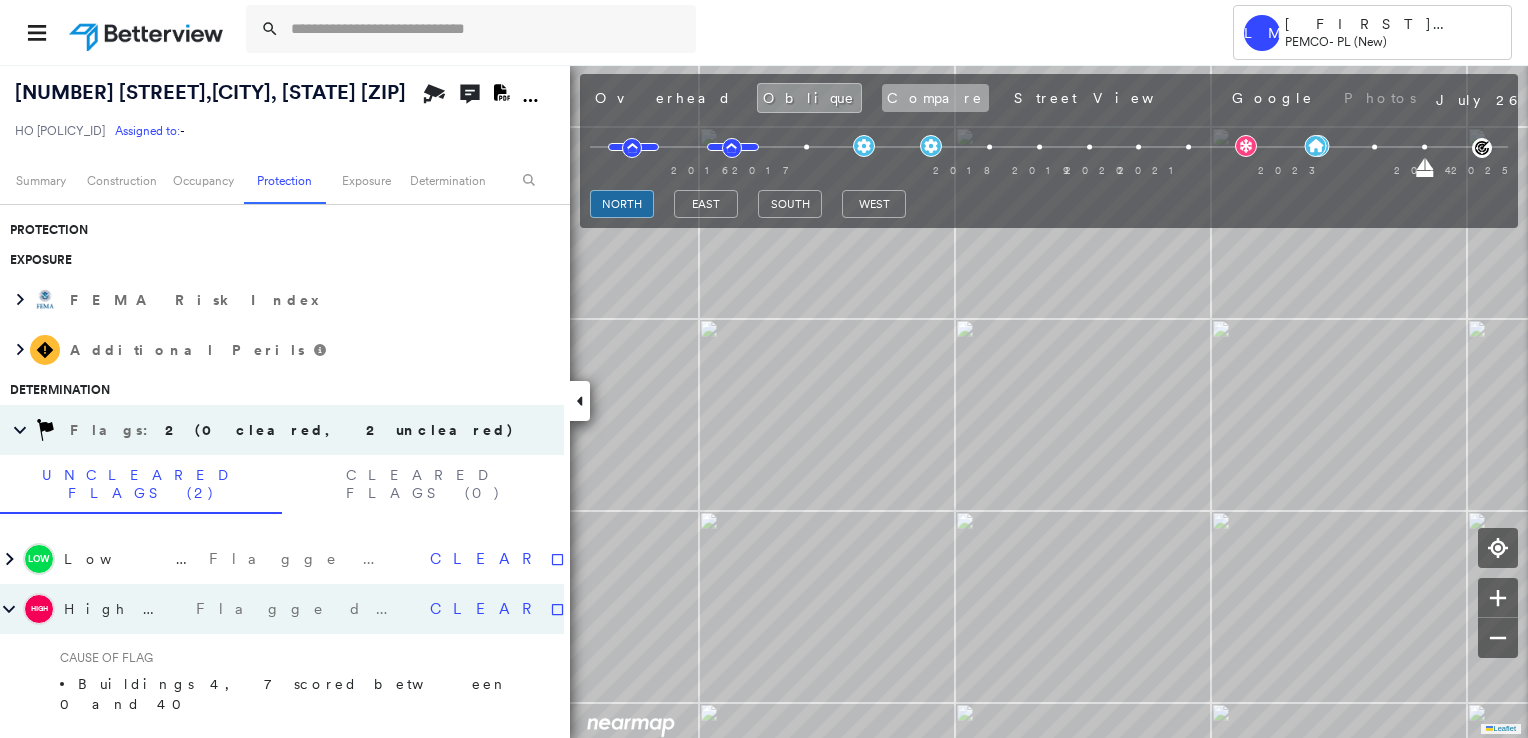 click on "Compare" at bounding box center (935, 98) 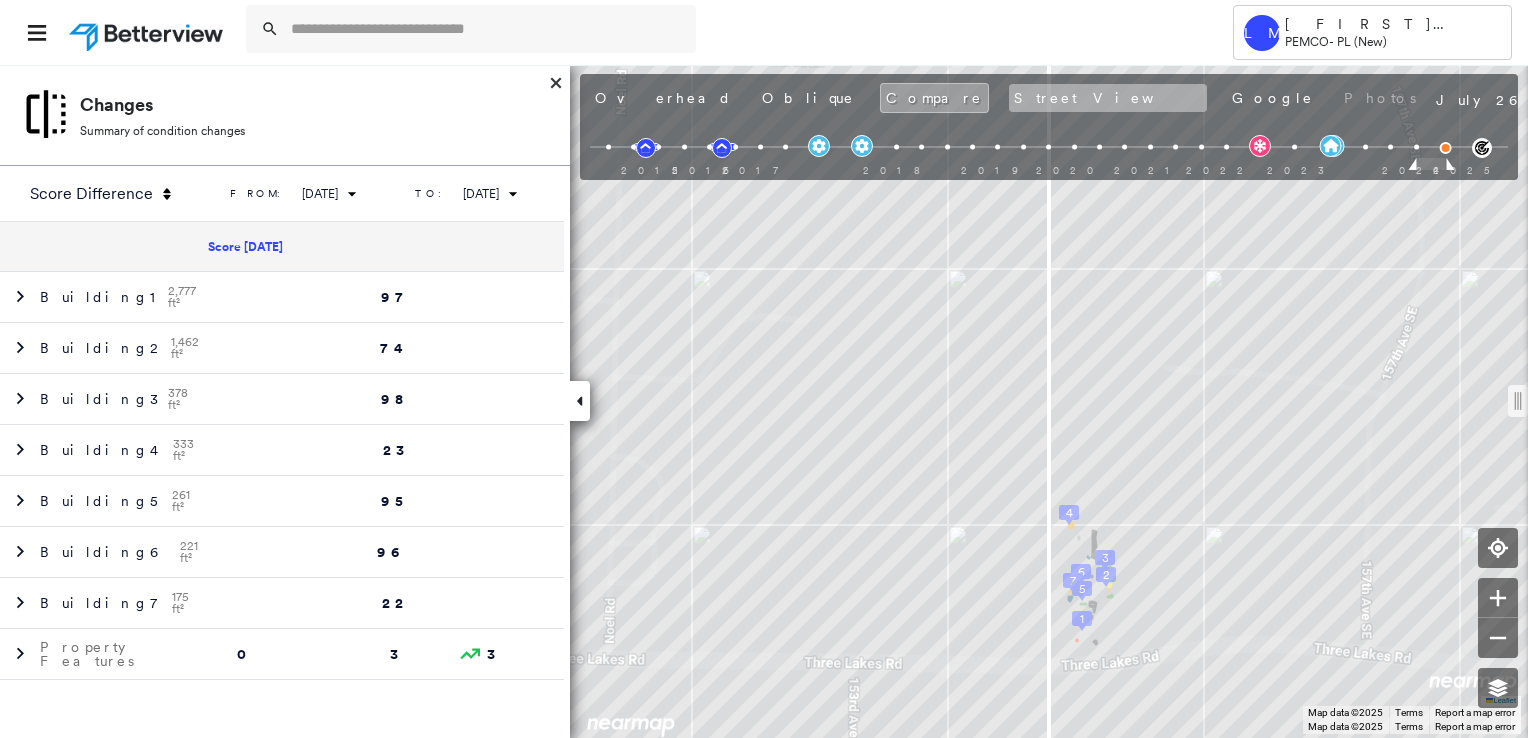 click on "Street View" at bounding box center (1108, 98) 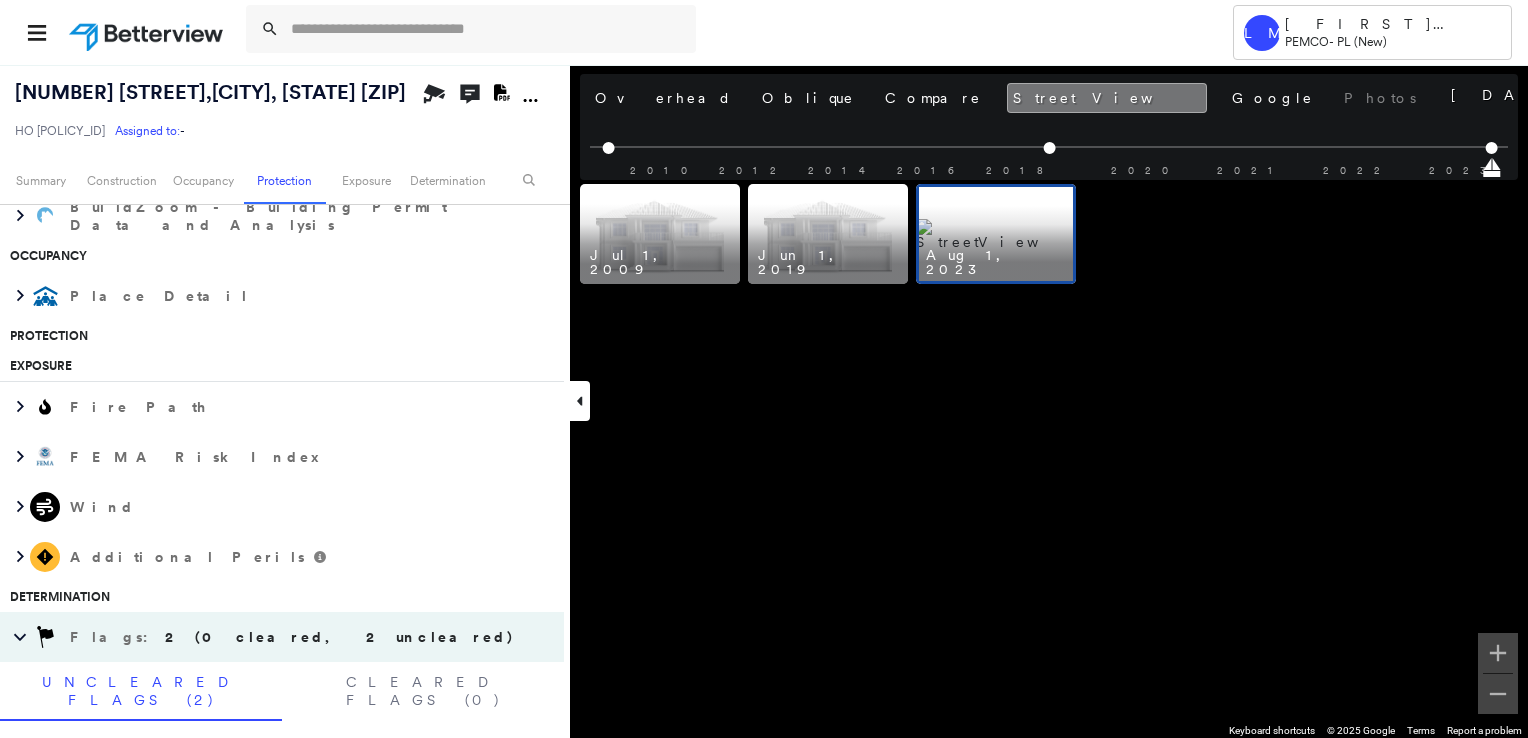scroll, scrollTop: 1591, scrollLeft: 0, axis: vertical 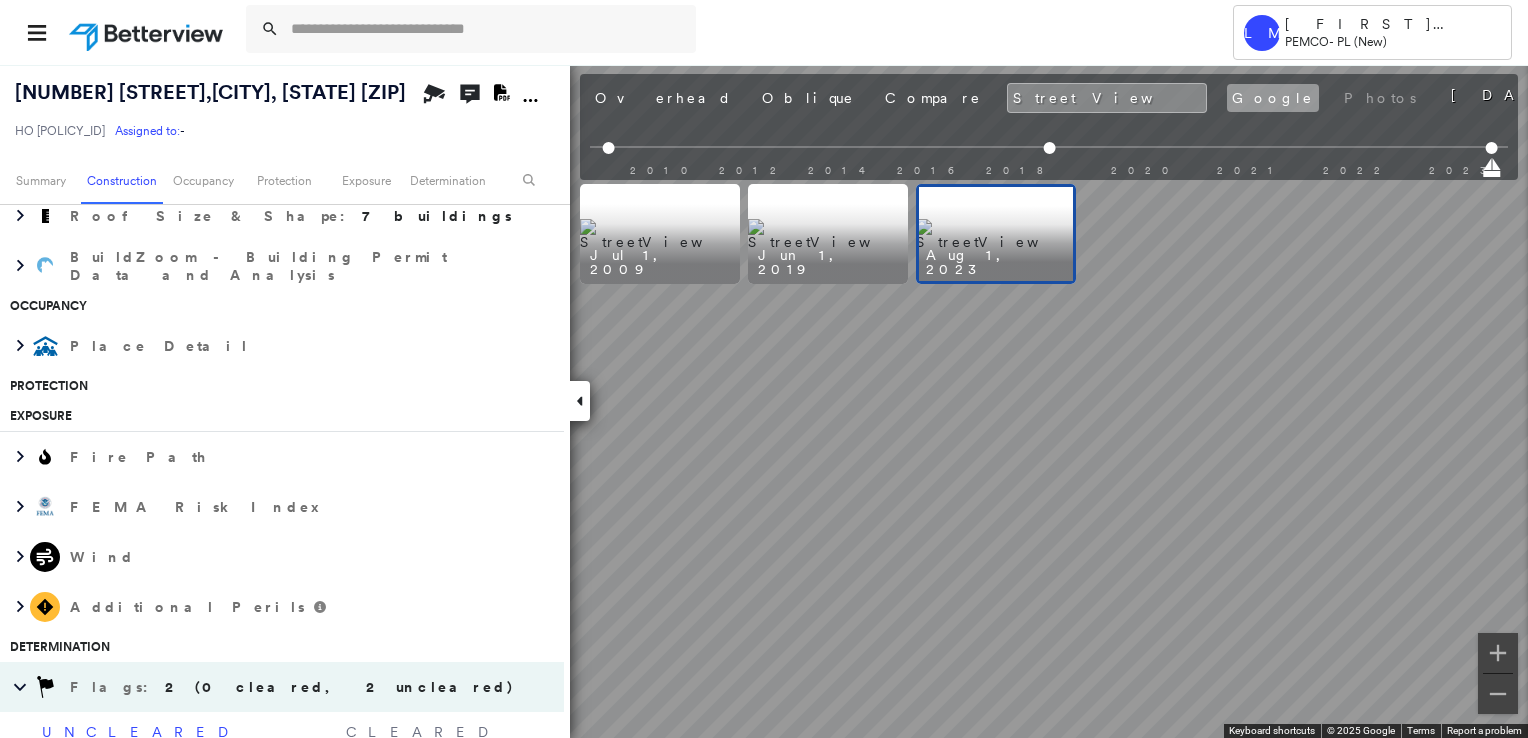 click on "Google" at bounding box center [1273, 98] 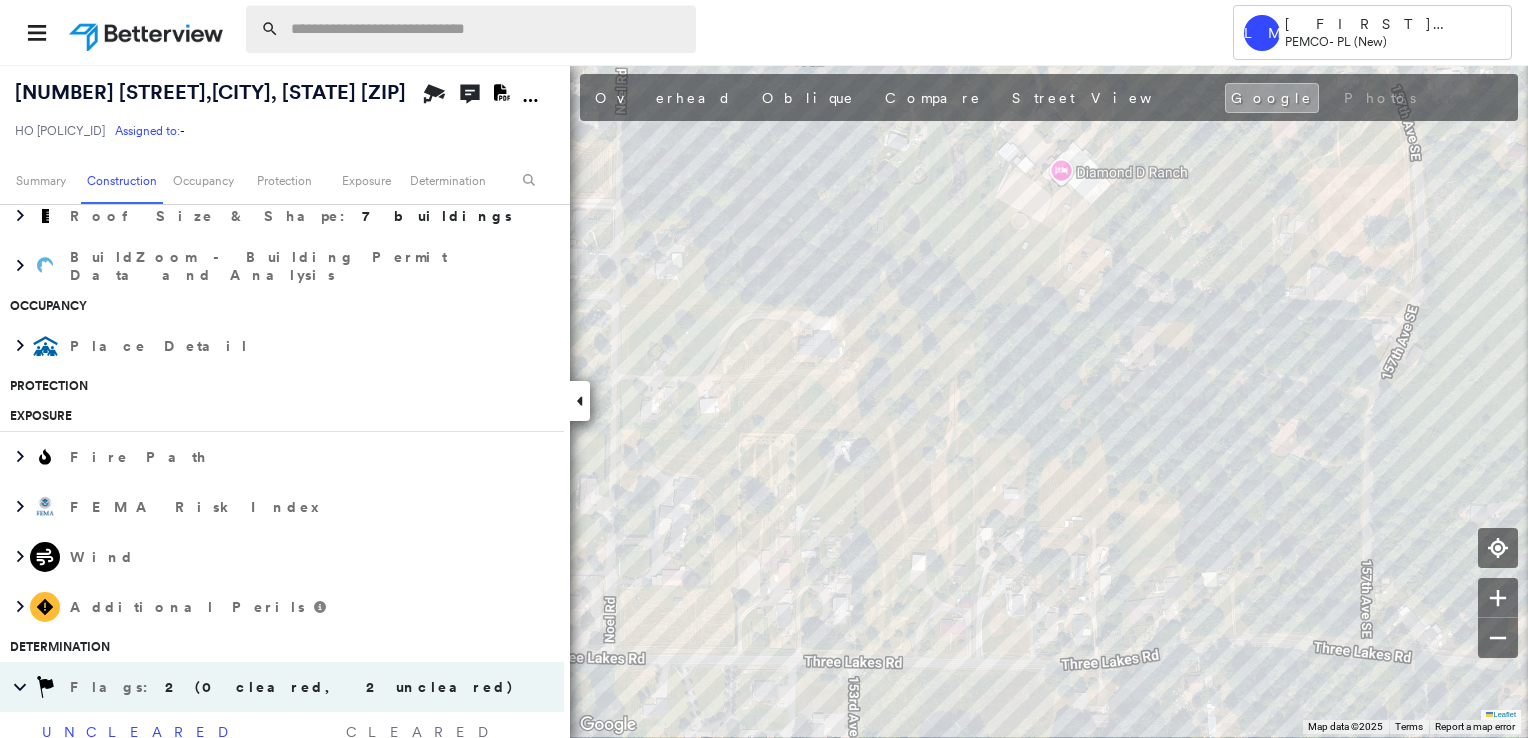 click at bounding box center [487, 29] 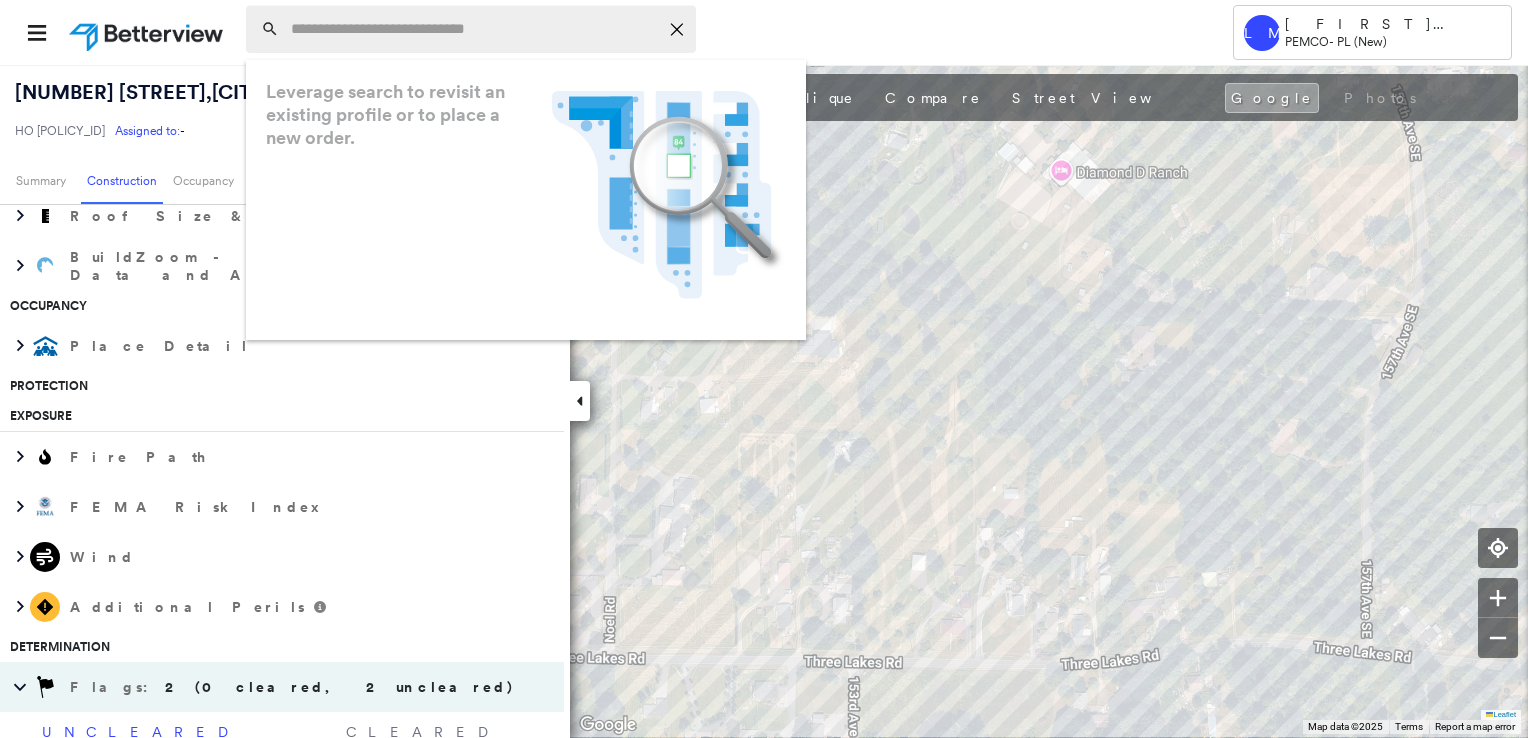 paste on "**********" 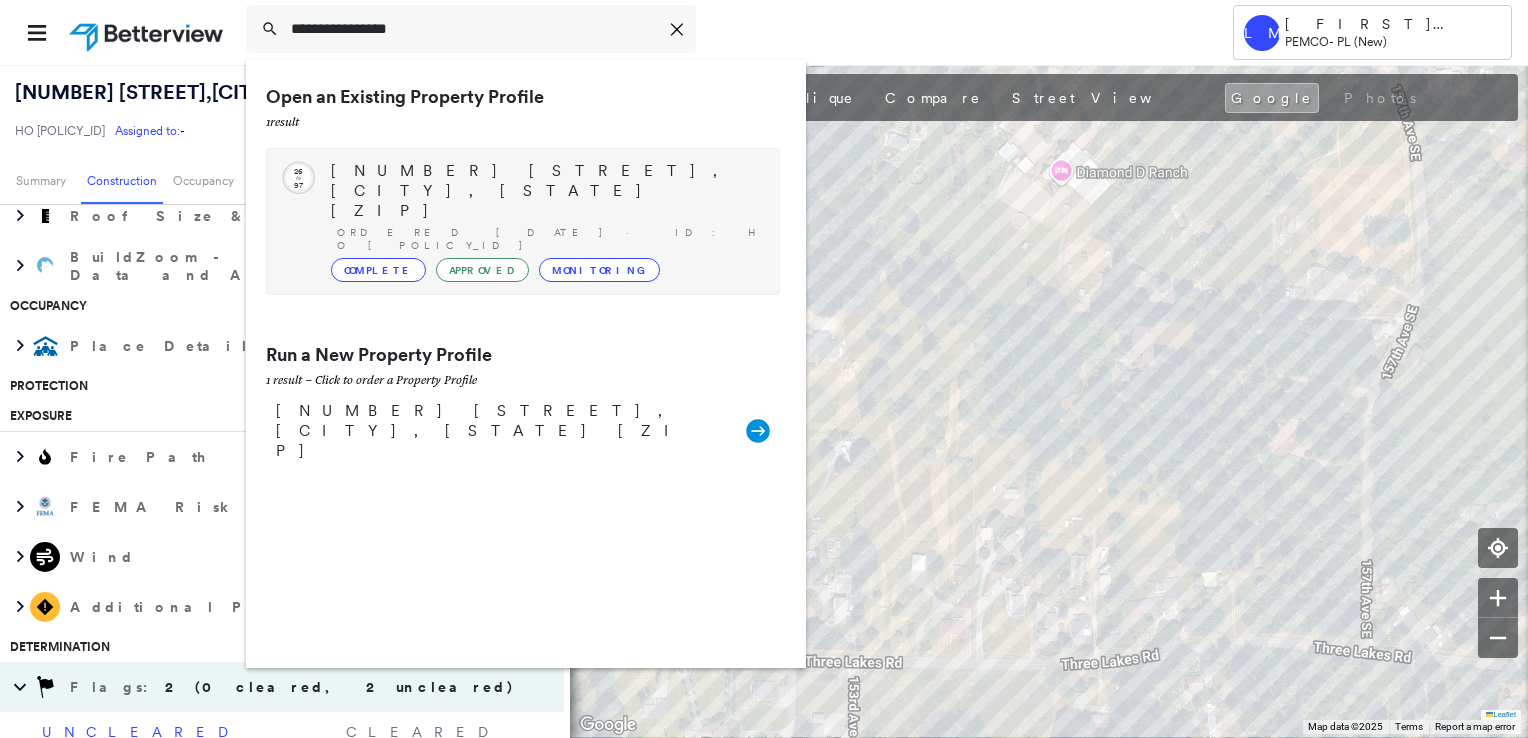 type on "**********" 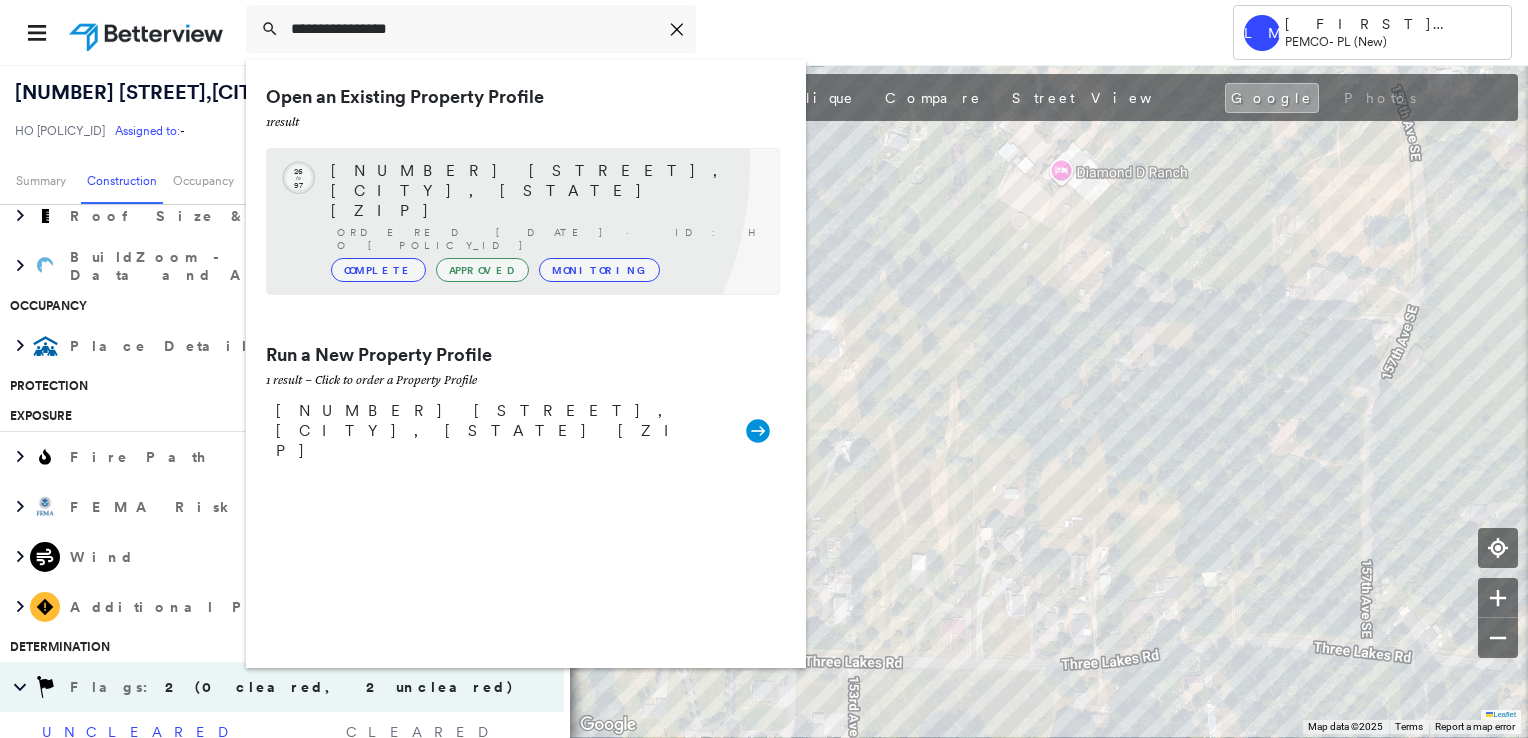 click on "[NUMBER] [STREET], [CITY], [STATE] [ZIP]" at bounding box center (545, 191) 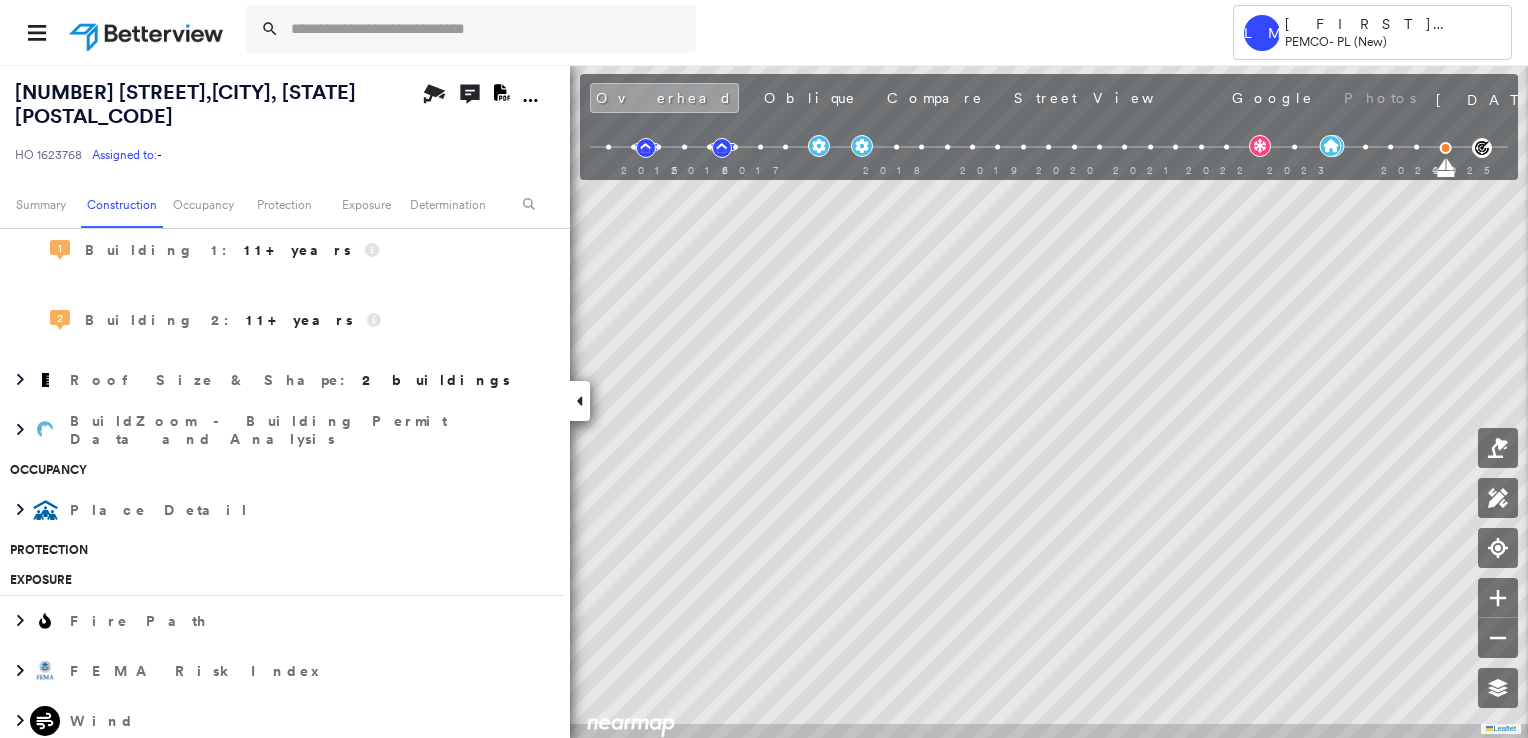 type on "**********" 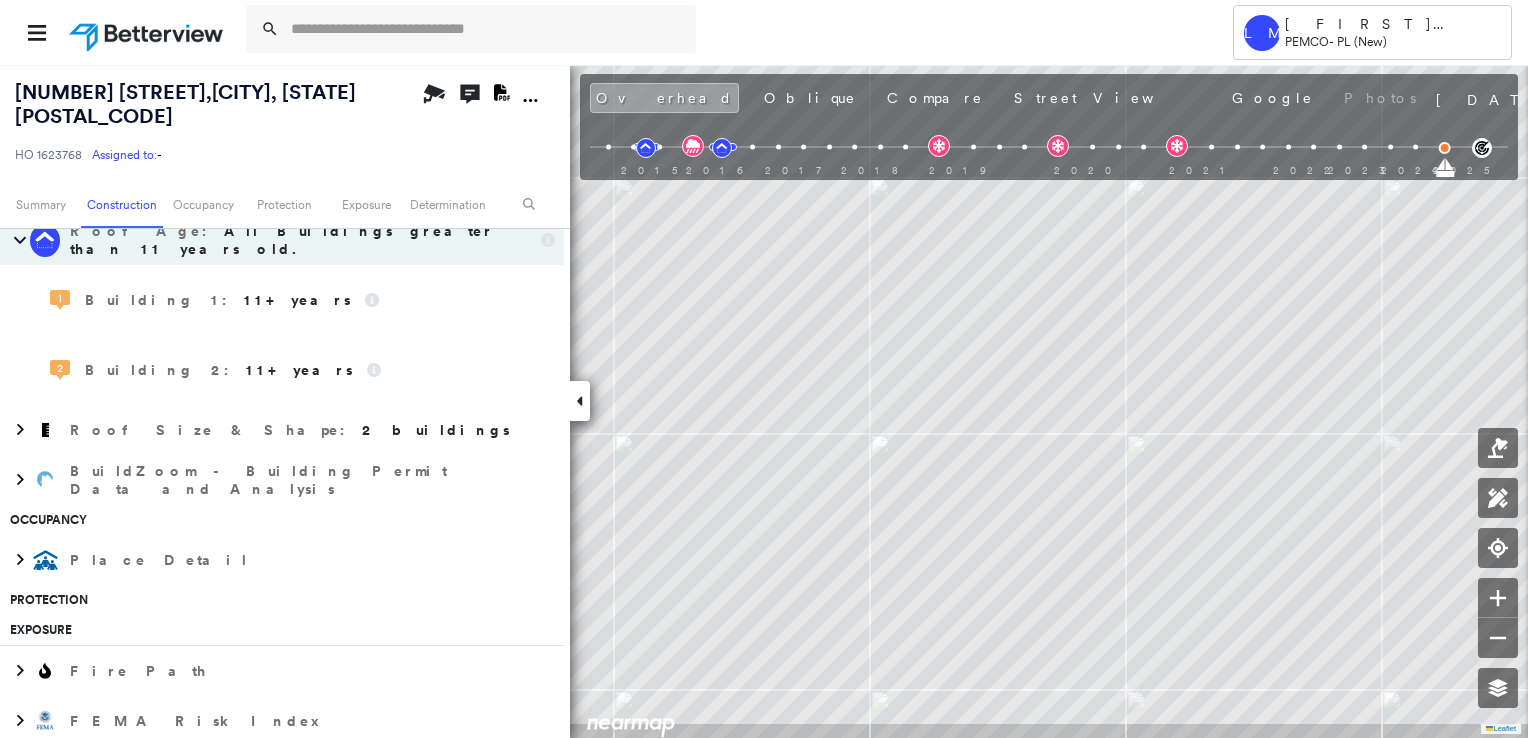 scroll, scrollTop: 1591, scrollLeft: 0, axis: vertical 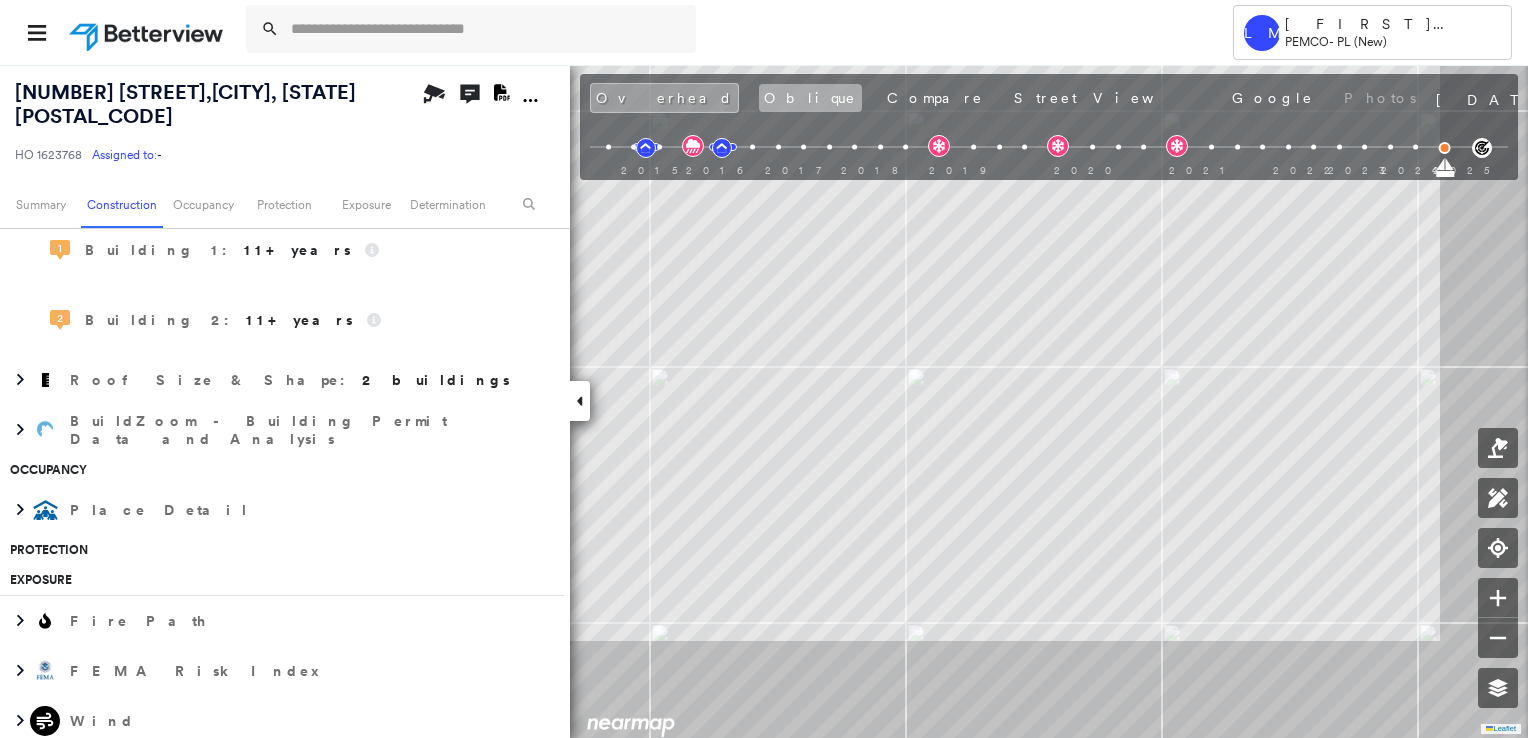click on "Oblique" at bounding box center (810, 98) 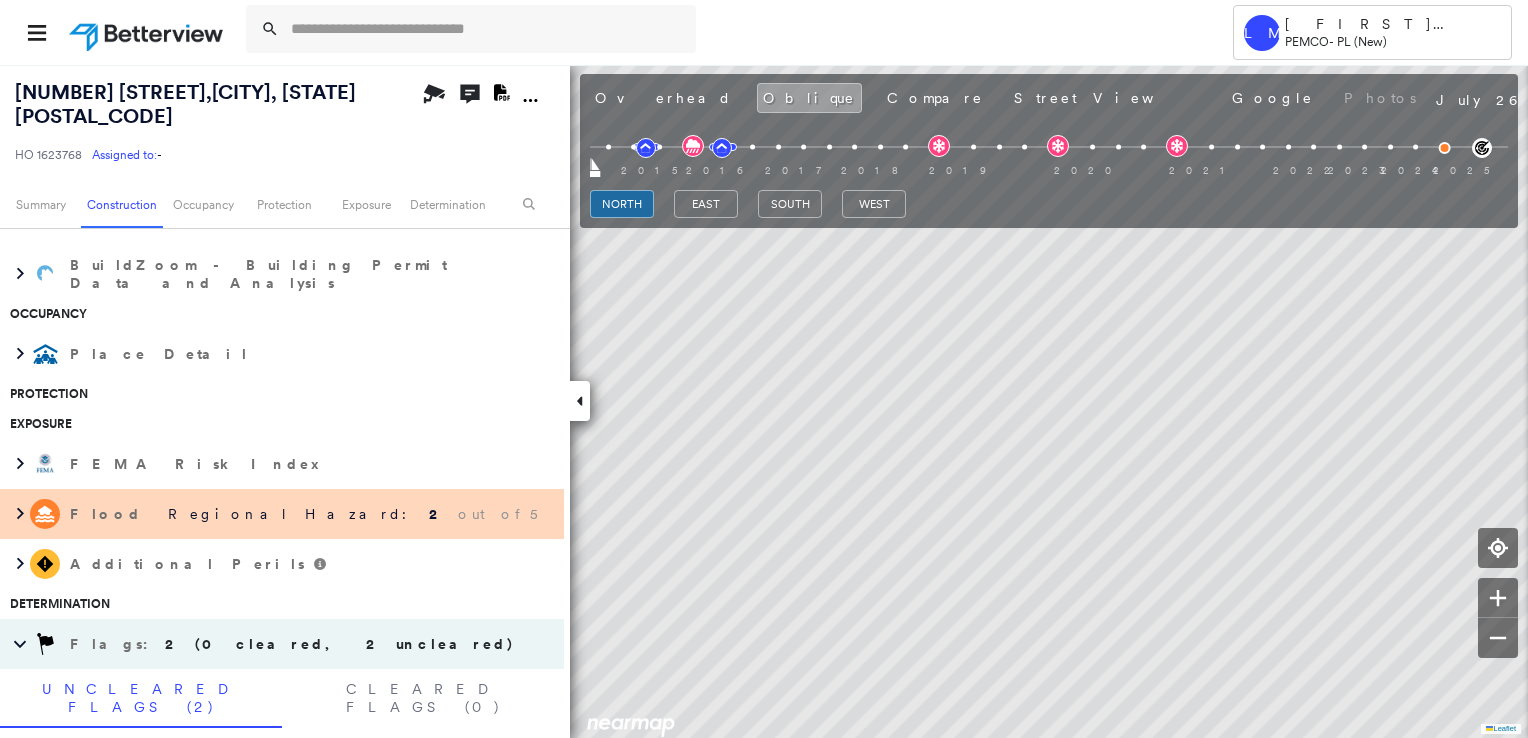 scroll, scrollTop: 1641, scrollLeft: 0, axis: vertical 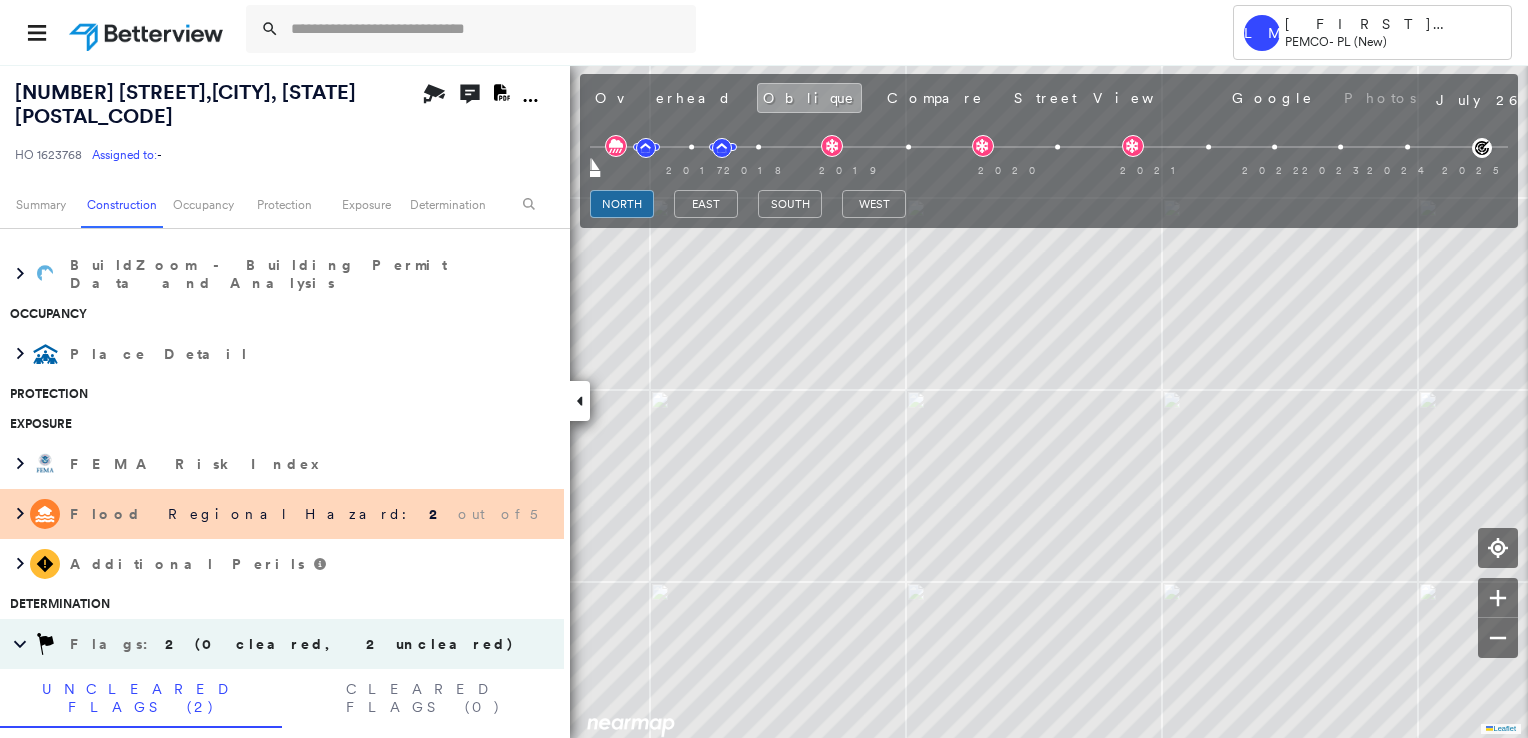 click on "north east south west" at bounding box center [1049, 204] 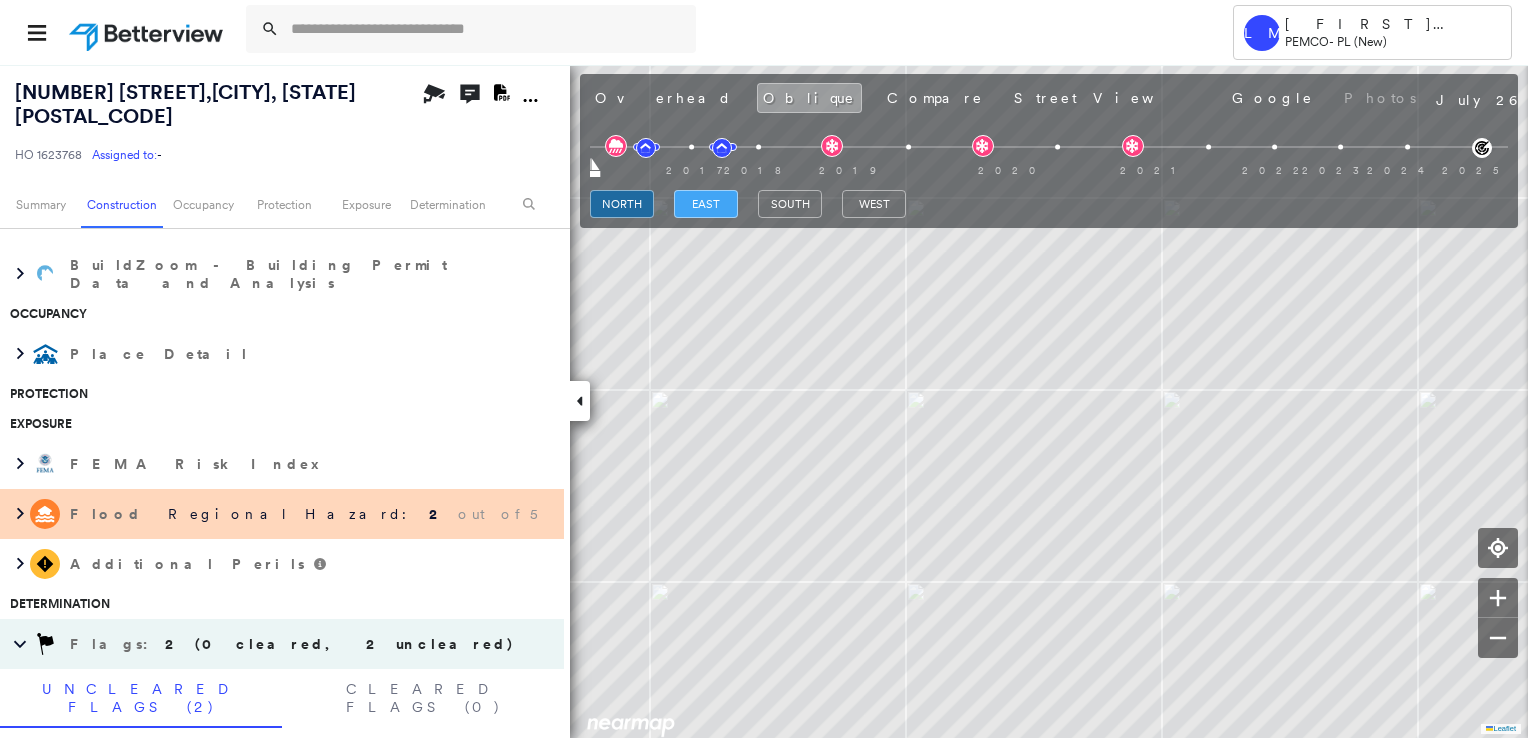 click on "east" at bounding box center [706, 204] 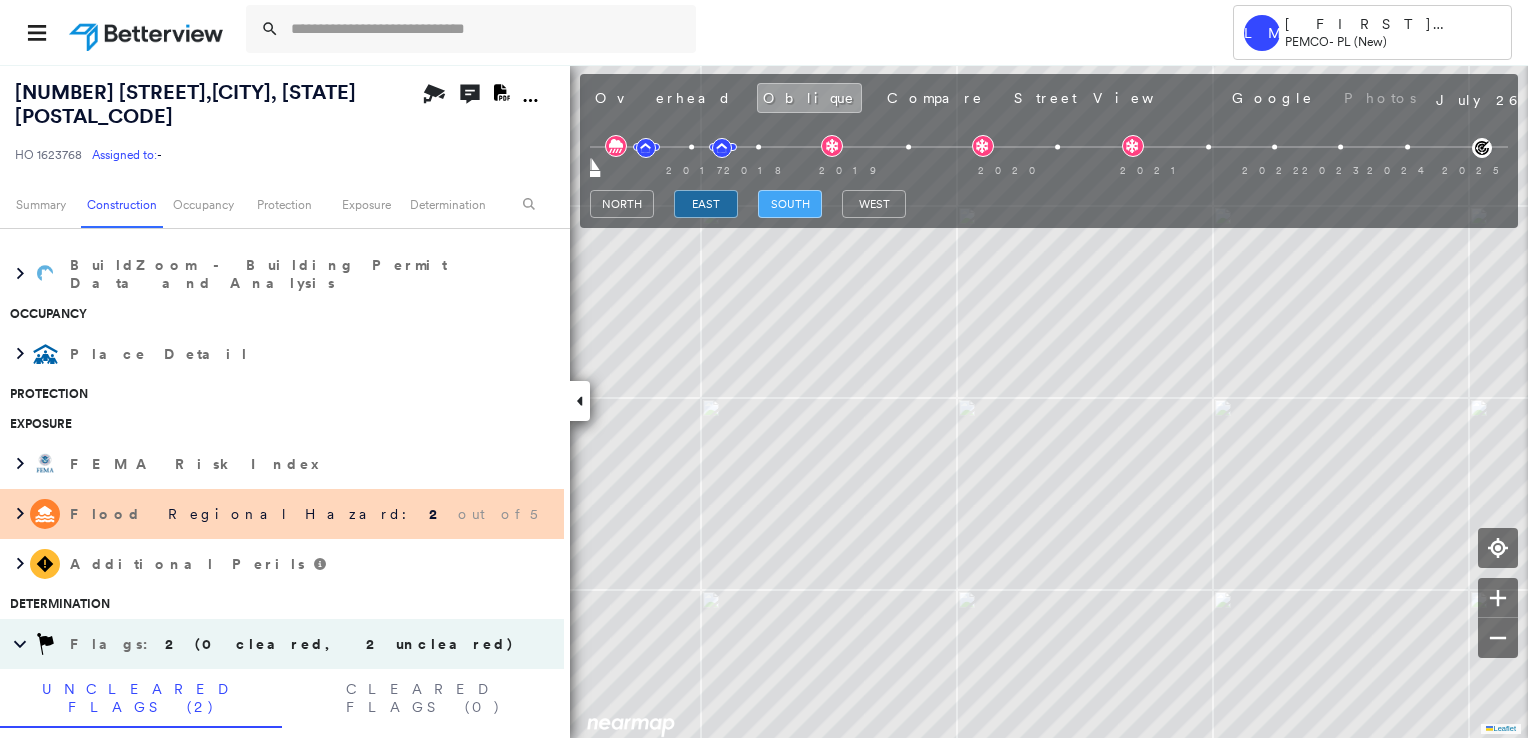 click on "south" at bounding box center (790, 204) 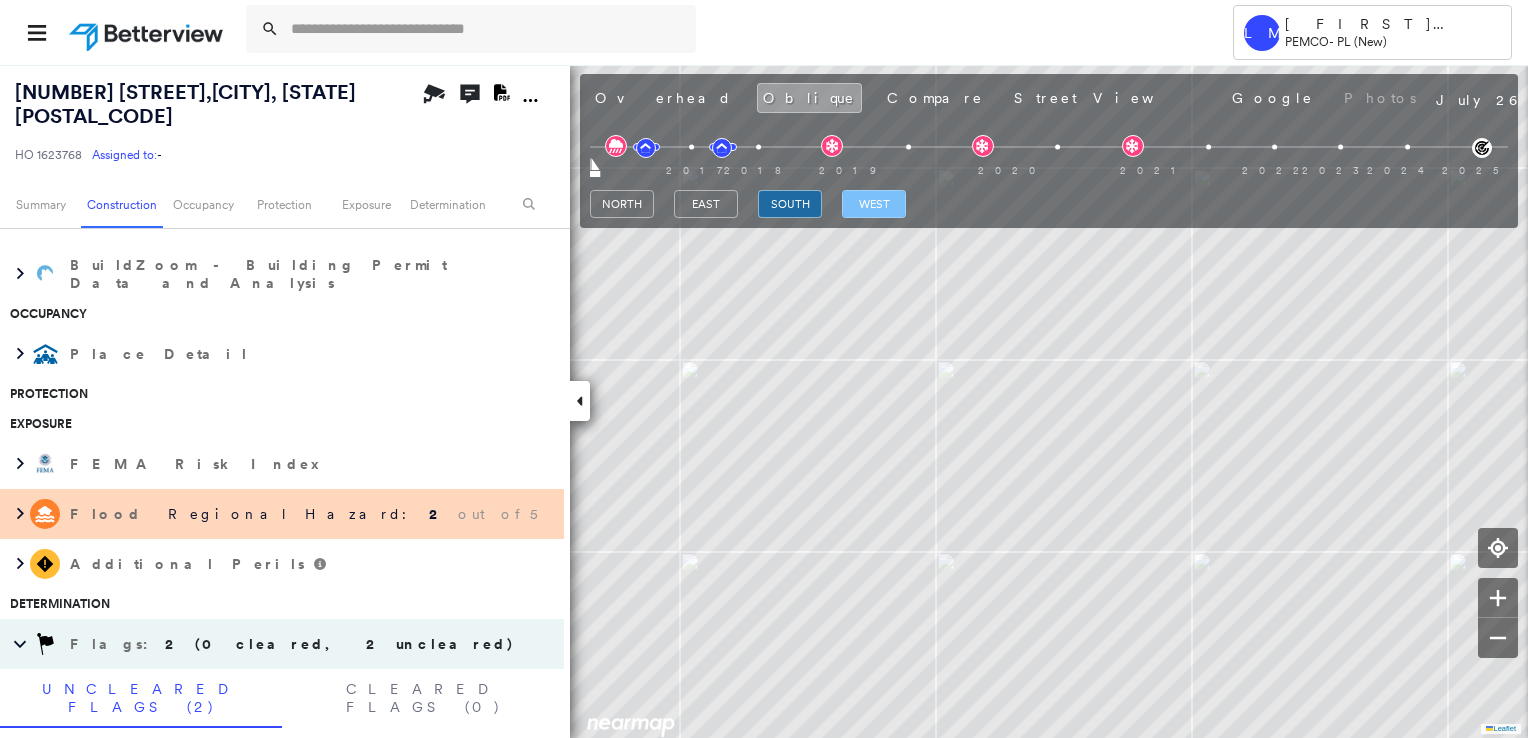 click on "west" at bounding box center (874, 204) 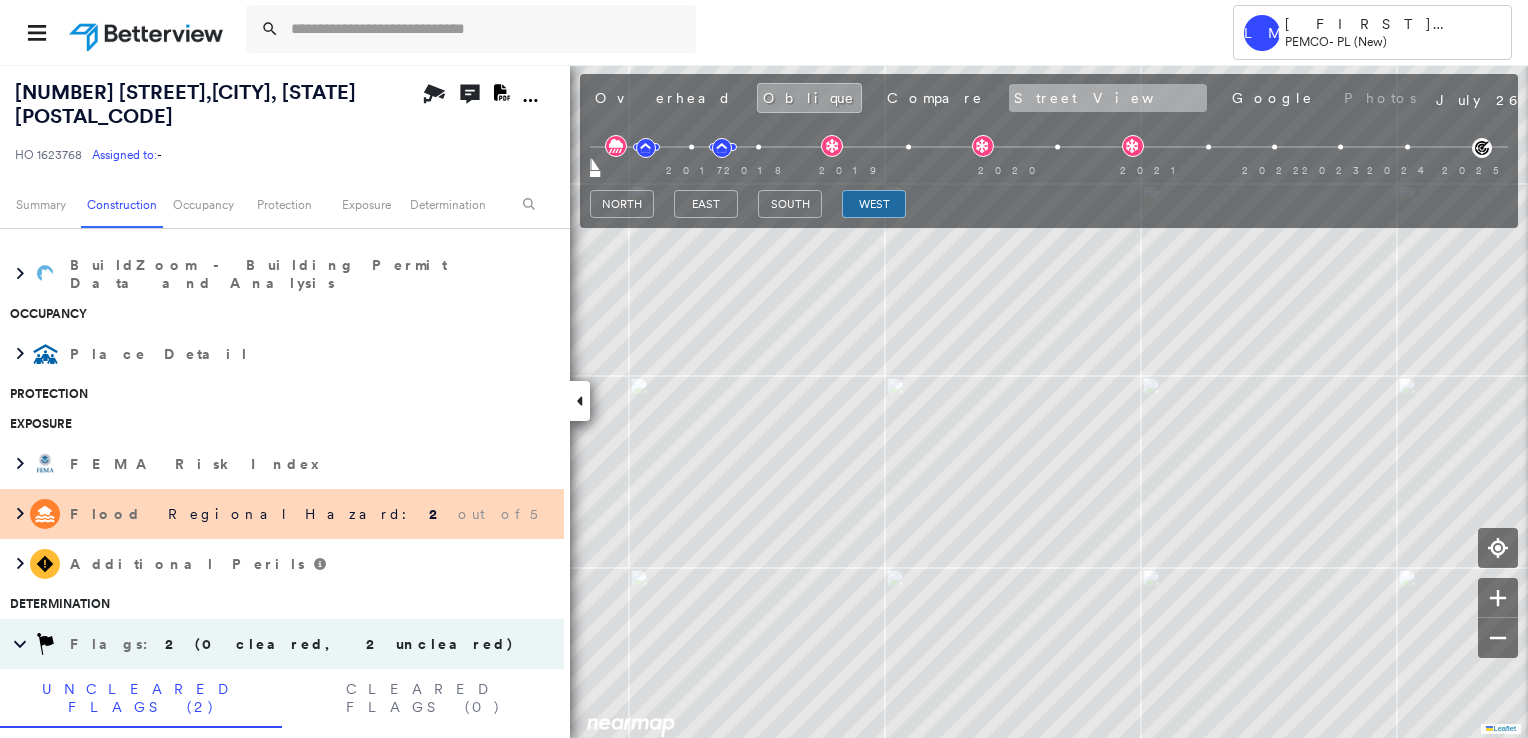 click on "Street View" at bounding box center [1108, 98] 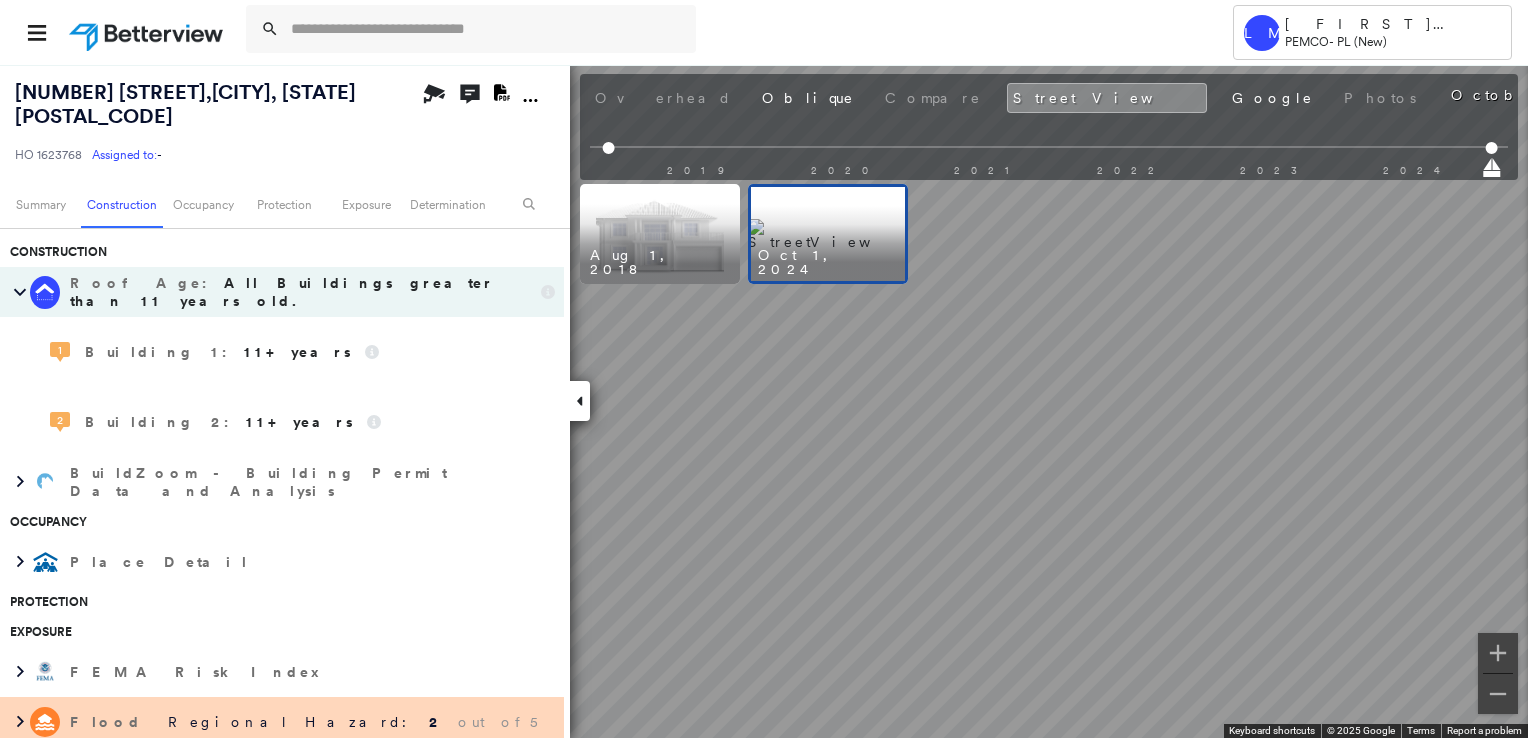 scroll, scrollTop: 1591, scrollLeft: 0, axis: vertical 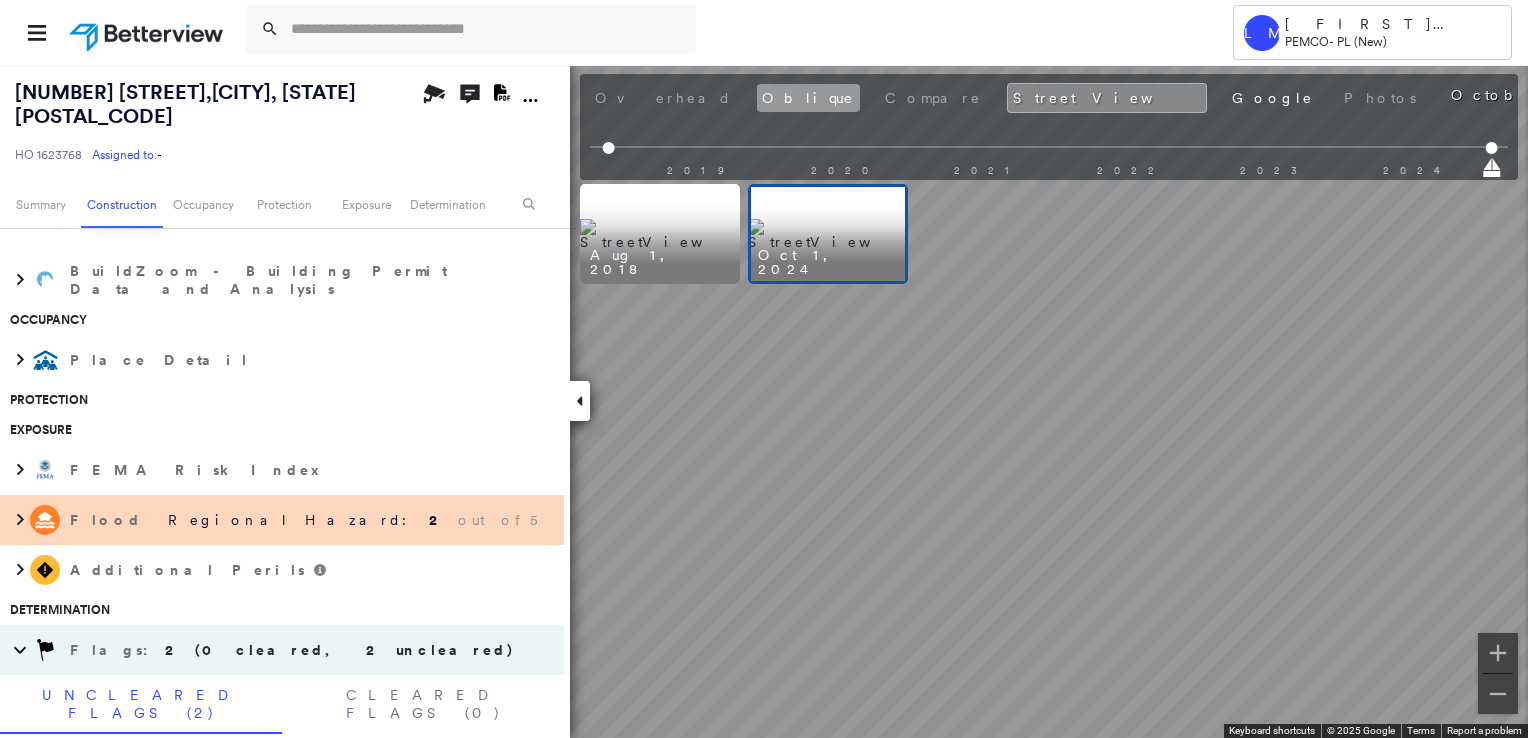 click on "Oblique" at bounding box center [808, 98] 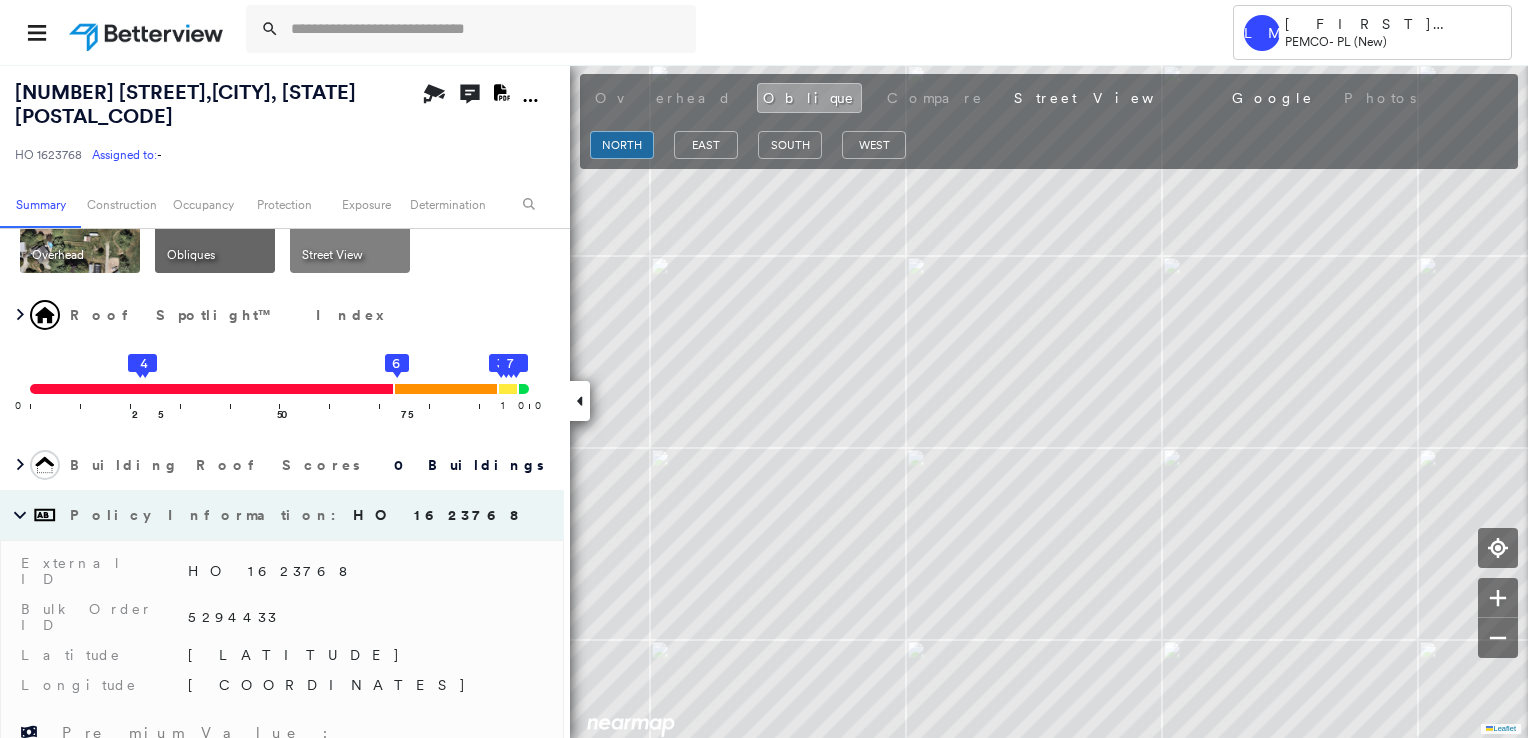 scroll, scrollTop: 0, scrollLeft: 0, axis: both 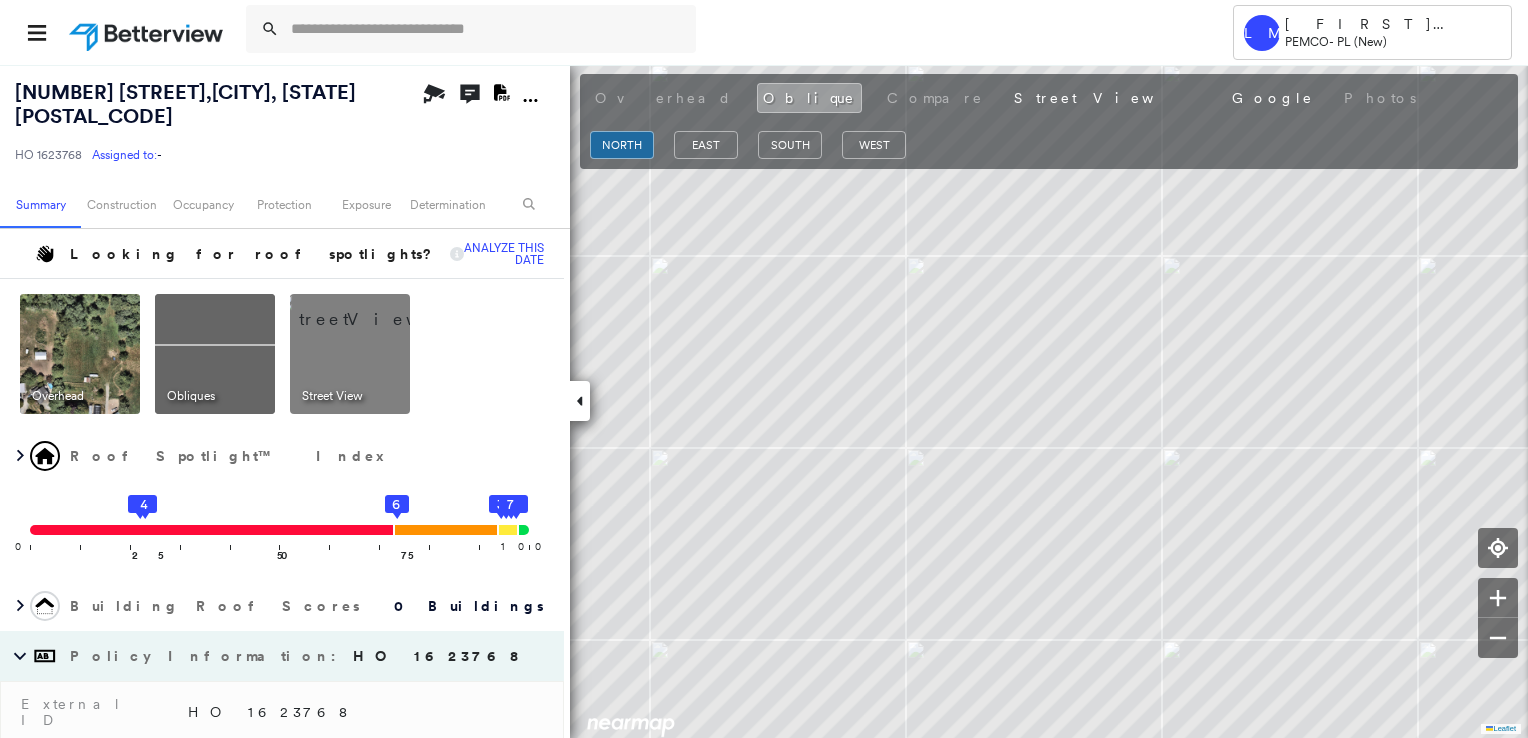 click at bounding box center [80, 354] 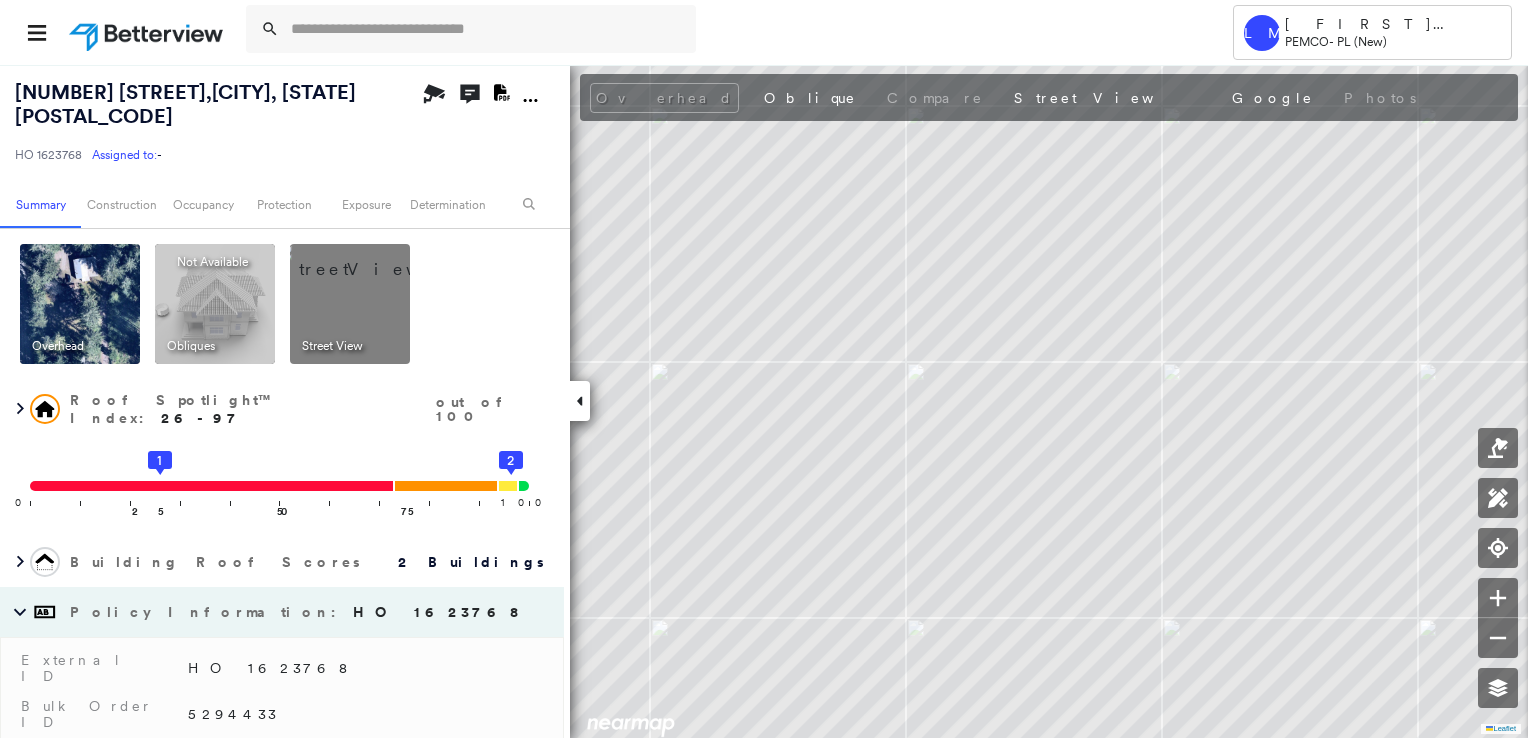 click at bounding box center [80, 304] 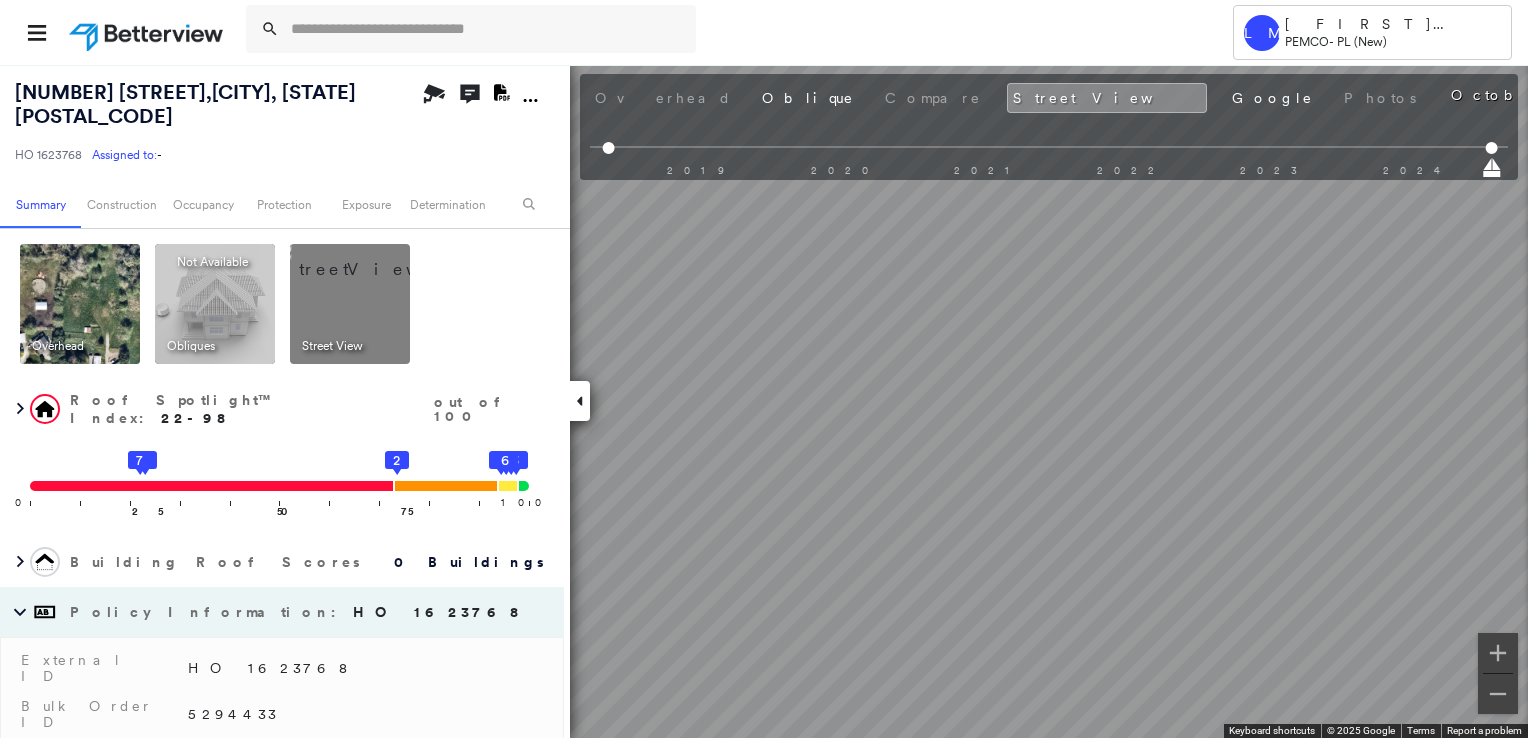 click at bounding box center (80, 304) 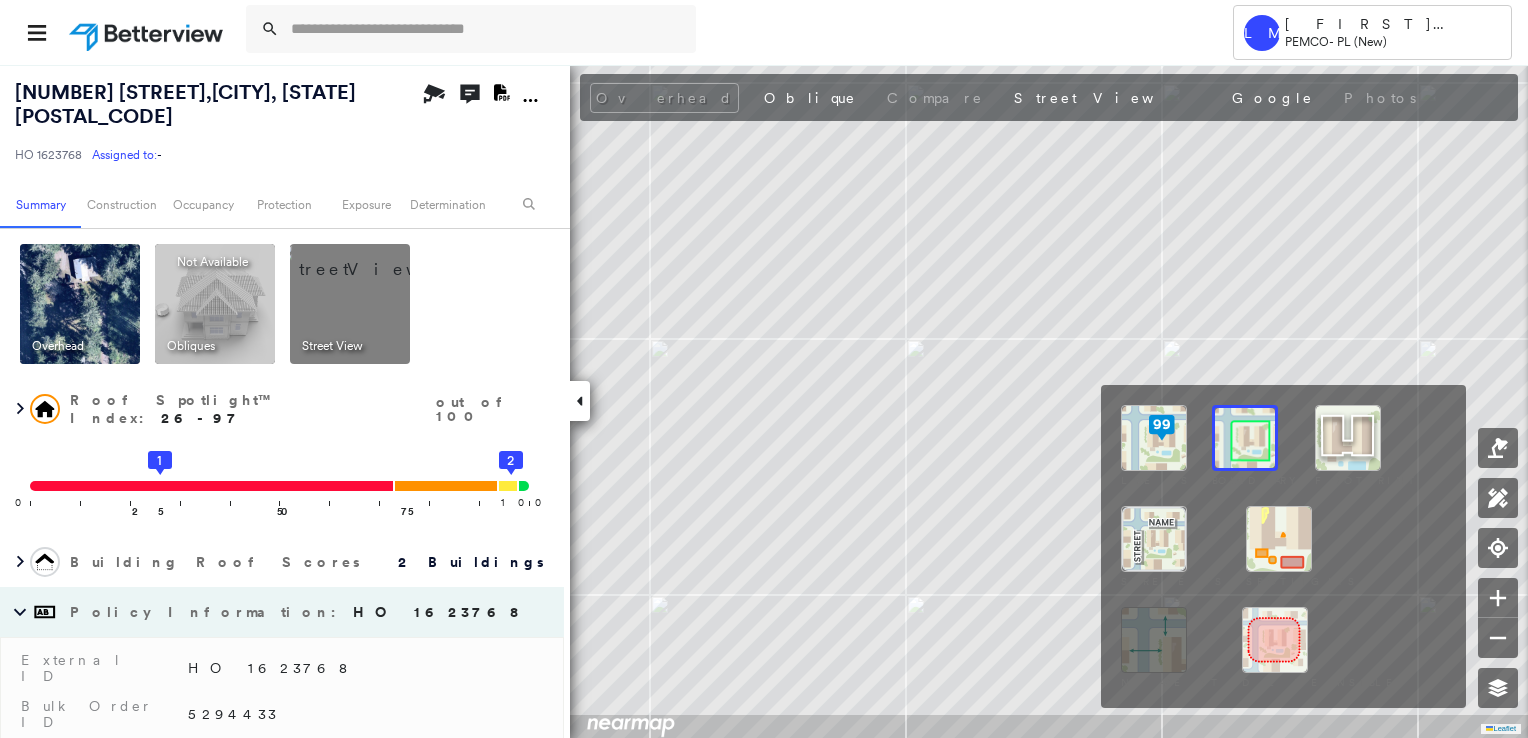 click at bounding box center (1245, 438) 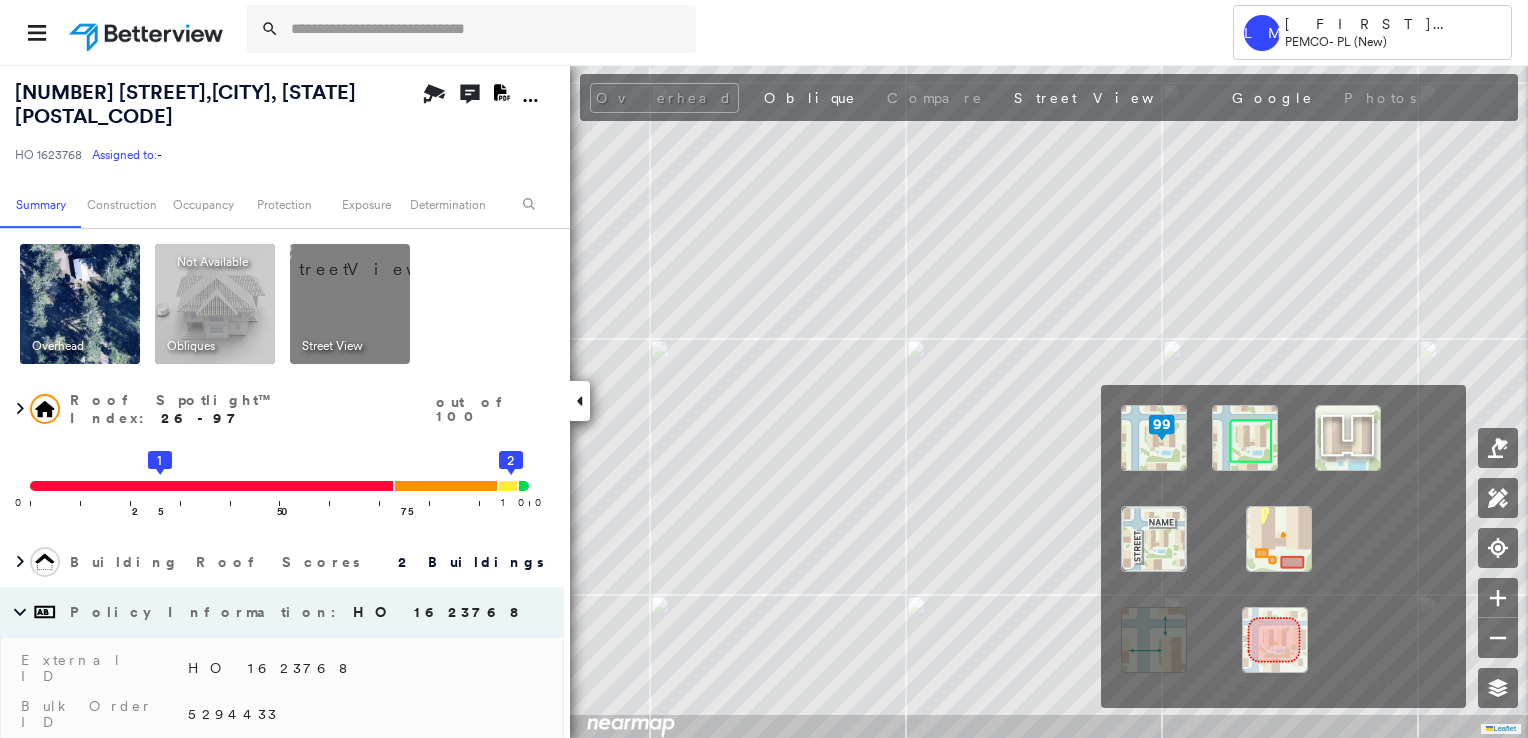 click at bounding box center [1275, 640] 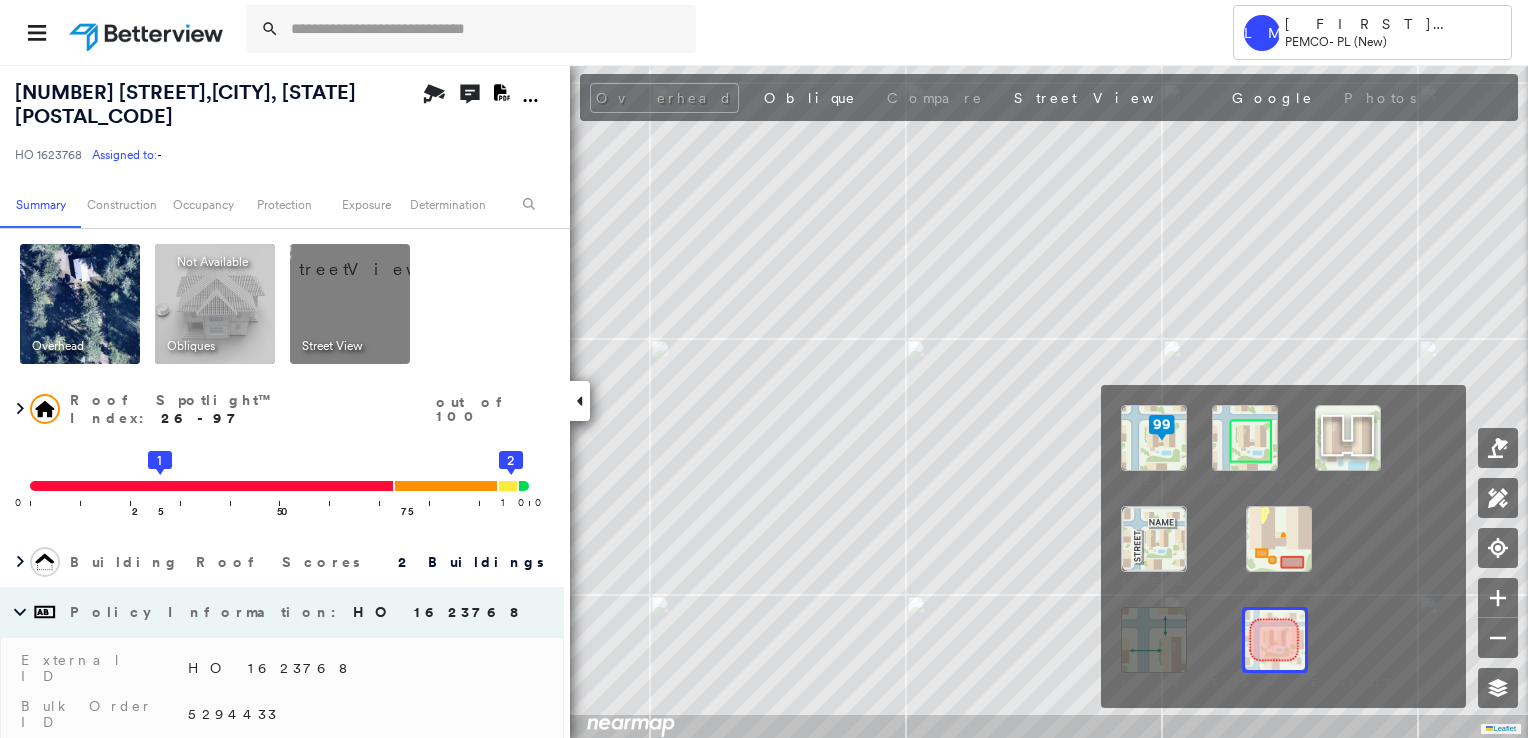 click at bounding box center [1154, 438] 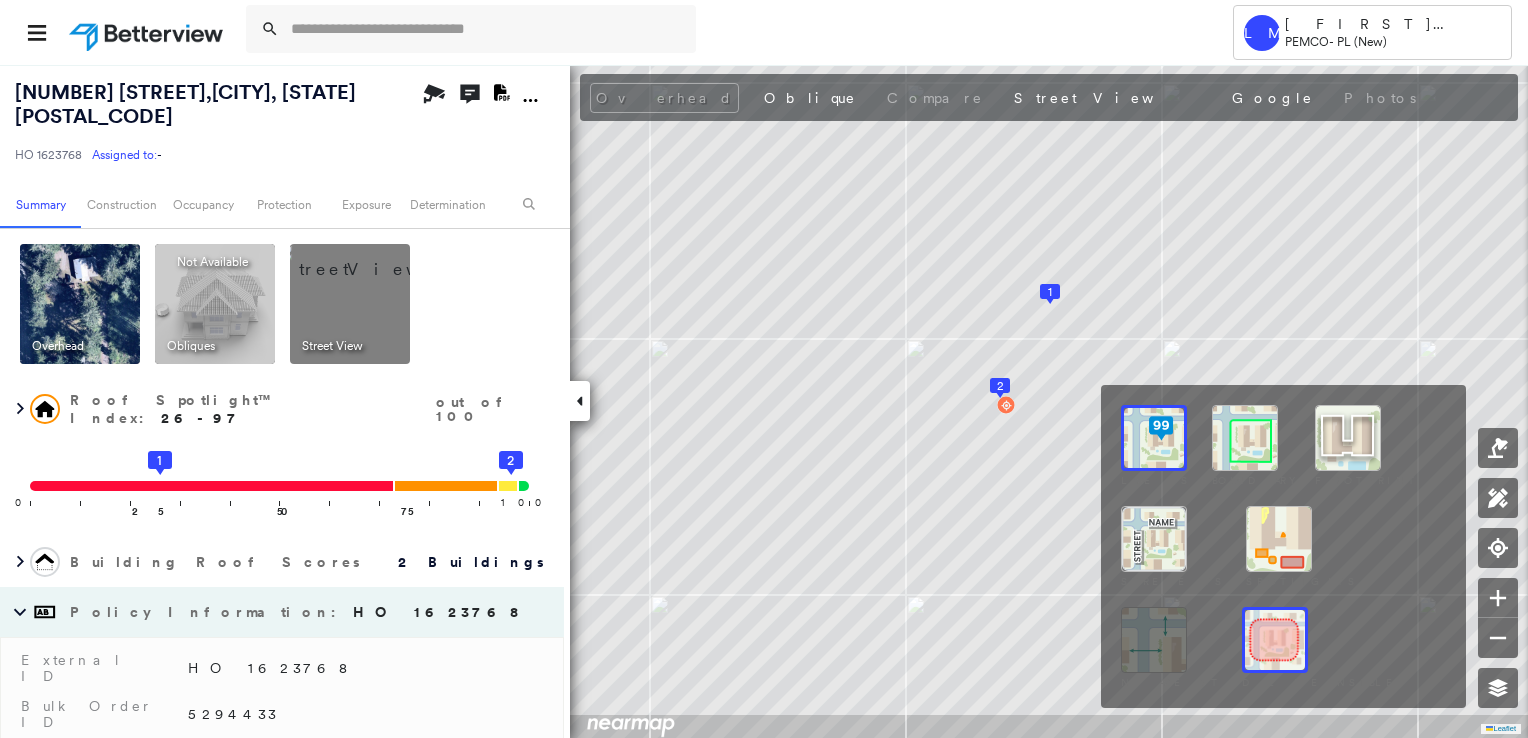click at bounding box center (1275, 640) 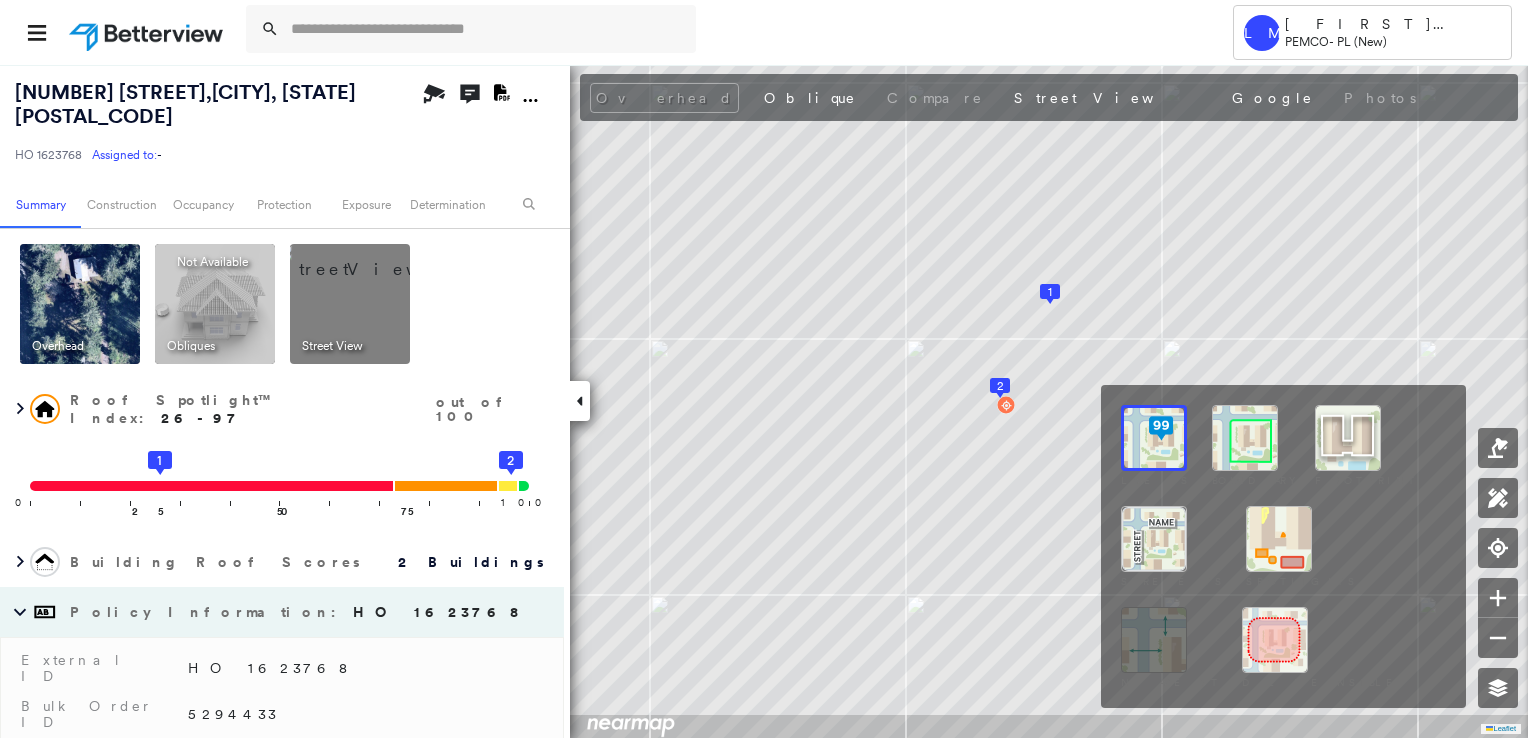 click at bounding box center [1245, 438] 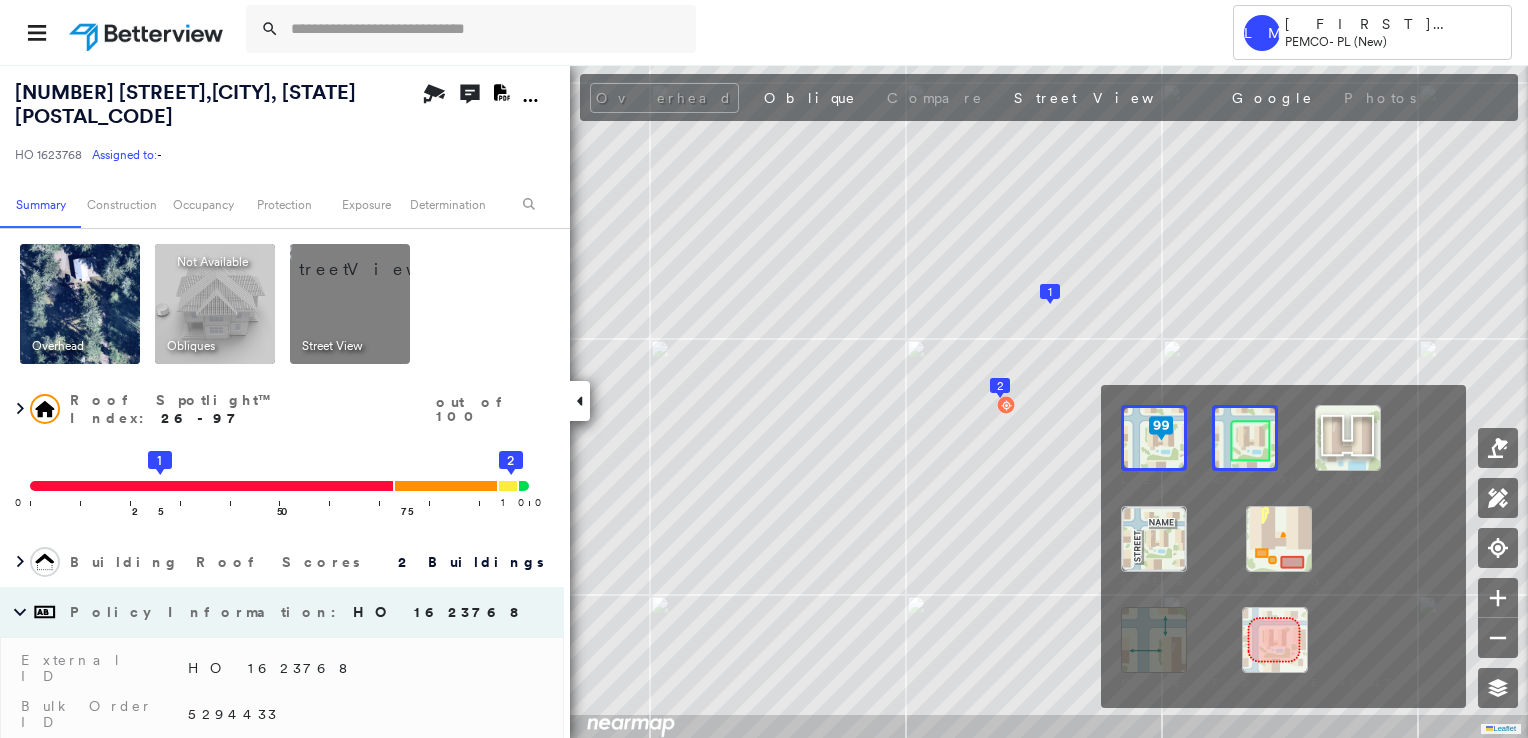 click at bounding box center [1279, 539] 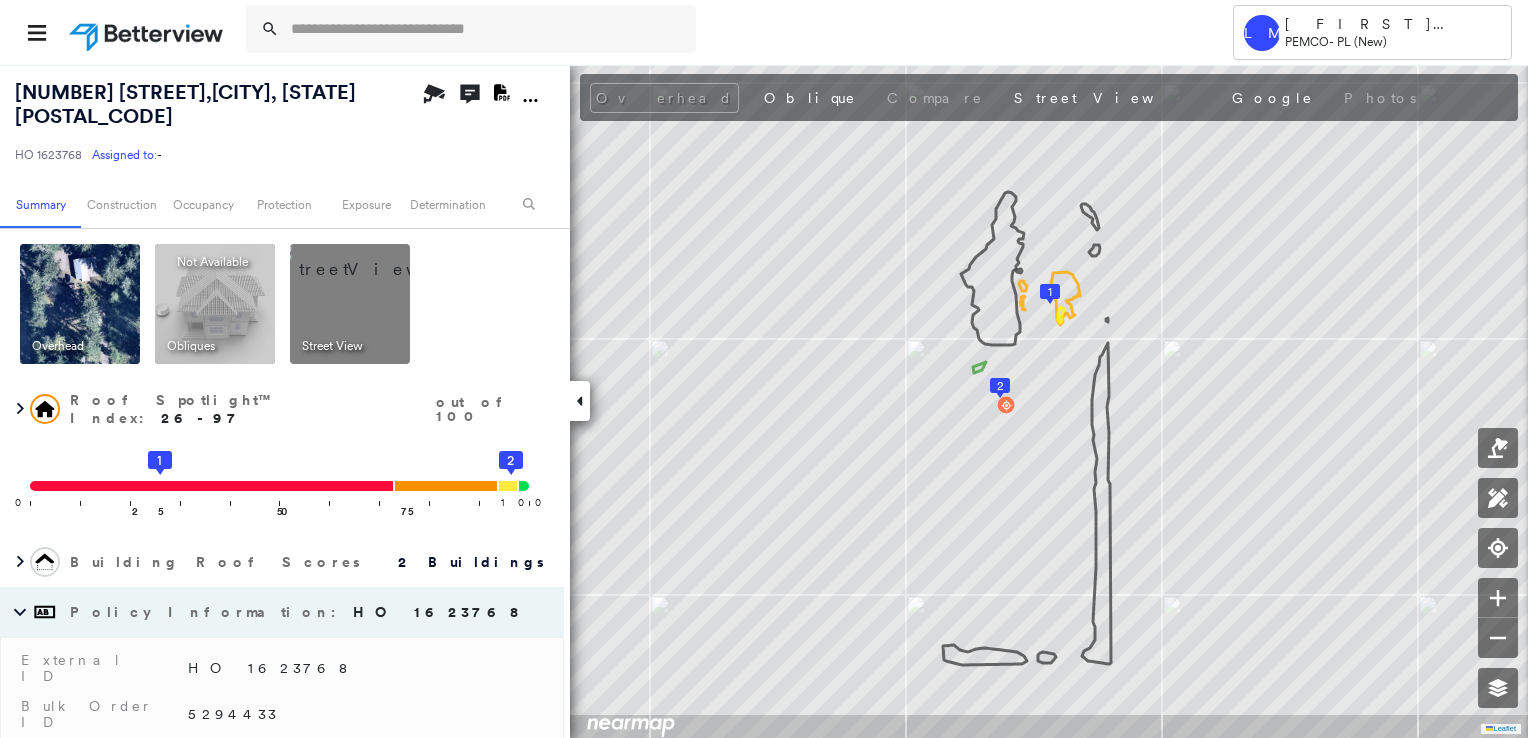 click at bounding box center [374, 259] 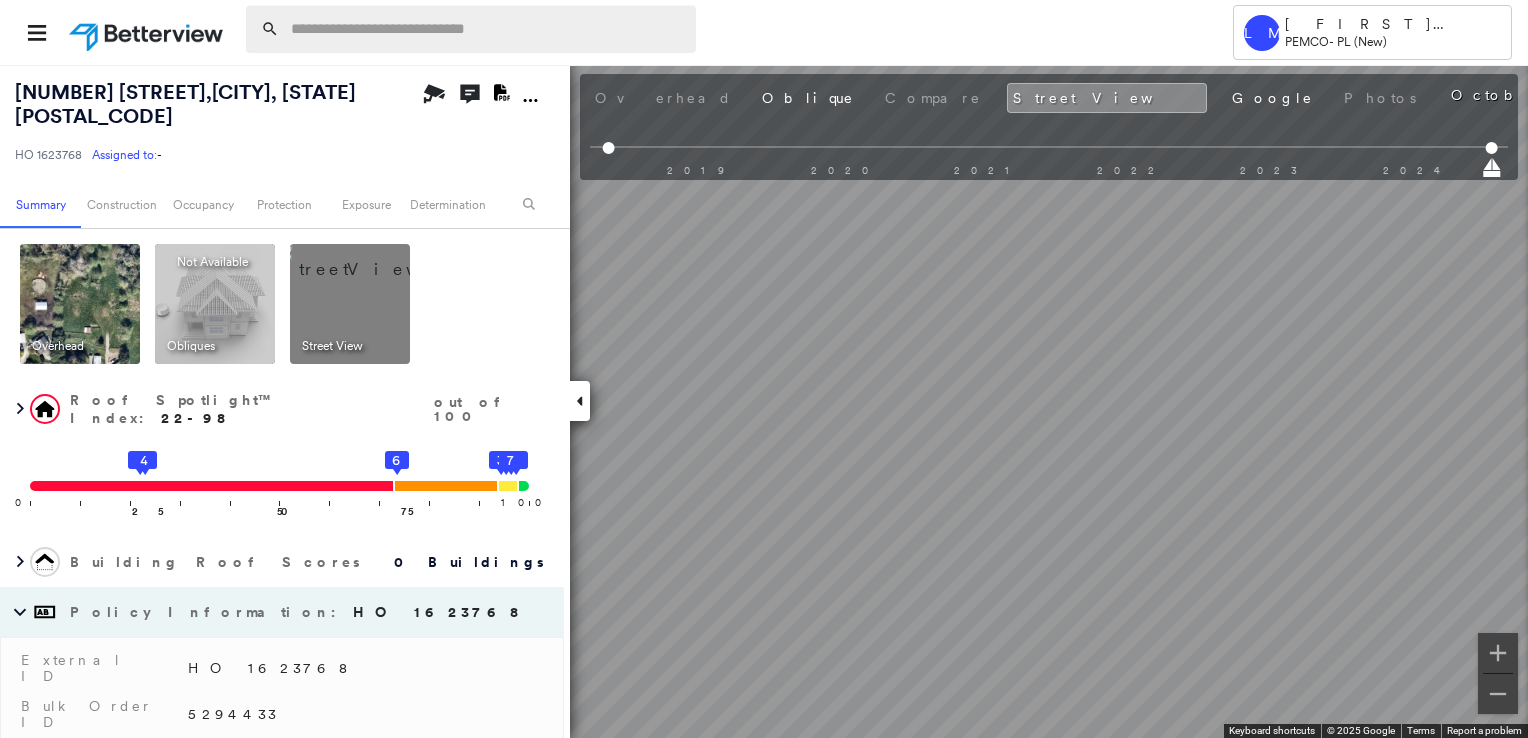 click at bounding box center (487, 29) 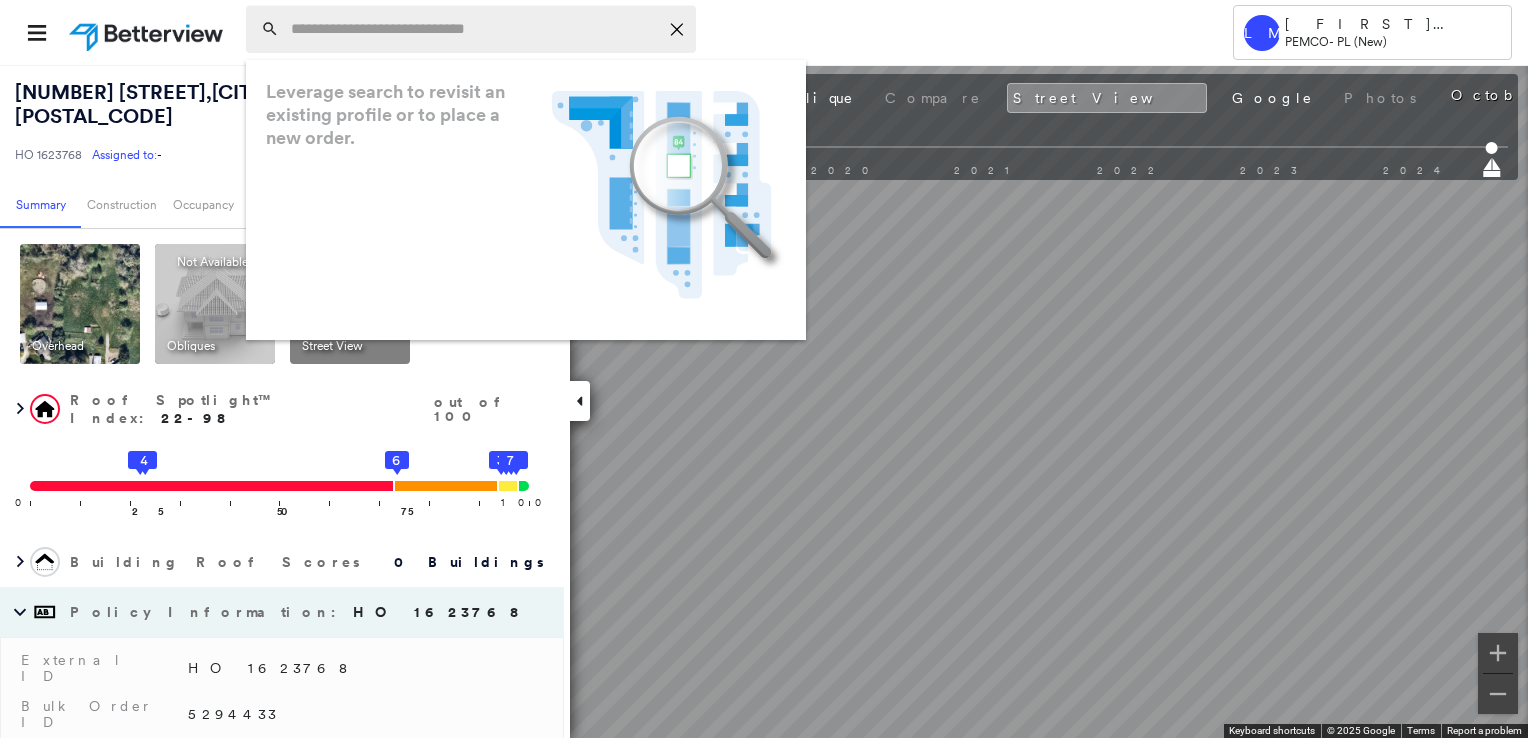 paste on "**********" 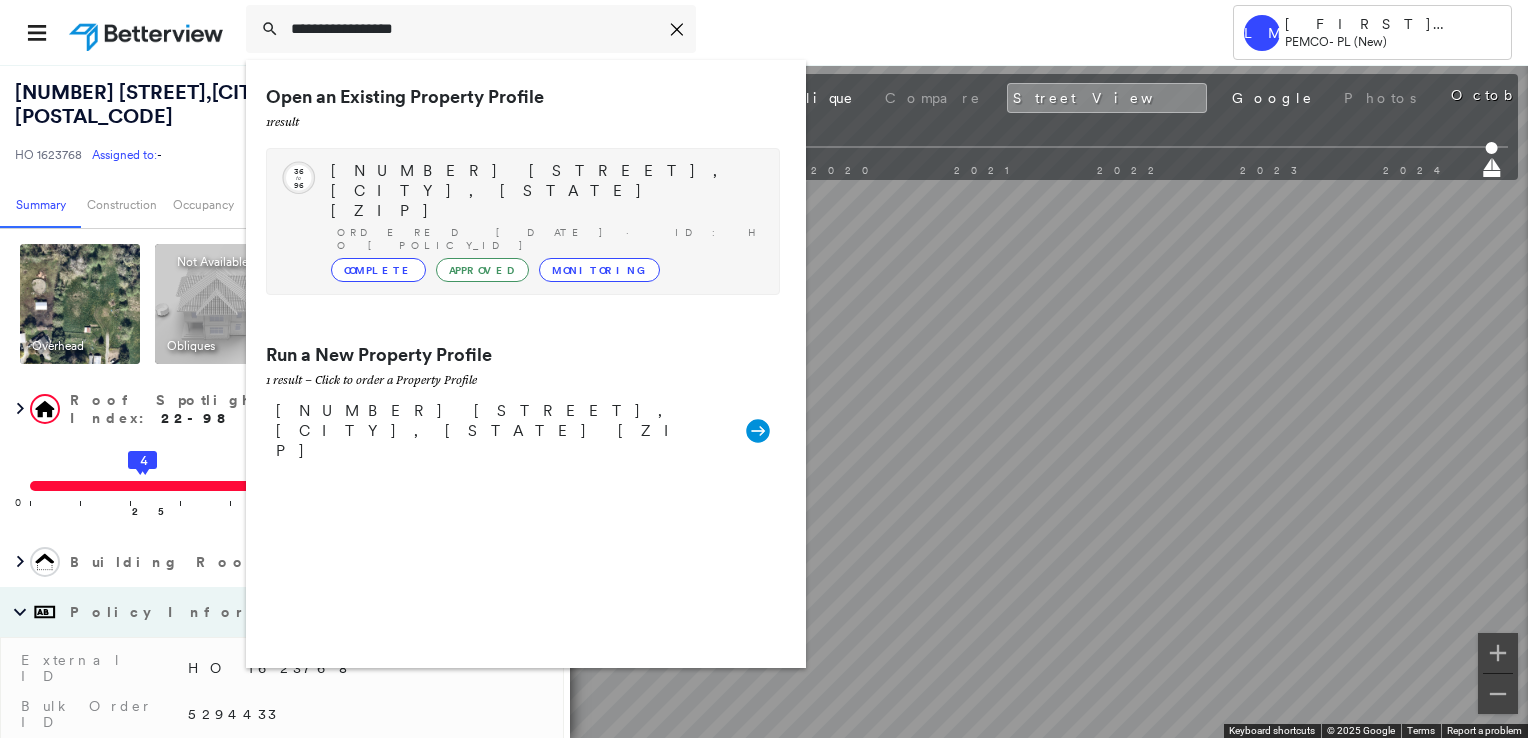 type on "**********" 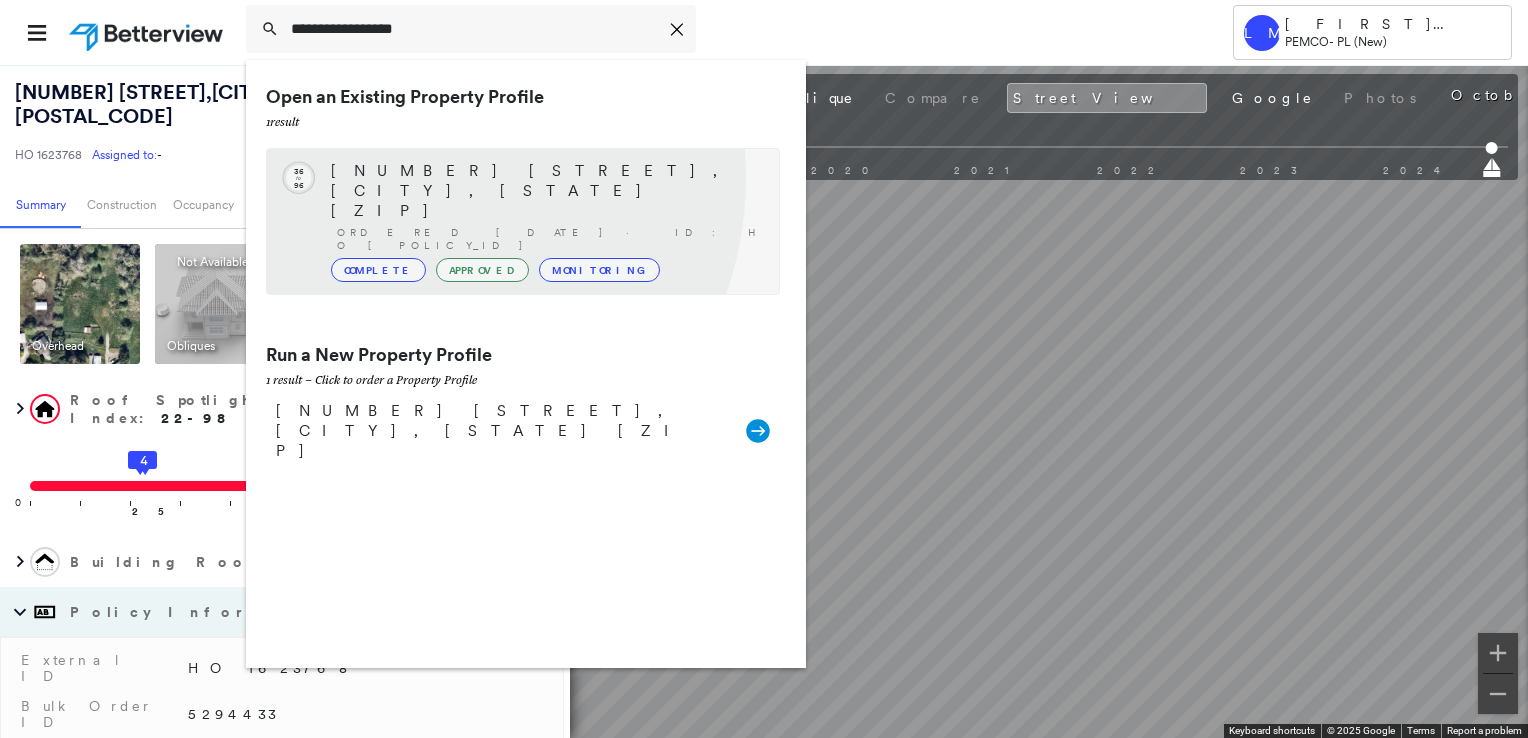 click on "[NUMBER] [STREET], [CITY], [STATE] [ZIP]" at bounding box center (545, 191) 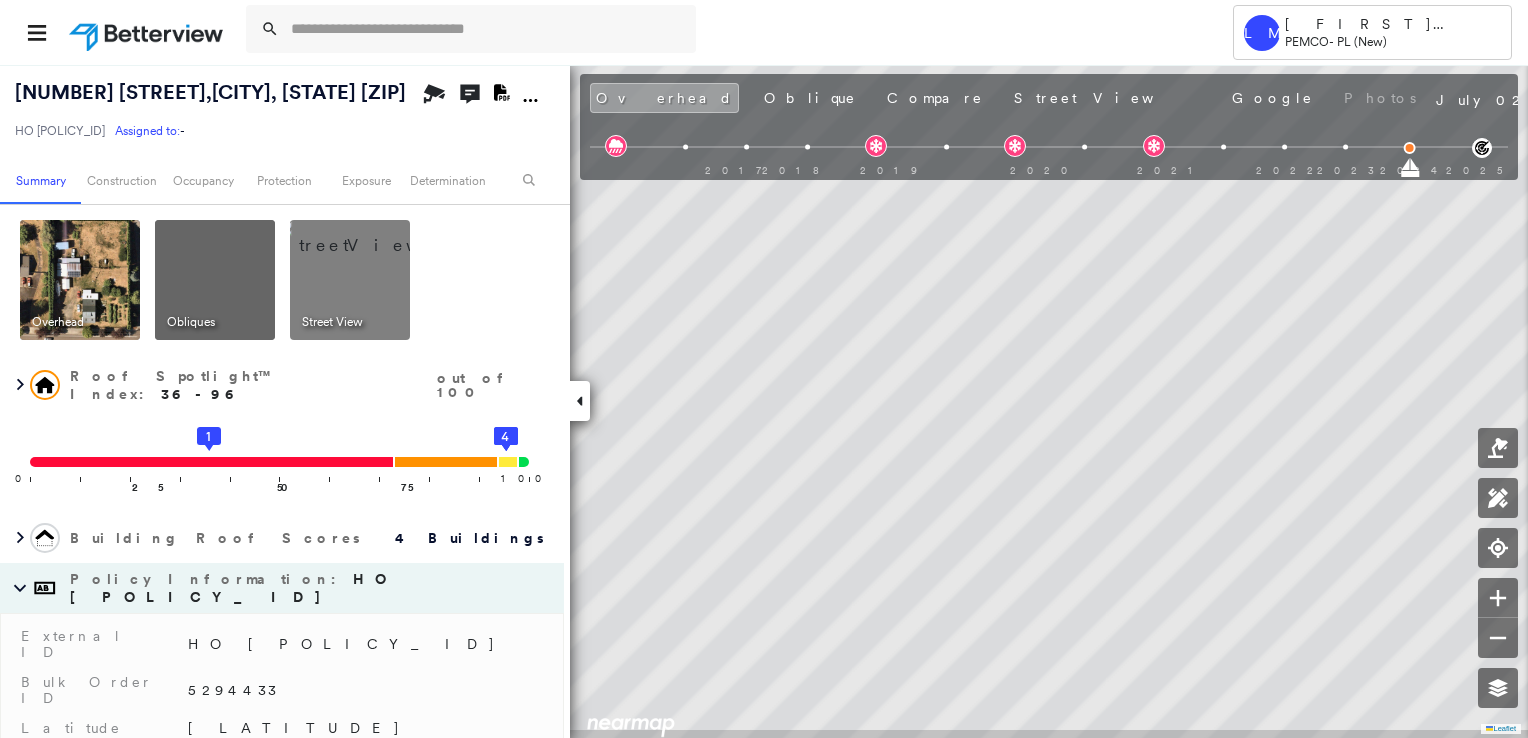 type on "**********" 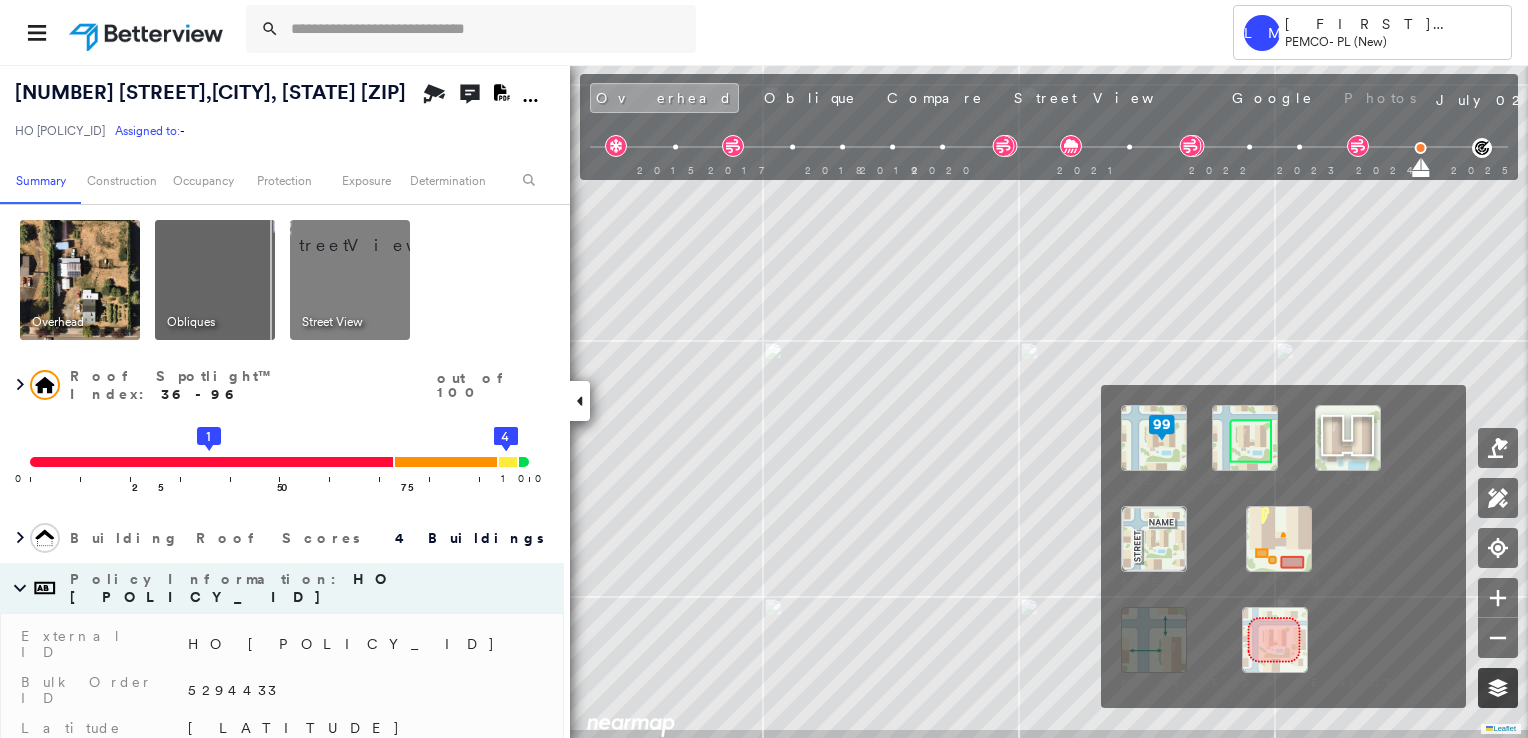 click 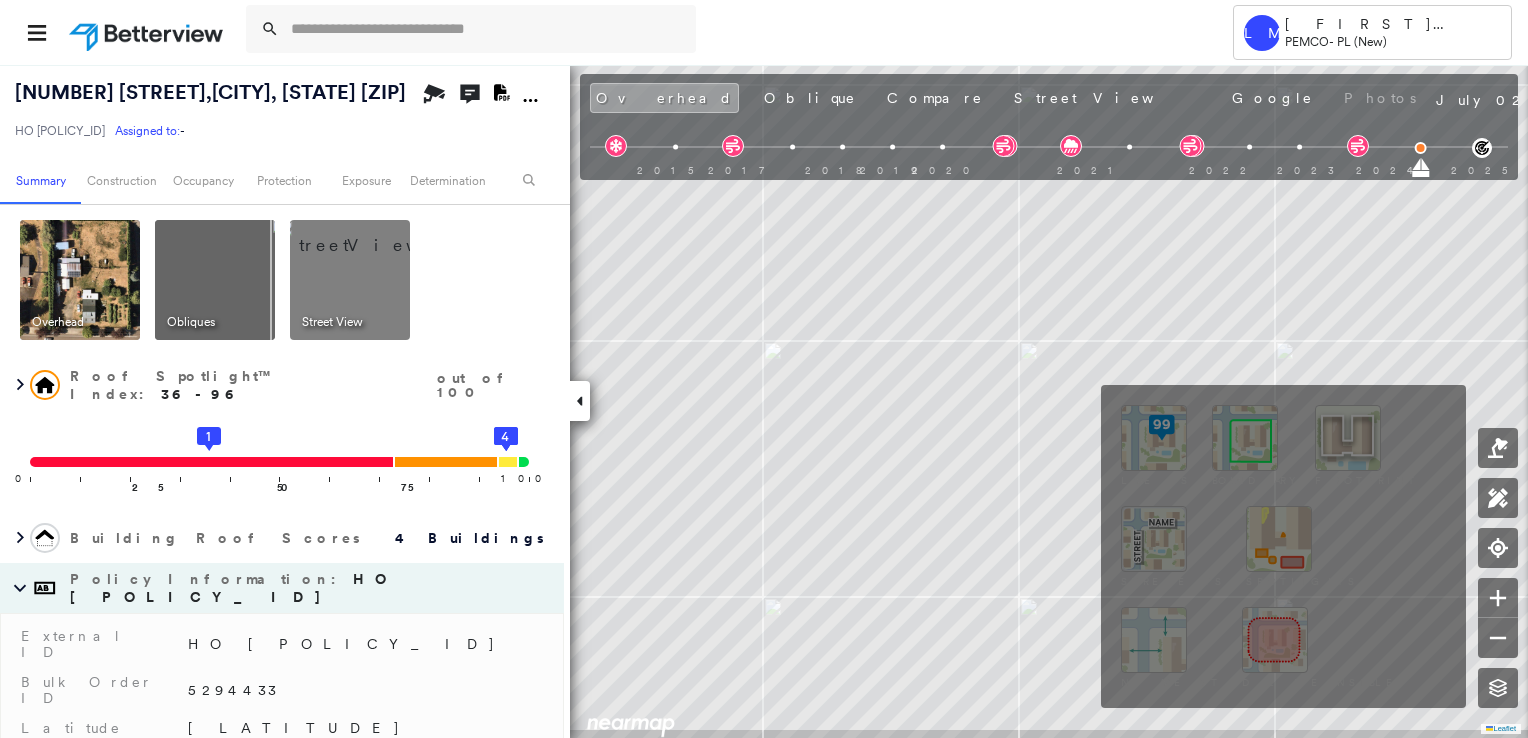 click at bounding box center [1279, 539] 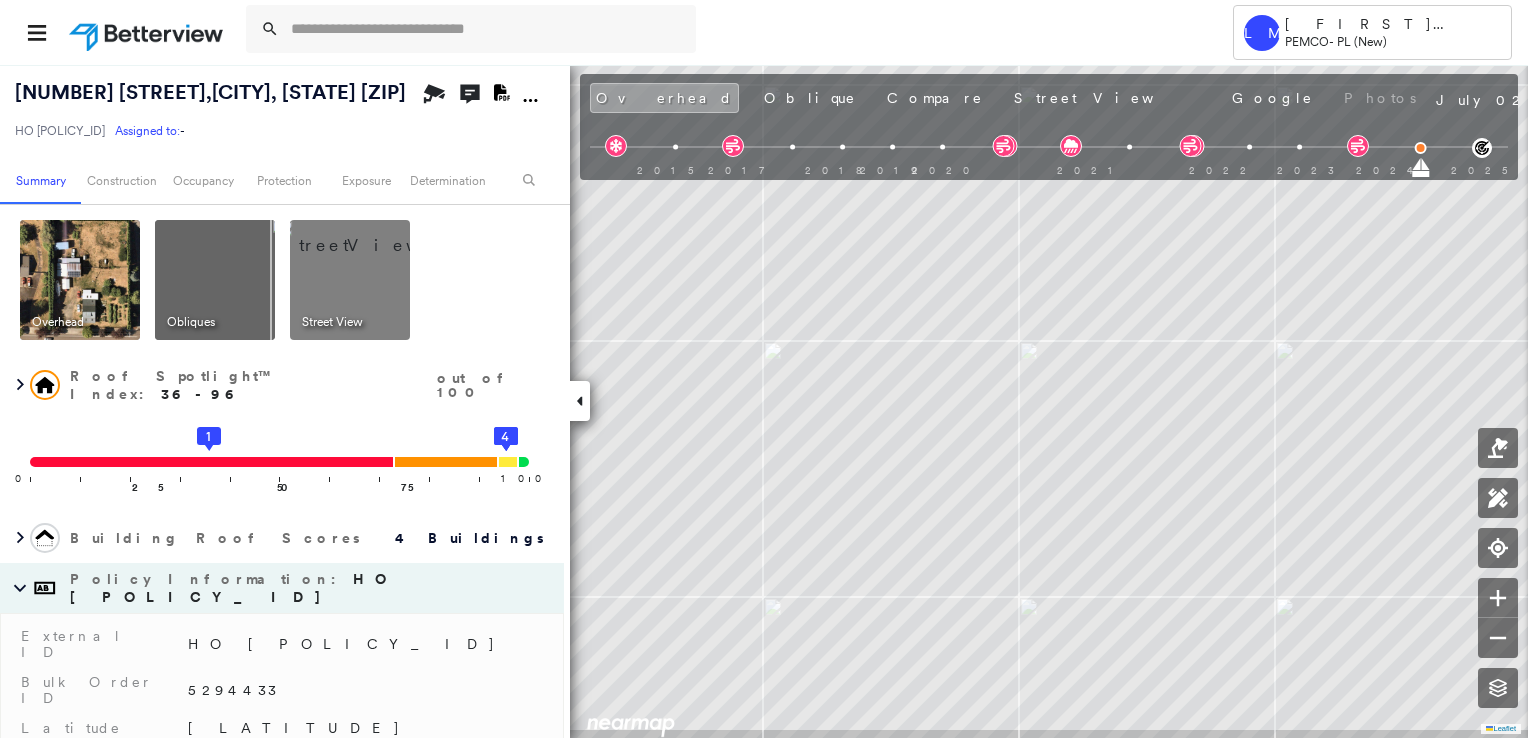 click at bounding box center (80, 280) 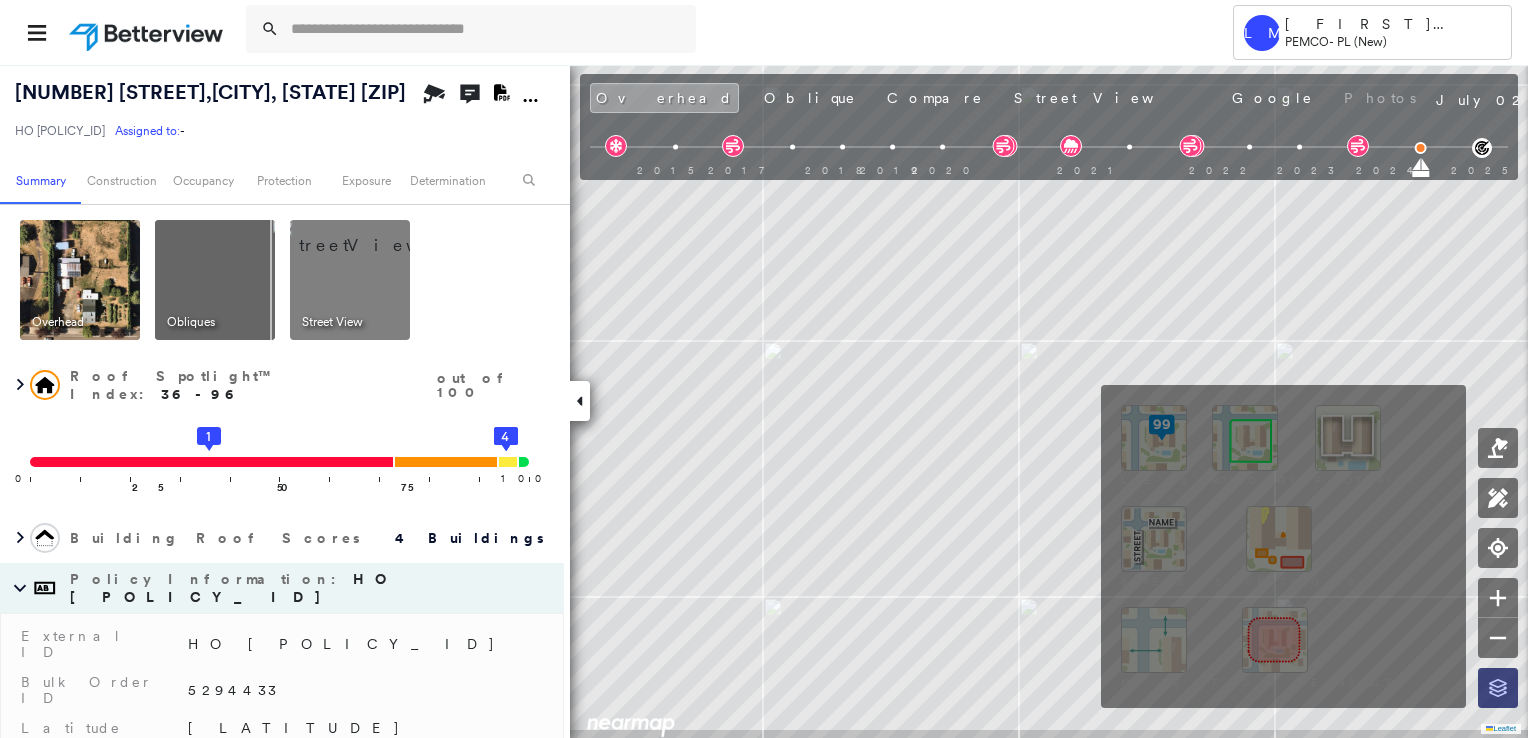 click 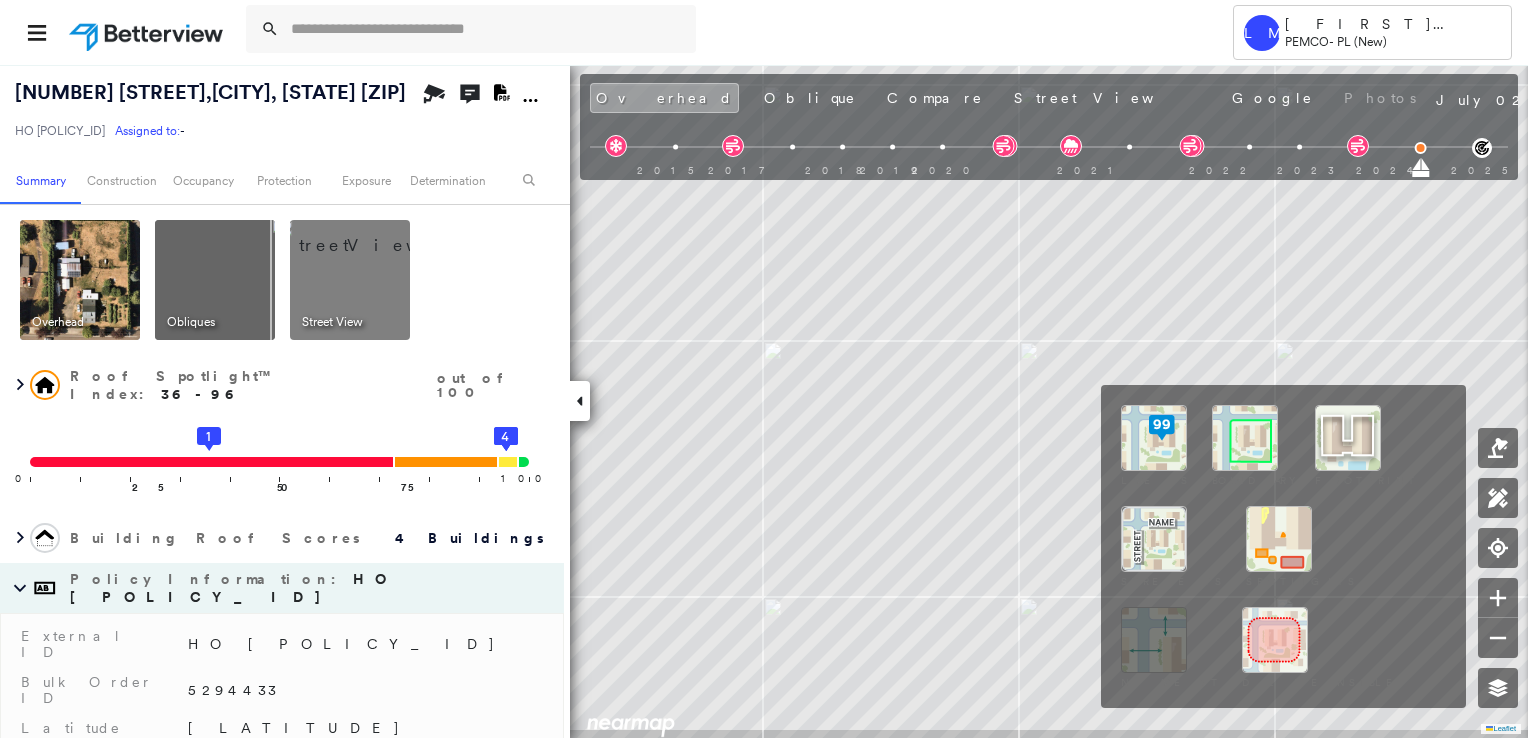 click at bounding box center (1279, 539) 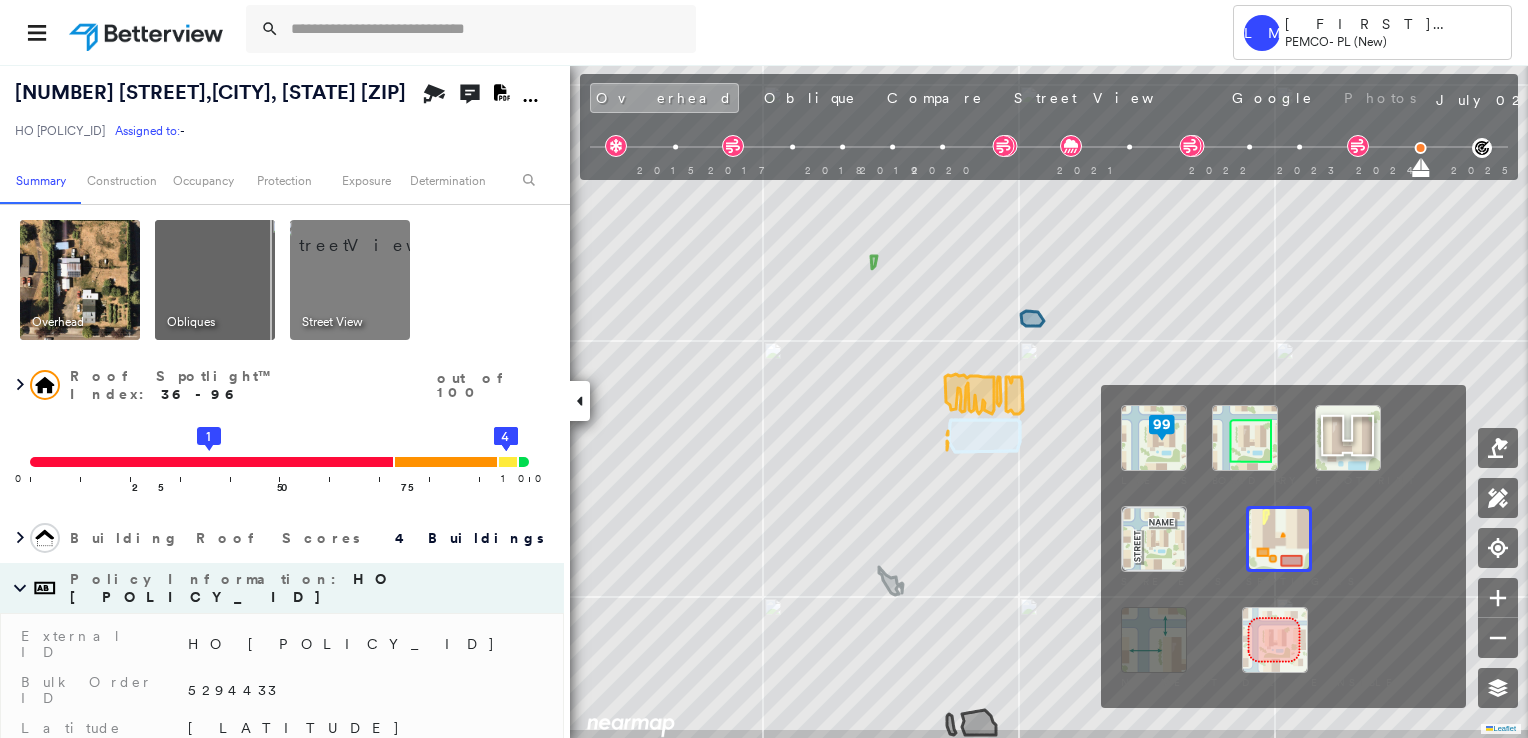 click at bounding box center (1245, 438) 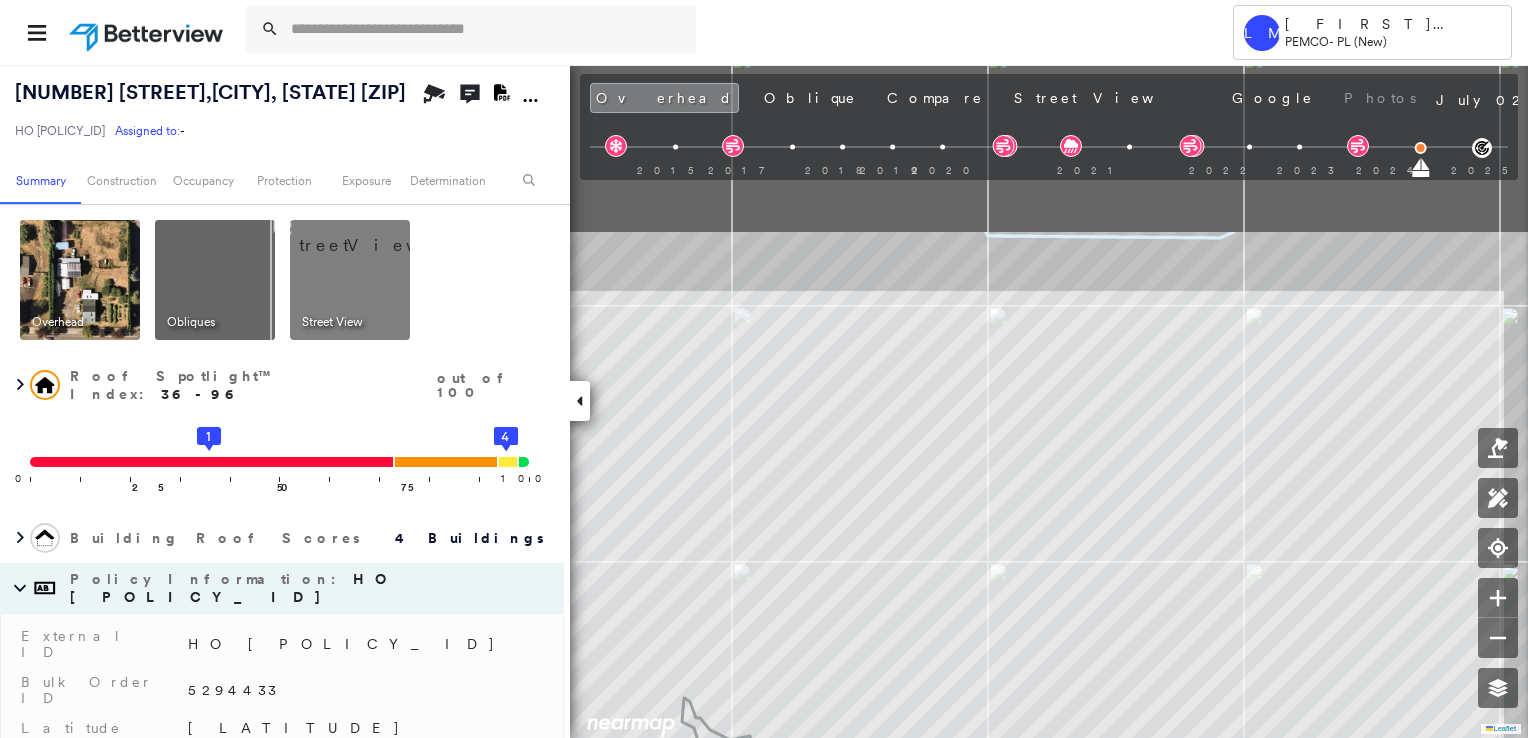 click on "**********" at bounding box center [764, 369] 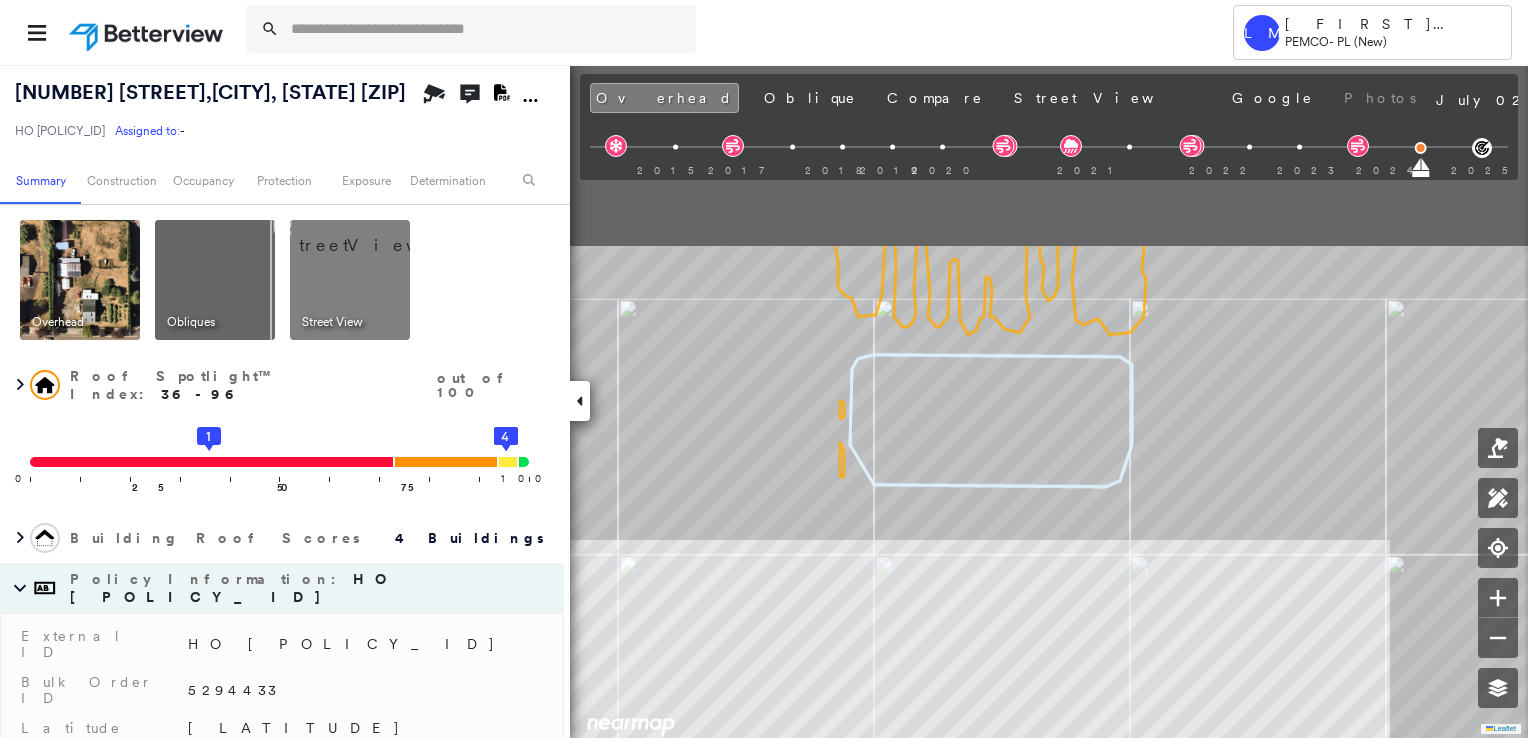 click on "**********" at bounding box center (764, 369) 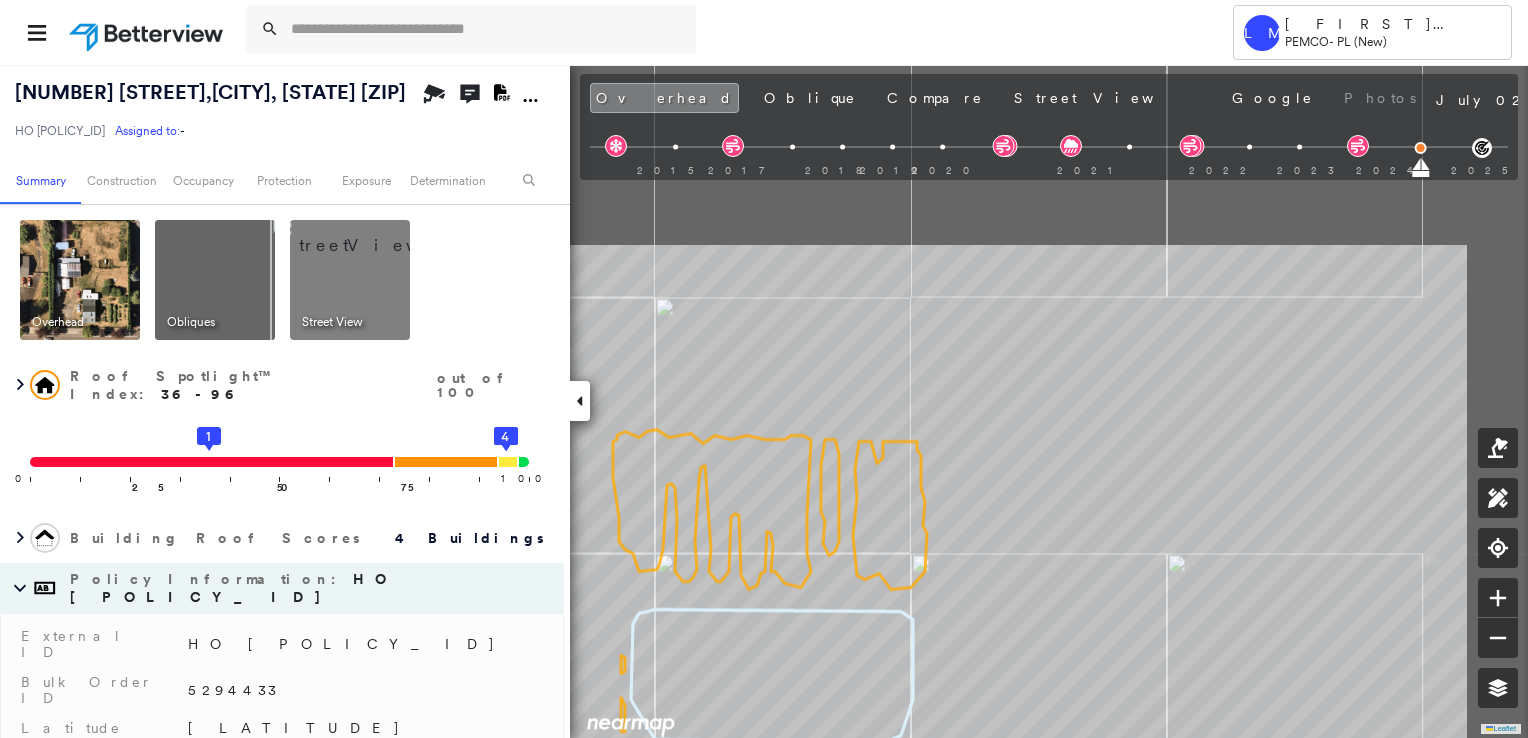 click on "**********" at bounding box center [764, 369] 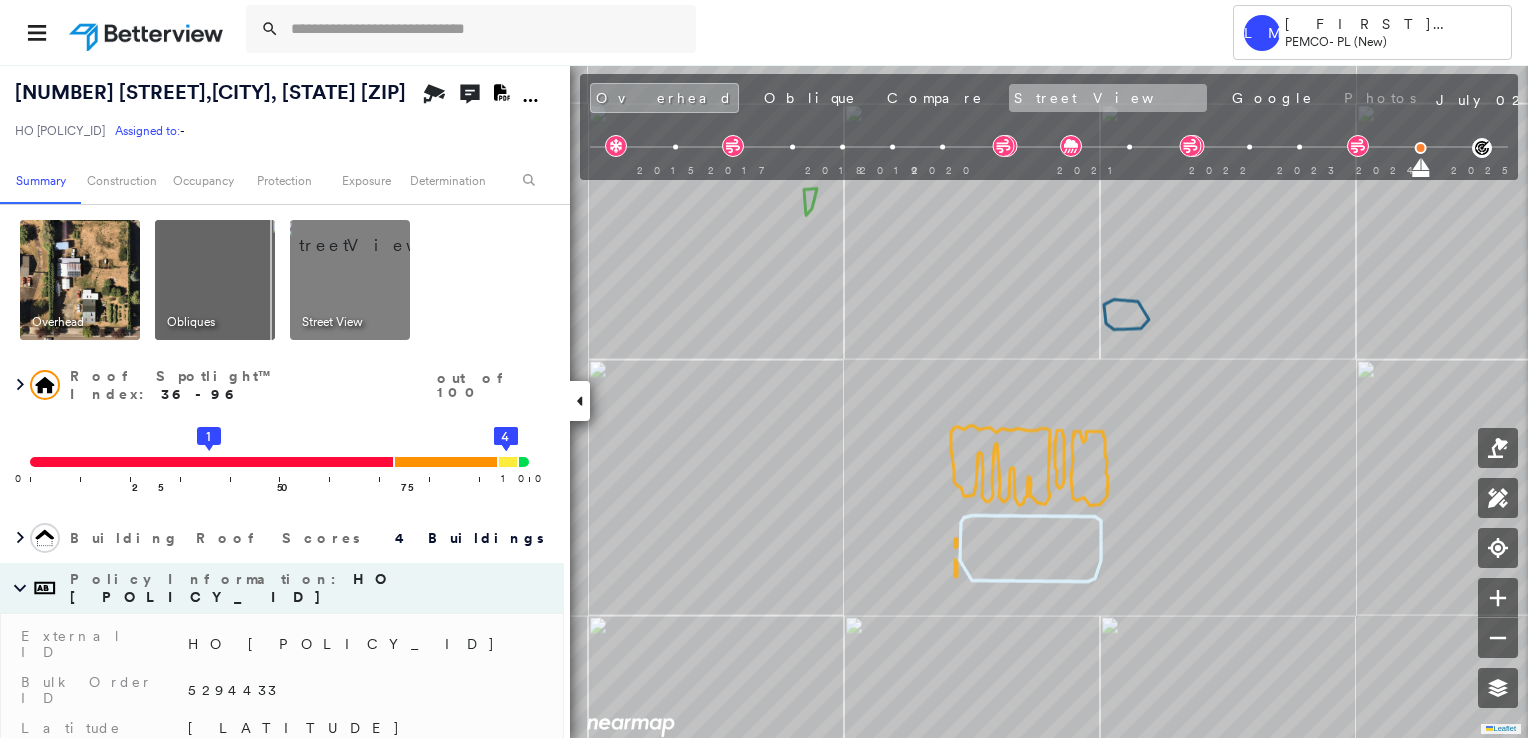 click on "Street View" at bounding box center (1108, 98) 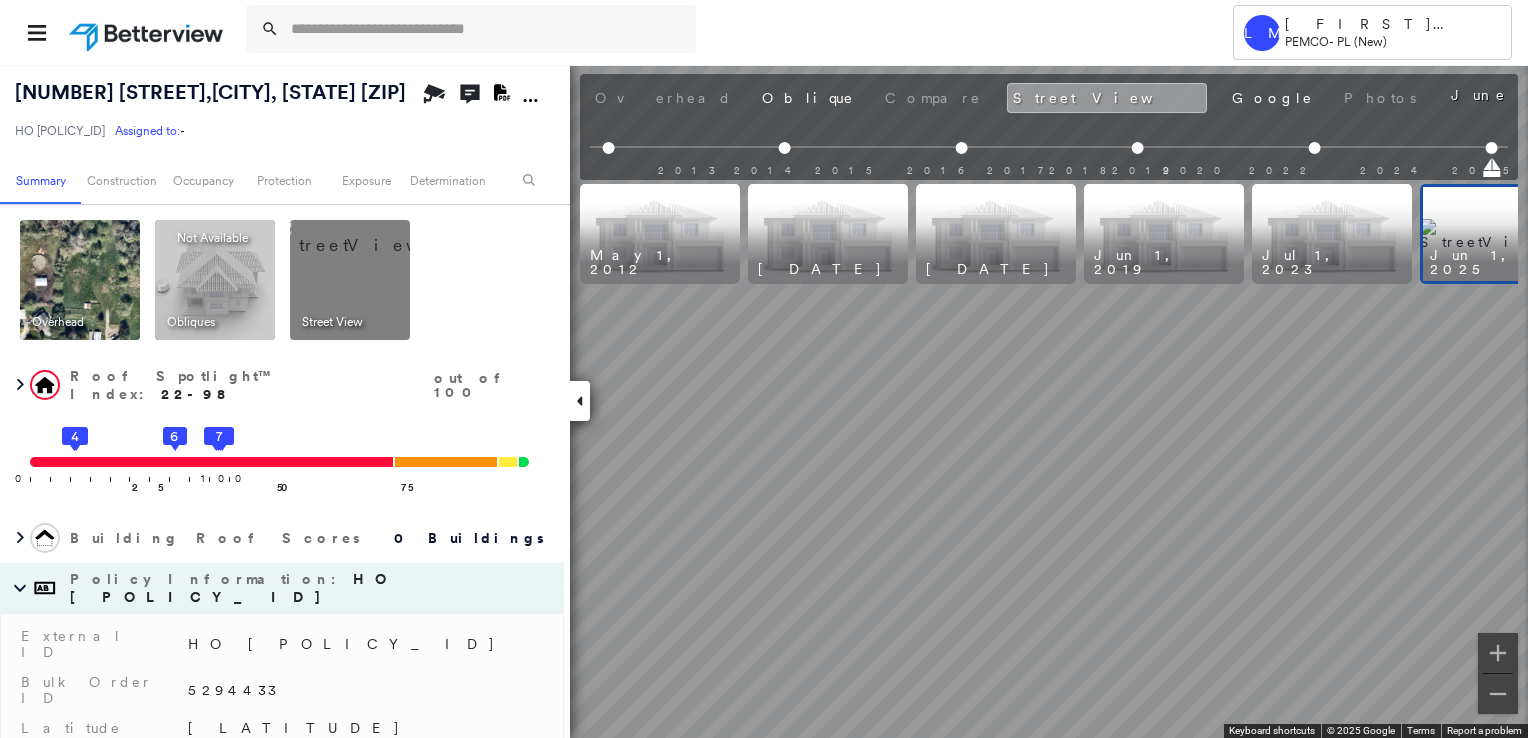 scroll, scrollTop: 0, scrollLeft: 69, axis: horizontal 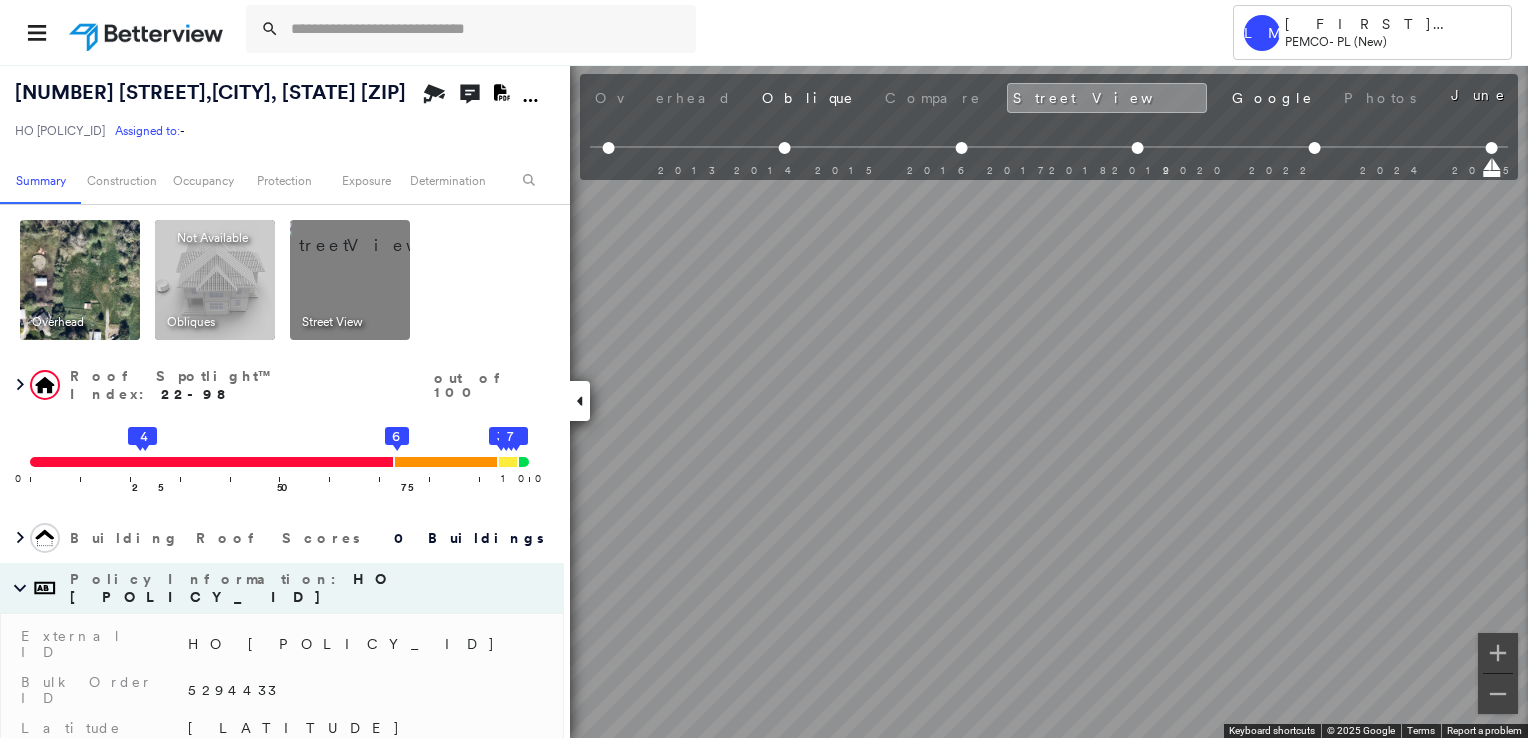 click on "**********" at bounding box center (764, 369) 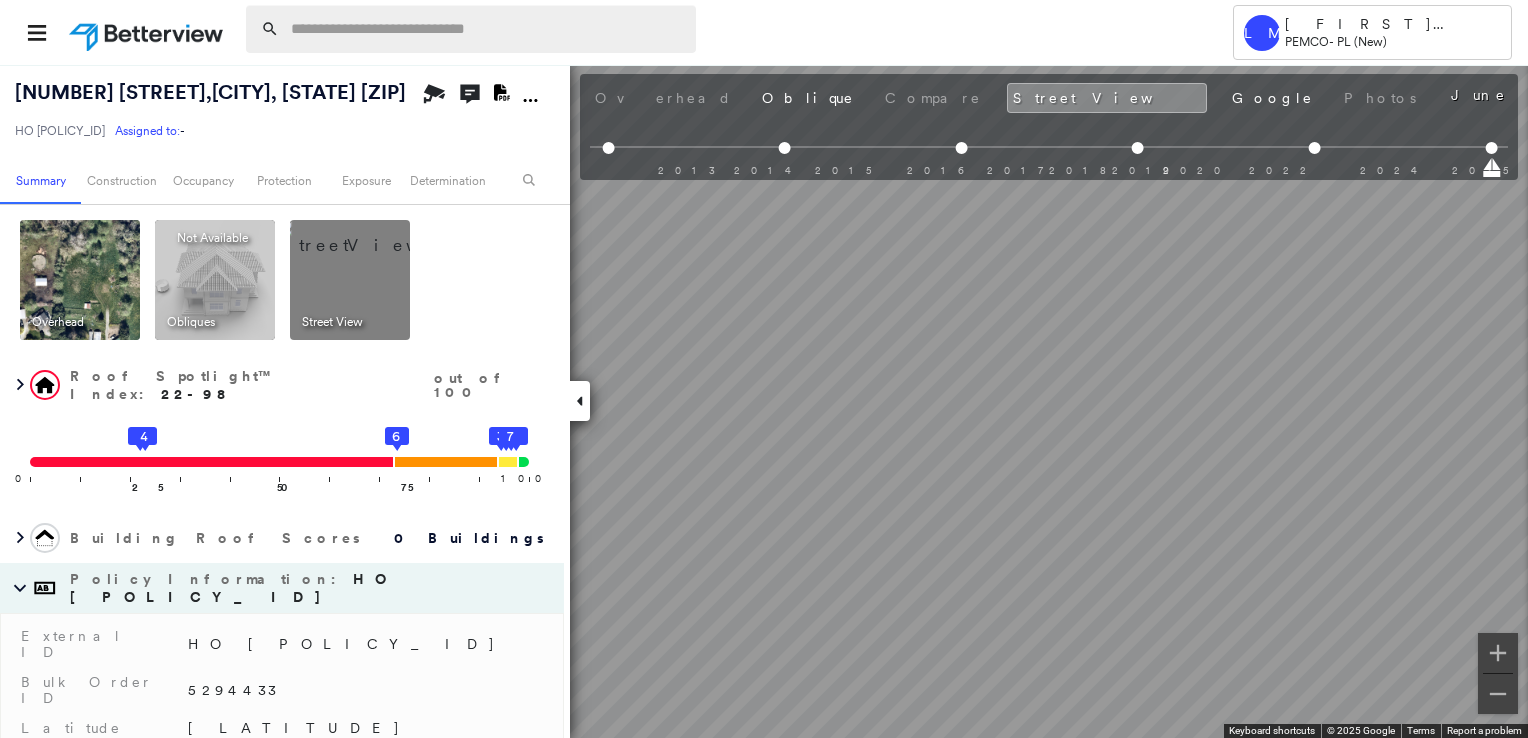 click at bounding box center [487, 29] 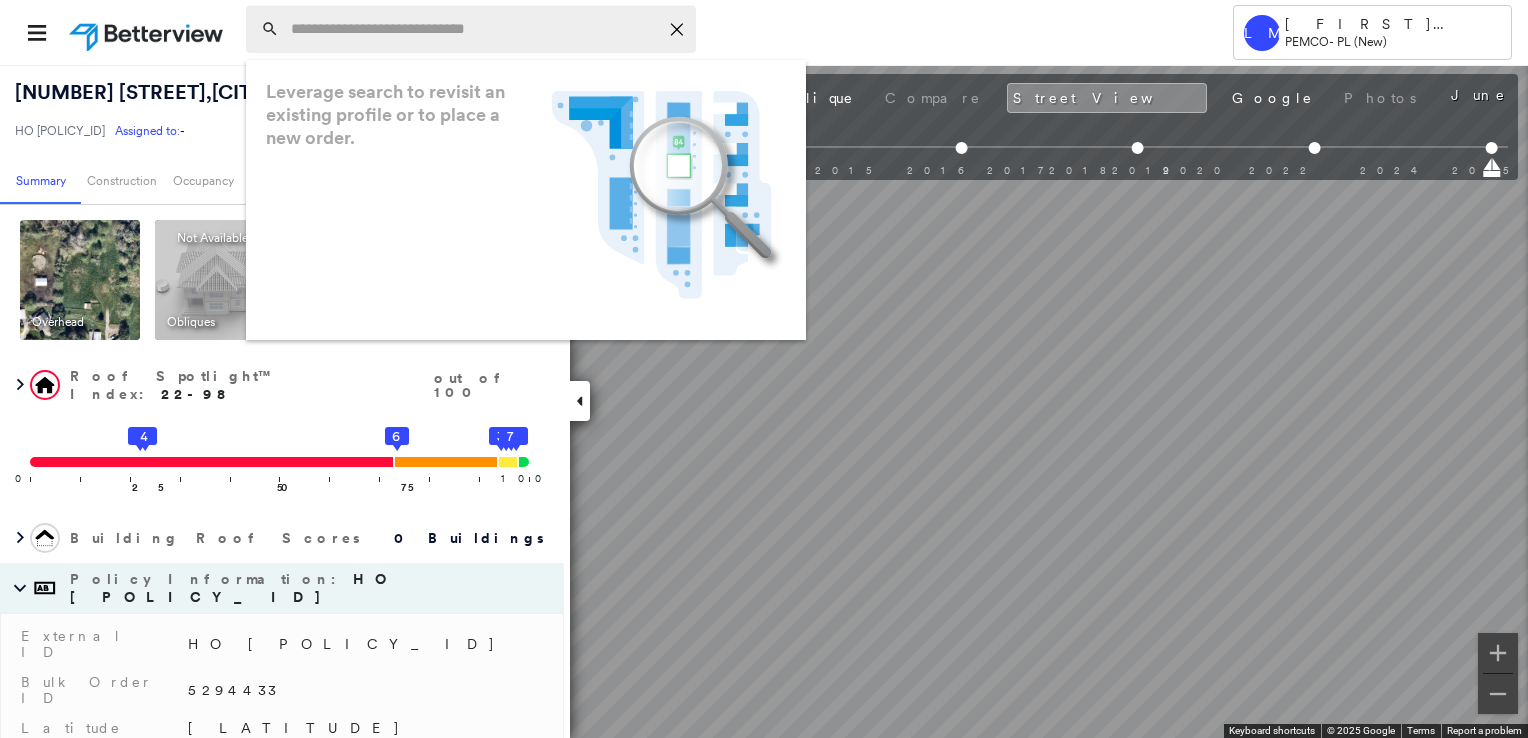 paste on "**********" 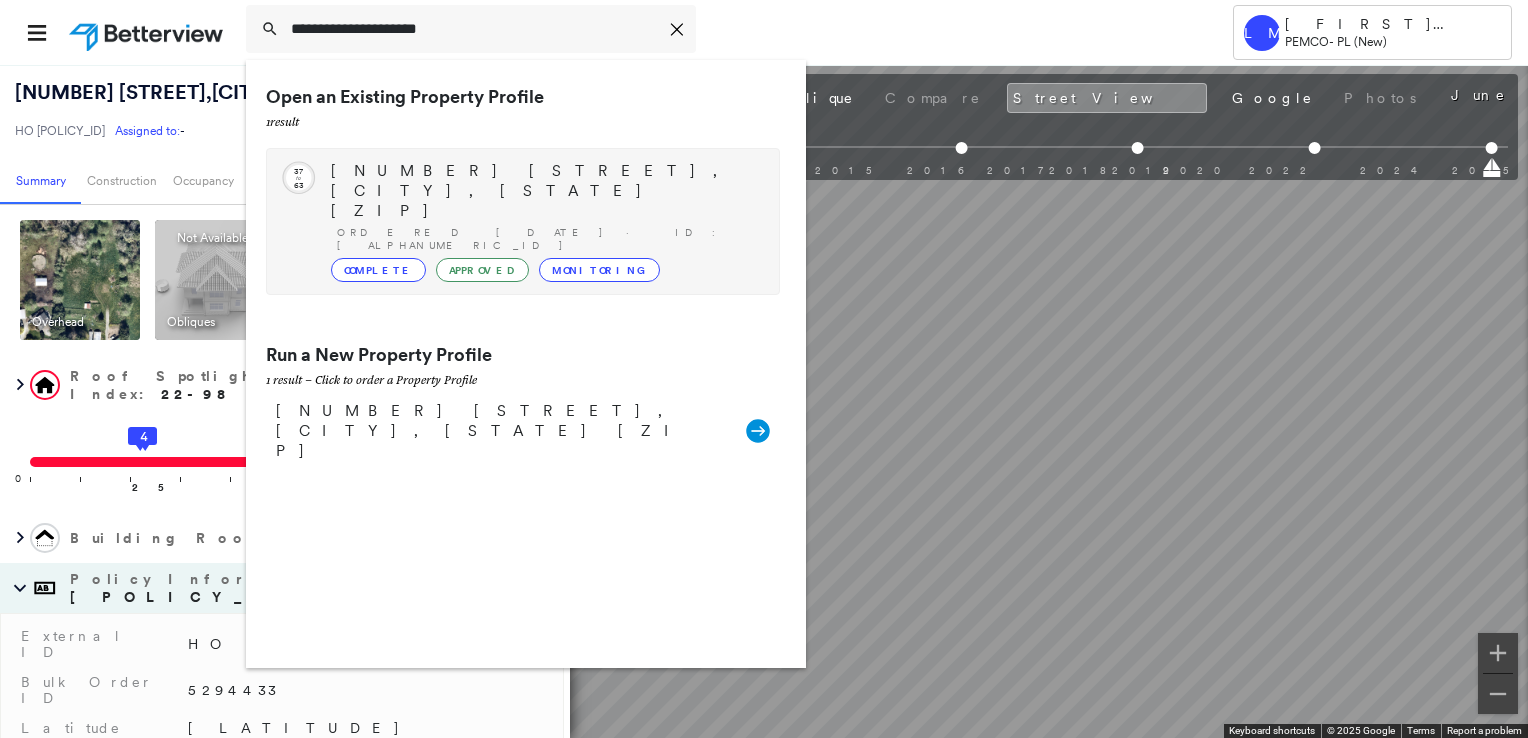 type on "**********" 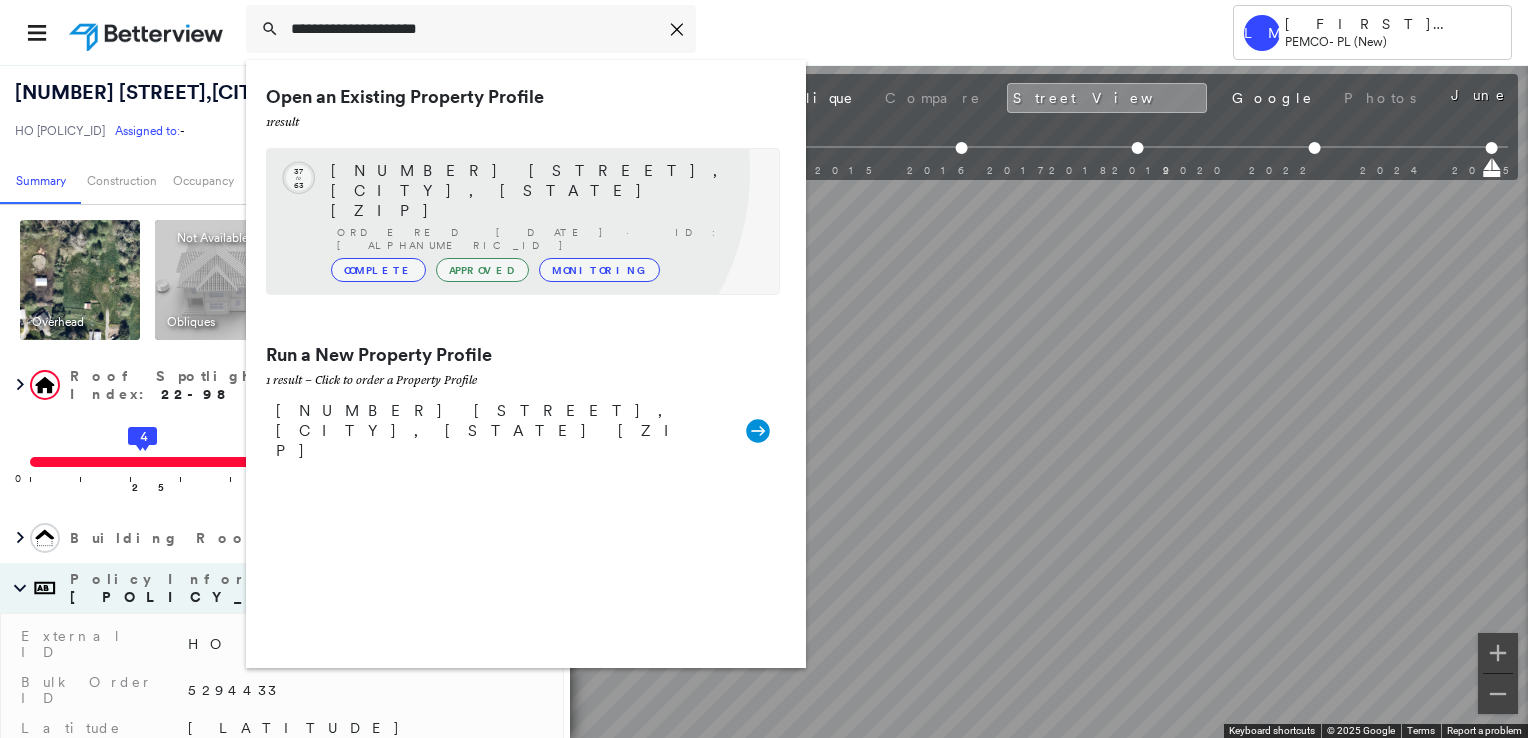 click on "[NUMBER] [STREET], [CITY], [STATE] [ZIP]" at bounding box center (545, 191) 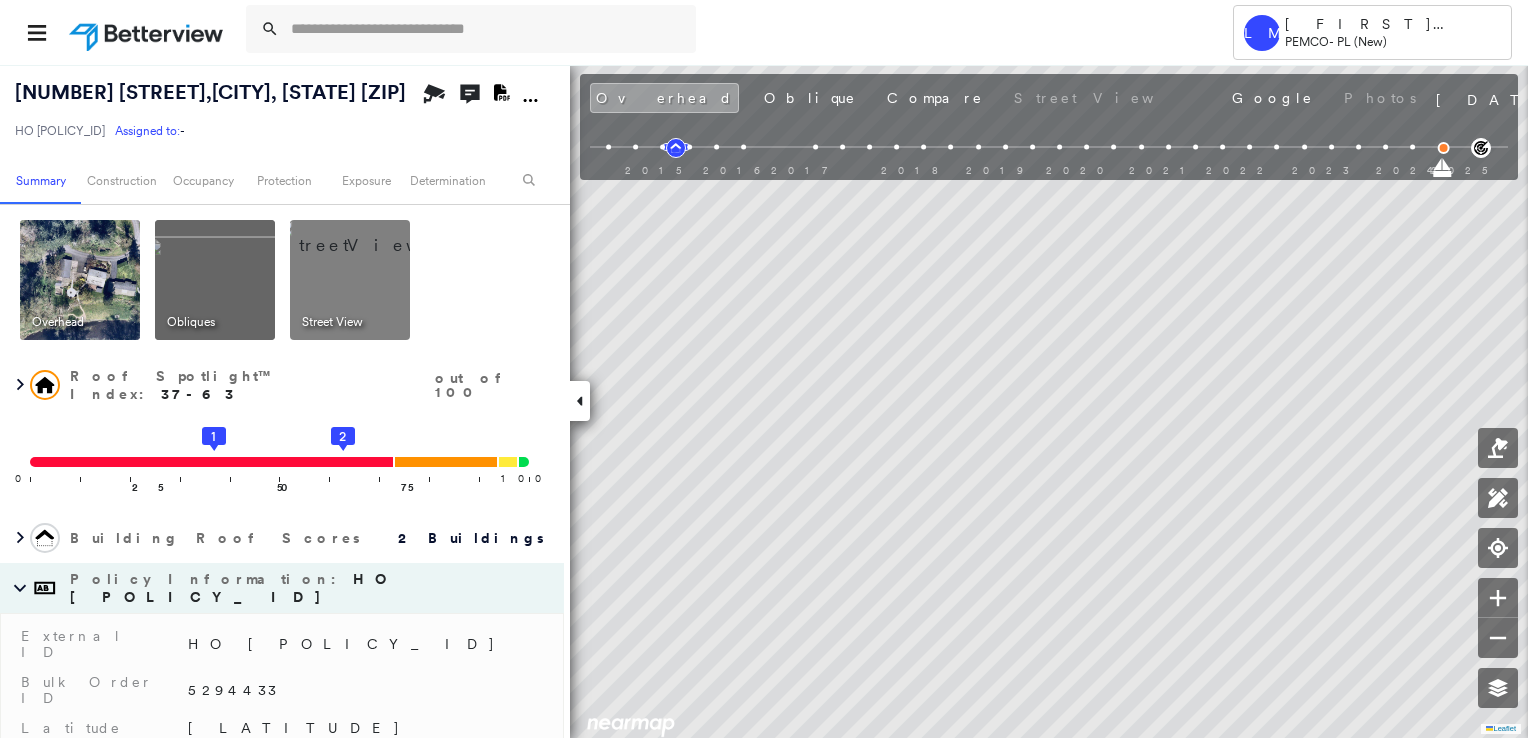type on "**********" 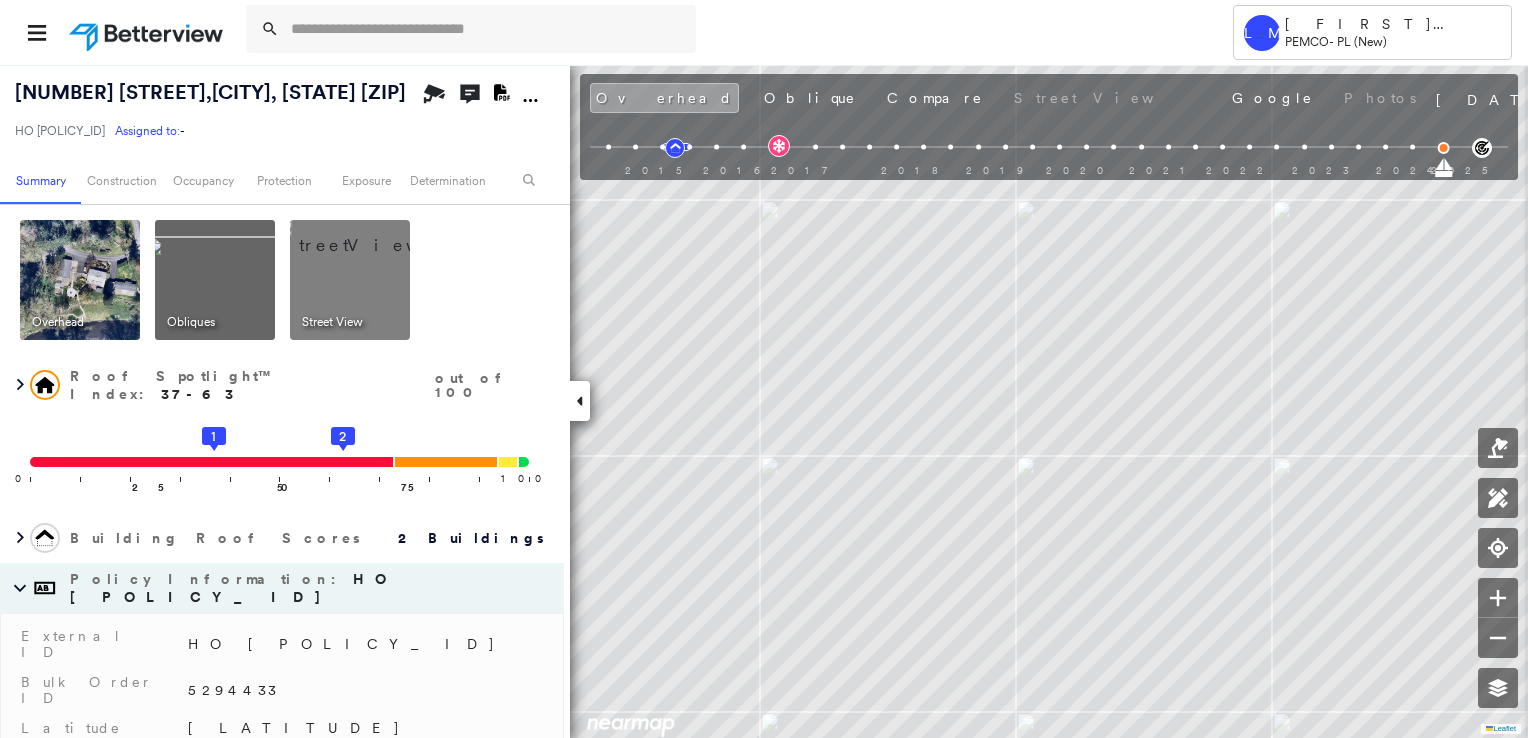 click at bounding box center (80, 280) 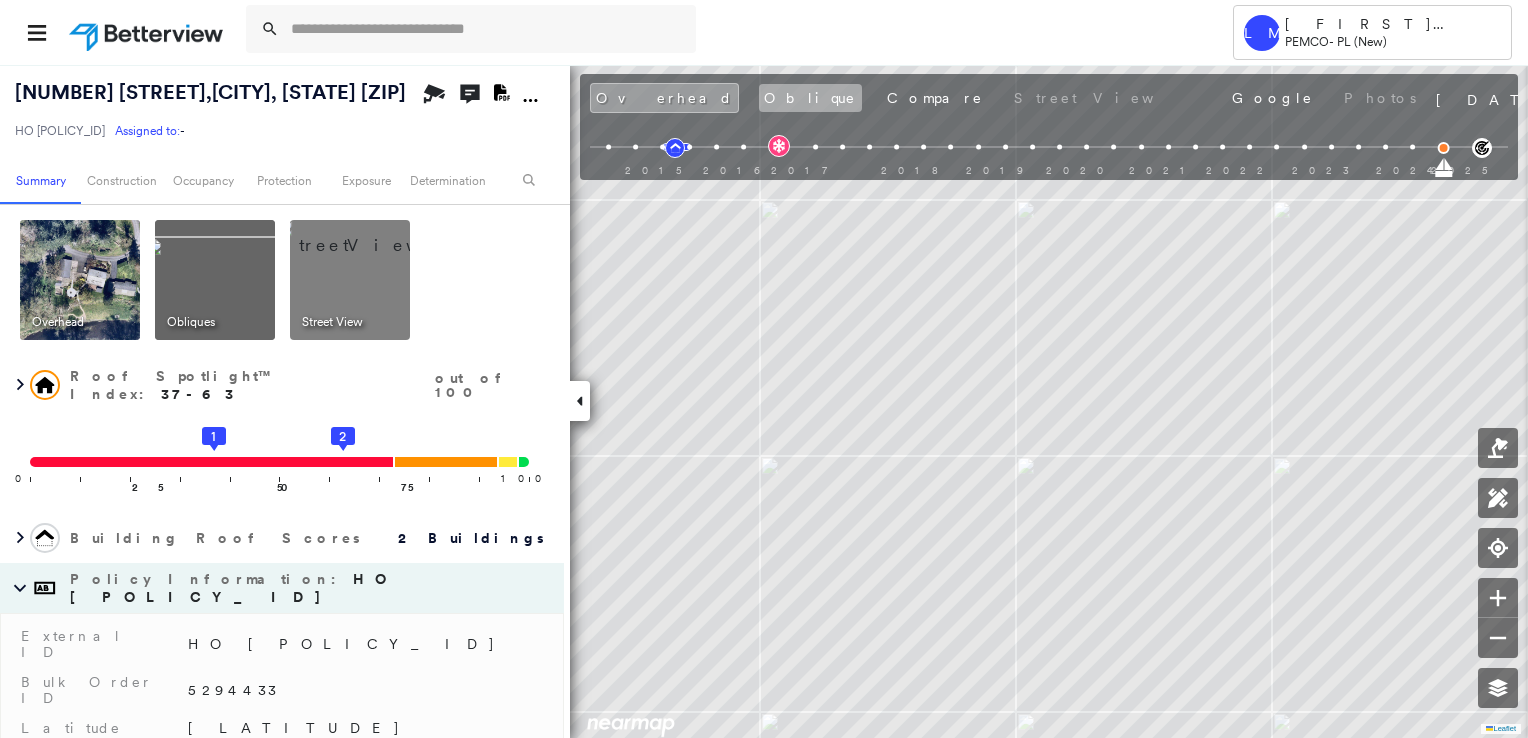 click on "Oblique" at bounding box center (810, 98) 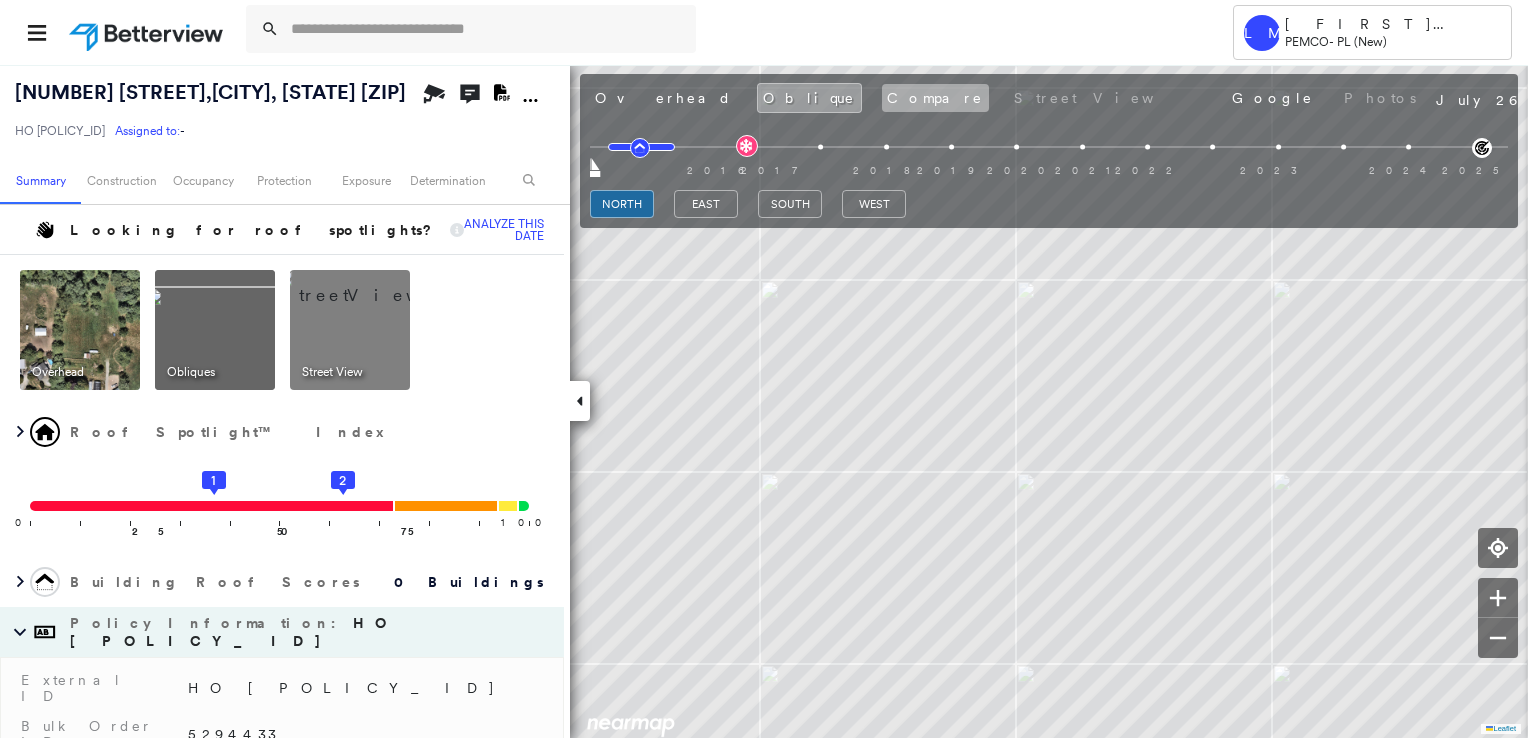 click on "Compare" at bounding box center [935, 98] 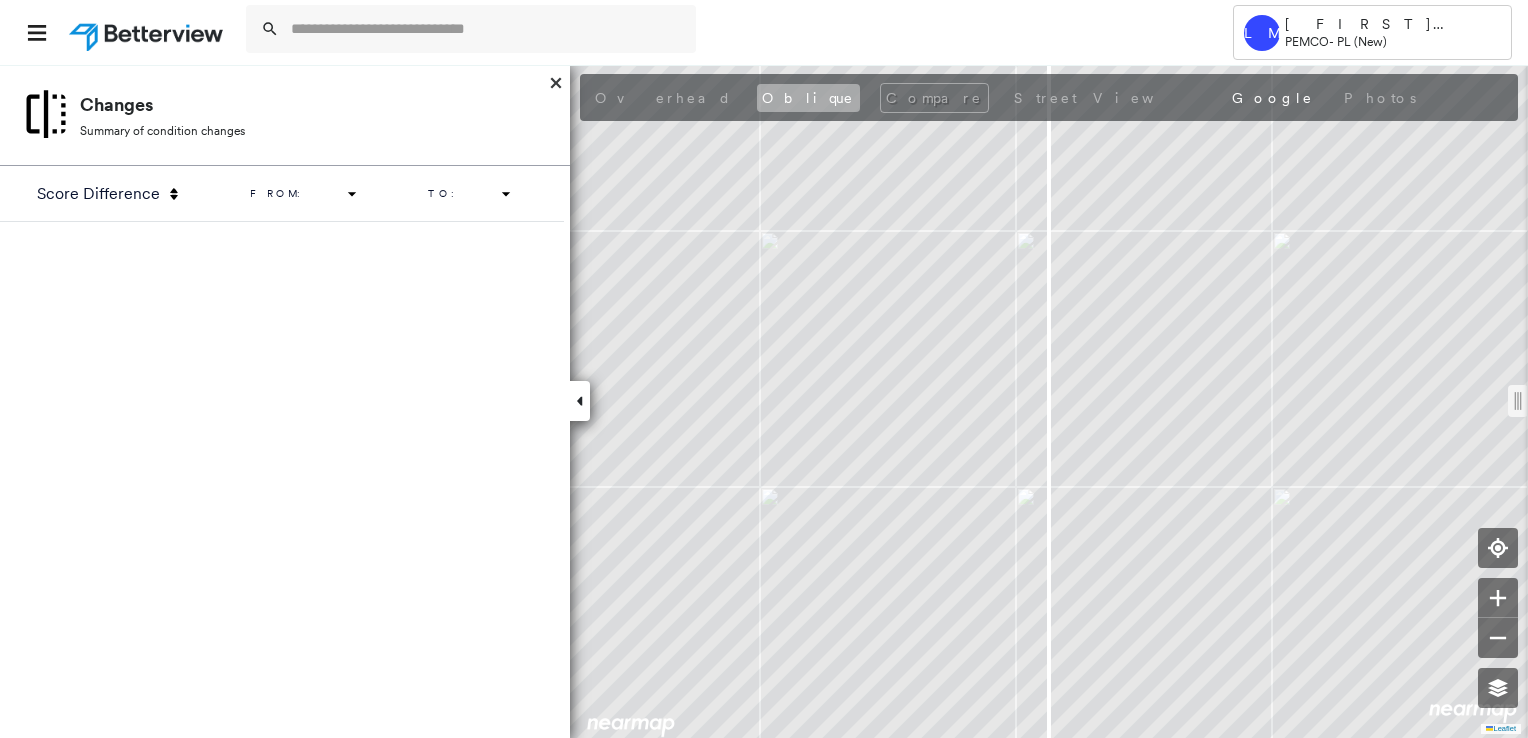click on "Oblique" at bounding box center (808, 98) 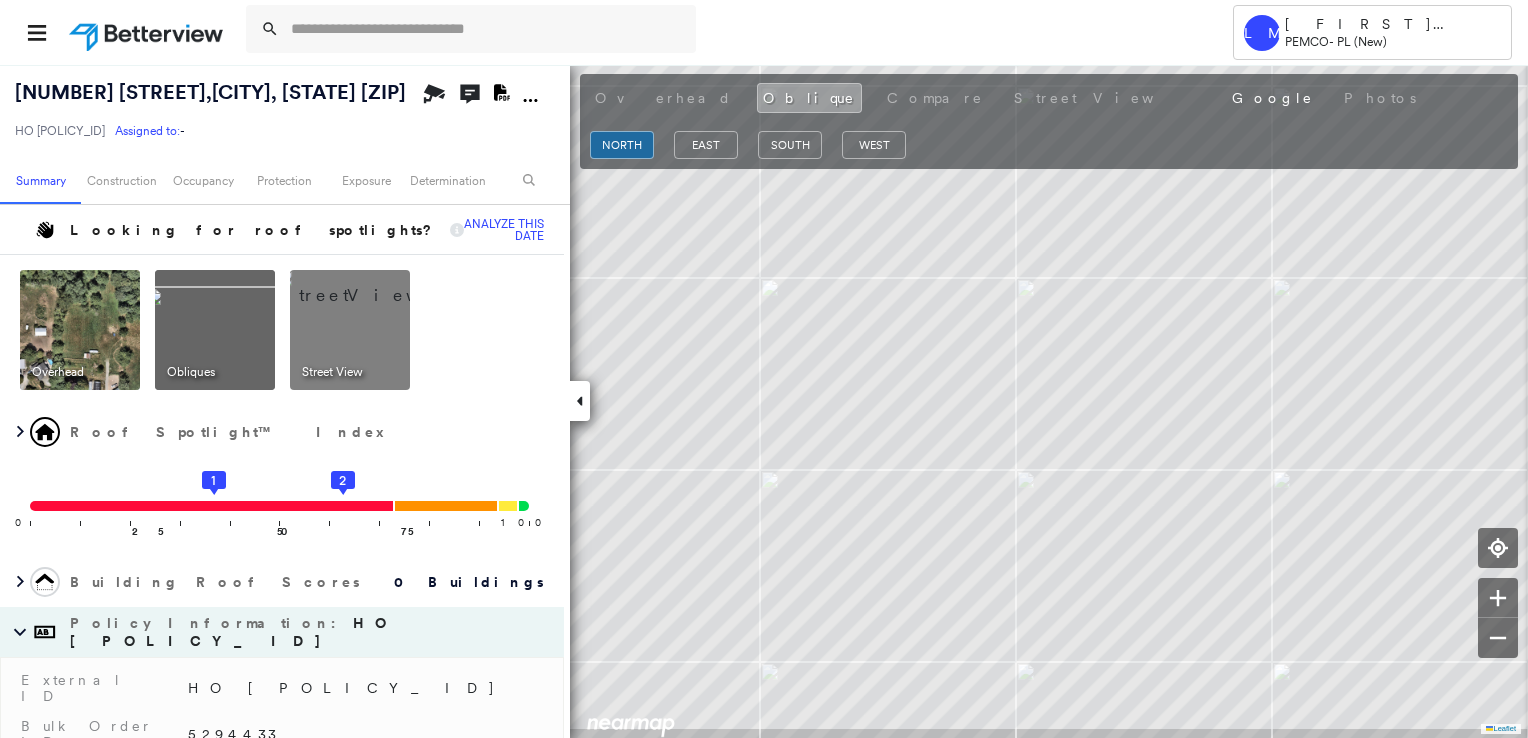 click at bounding box center (80, 330) 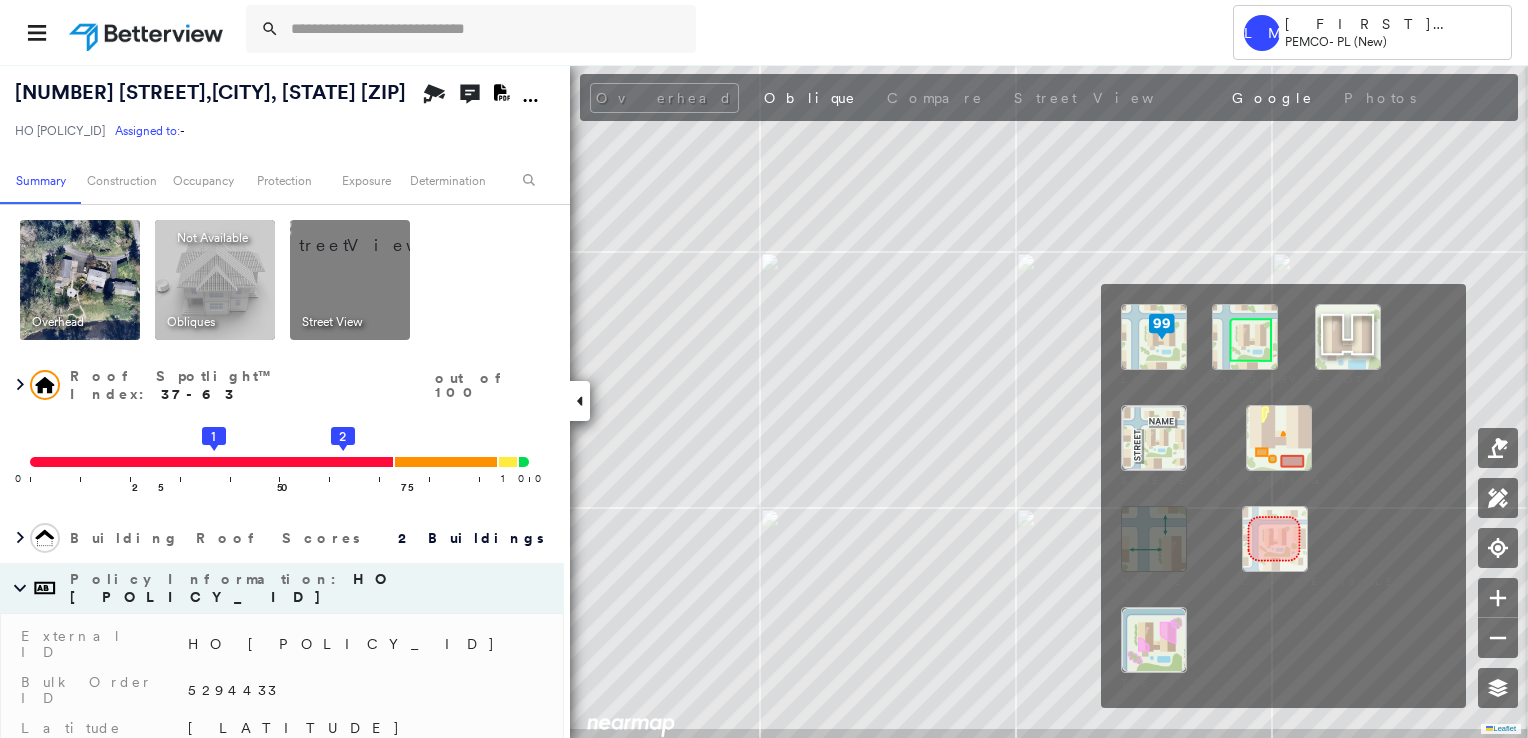 click at bounding box center (1245, 337) 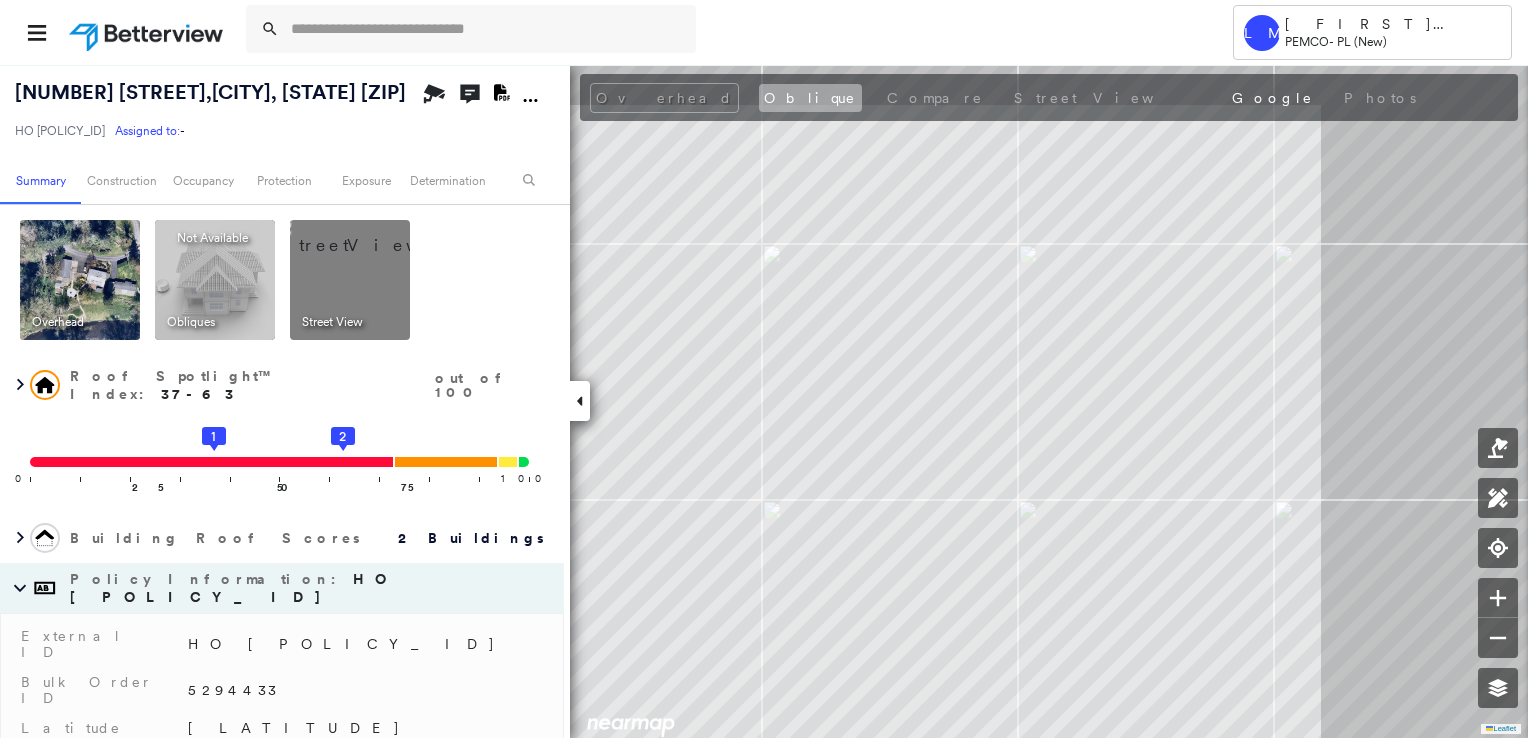 click on "Oblique" at bounding box center (810, 98) 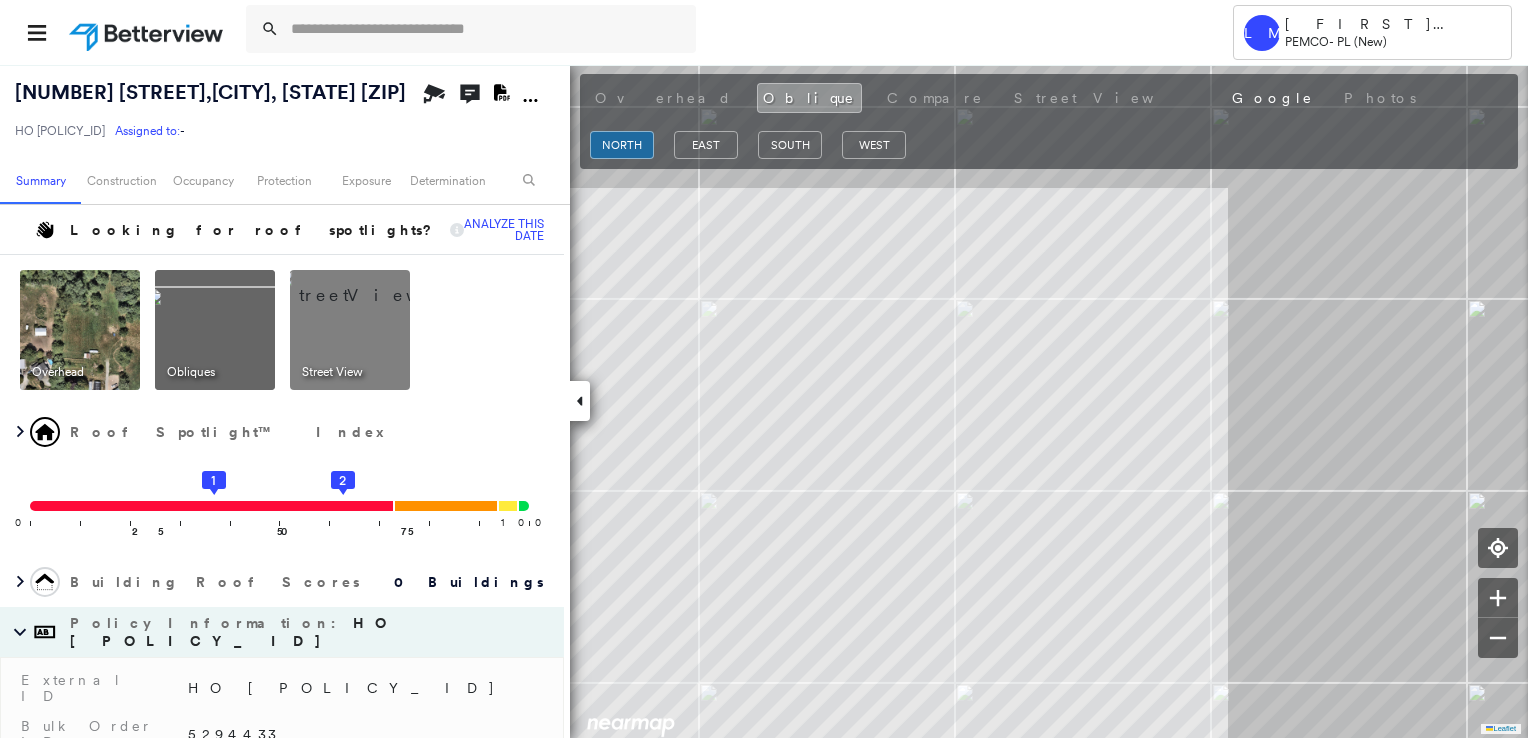 click on "east" at bounding box center [706, 145] 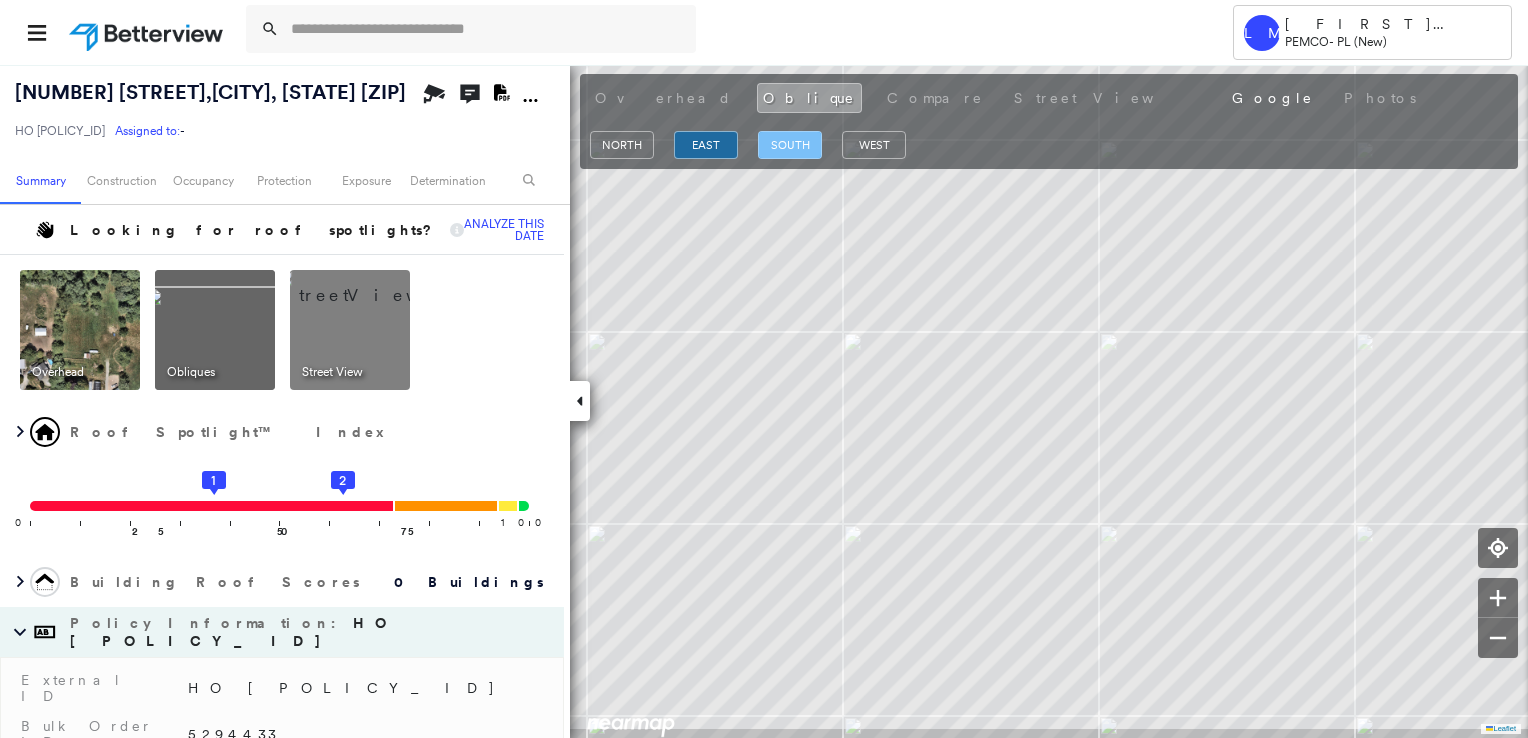 click on "south" at bounding box center (790, 145) 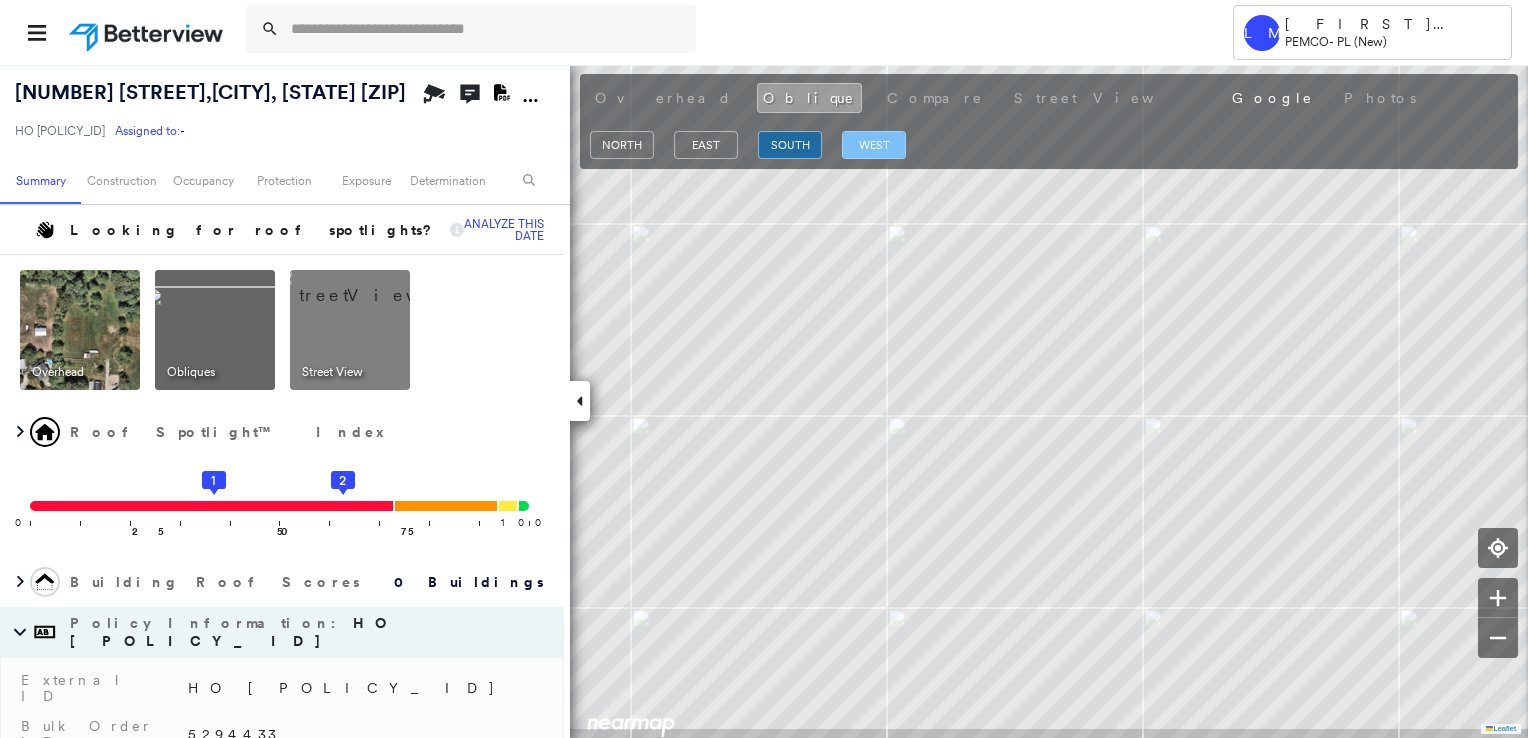 click on "west" at bounding box center [874, 145] 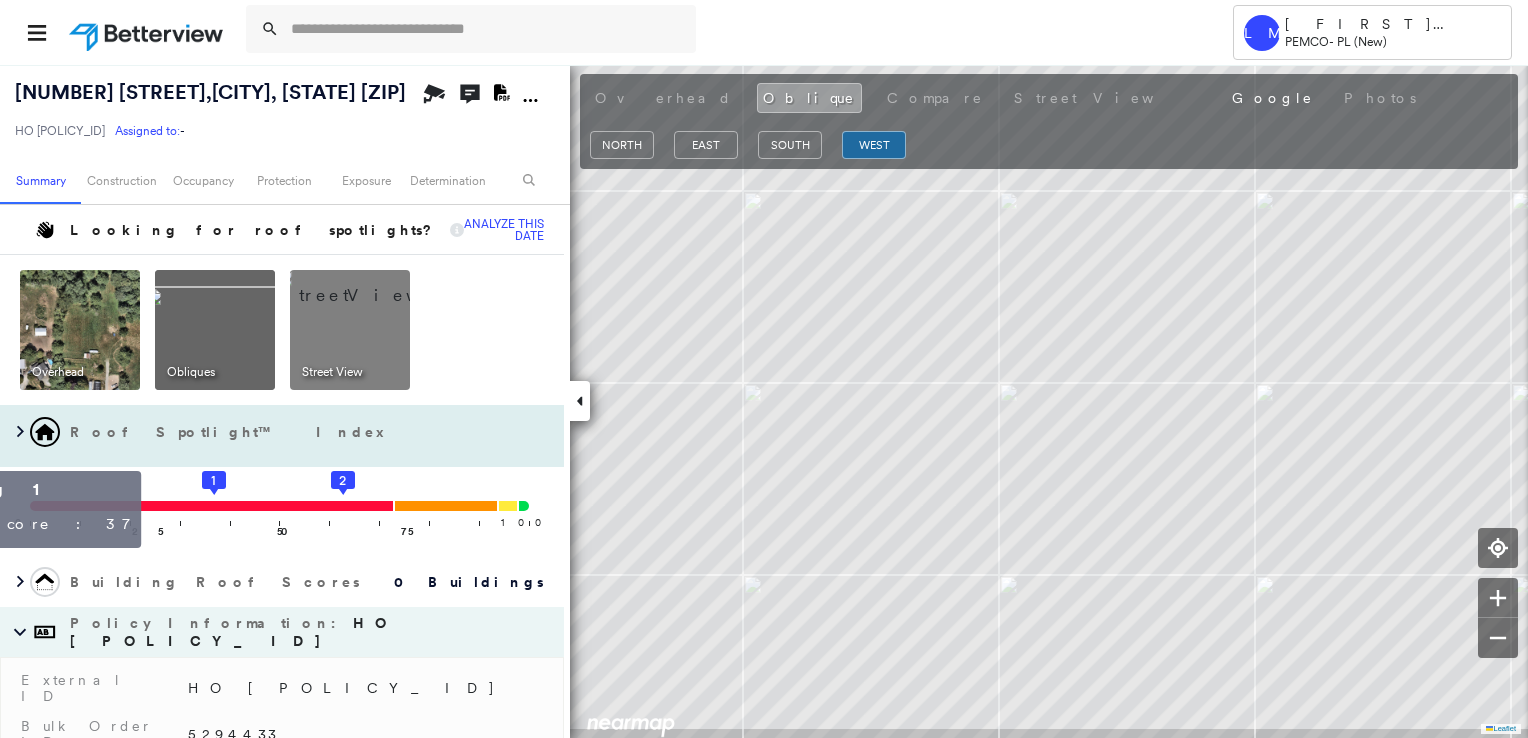 click 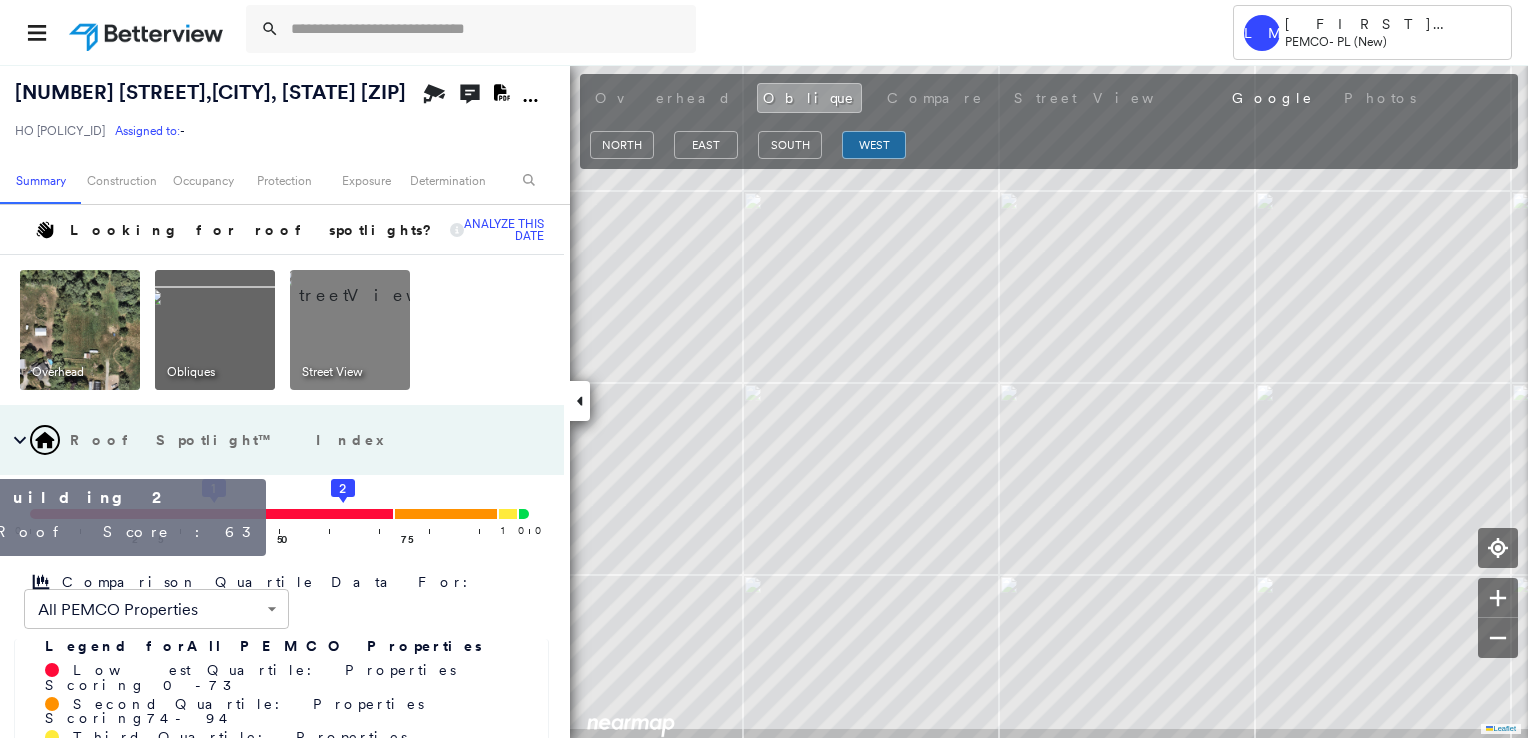 click 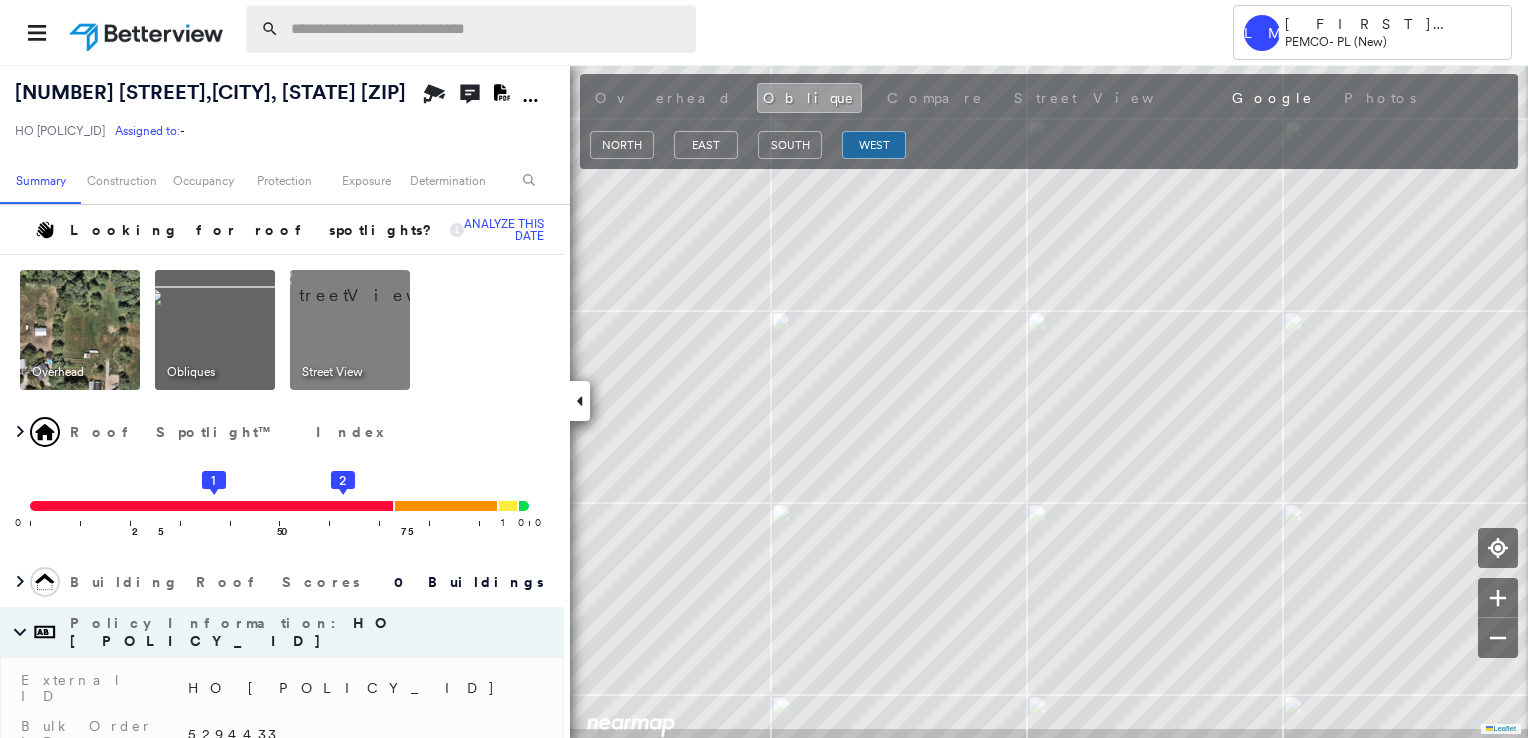 click at bounding box center (487, 29) 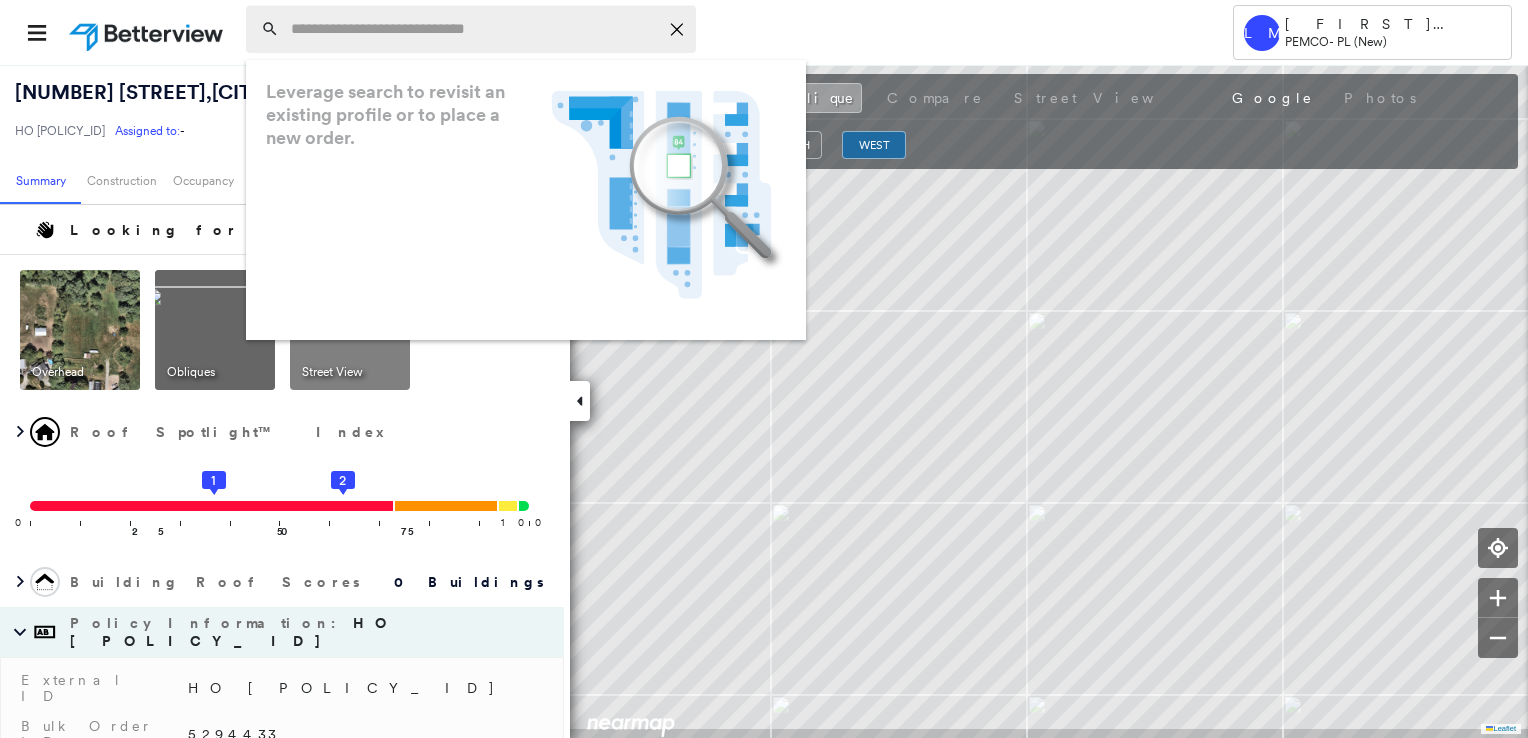 paste on "**********" 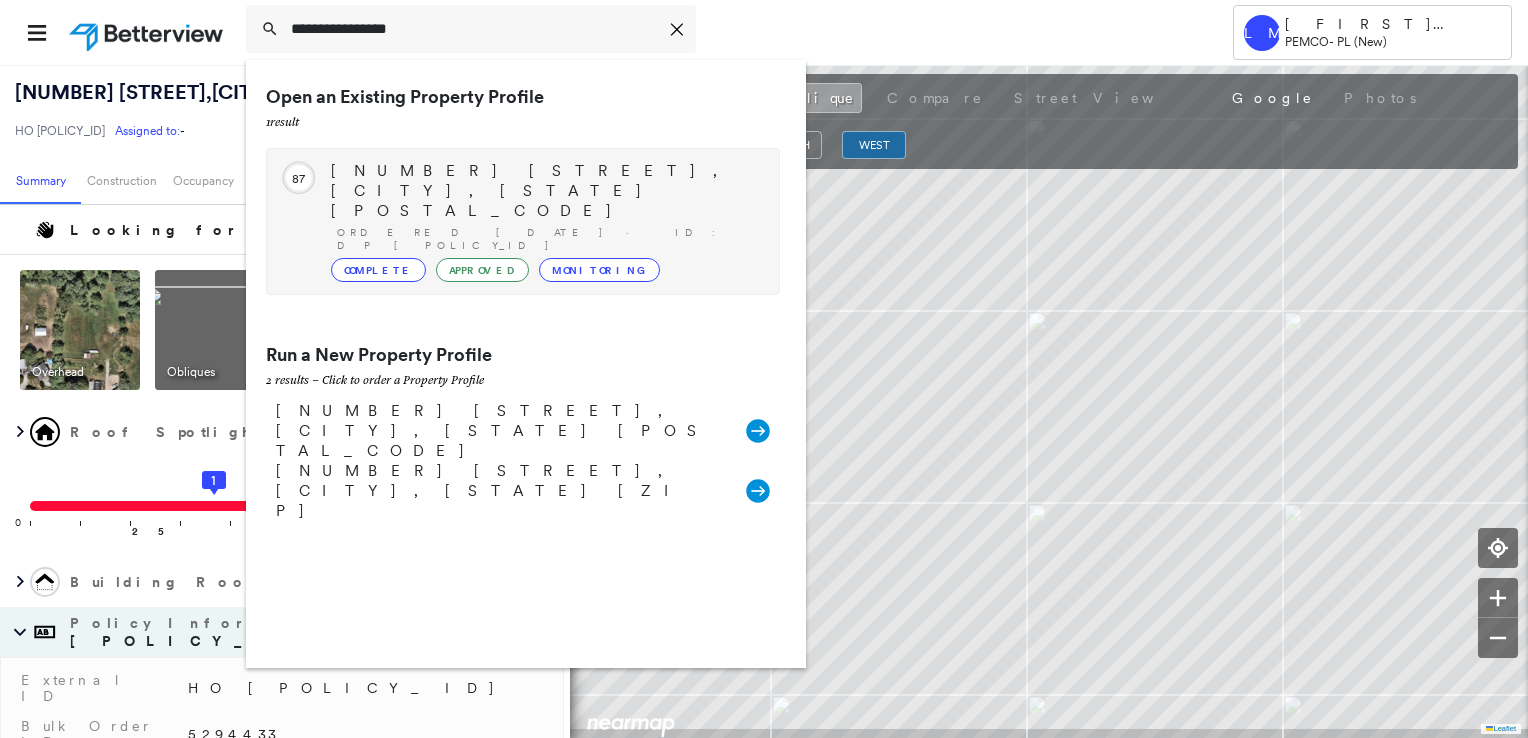 type on "**********" 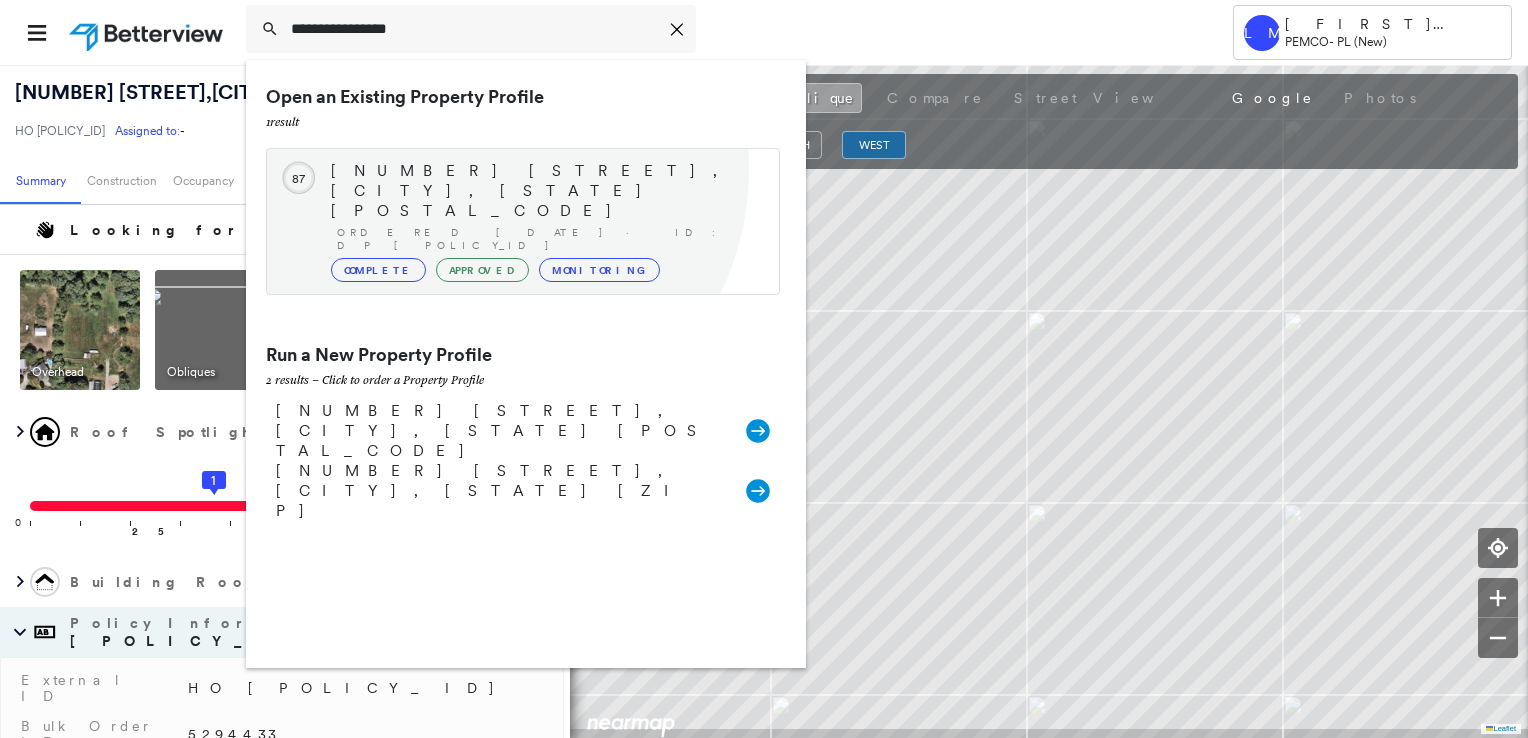 click on "[NUMBER] [STREET], [CITY], [STATE] [POSTAL_CODE]" at bounding box center (545, 191) 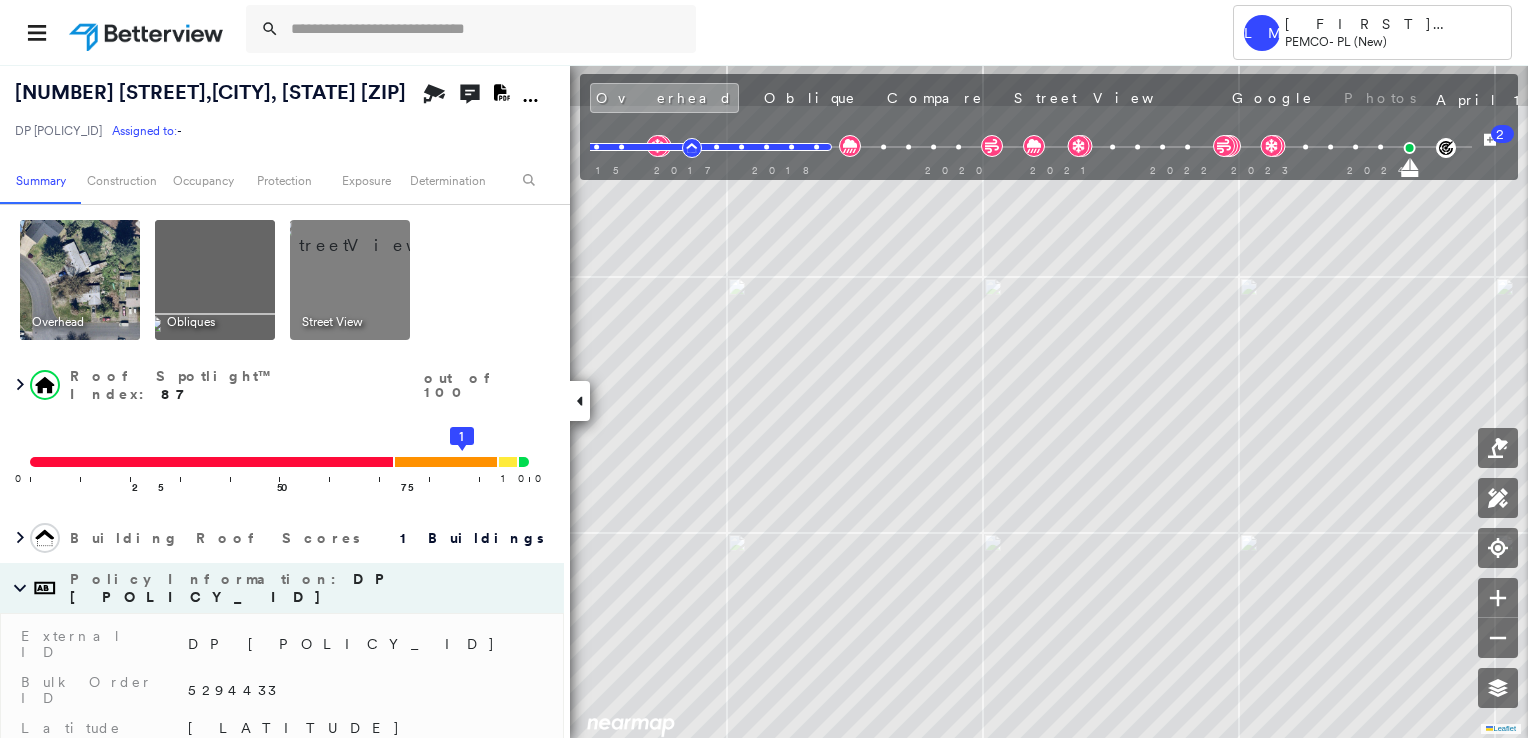 type on "**********" 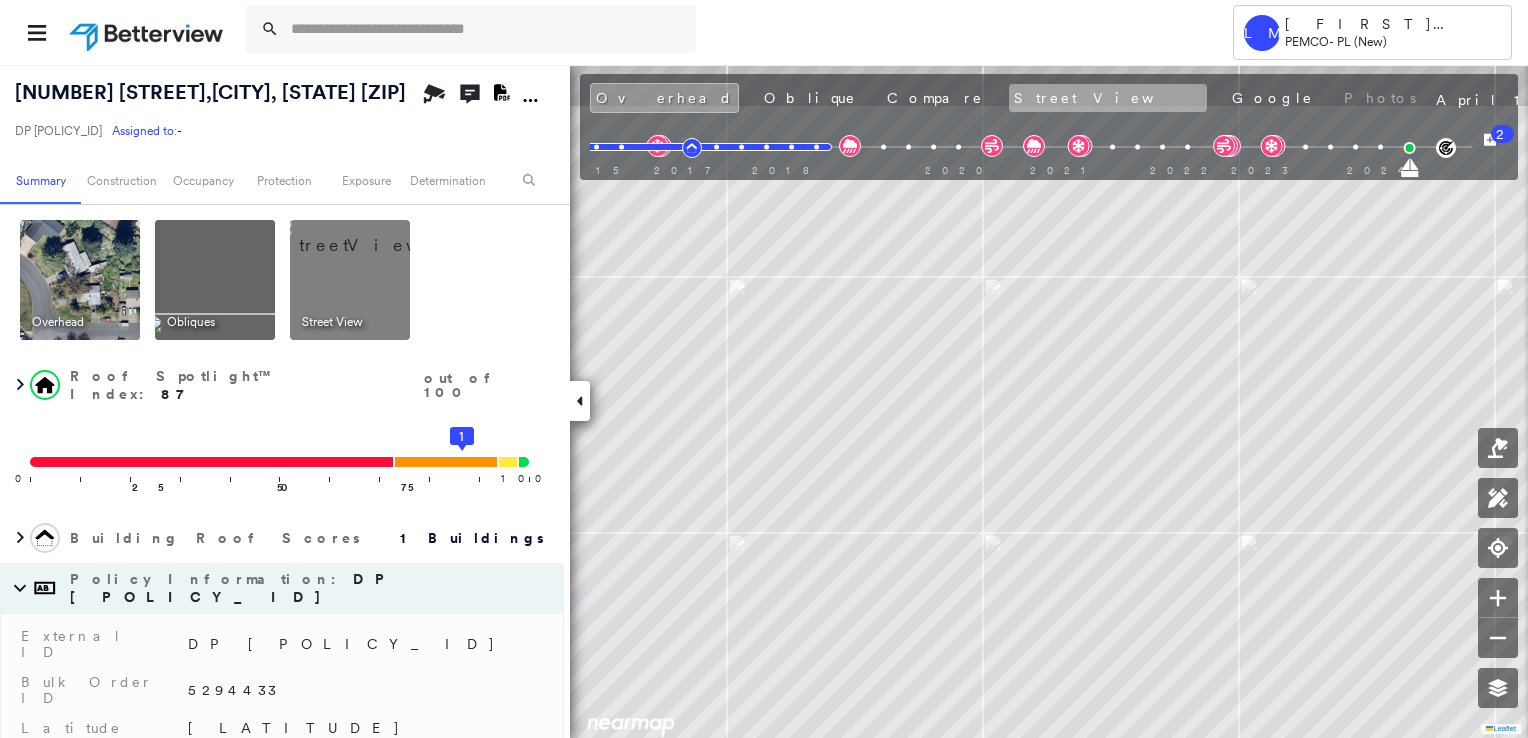 click on "Street View" at bounding box center (1108, 98) 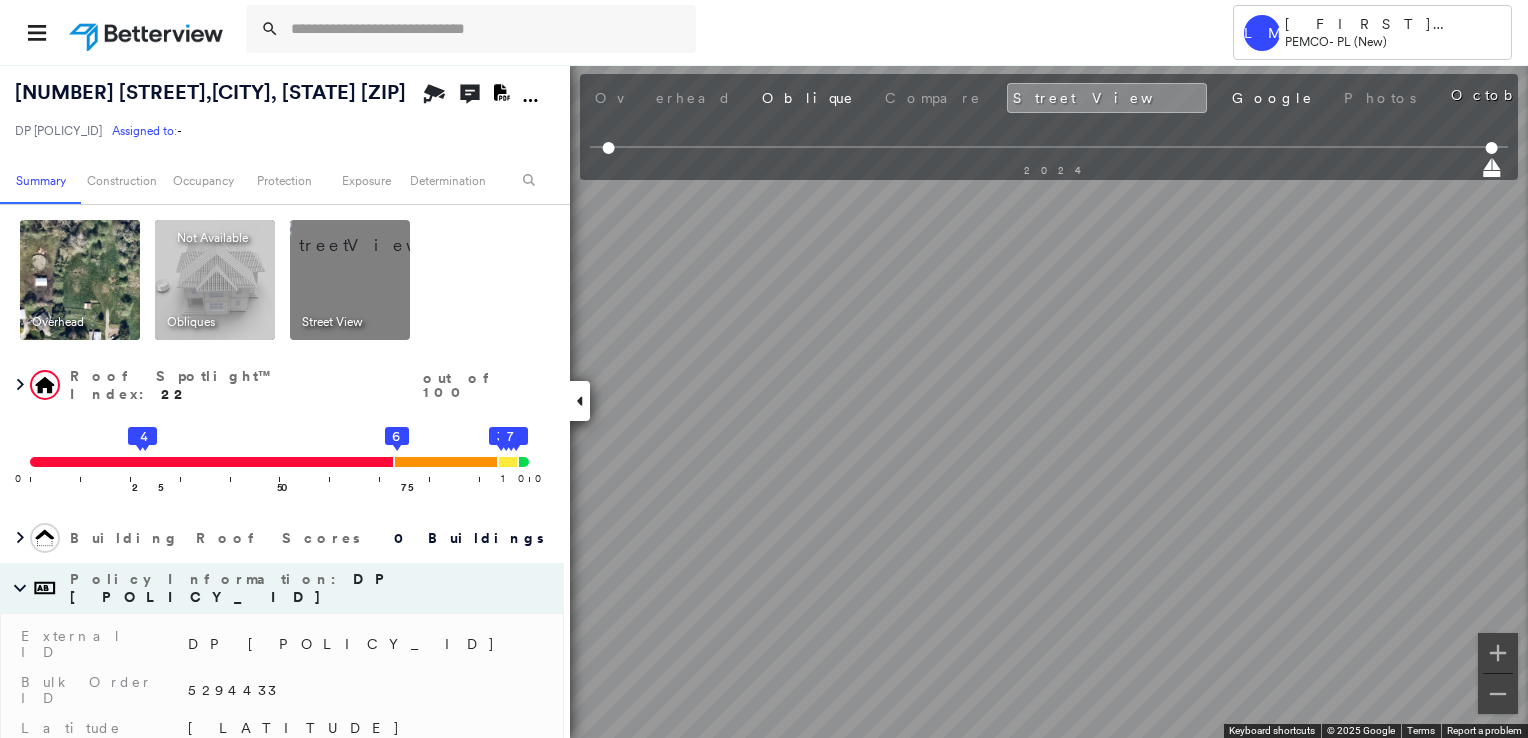 click at bounding box center (80, 280) 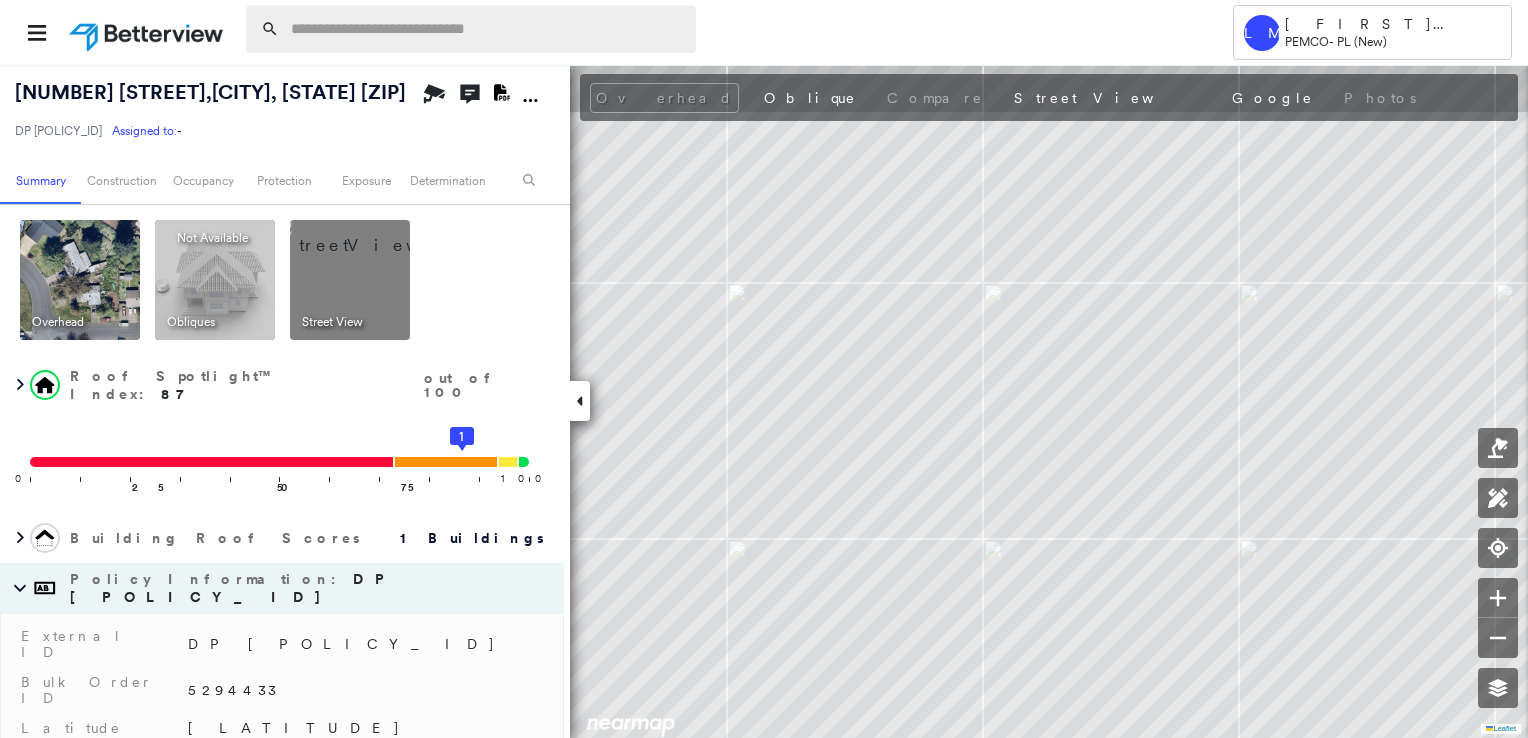 click at bounding box center (487, 29) 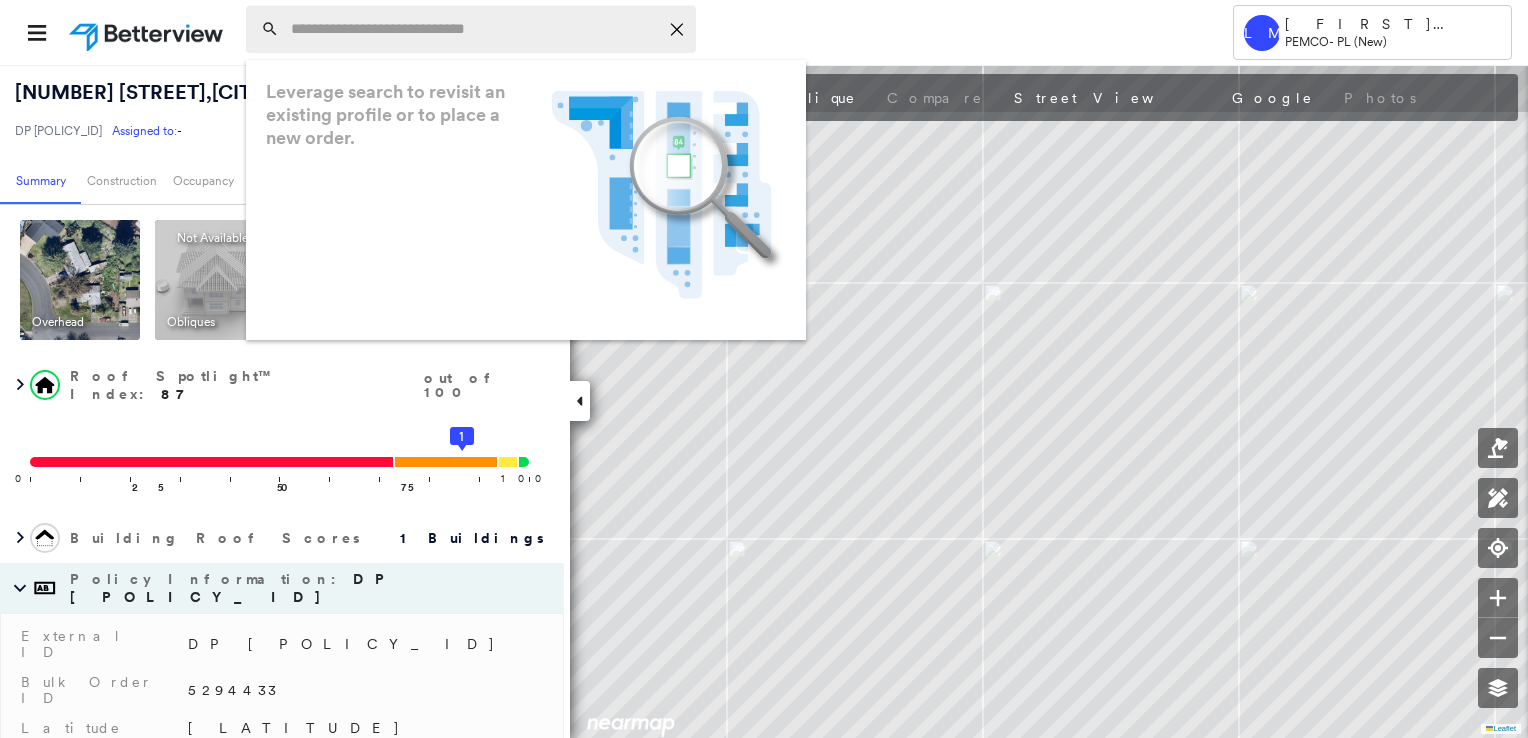 paste on "**********" 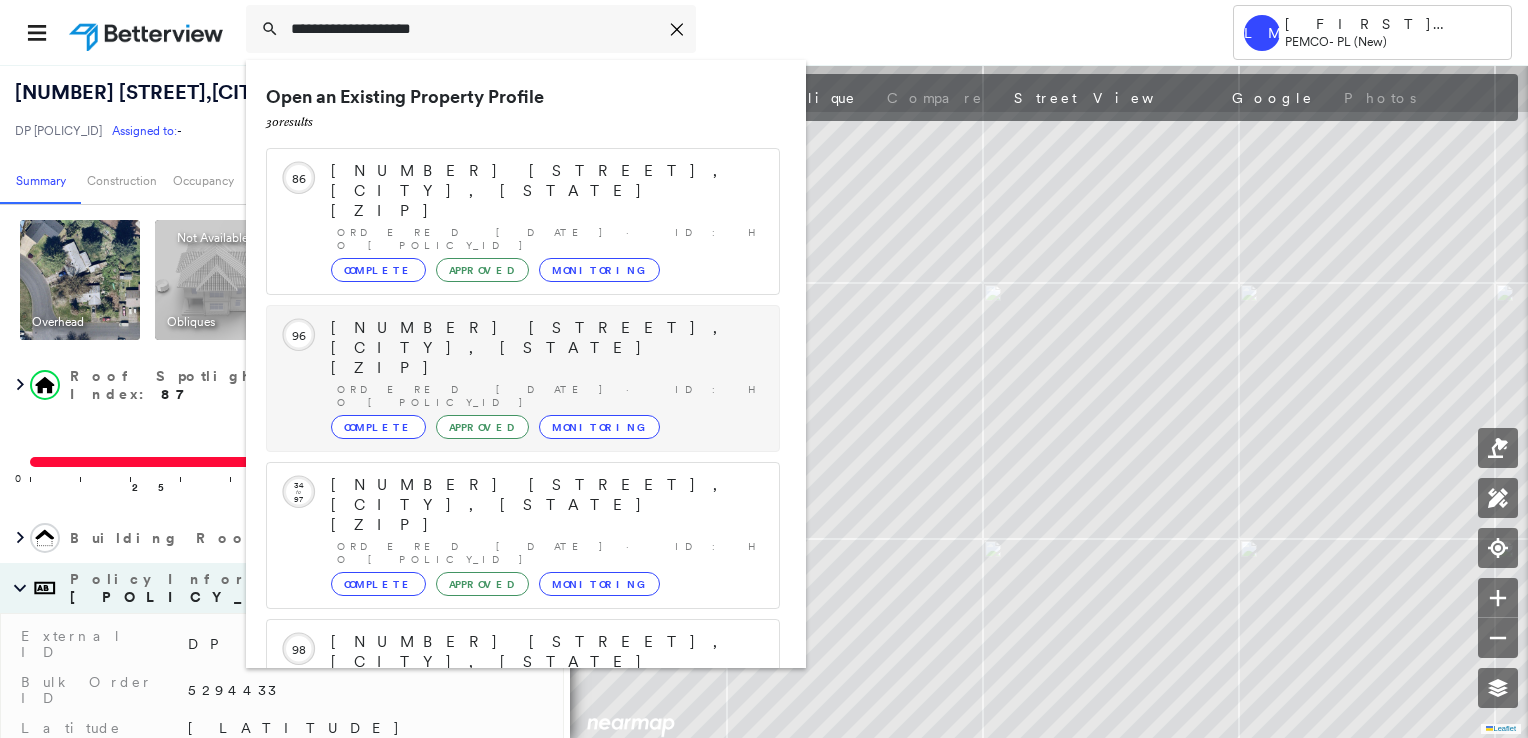 type on "**********" 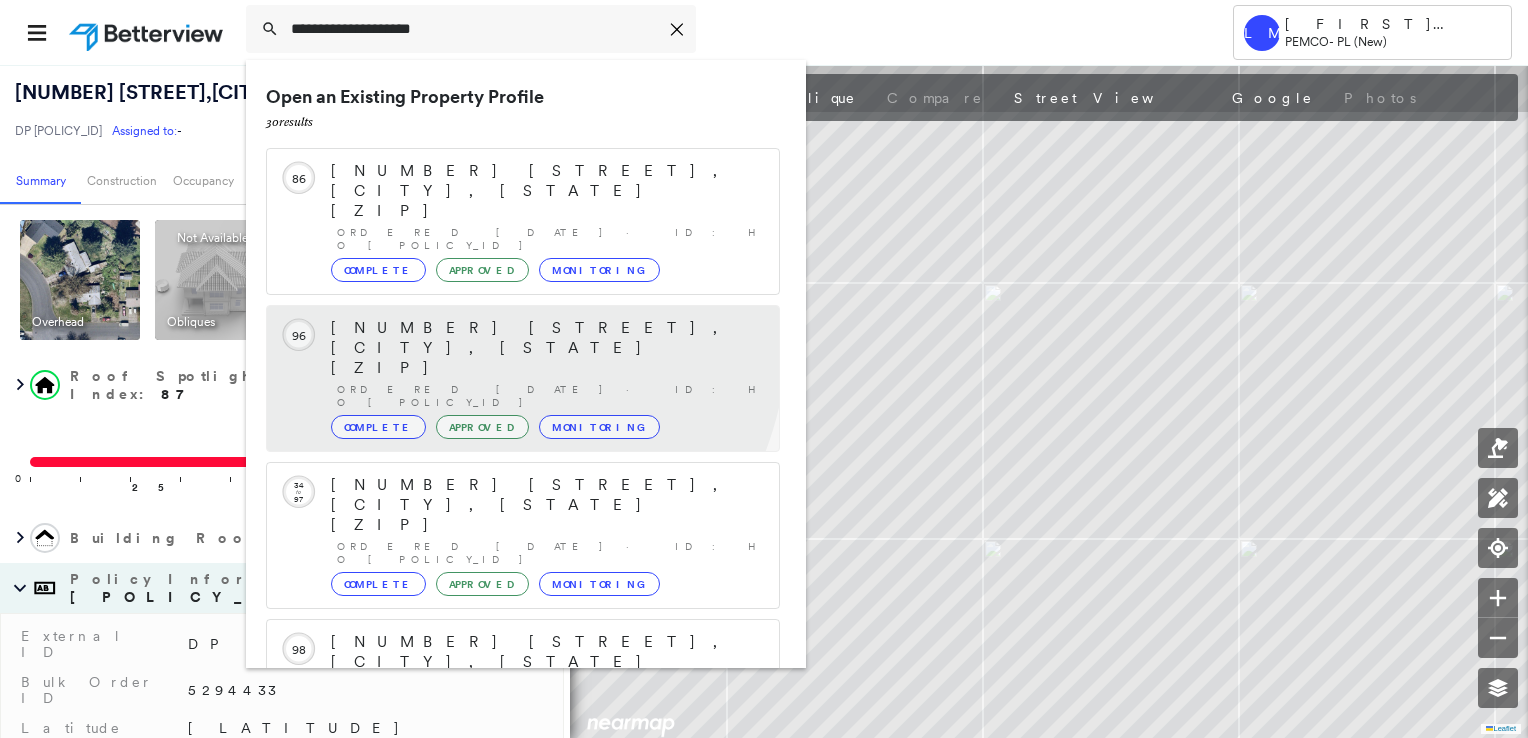 click on "[NUMBER] [STREET], [CITY], [STATE] [ZIP]" at bounding box center [545, 348] 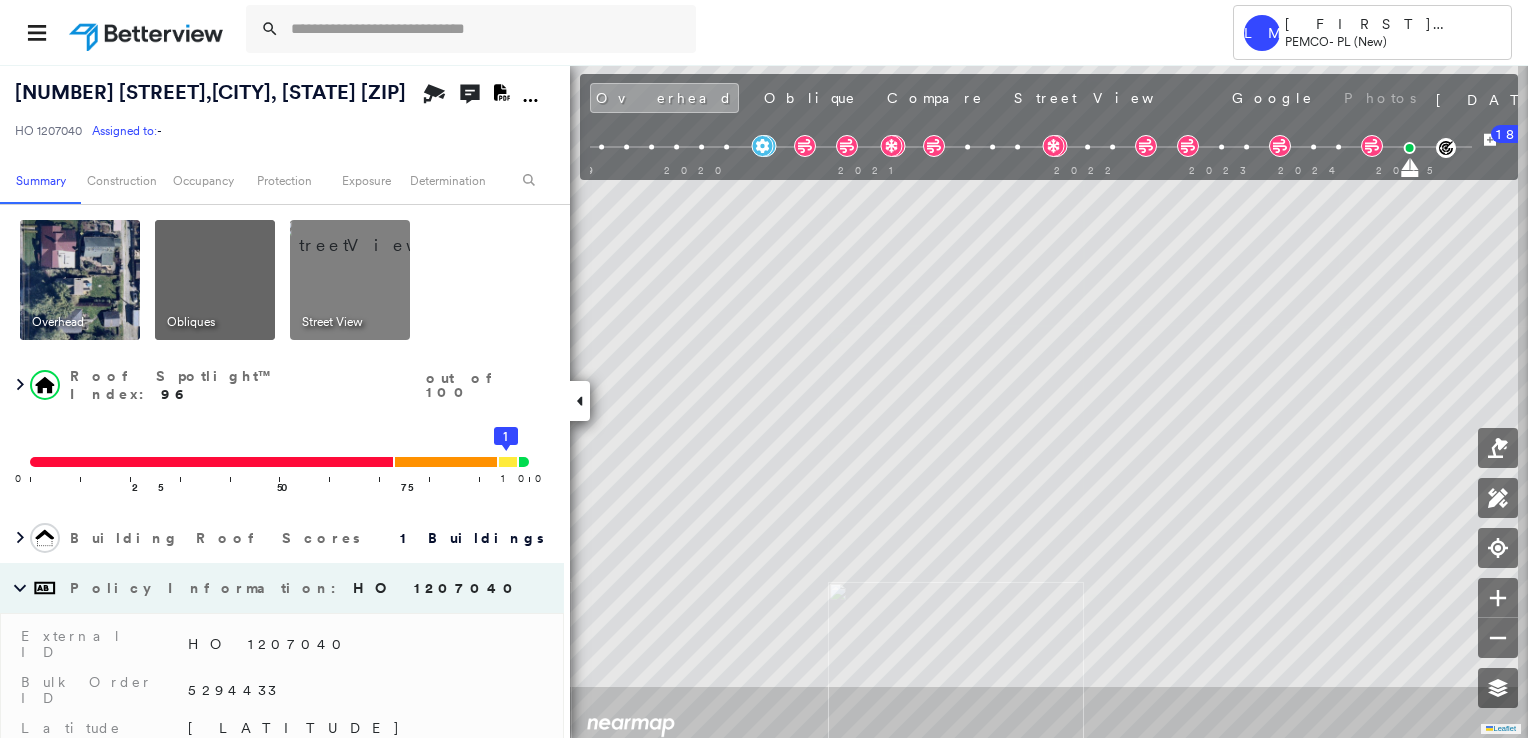 type on "**********" 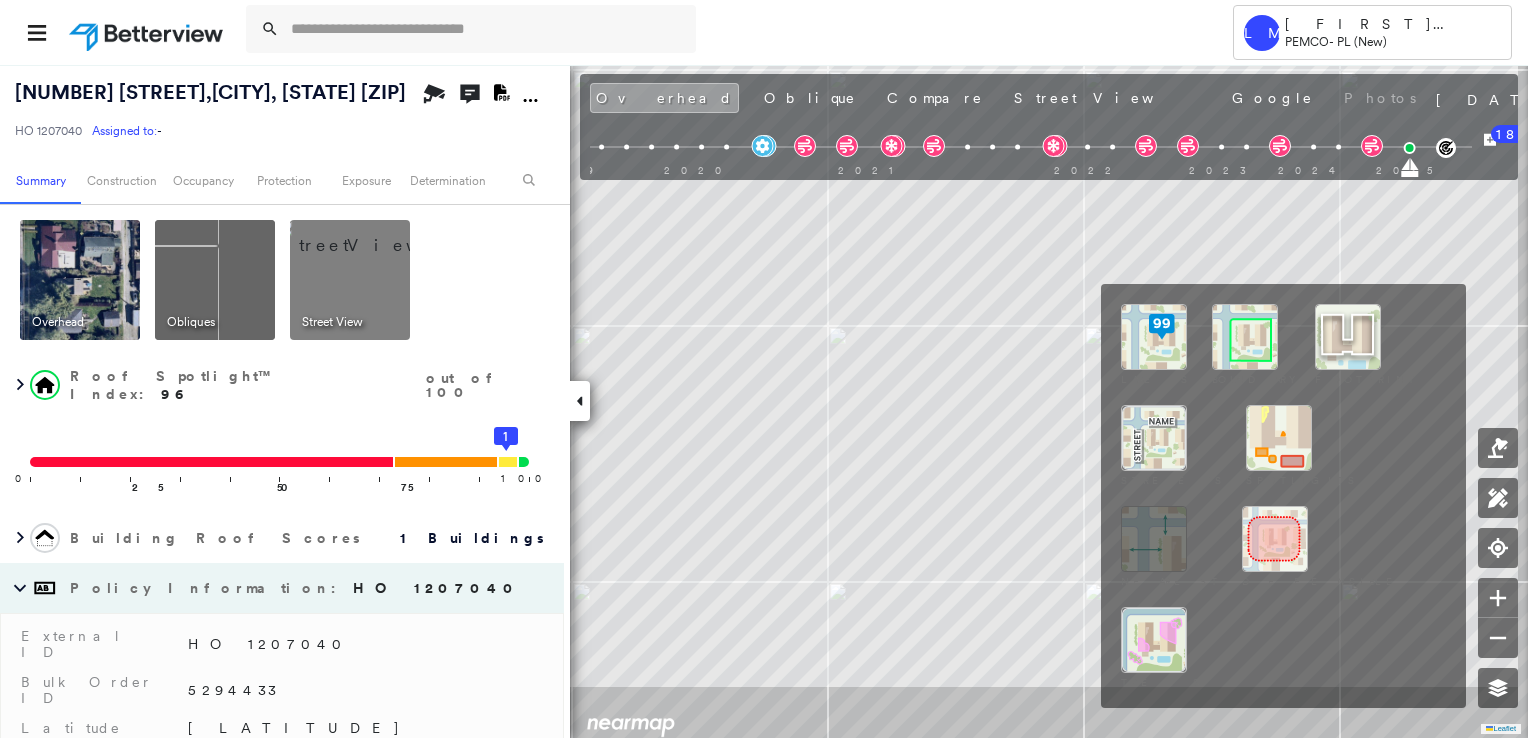 click at bounding box center [1245, 337] 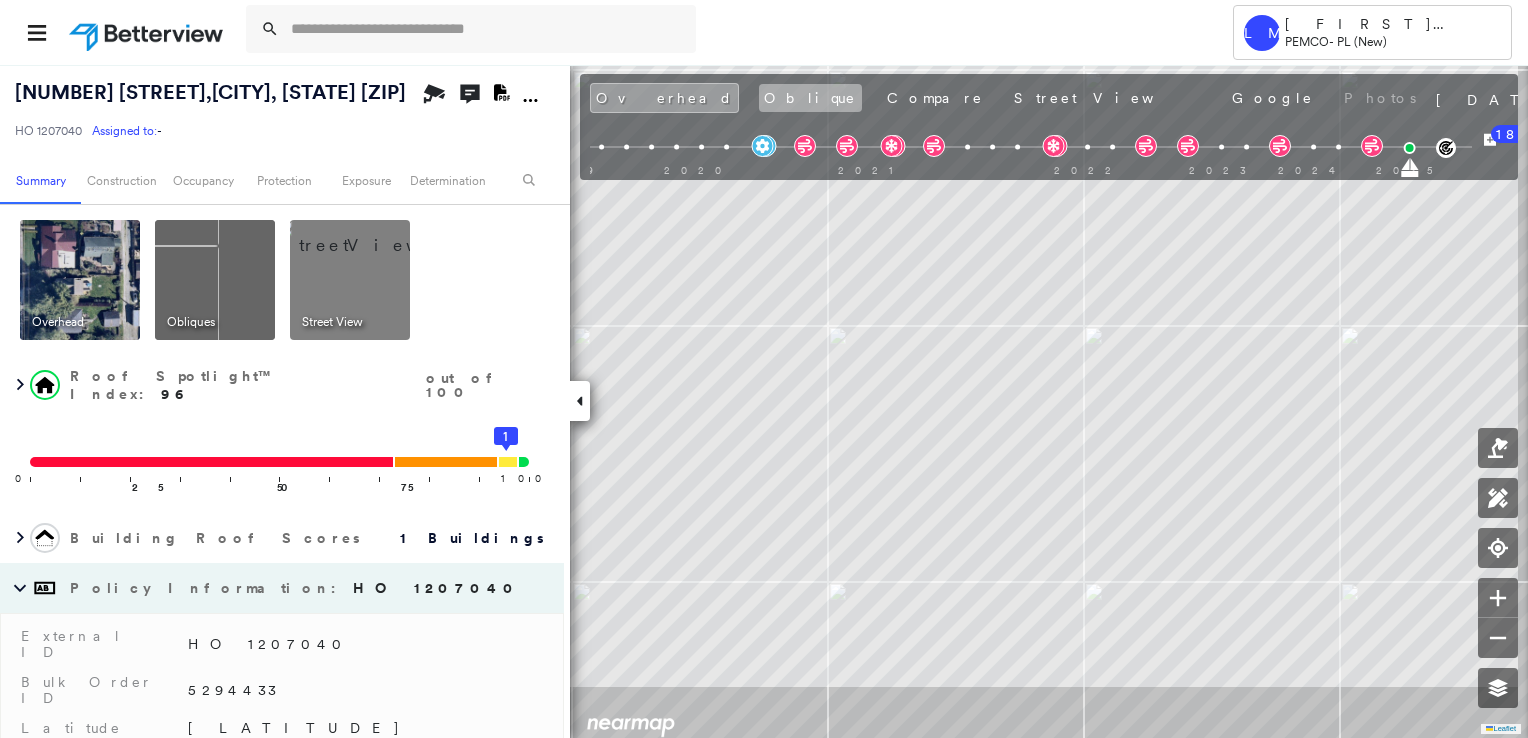 click on "Oblique" at bounding box center (810, 98) 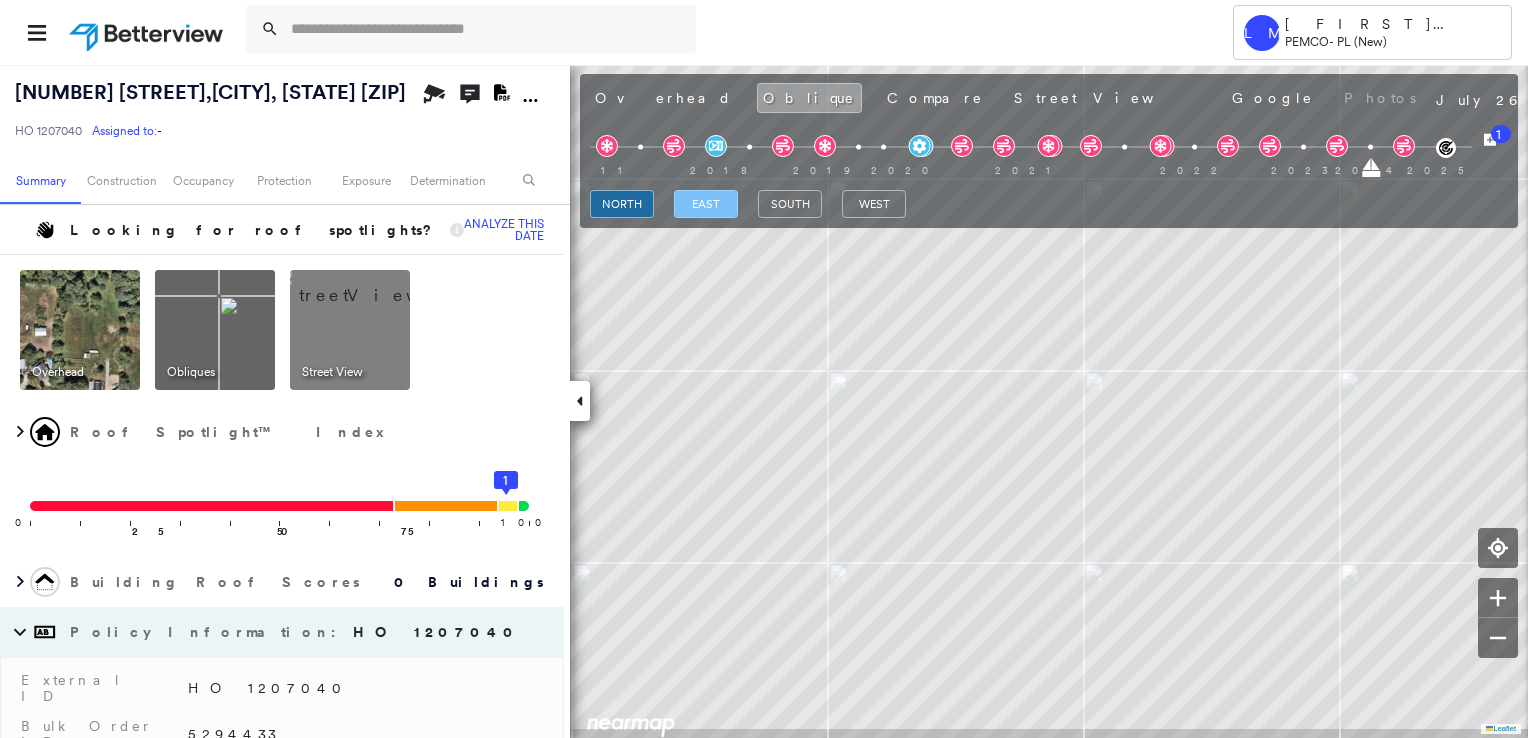 click on "east" at bounding box center [706, 204] 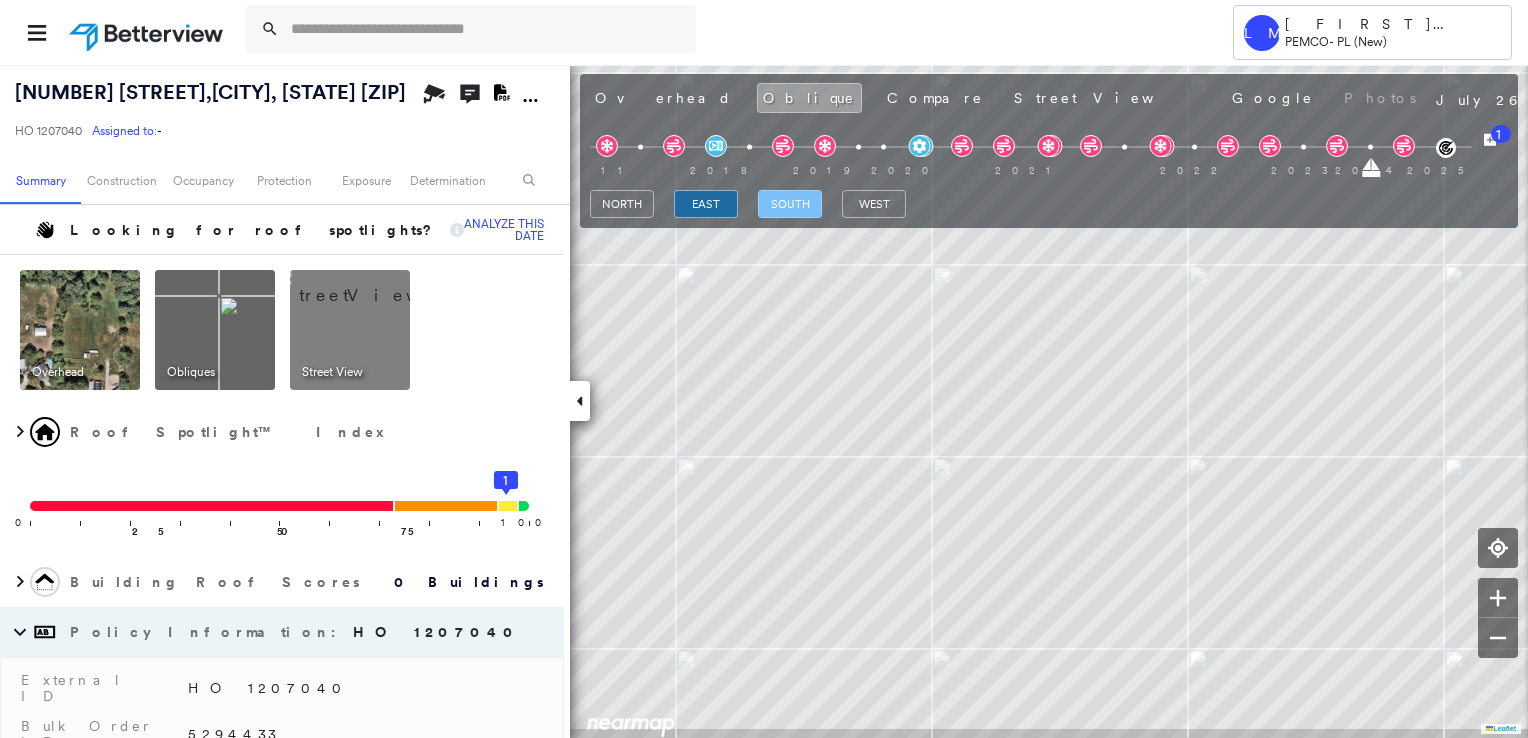click on "south" at bounding box center [790, 204] 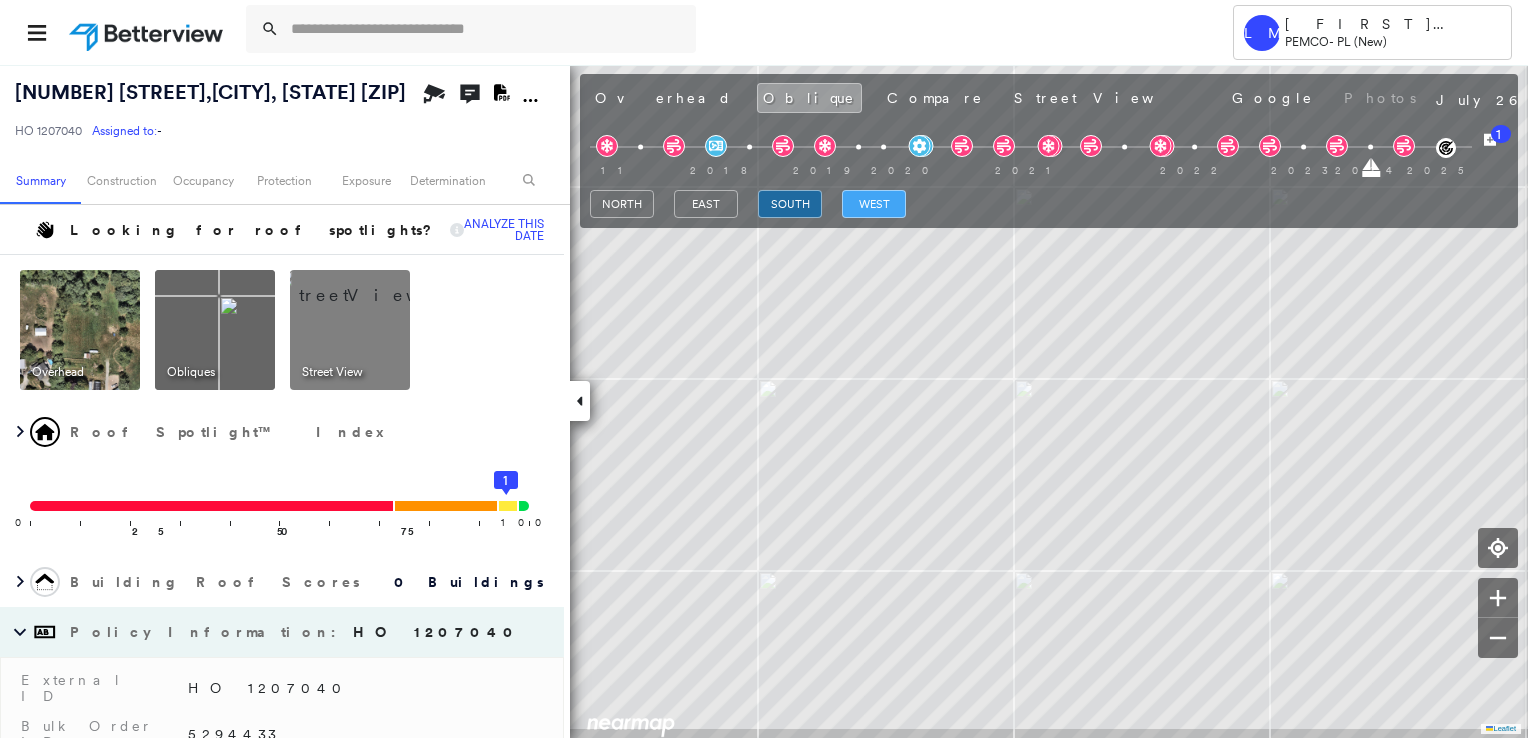 click on "west" at bounding box center (874, 204) 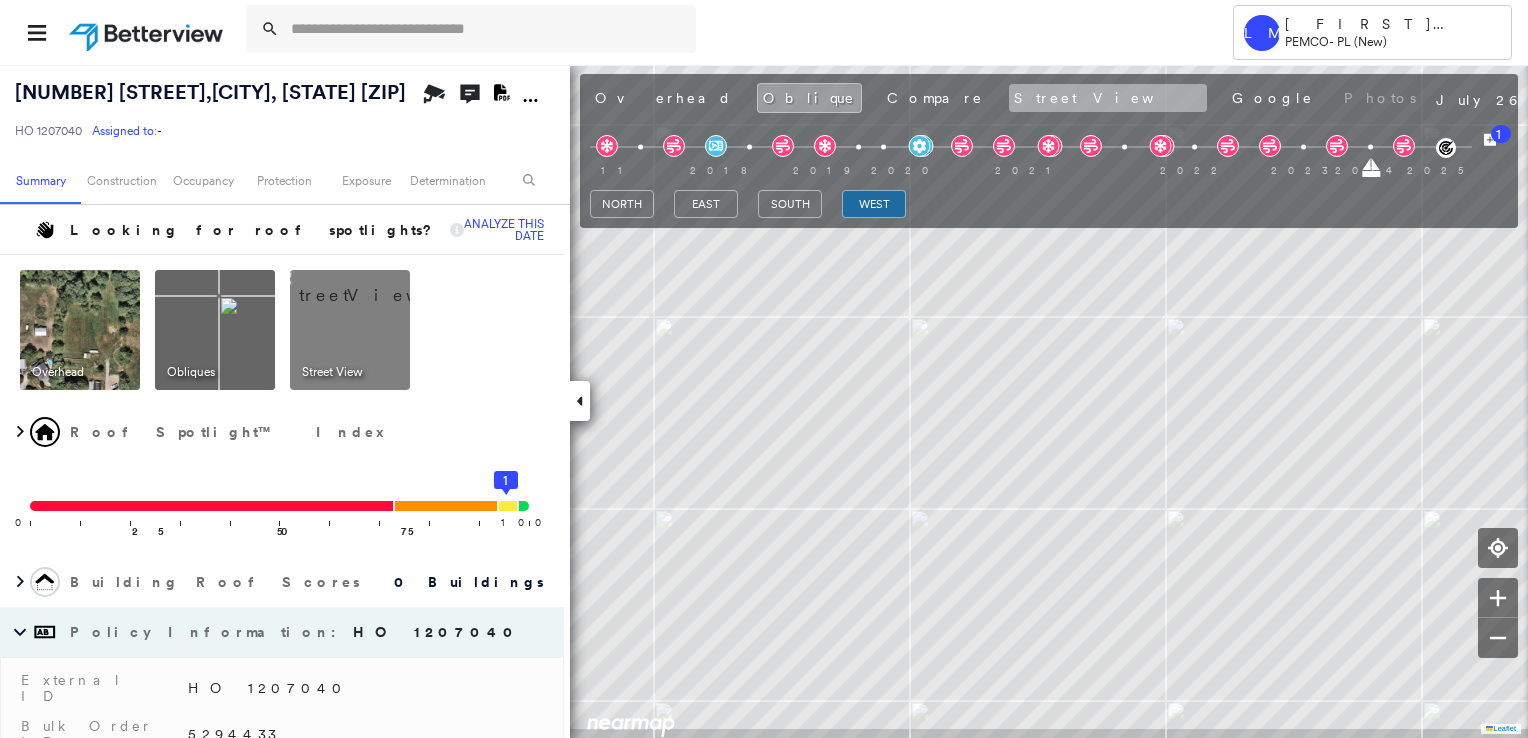 click on "Street View" at bounding box center [1108, 98] 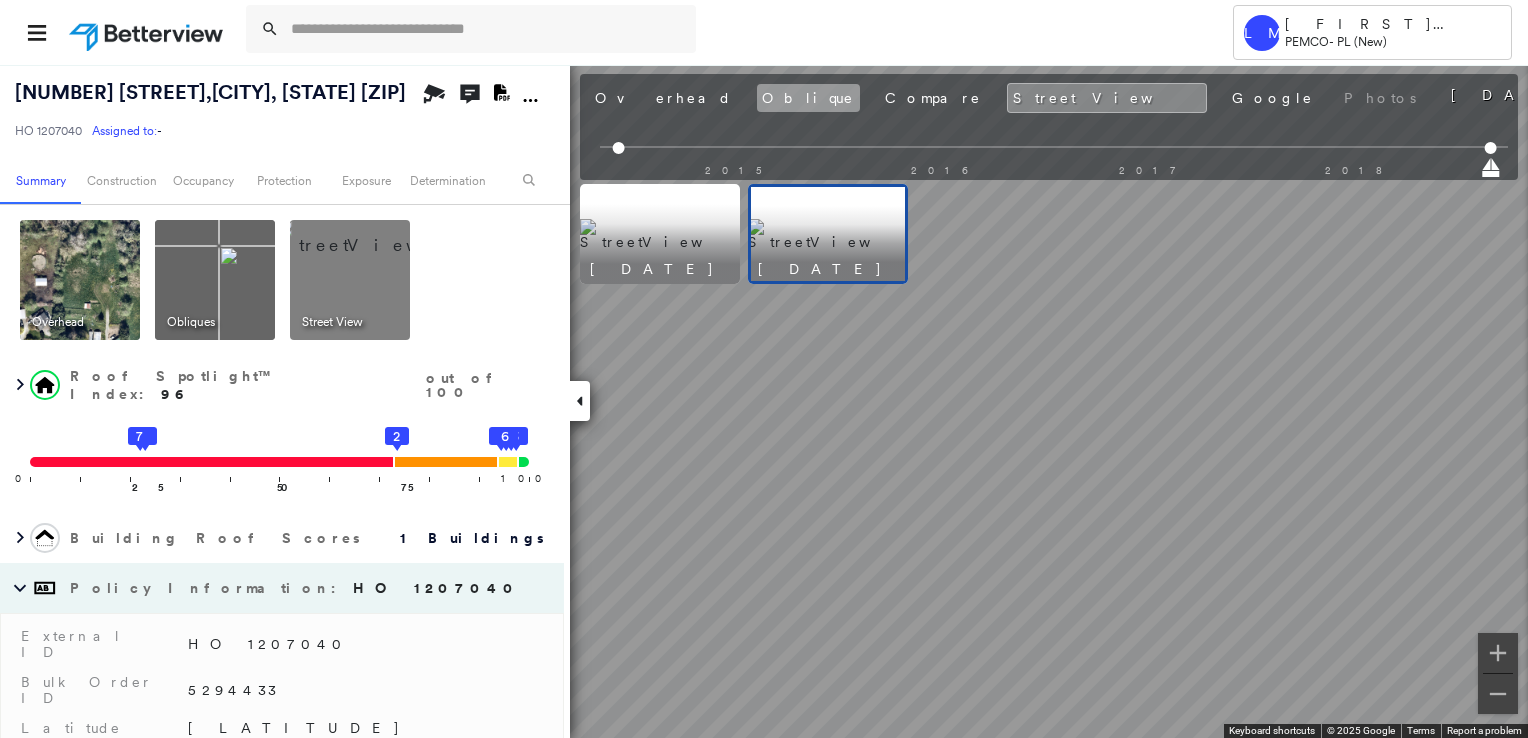 click on "Oblique" at bounding box center (808, 98) 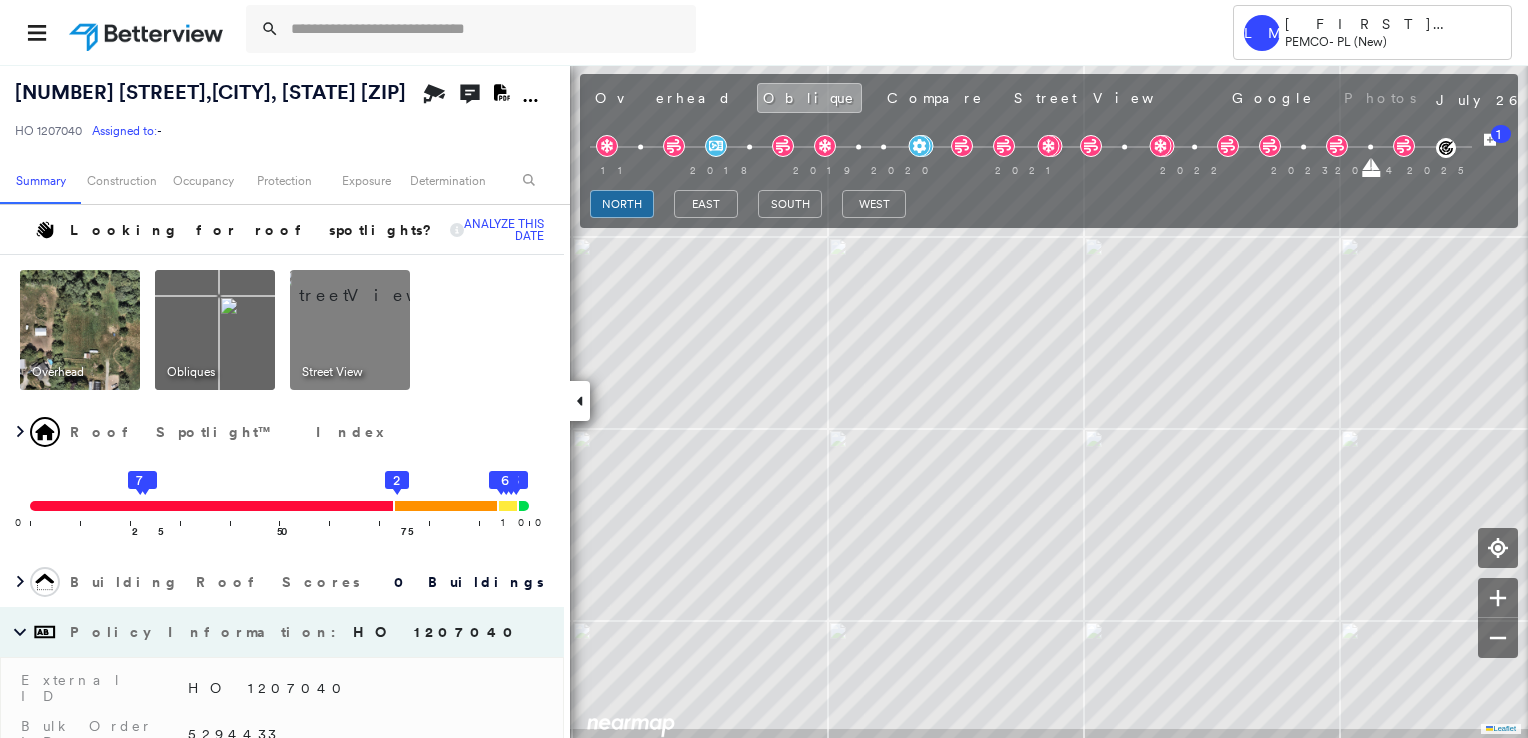 click at bounding box center [374, 285] 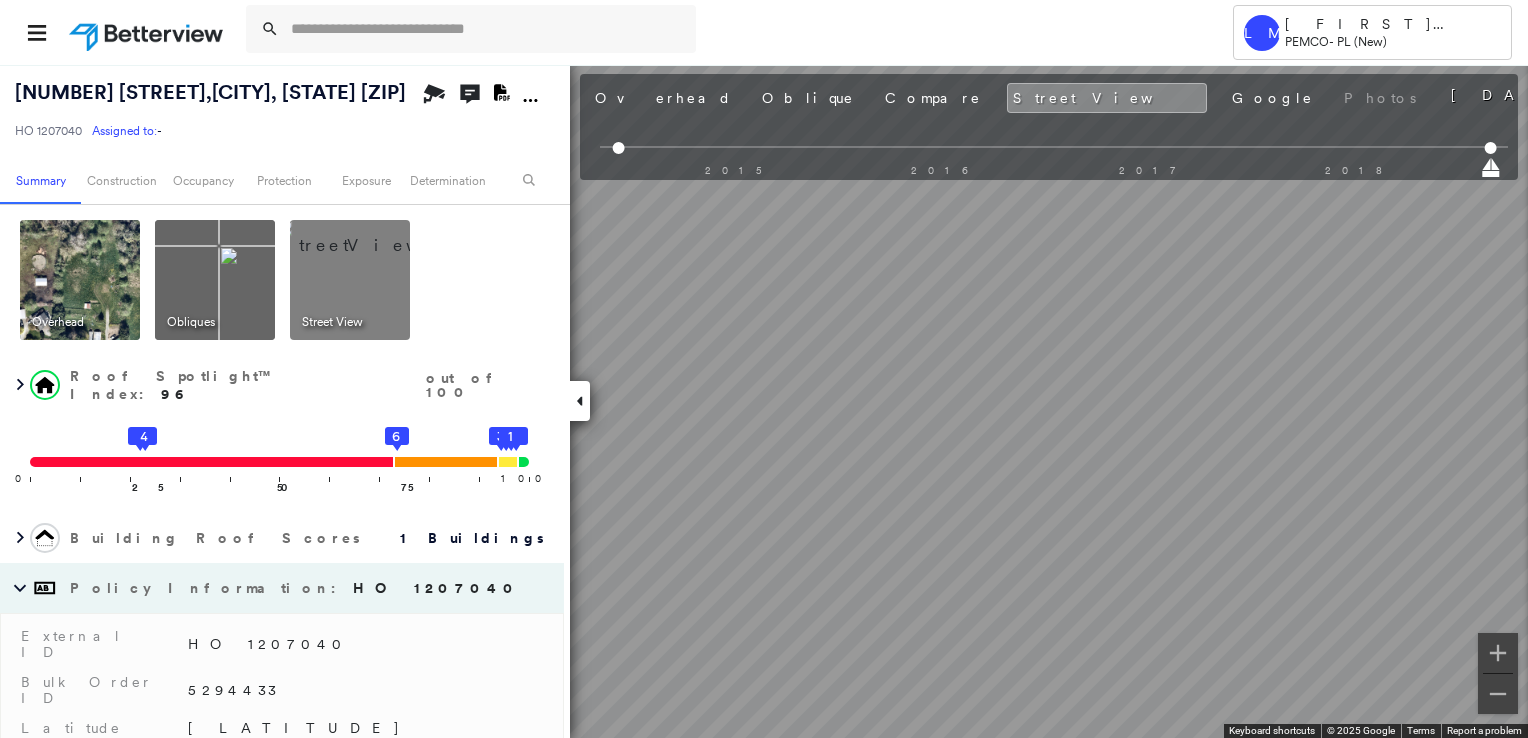 click at bounding box center (80, 280) 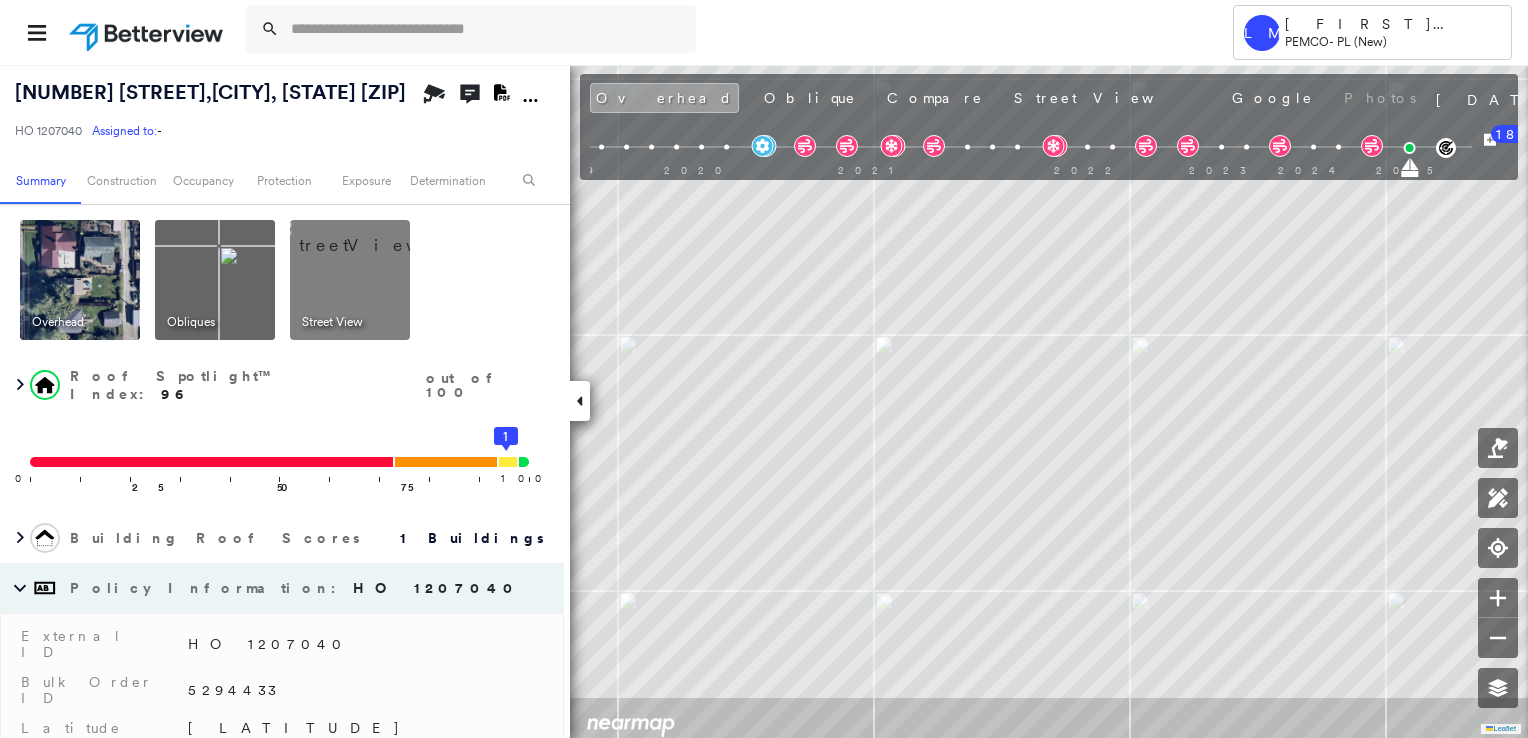 click at bounding box center (215, 280) 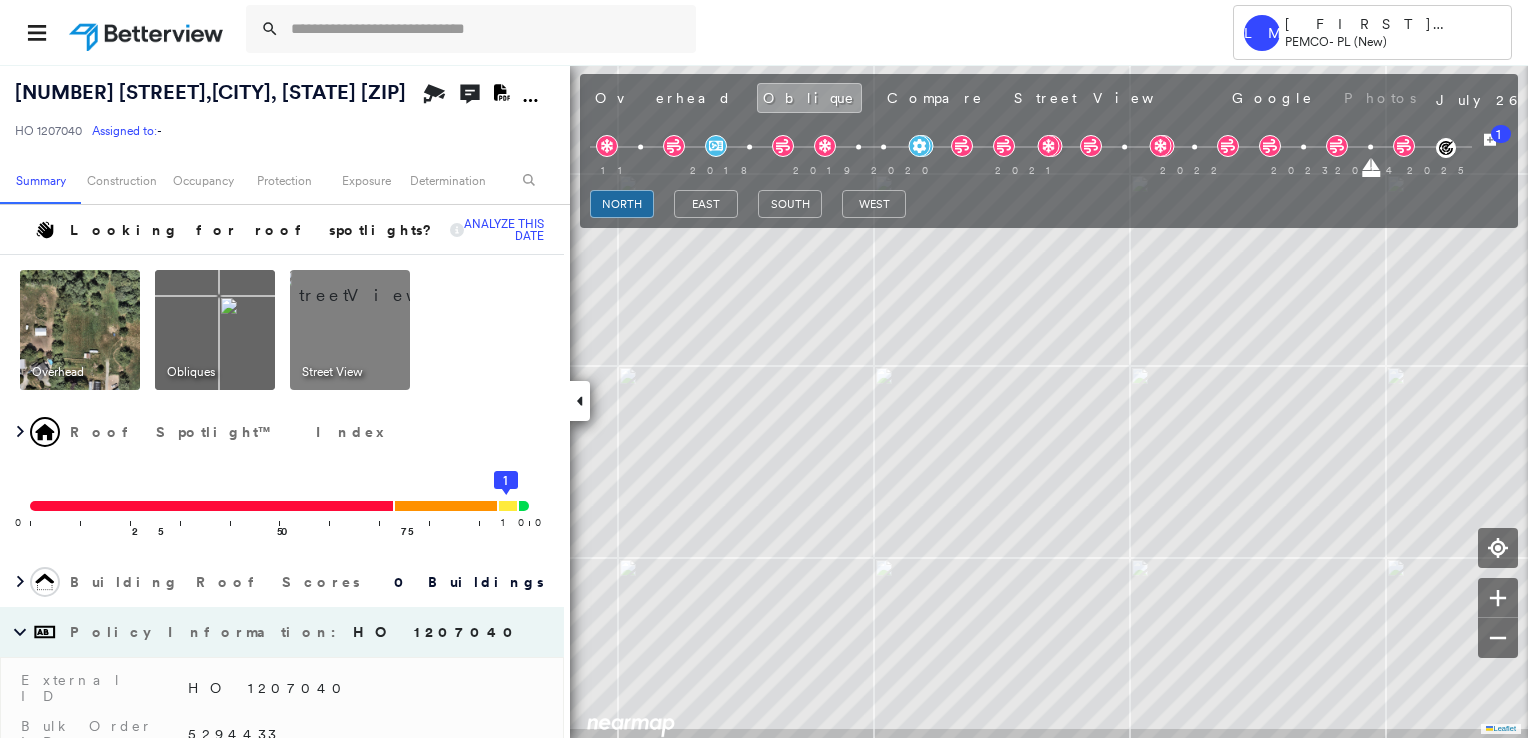 click at bounding box center (80, 330) 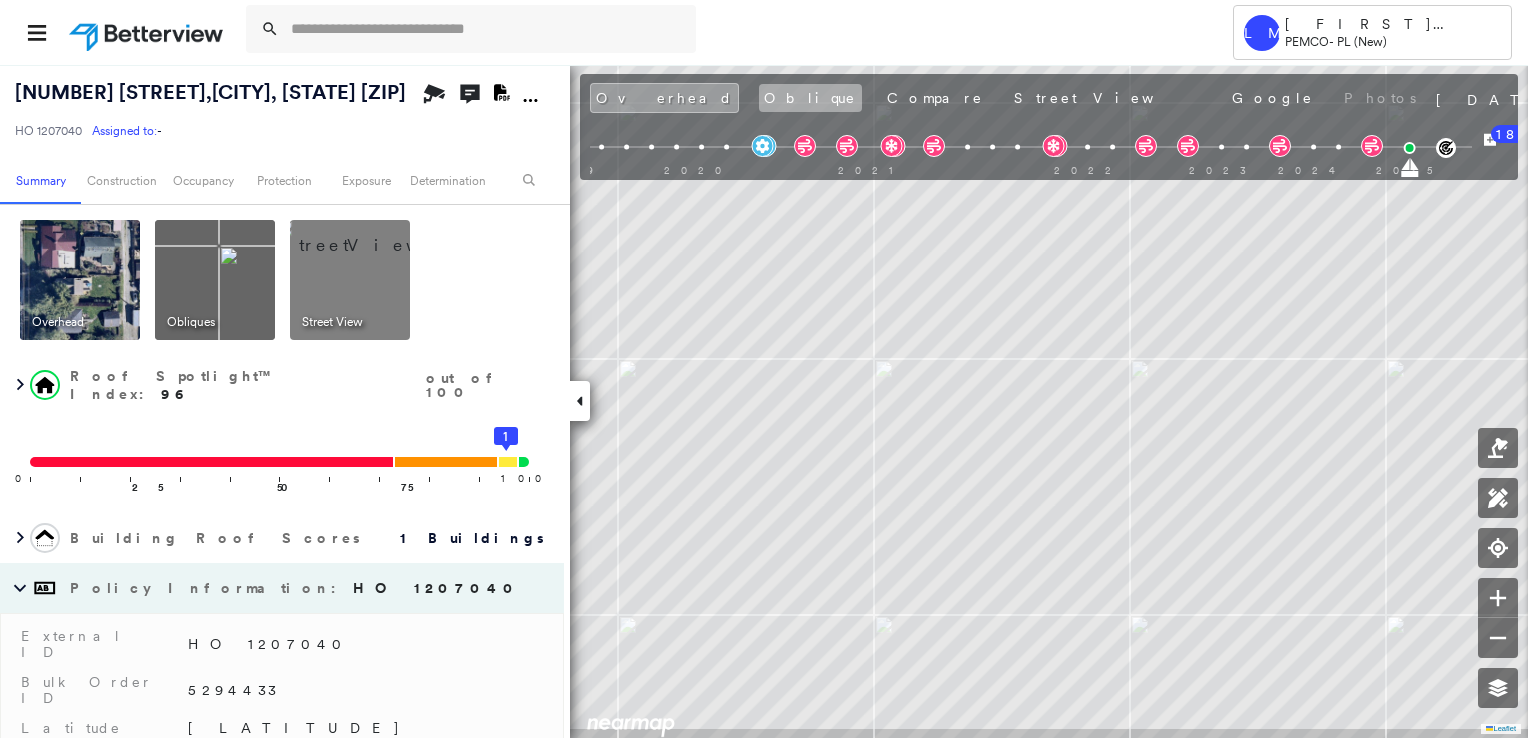 click on "Oblique" at bounding box center [810, 98] 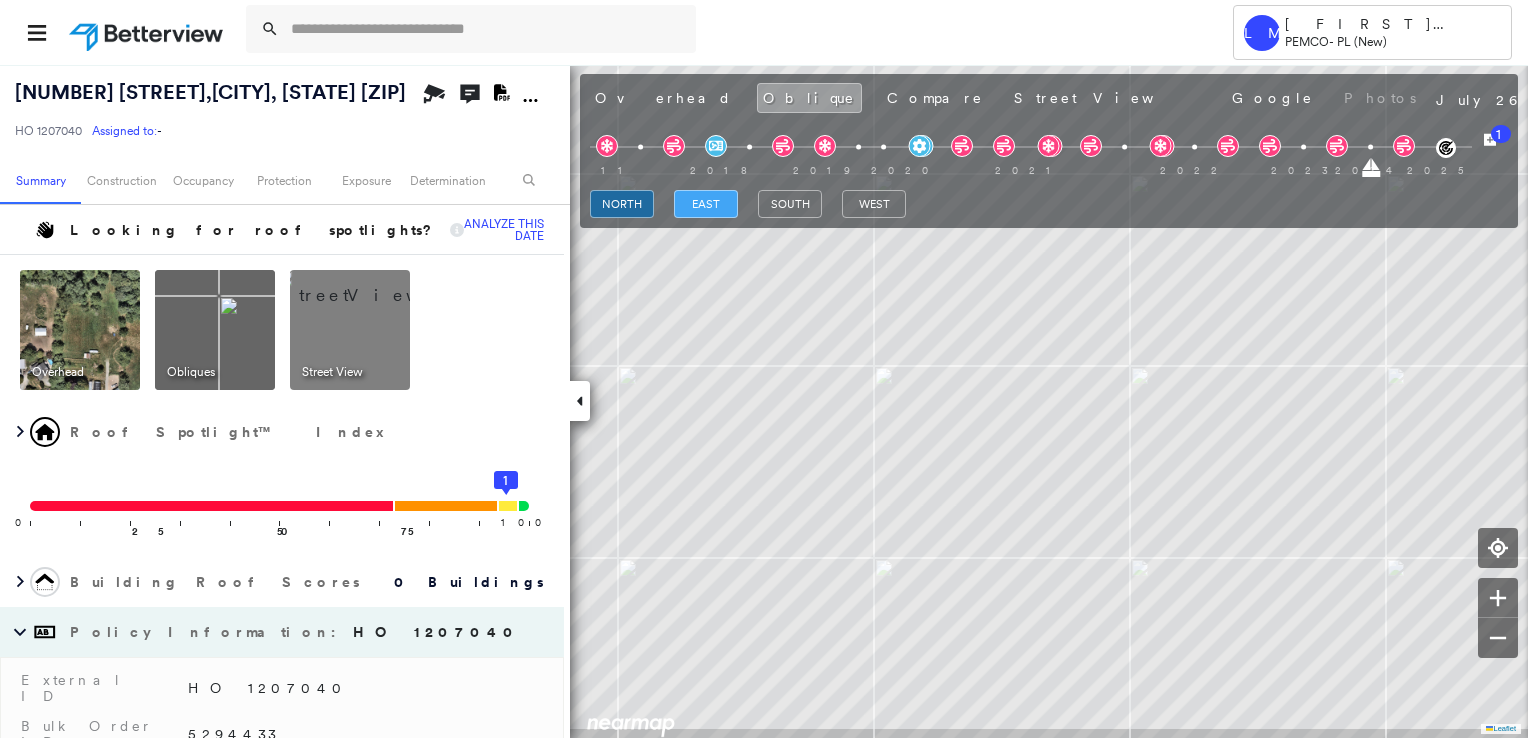 click on "east" at bounding box center [706, 204] 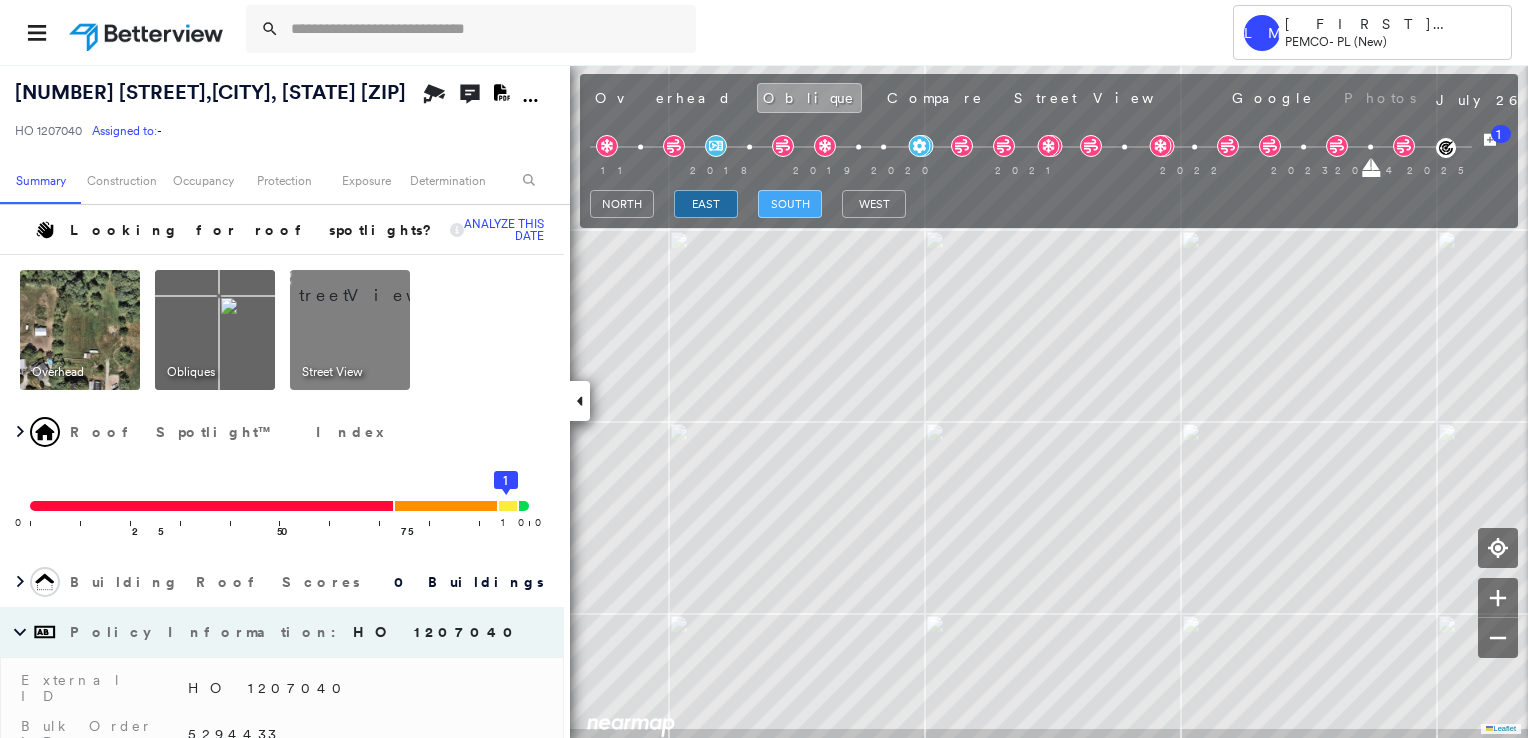 click on "south" at bounding box center (790, 204) 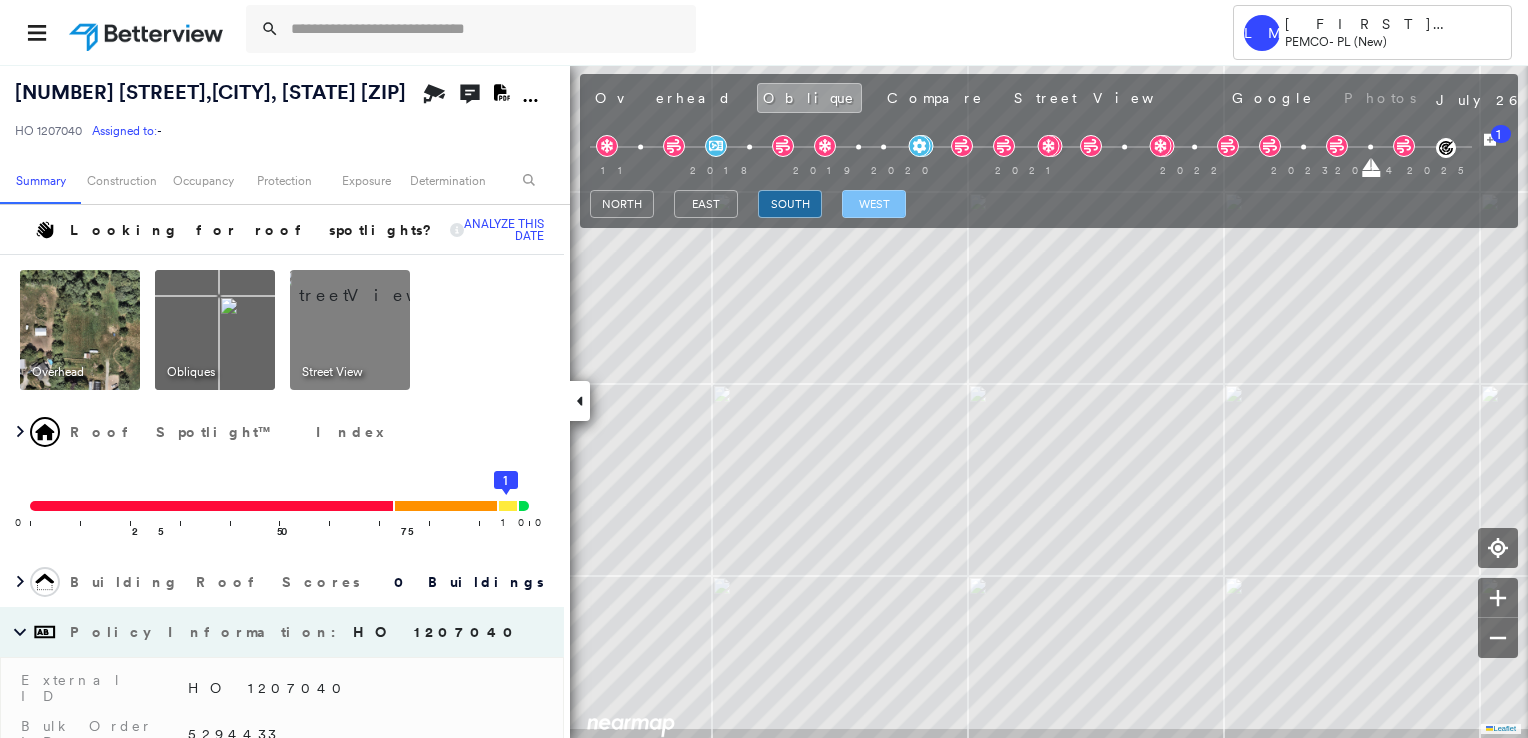 click on "west" at bounding box center (874, 204) 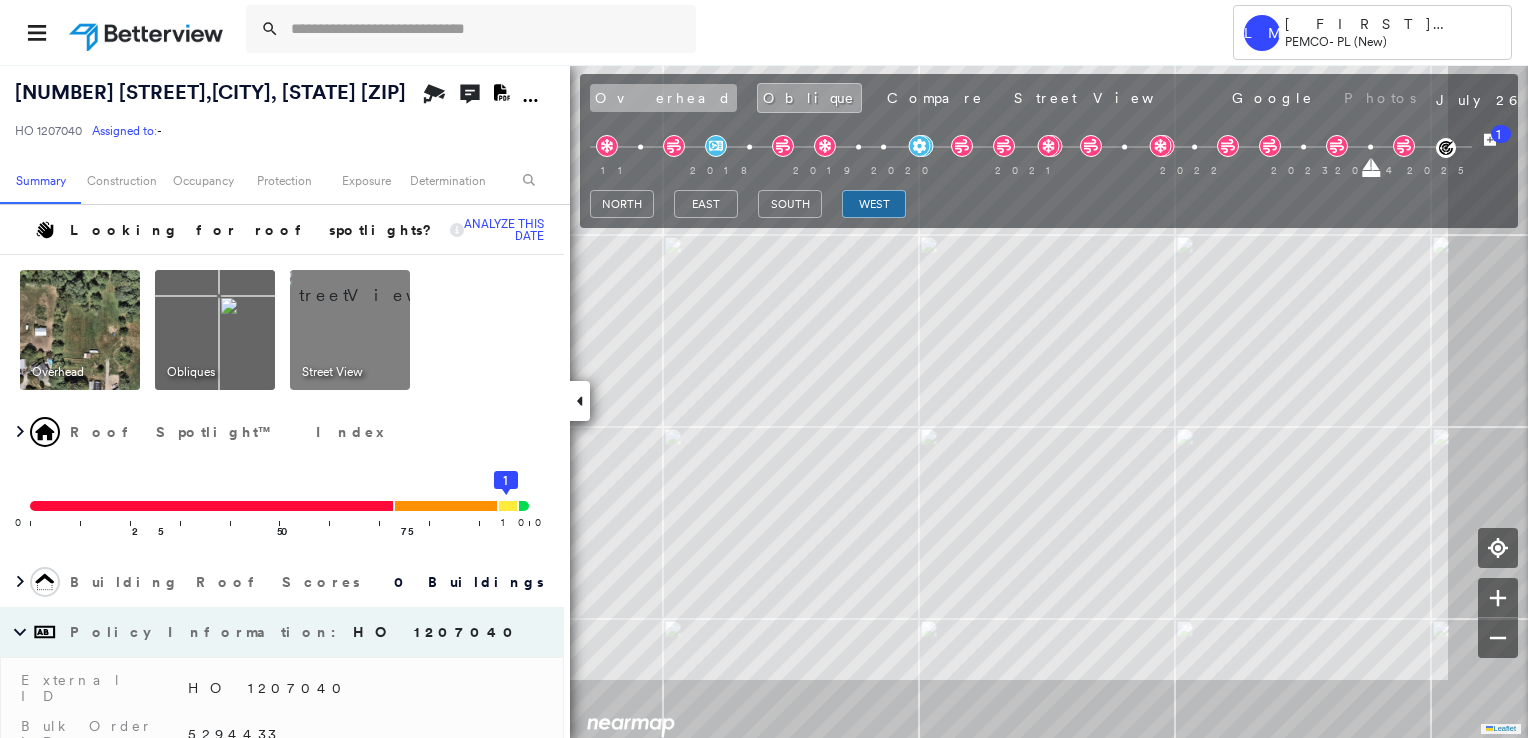 click on "Overhead" at bounding box center [663, 98] 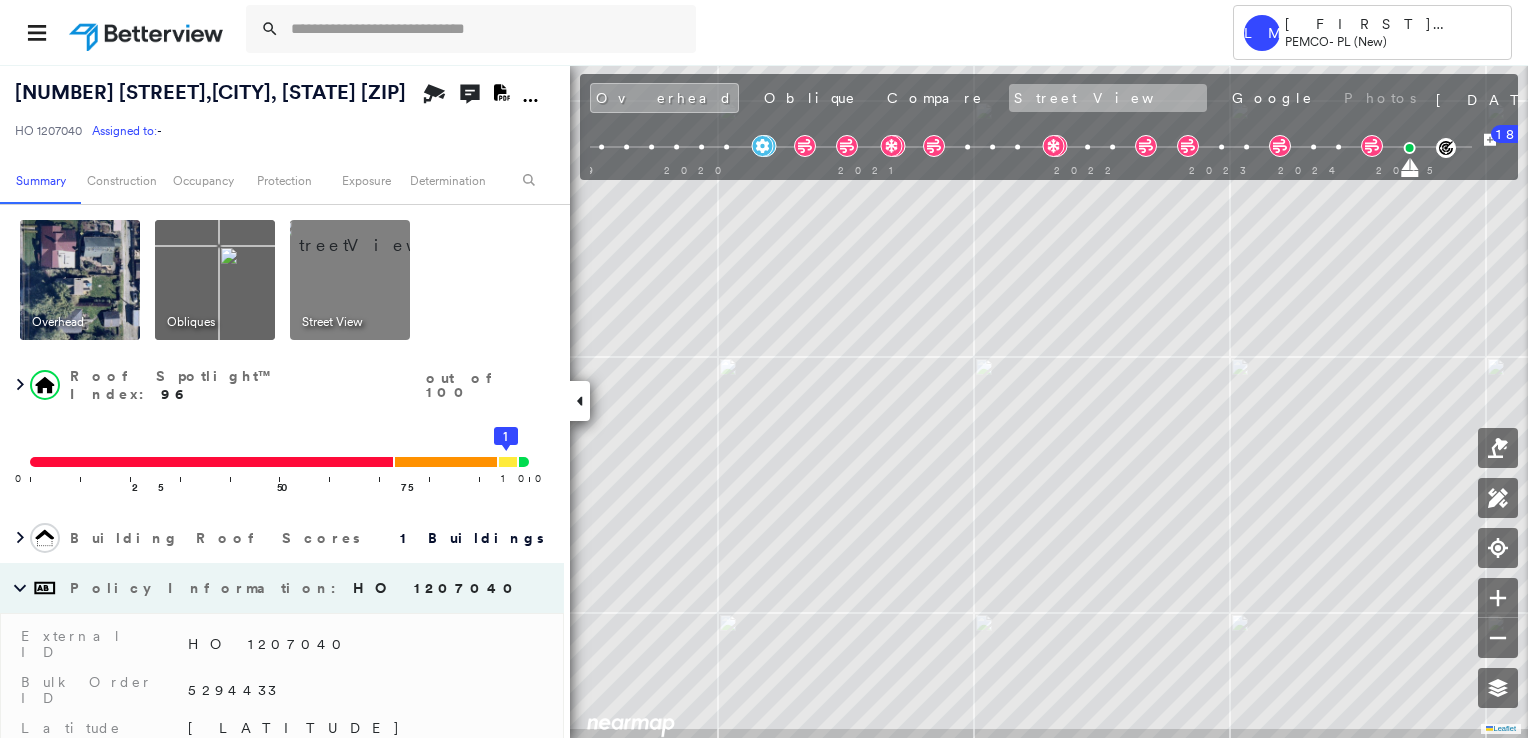 click on "Street View" at bounding box center [1108, 98] 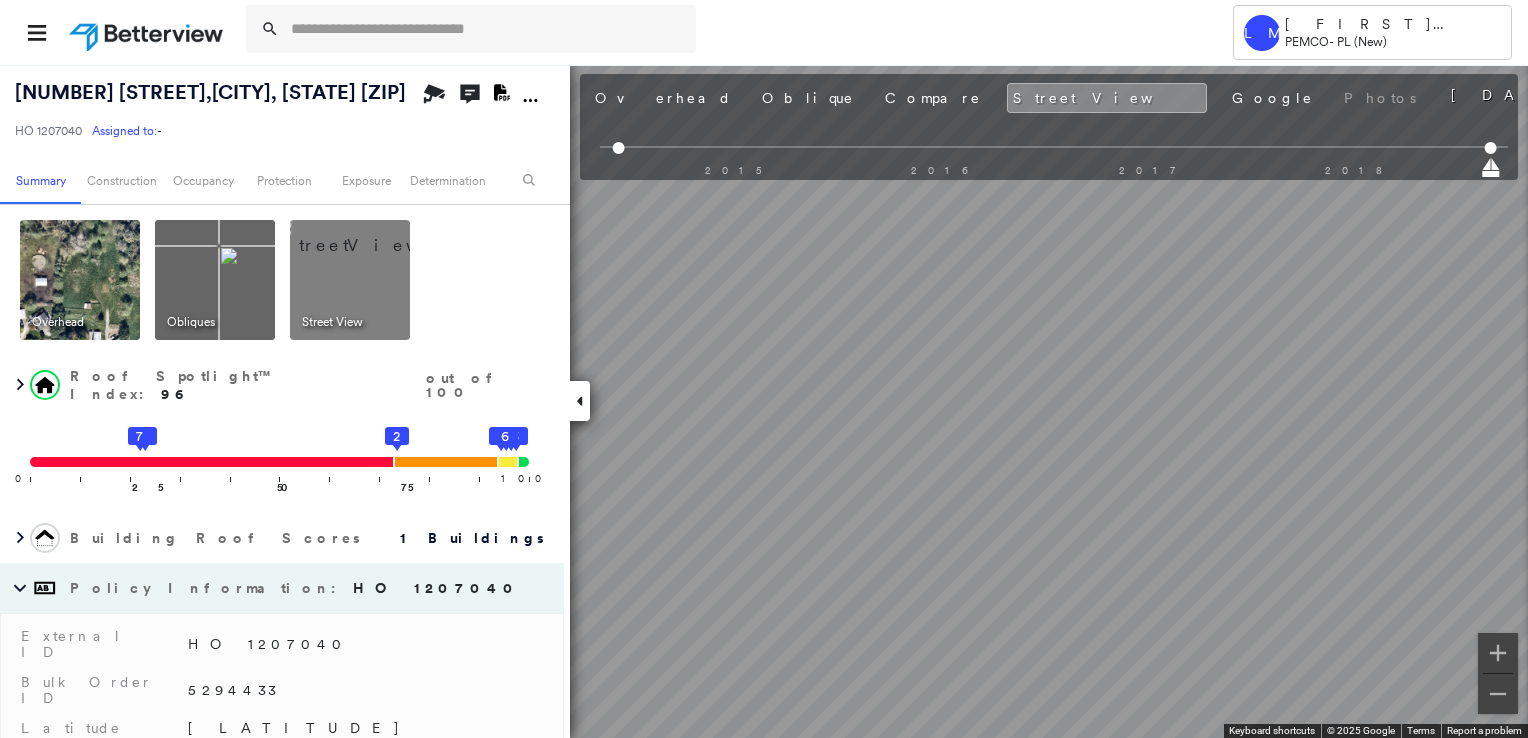click on "**********" at bounding box center (764, 369) 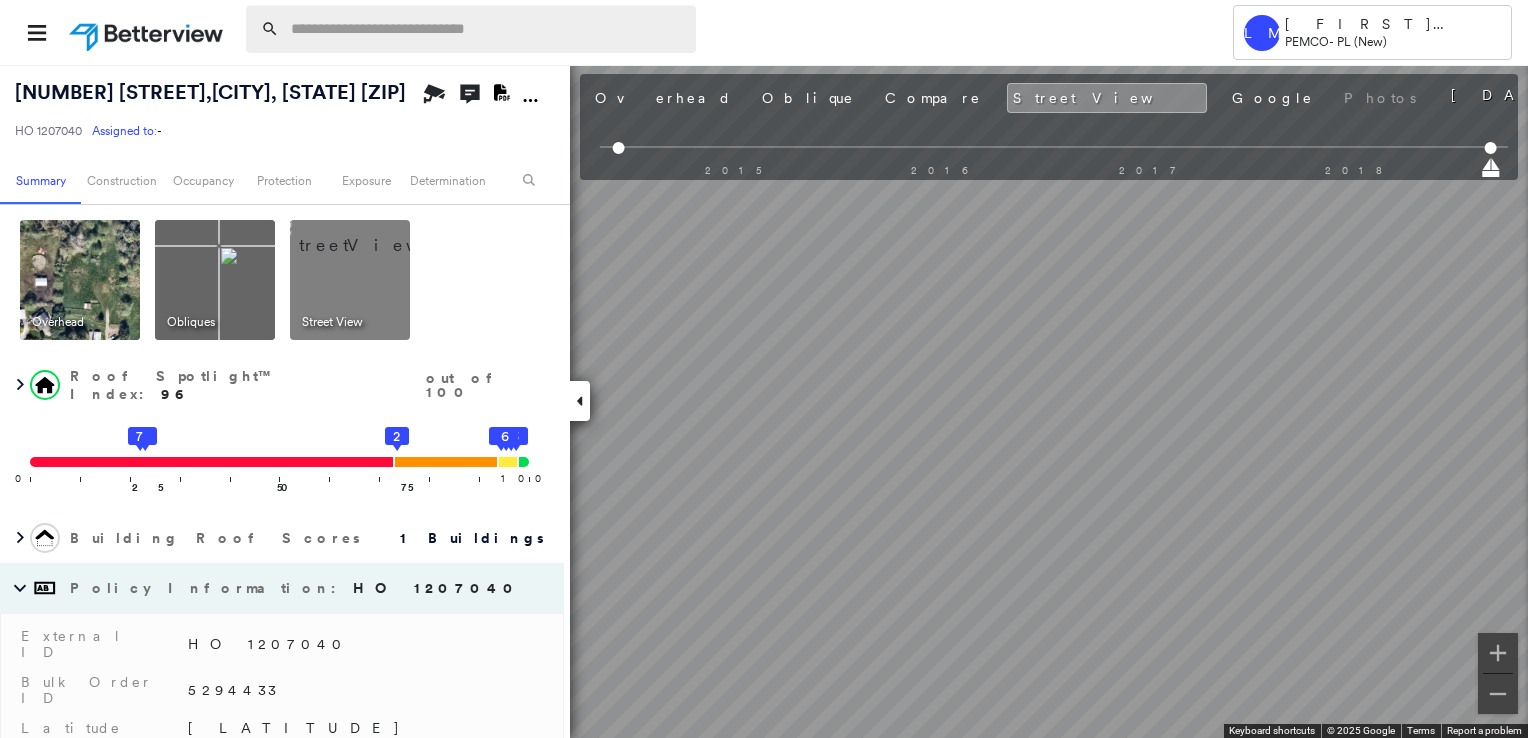 click at bounding box center (487, 29) 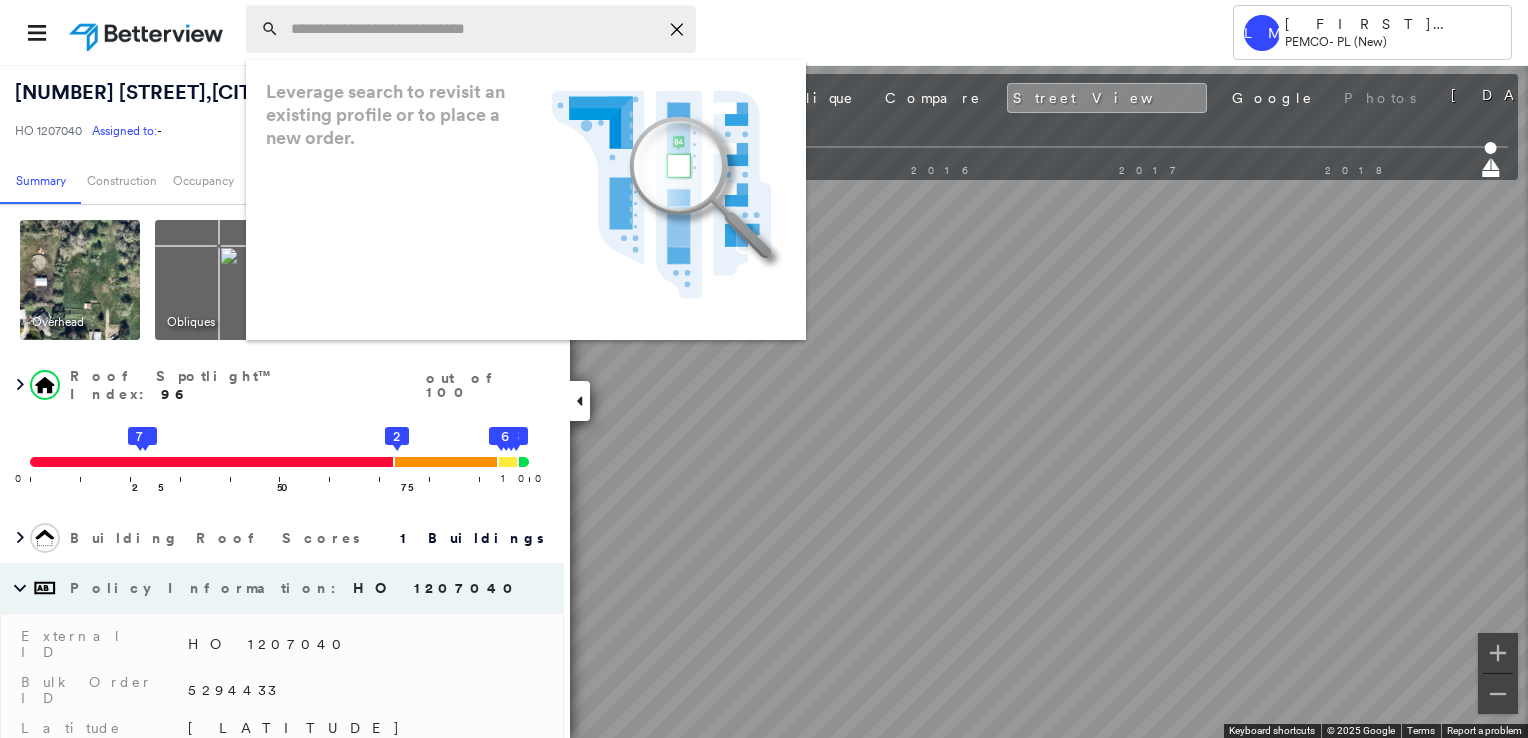 paste on "**********" 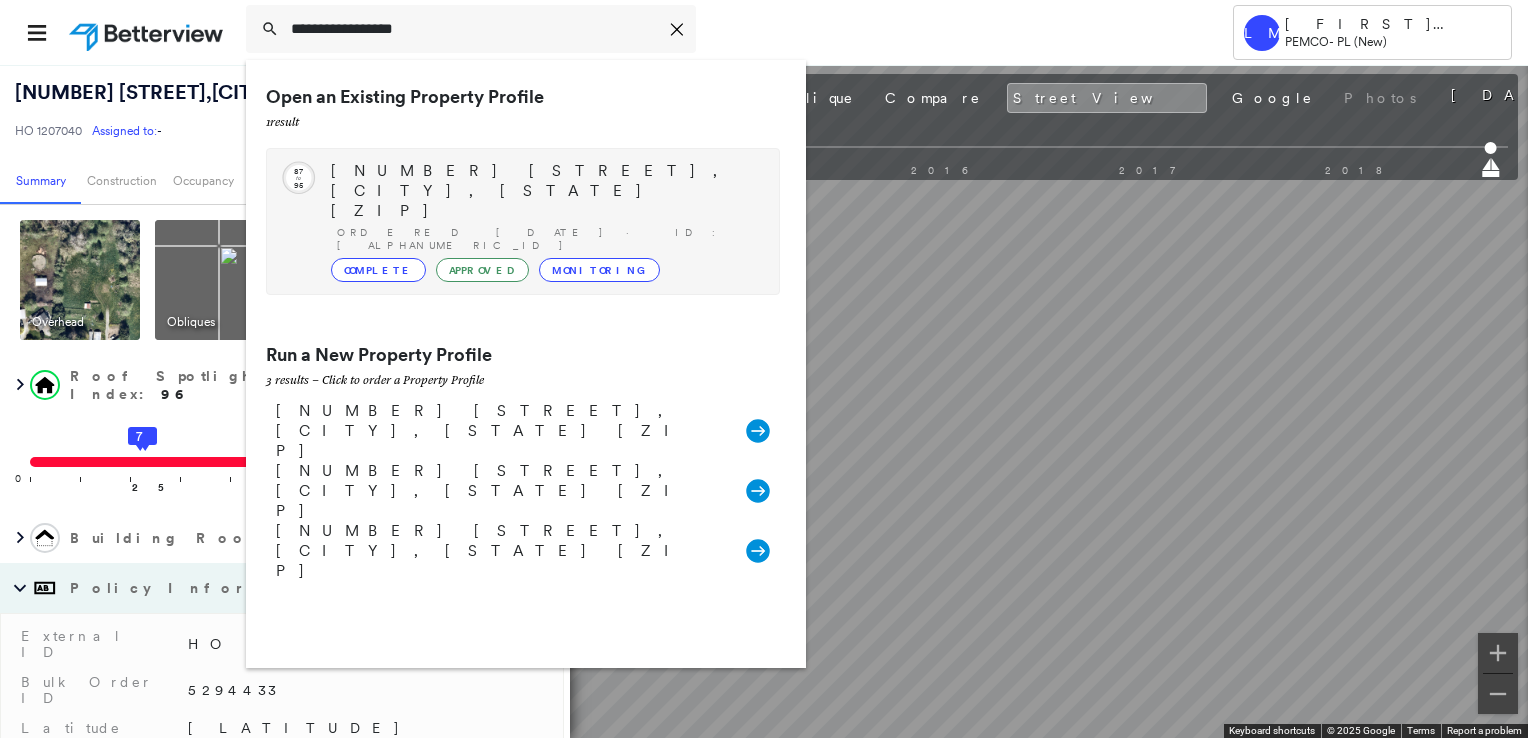 type on "**********" 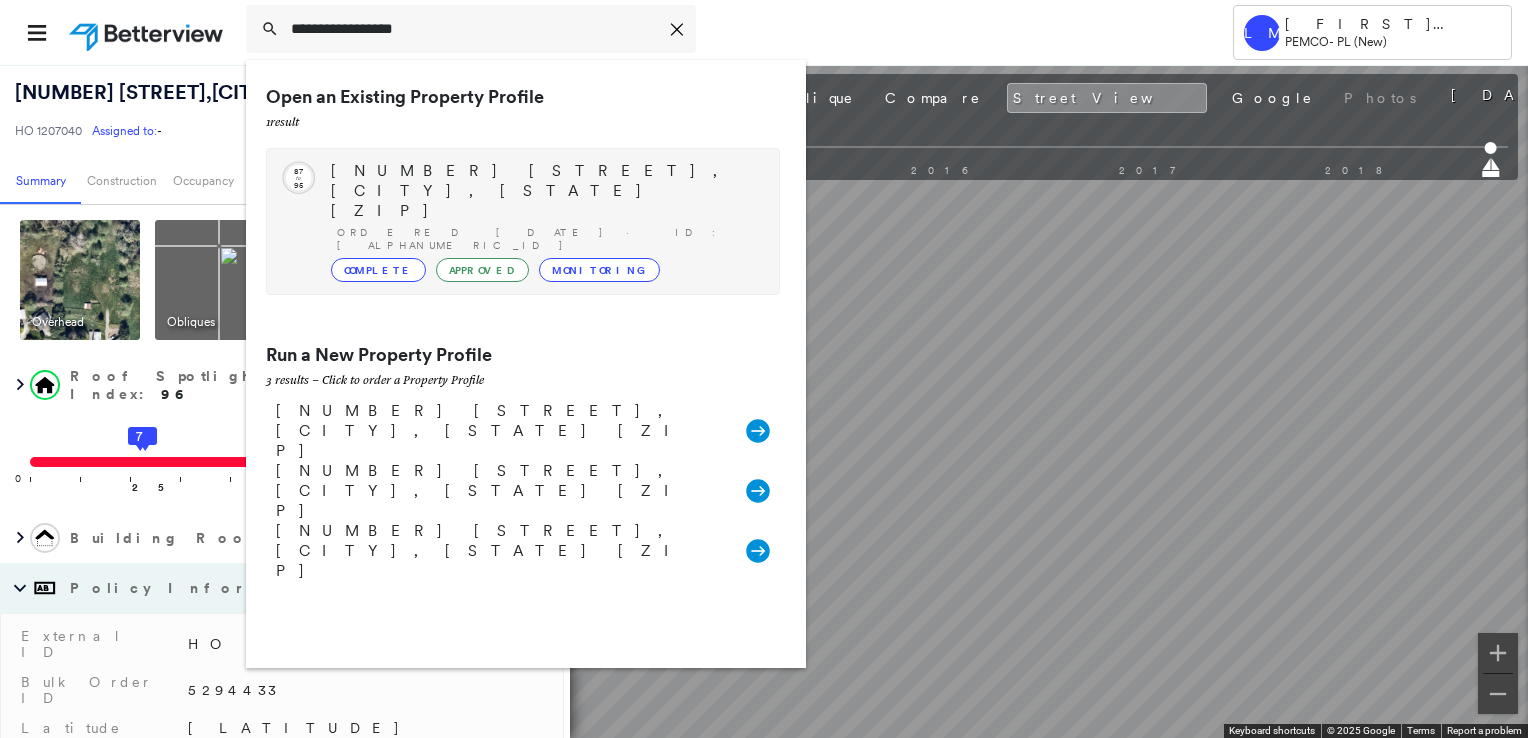 click on "[NUMBER] [STREET], [CITY], [STATE] [ZIP]" at bounding box center (545, 191) 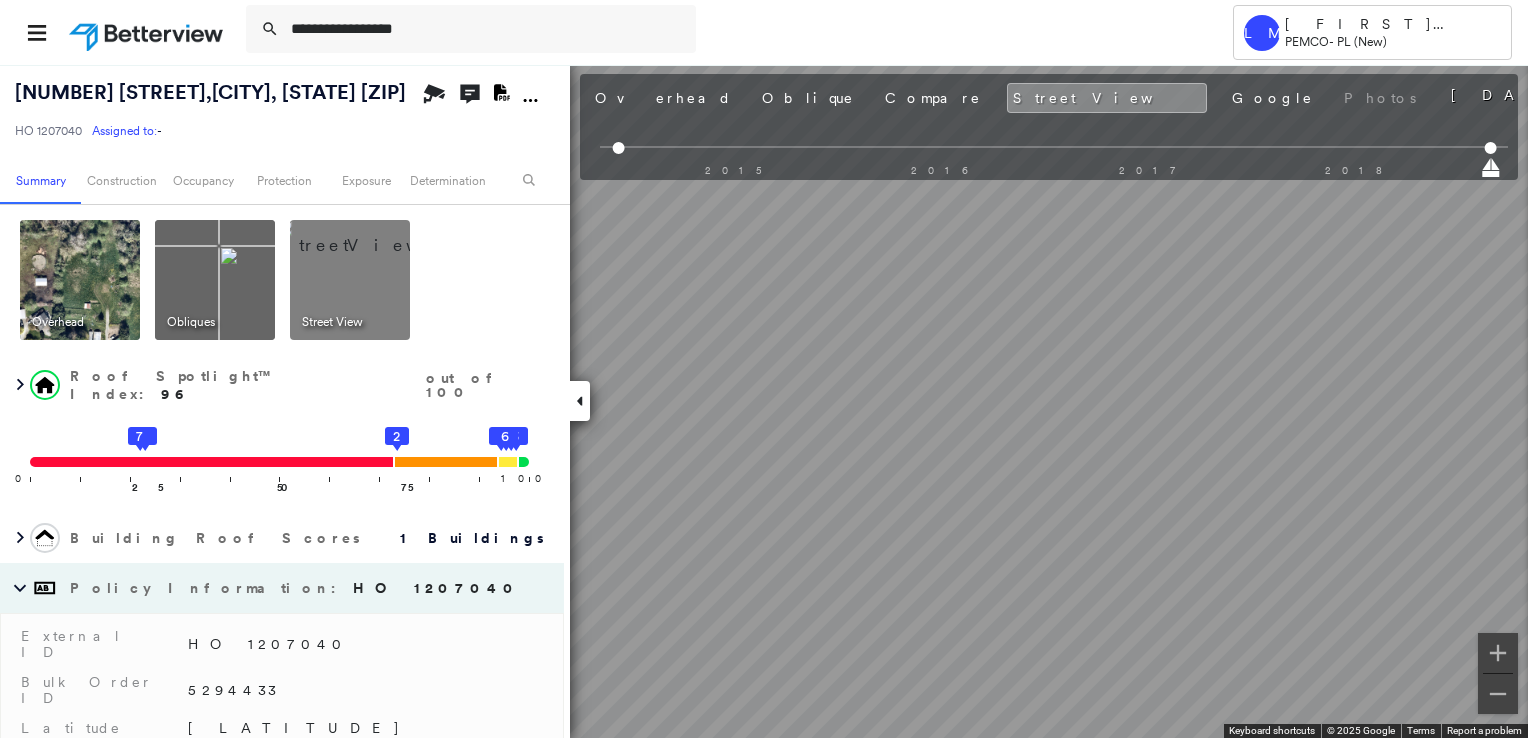 type 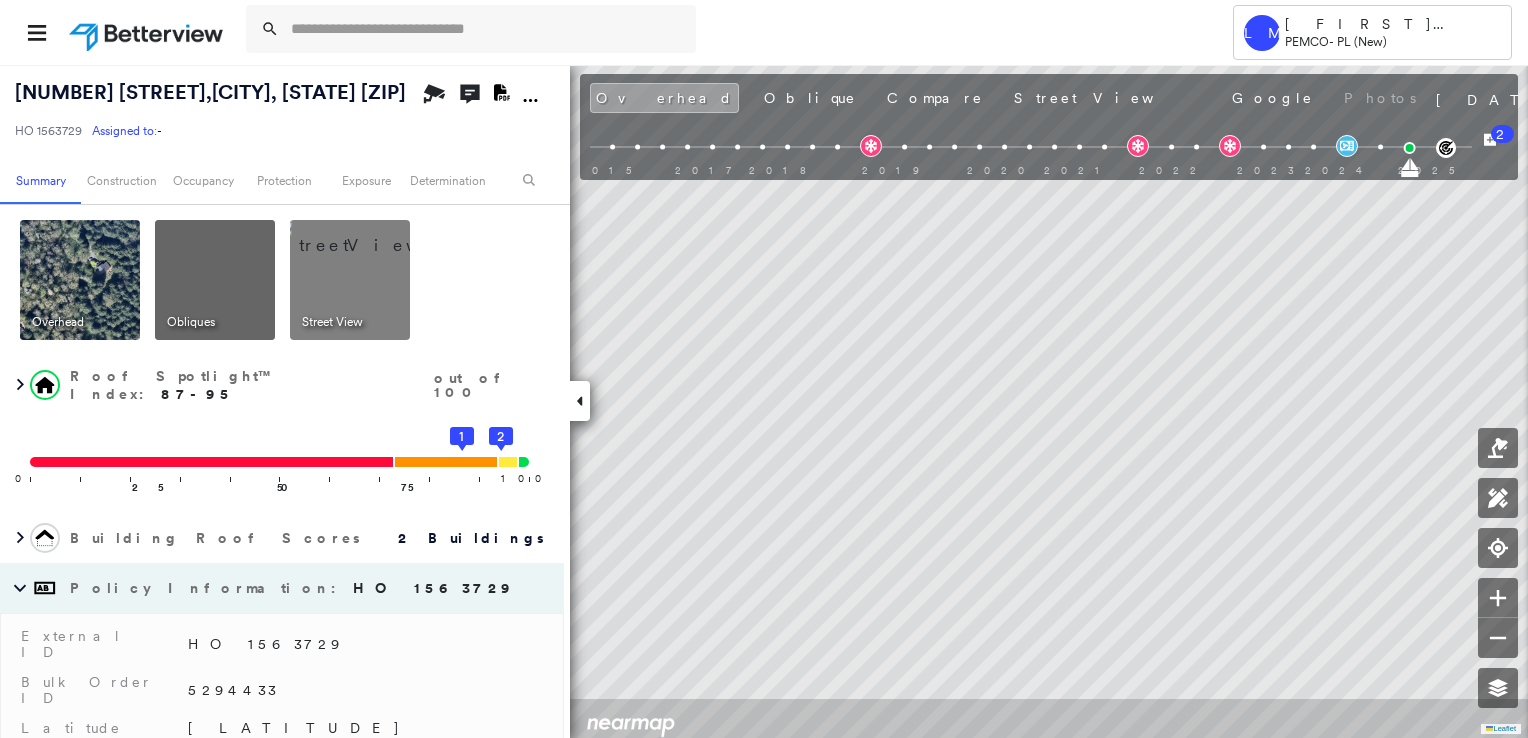 type on "**********" 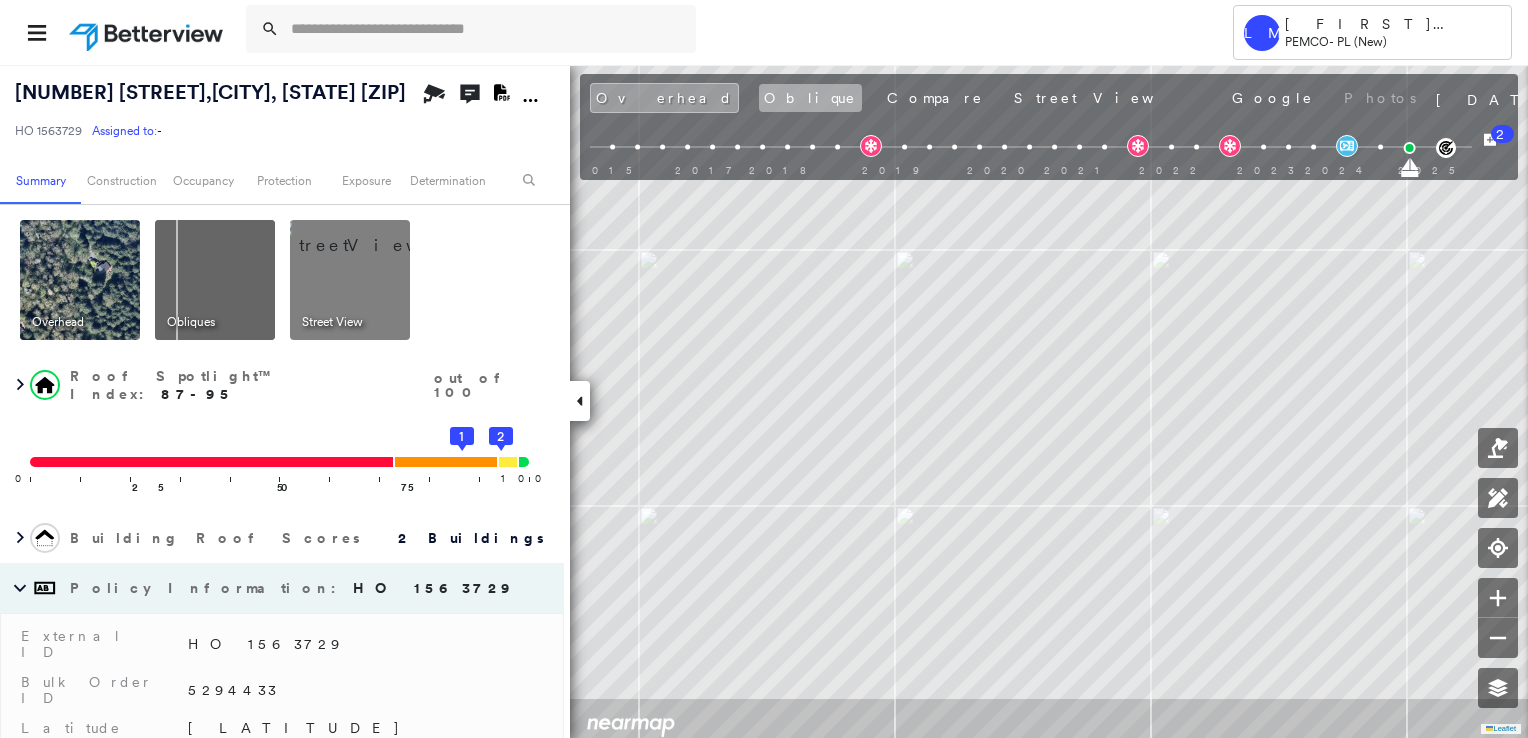 click on "Oblique" at bounding box center (810, 98) 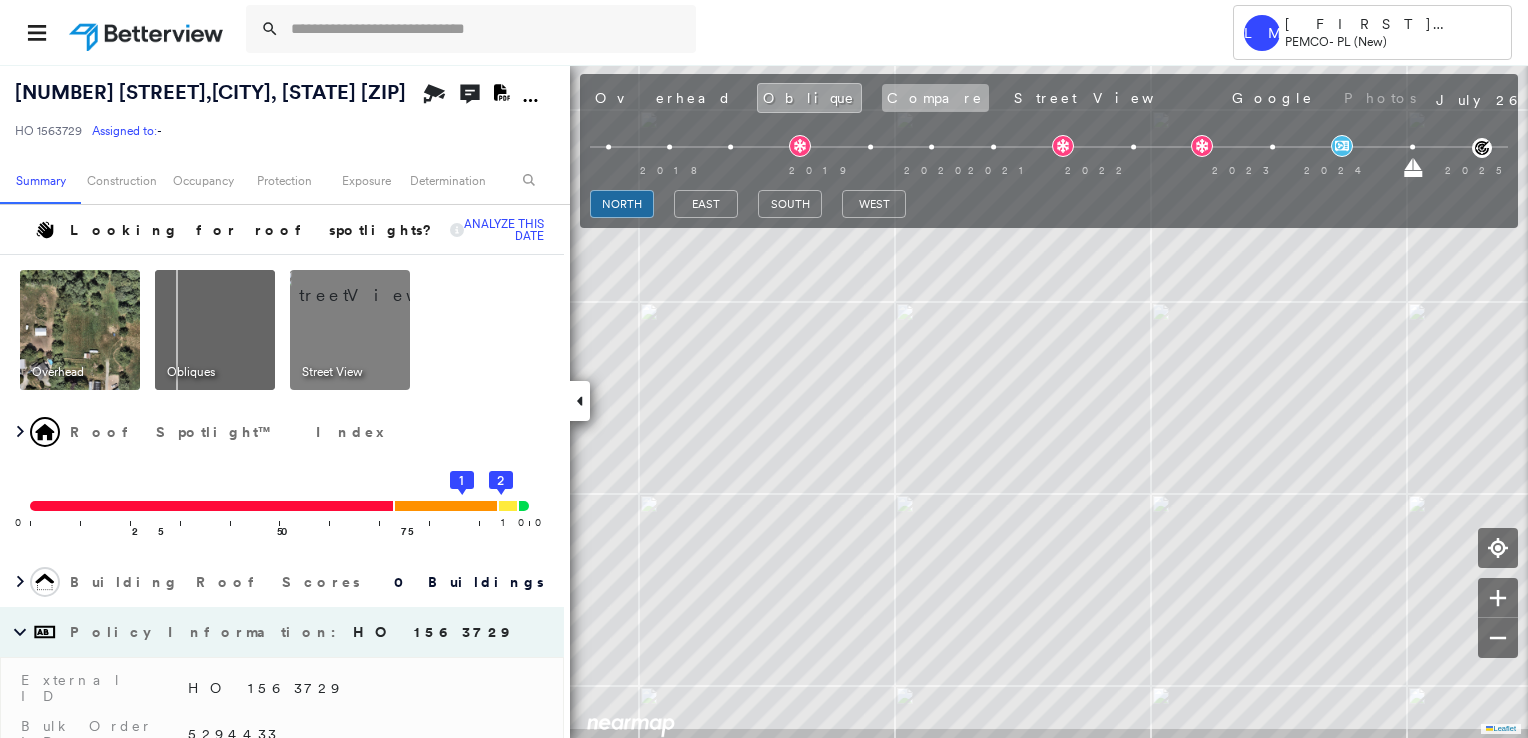 click on "Compare" at bounding box center (935, 98) 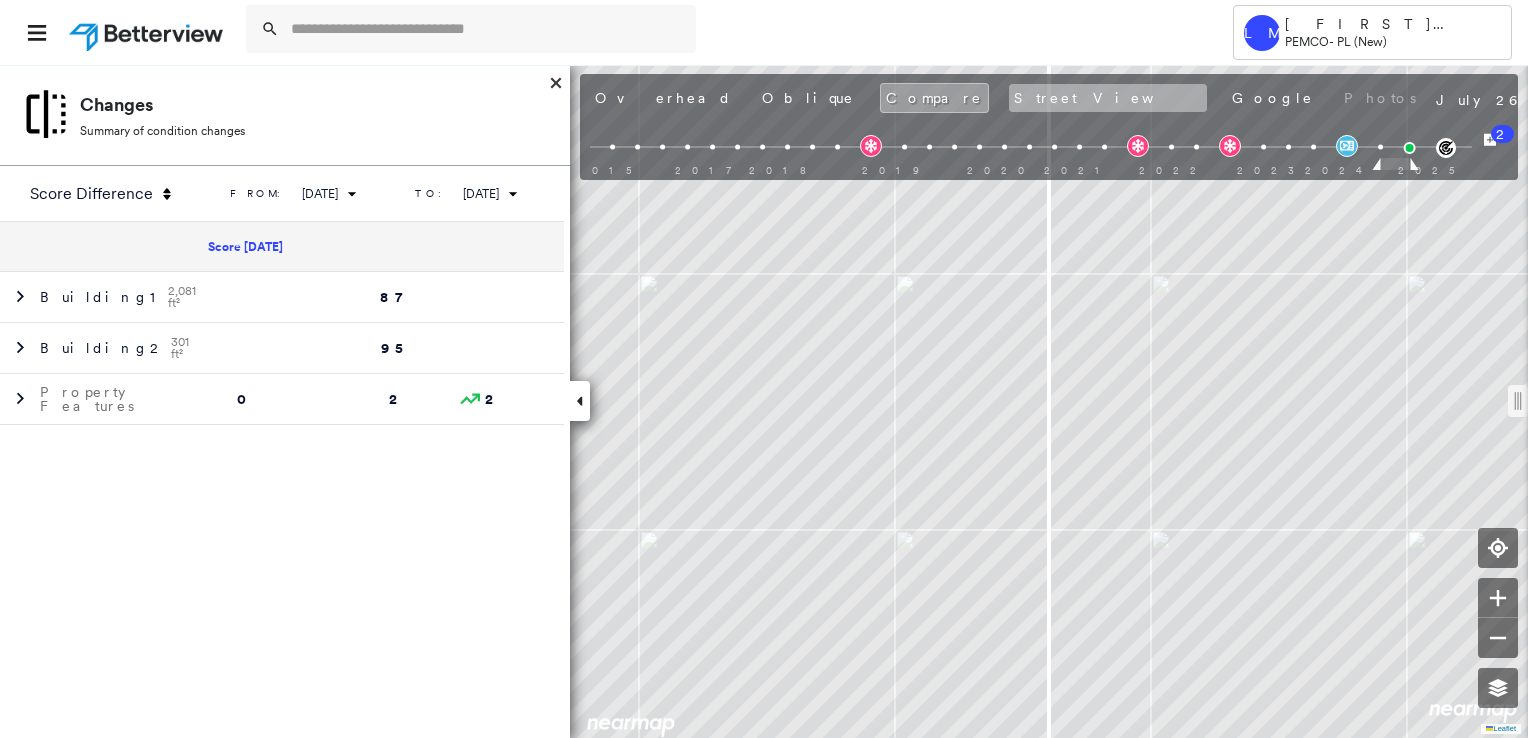 click on "Street View" at bounding box center (1108, 98) 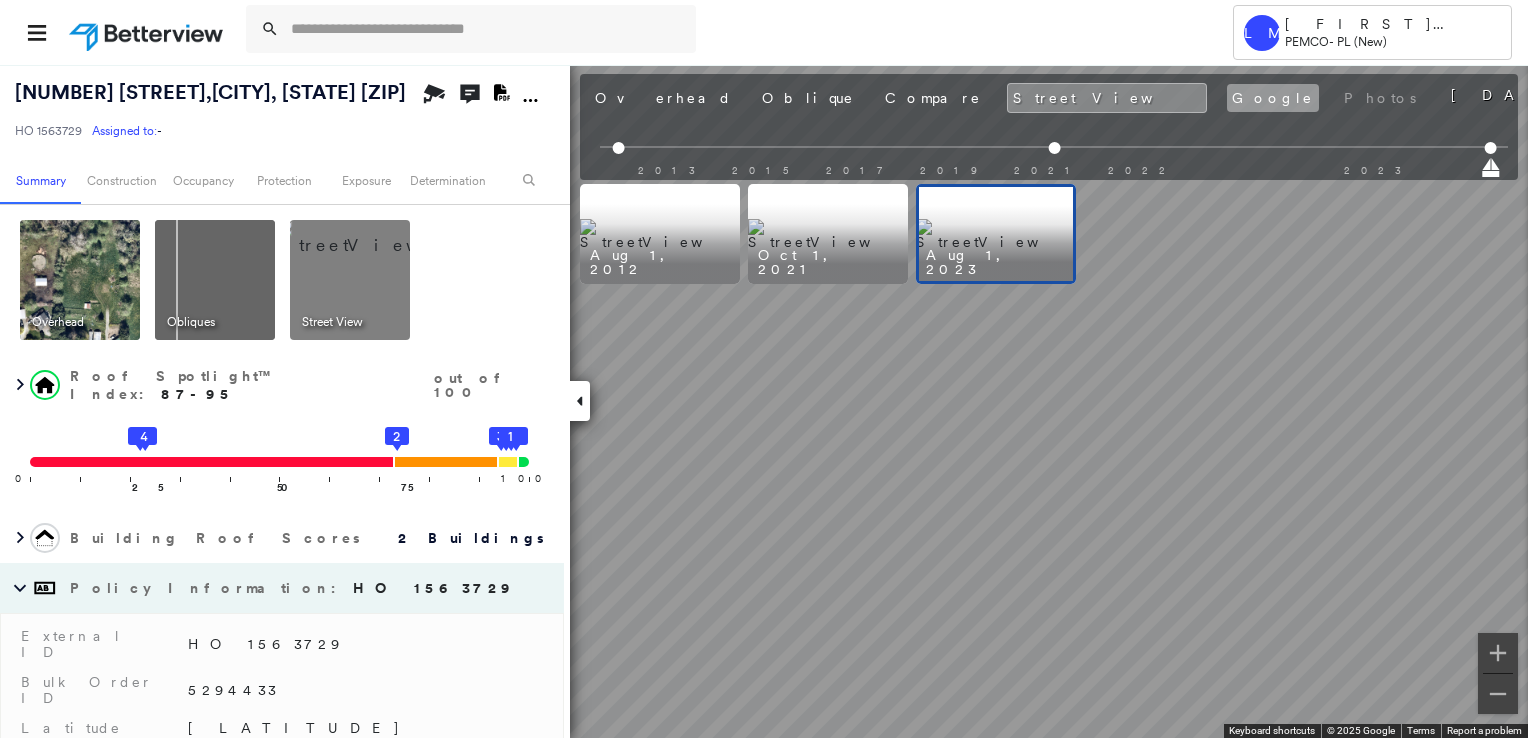 click on "Google" at bounding box center [1273, 98] 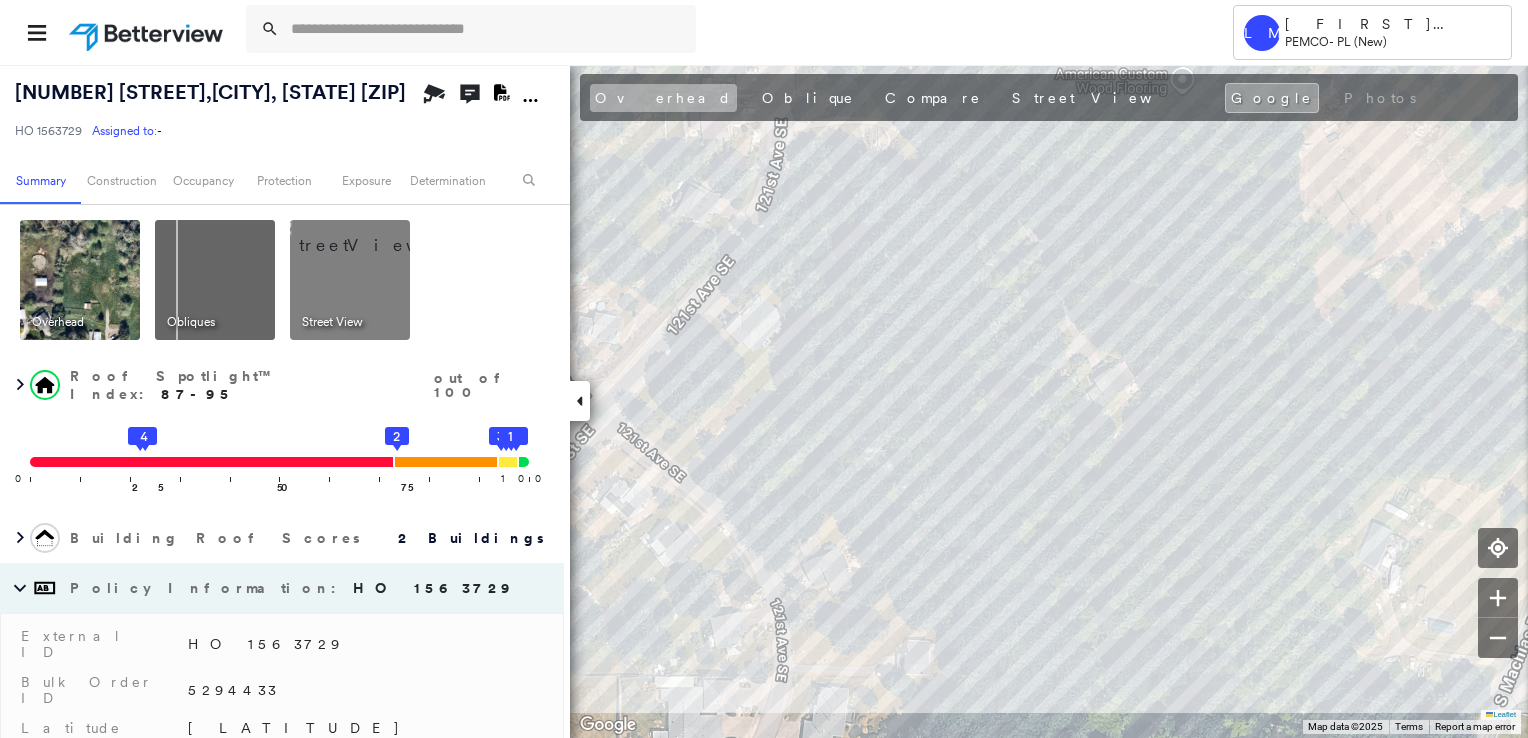 click on "Overhead" at bounding box center (663, 98) 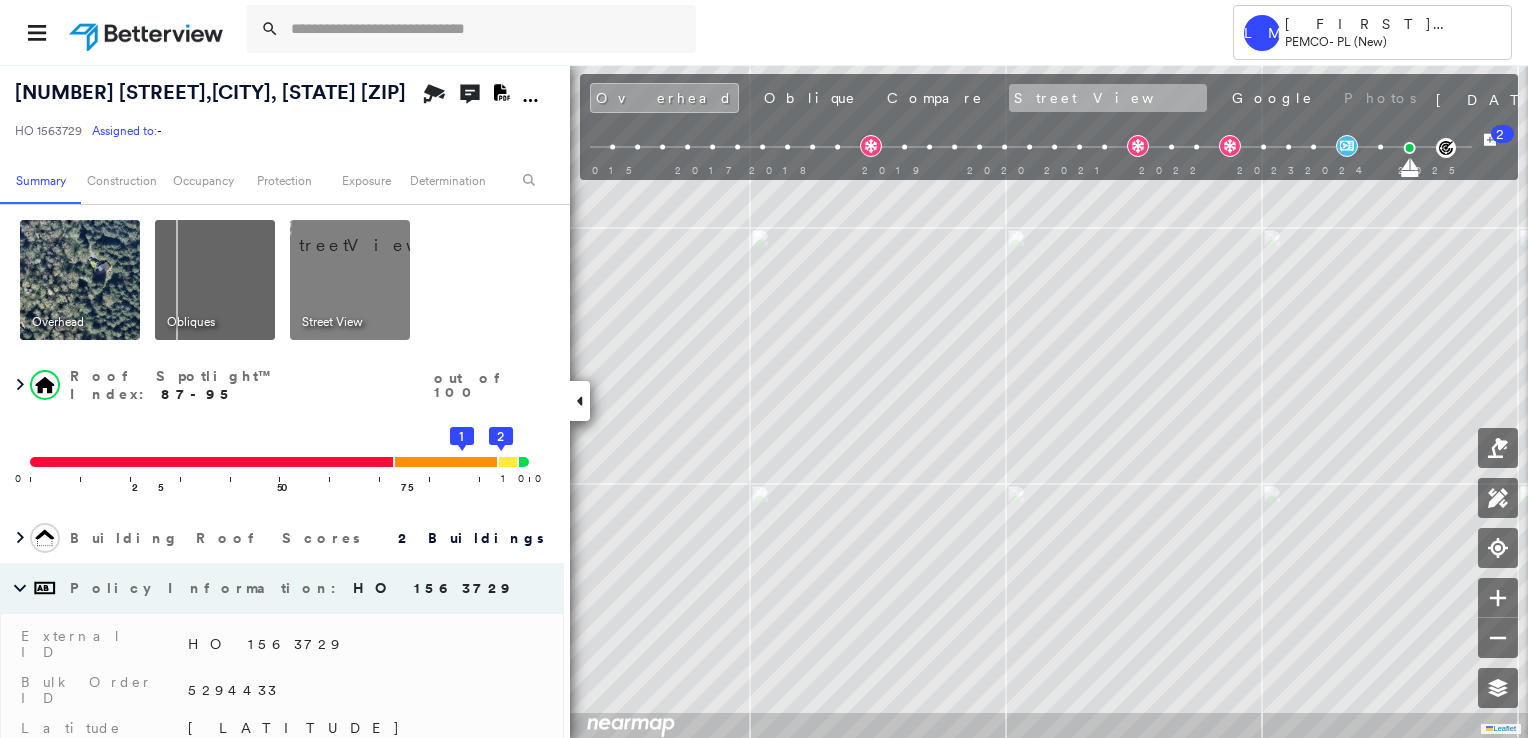 click on "Street View" at bounding box center [1108, 98] 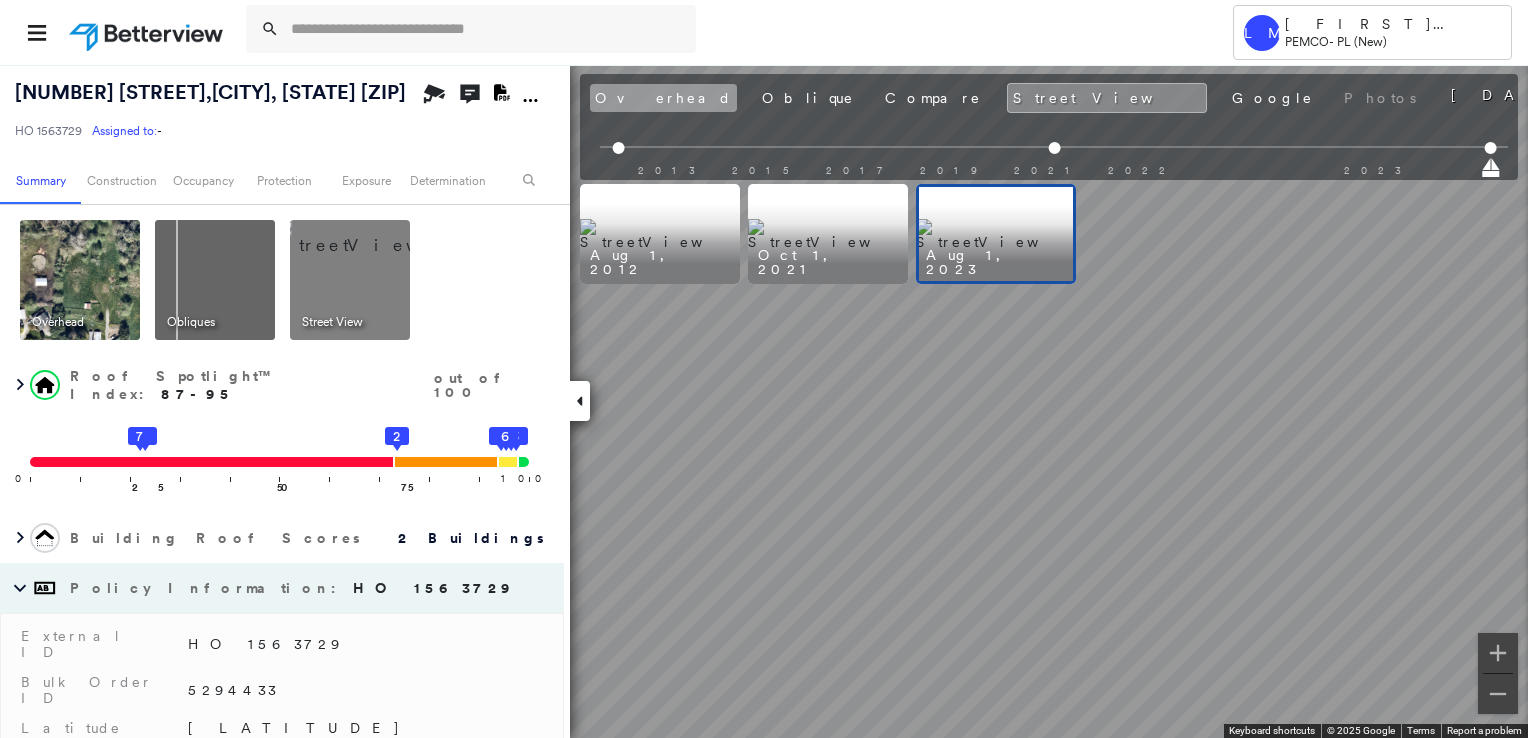 click on "Overhead" at bounding box center (663, 98) 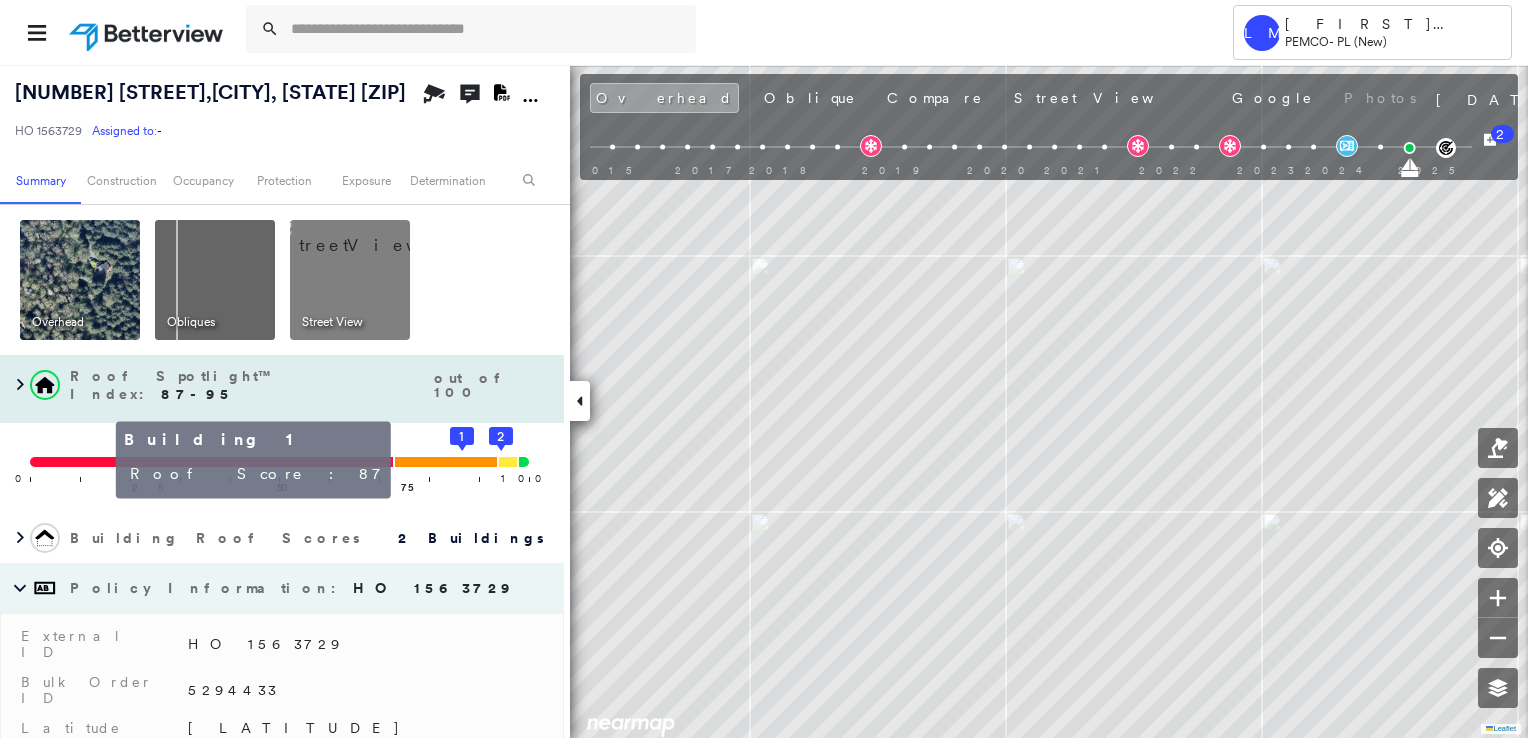 click 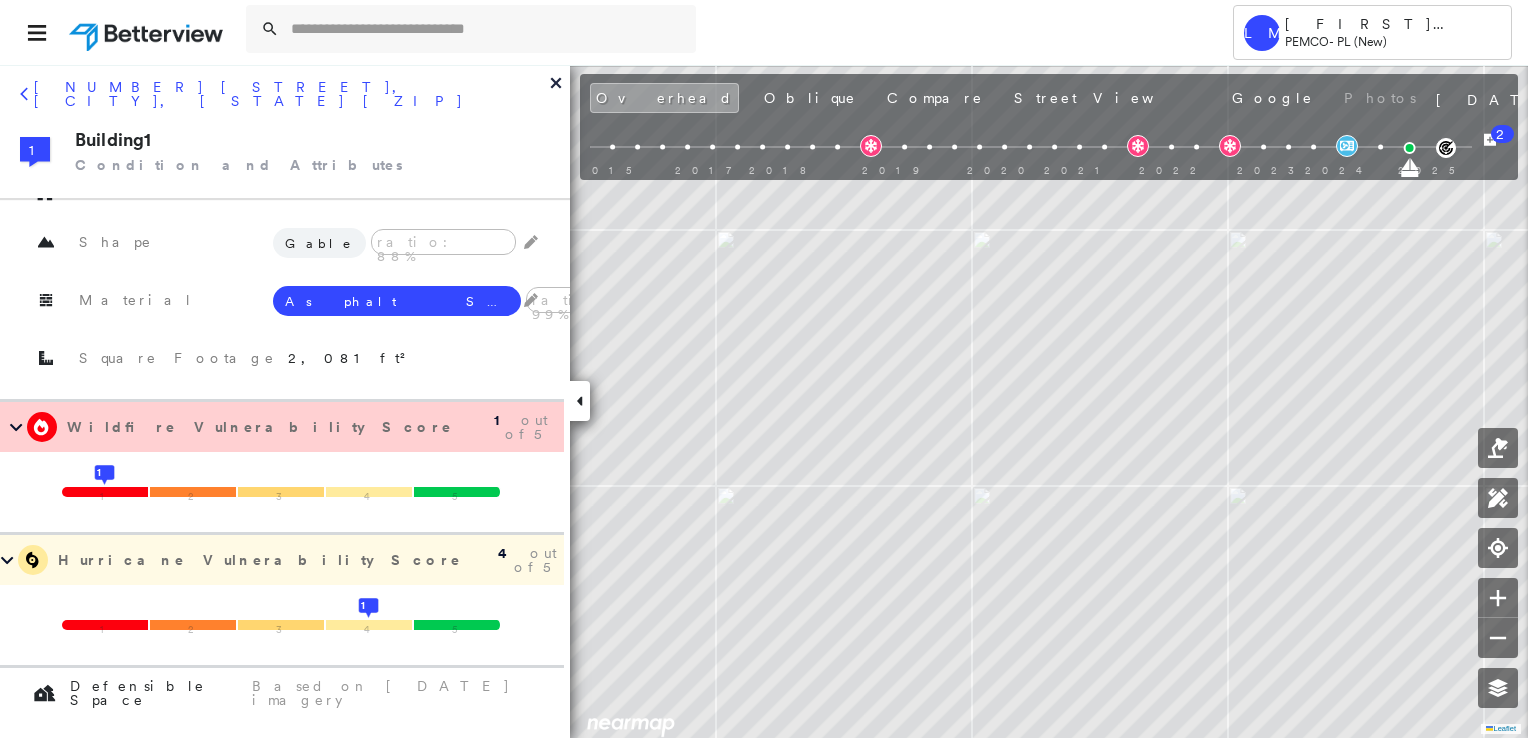 scroll, scrollTop: 400, scrollLeft: 0, axis: vertical 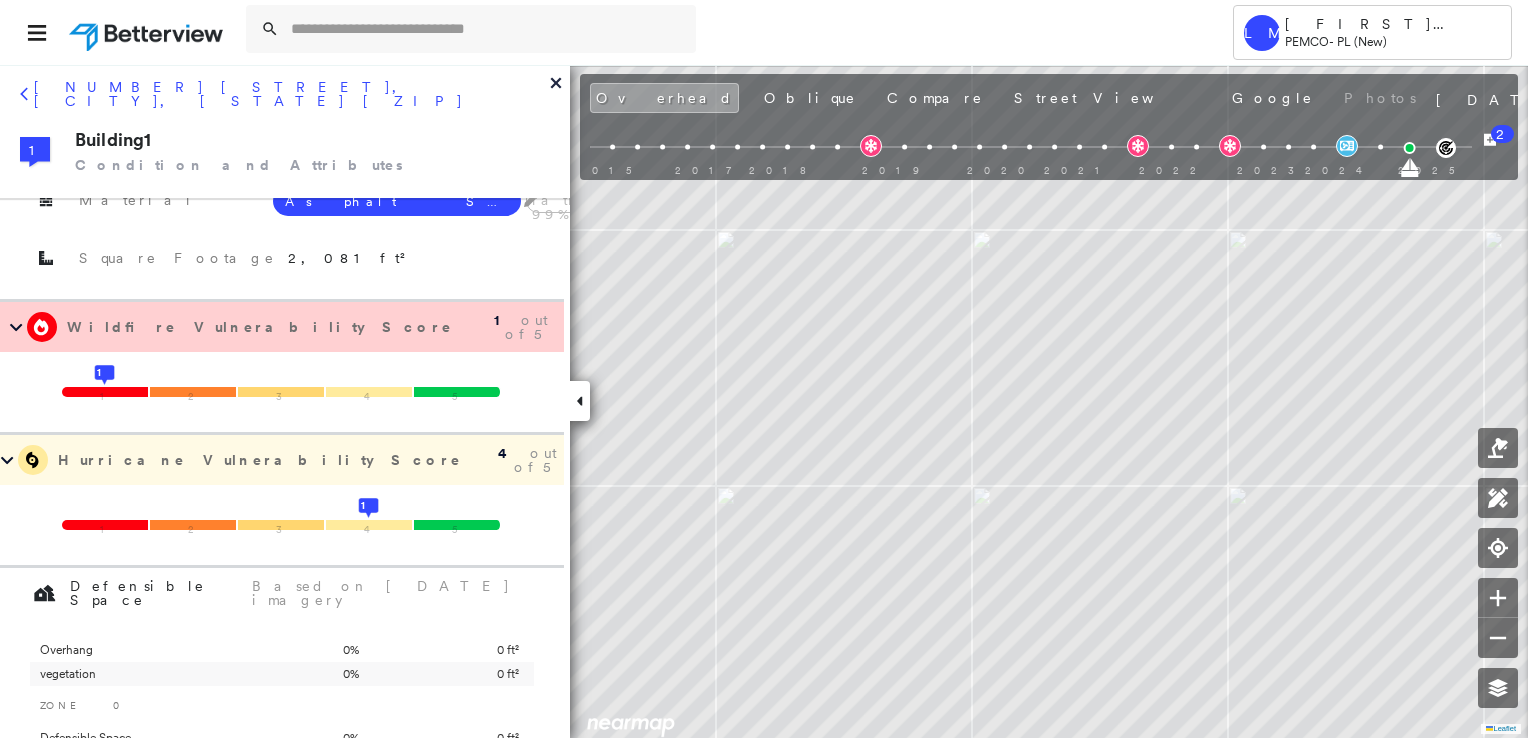 click 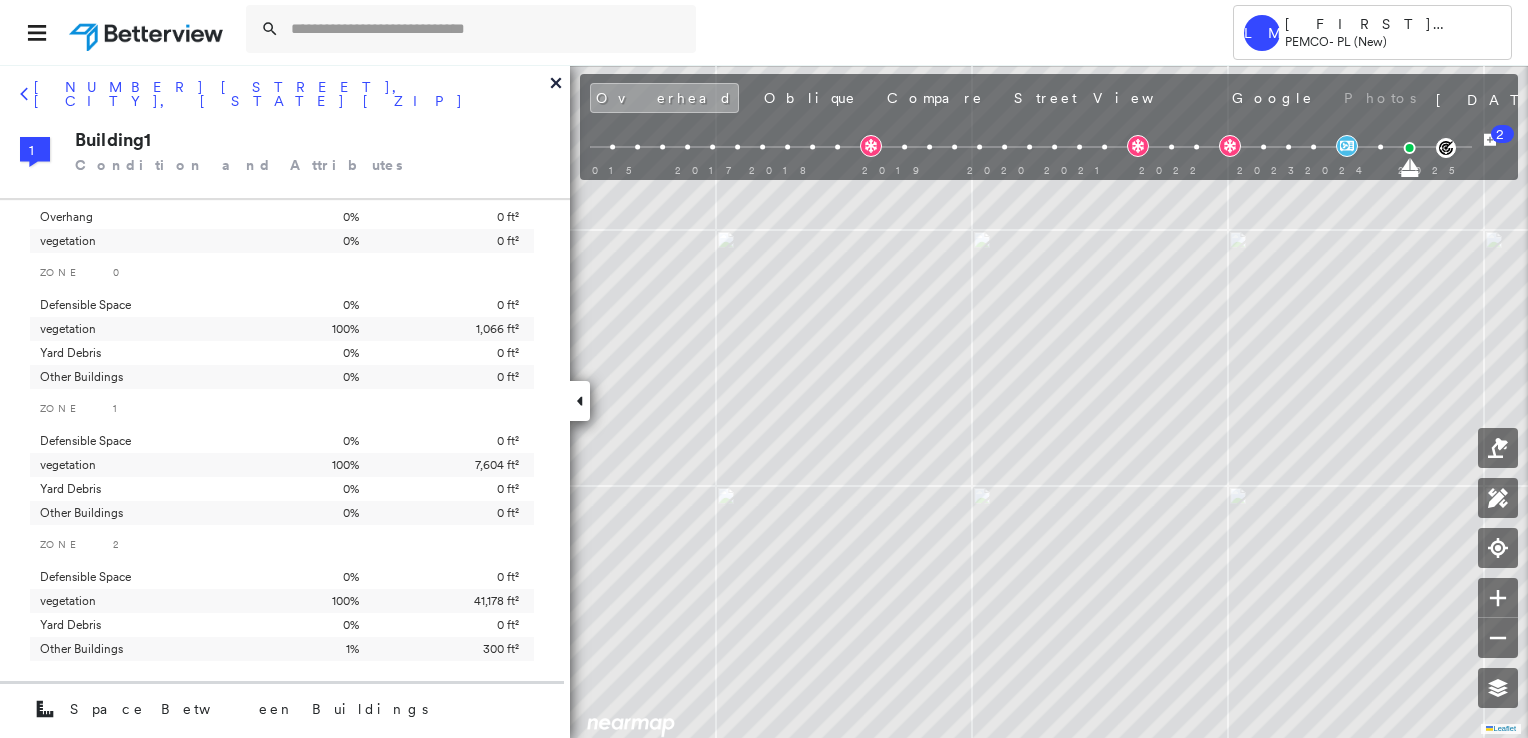 scroll, scrollTop: 738, scrollLeft: 0, axis: vertical 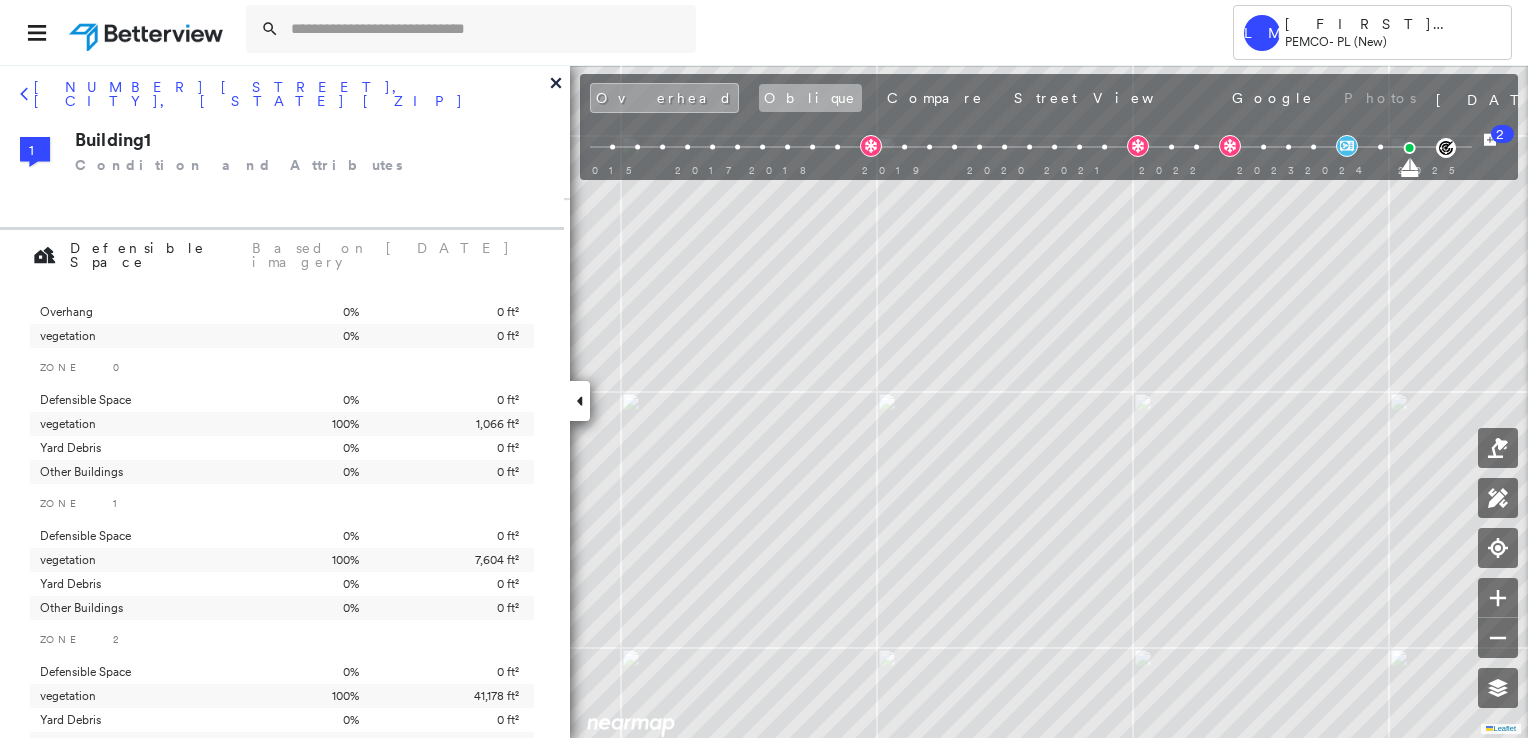 click on "Oblique" at bounding box center [810, 98] 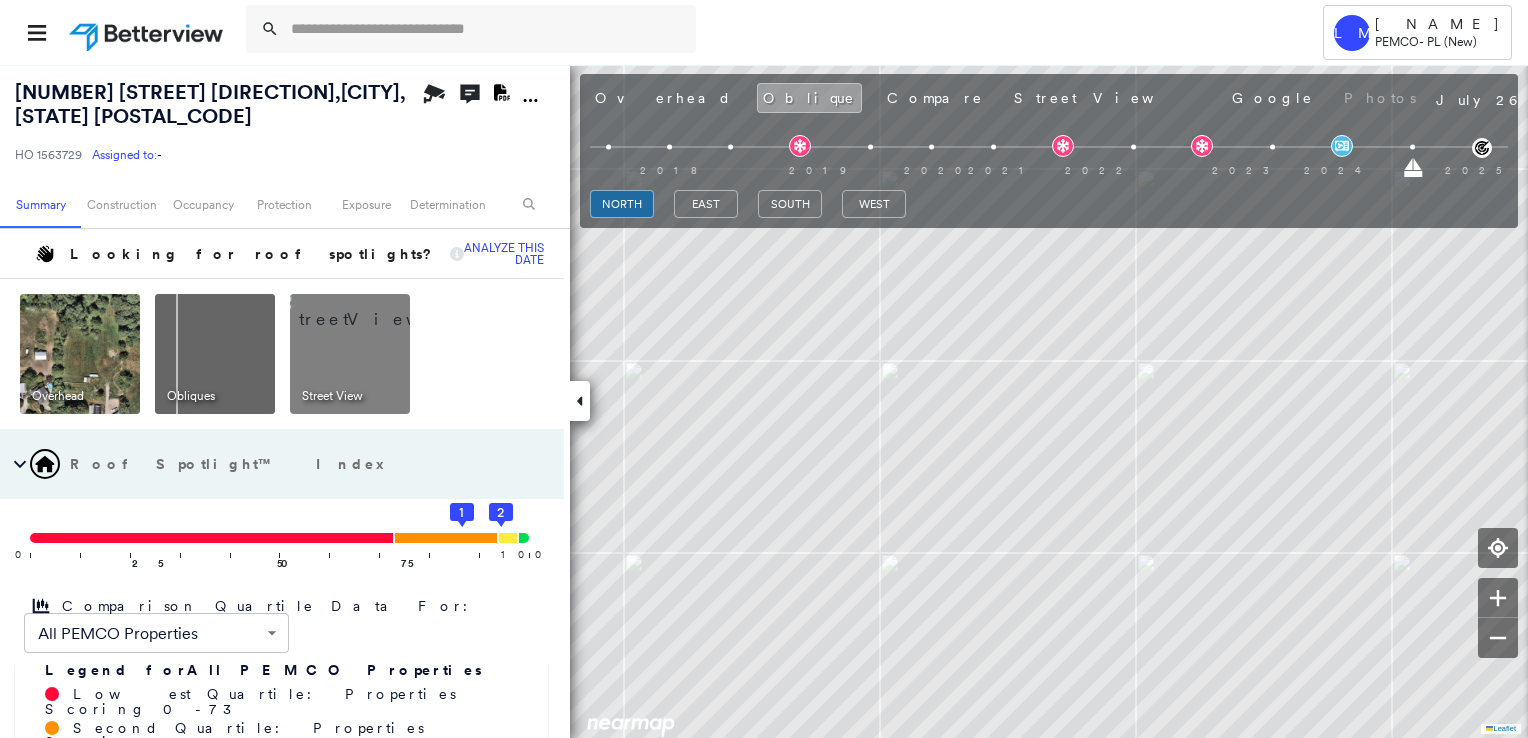 scroll, scrollTop: 0, scrollLeft: 0, axis: both 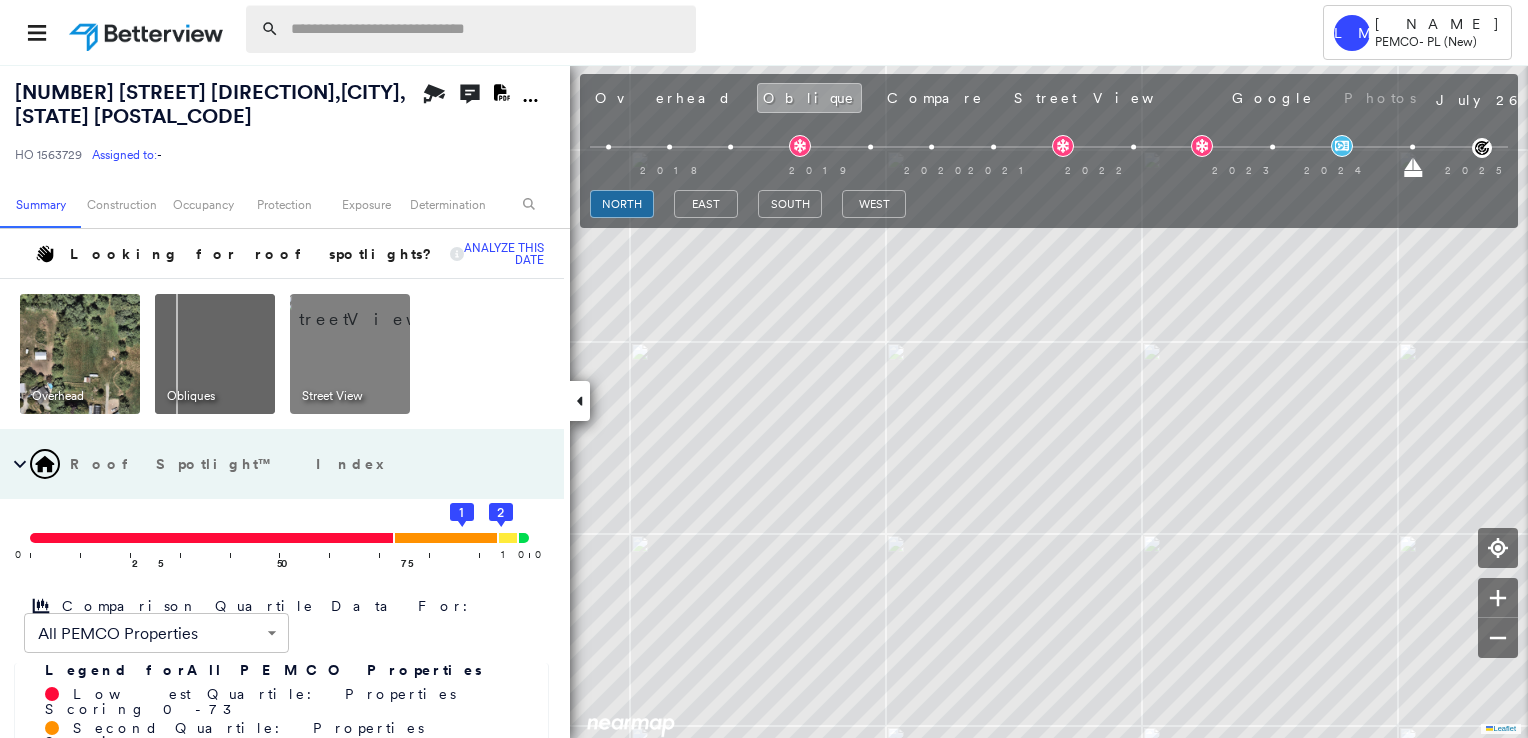 click at bounding box center [487, 29] 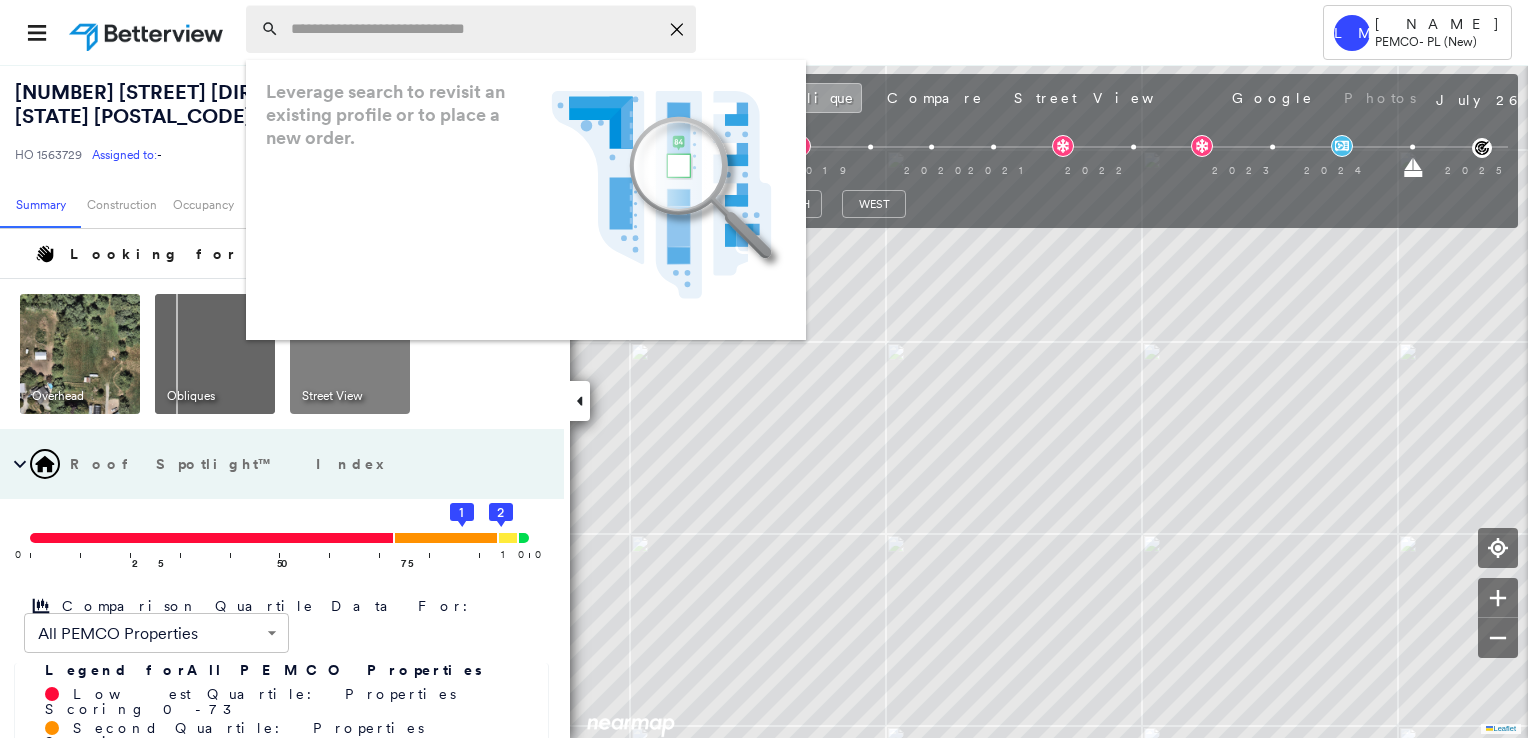paste on "**********" 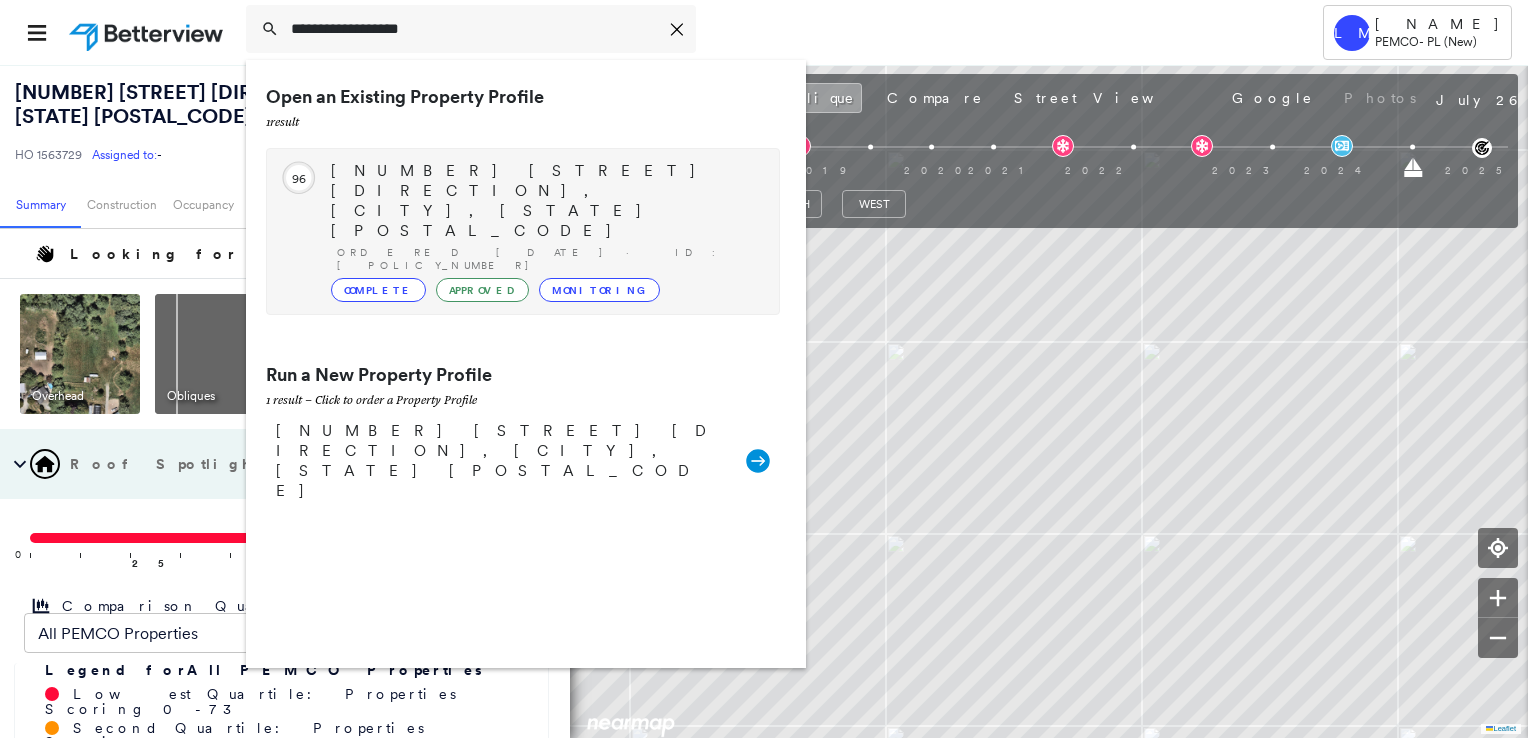 type on "**********" 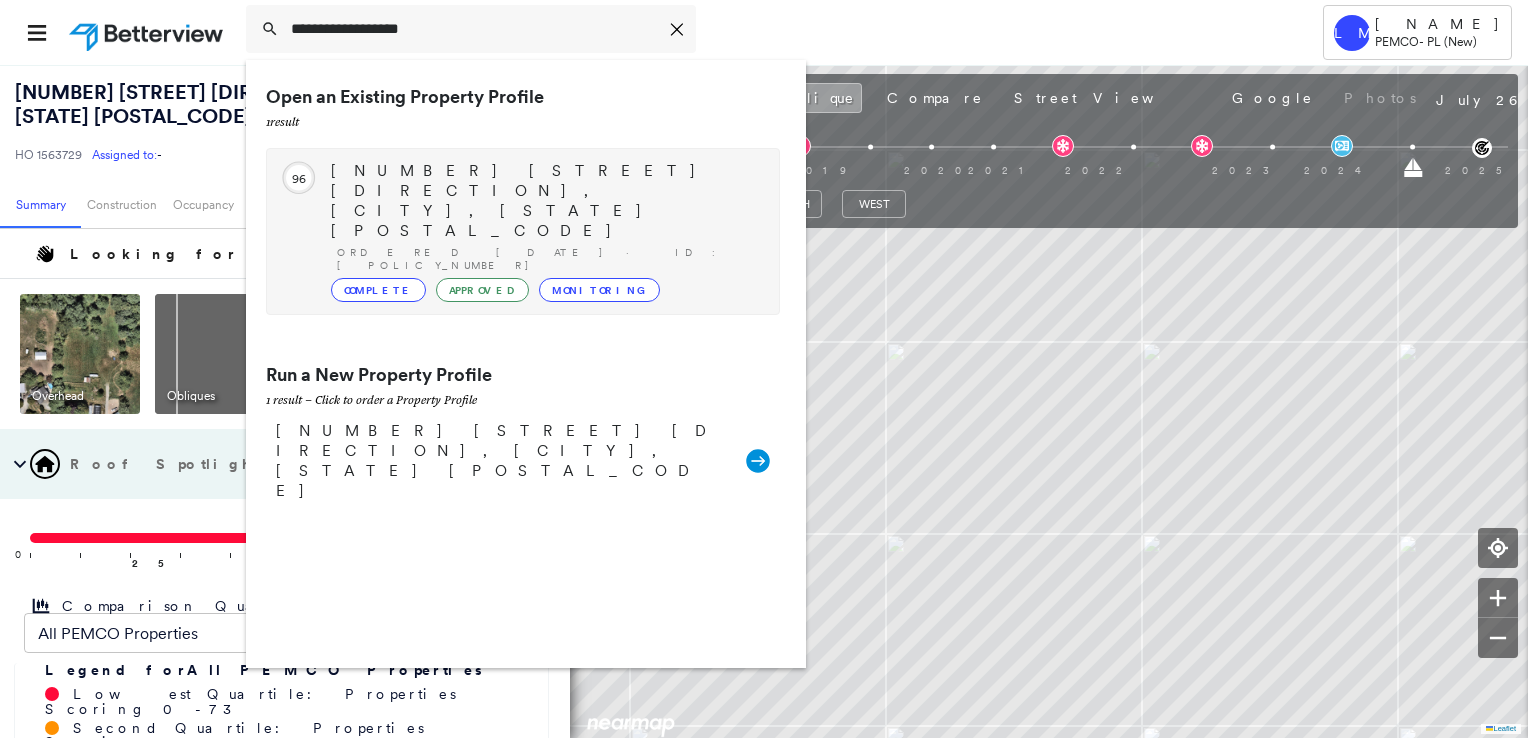 click on "[NUMBER] [STREET] [DIRECTION], [CITY], [STATE] [POSTAL_CODE]" at bounding box center [545, 201] 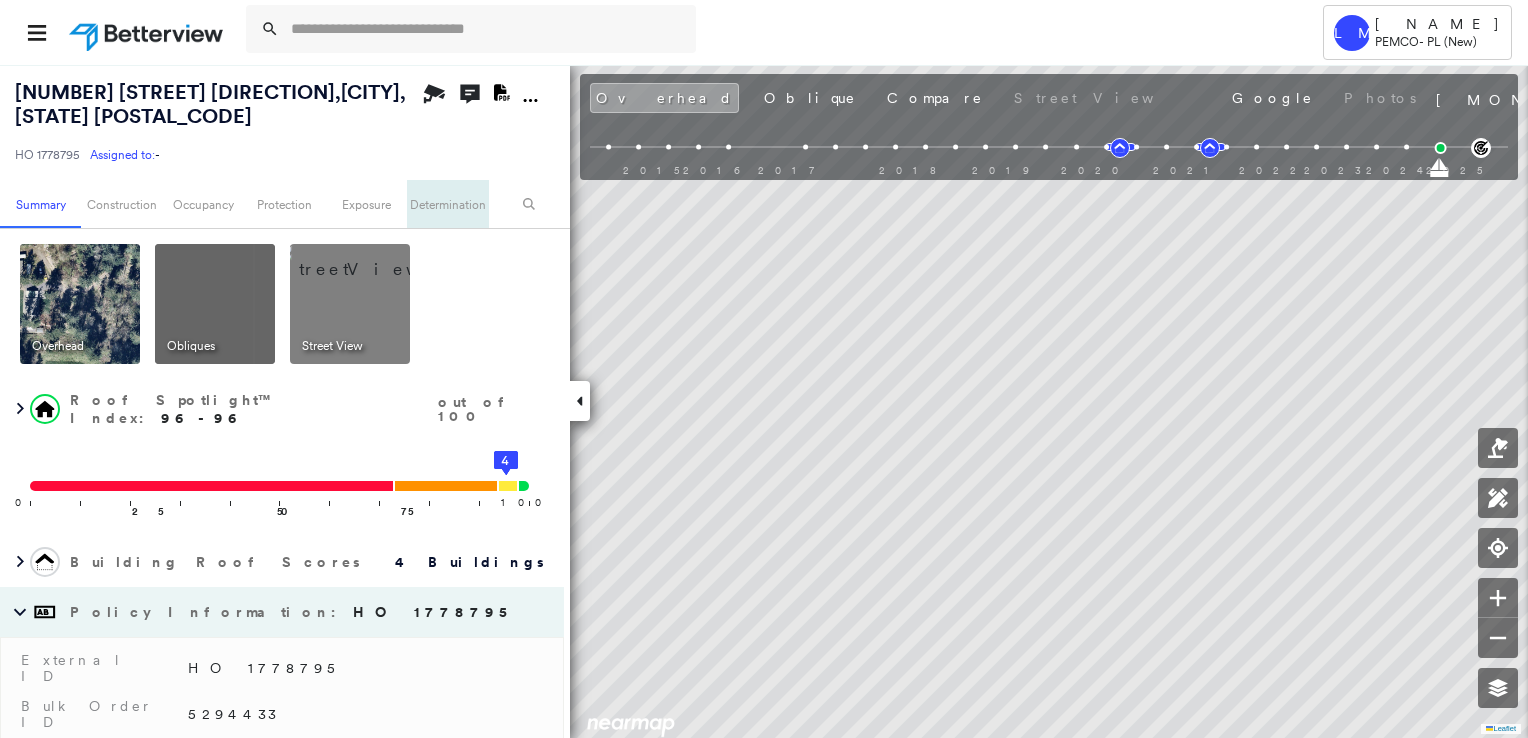 type on "**********" 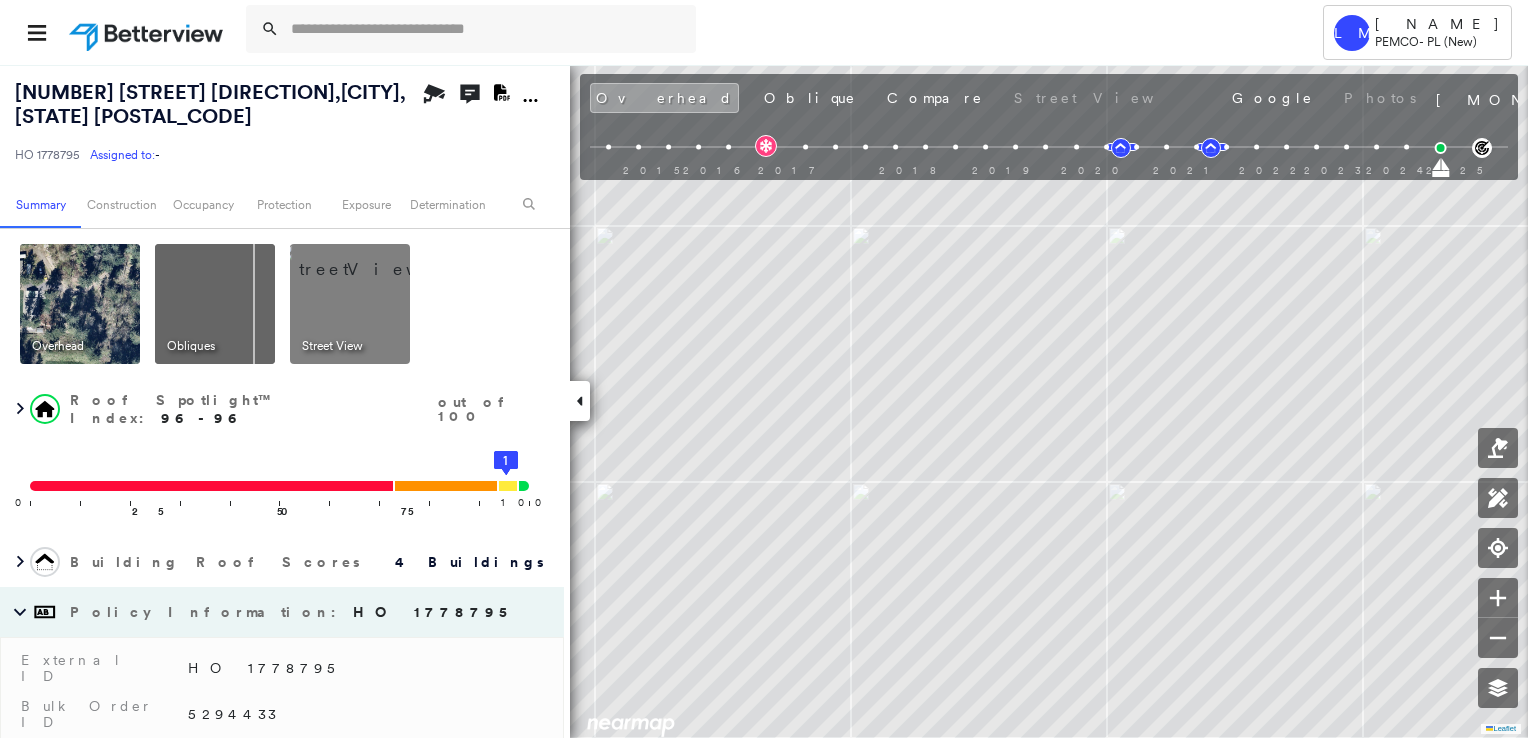 click at bounding box center [80, 304] 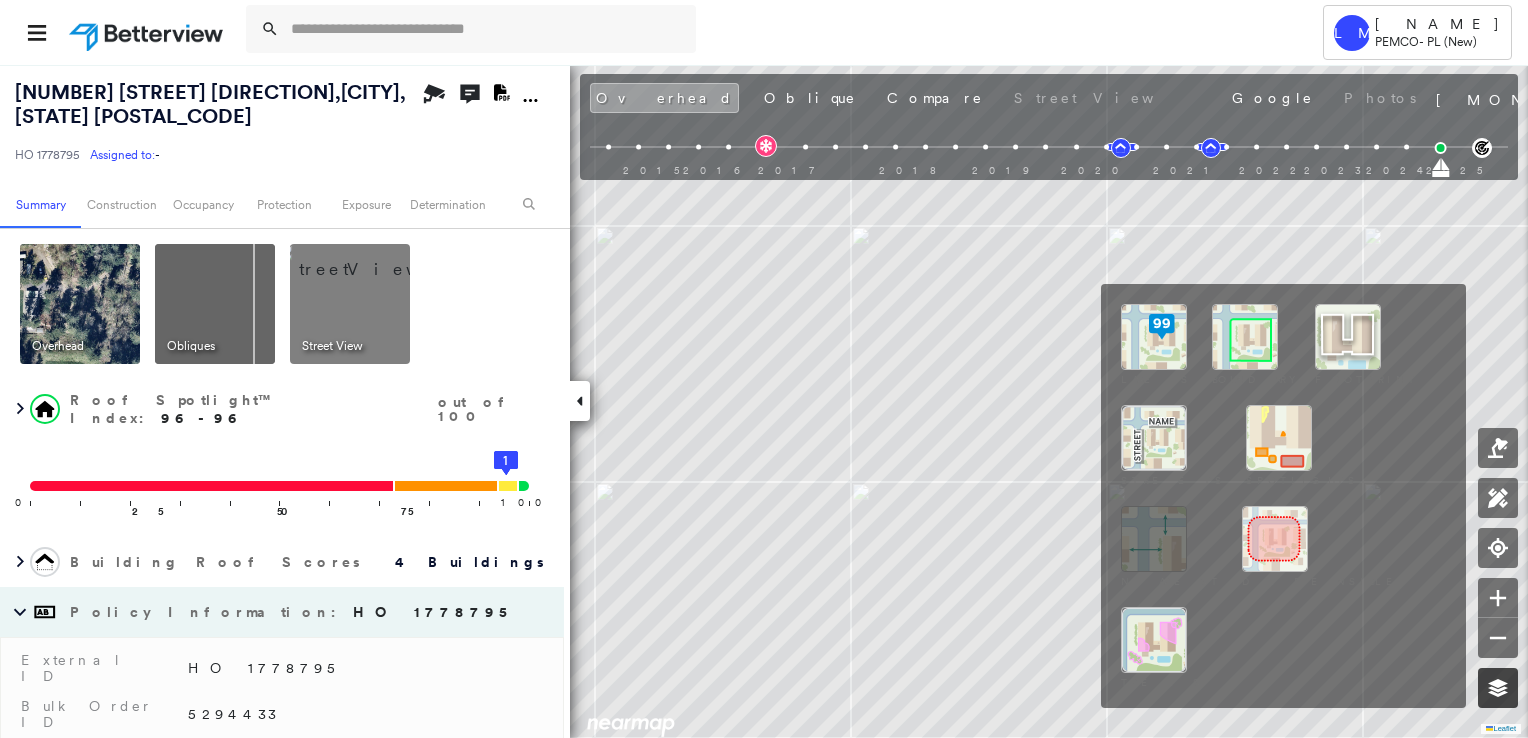 click at bounding box center (1498, 688) 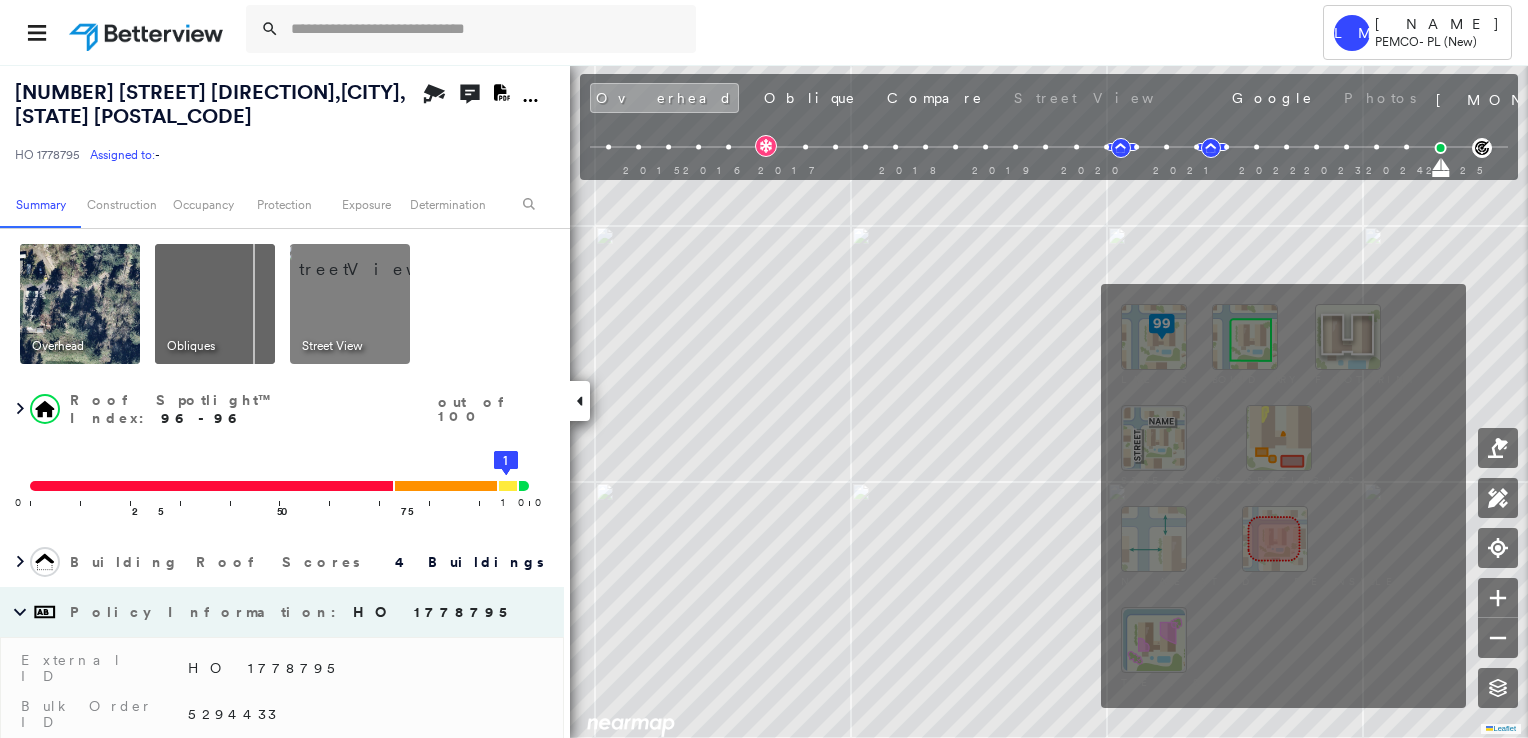 click at bounding box center (1245, 337) 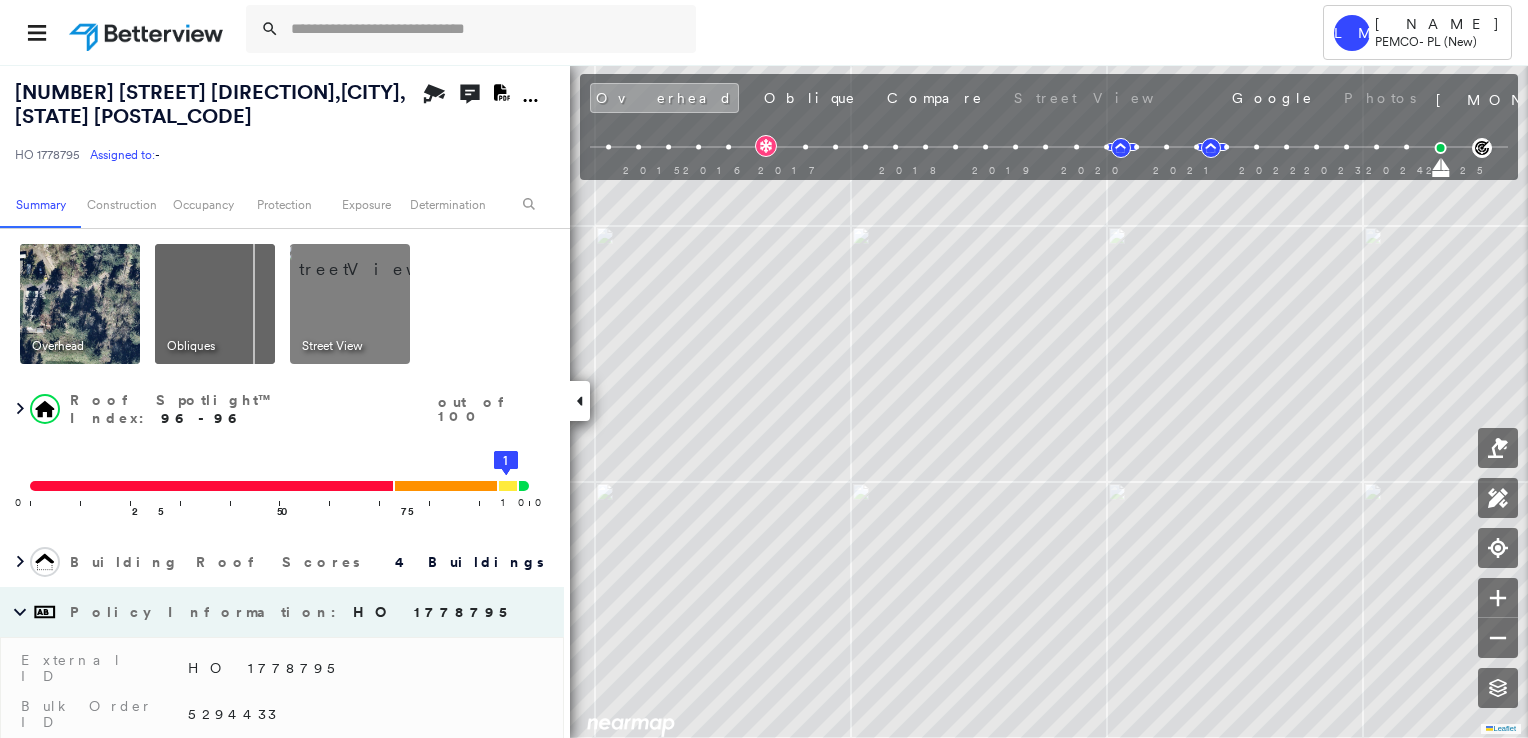 click at bounding box center [80, 304] 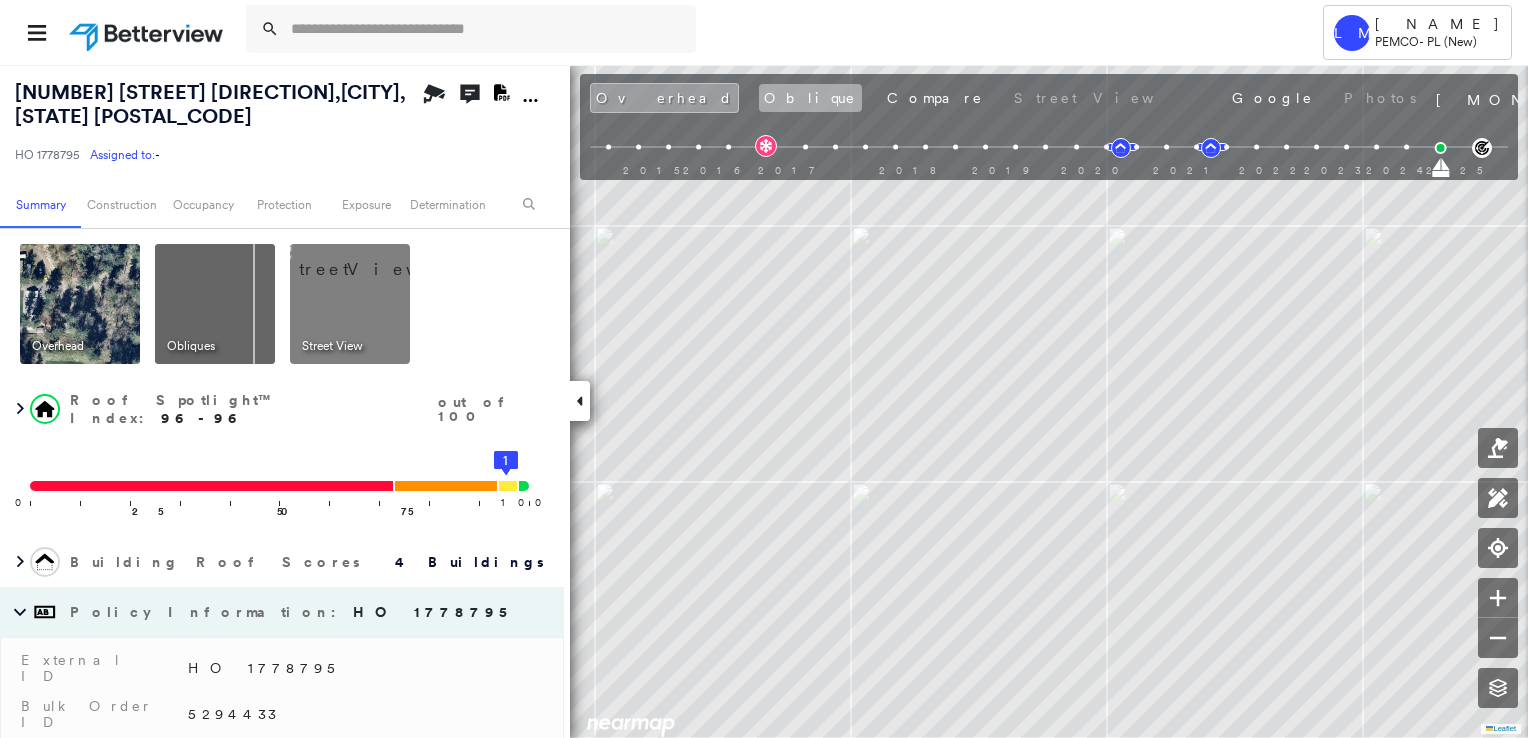 click on "Oblique" at bounding box center [810, 98] 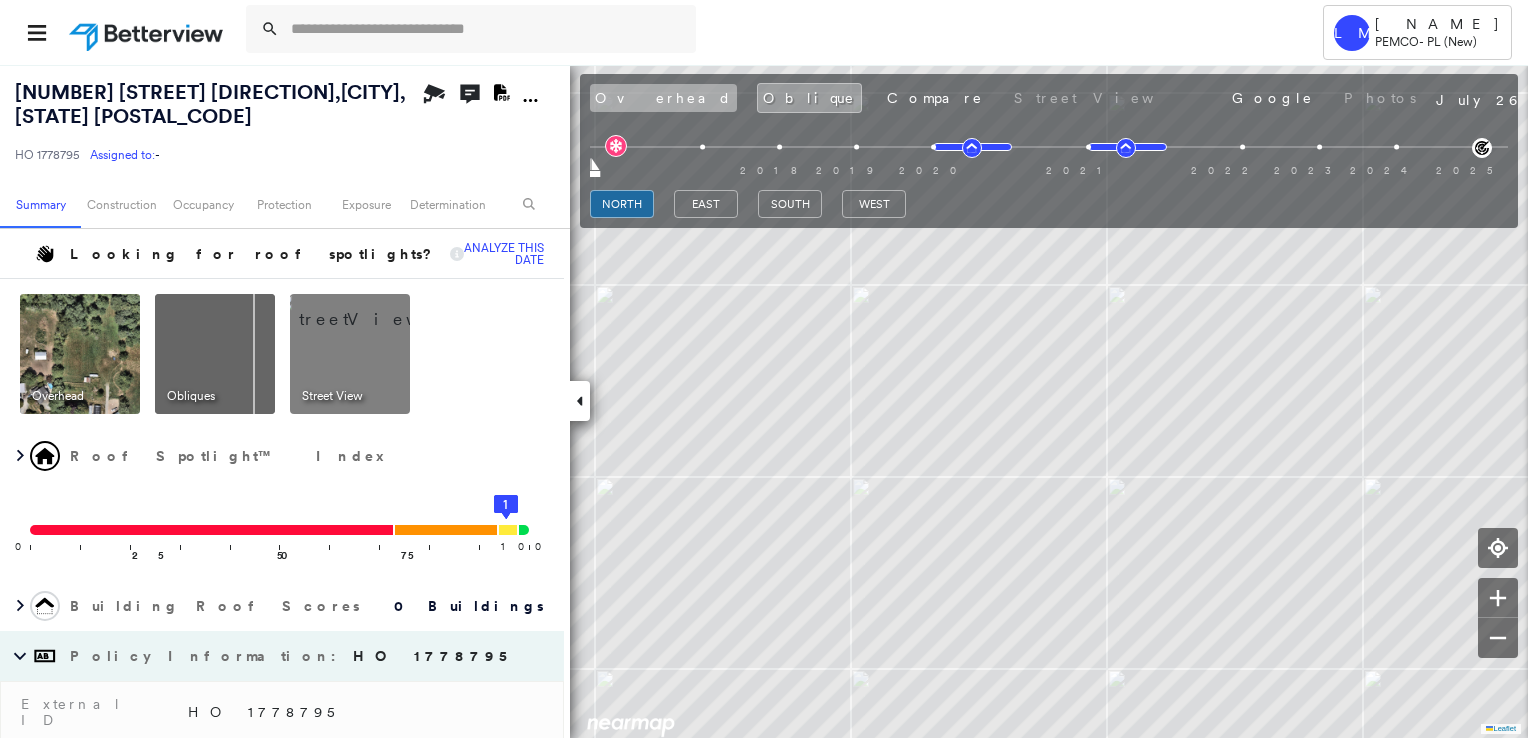 click on "Overhead" at bounding box center [663, 98] 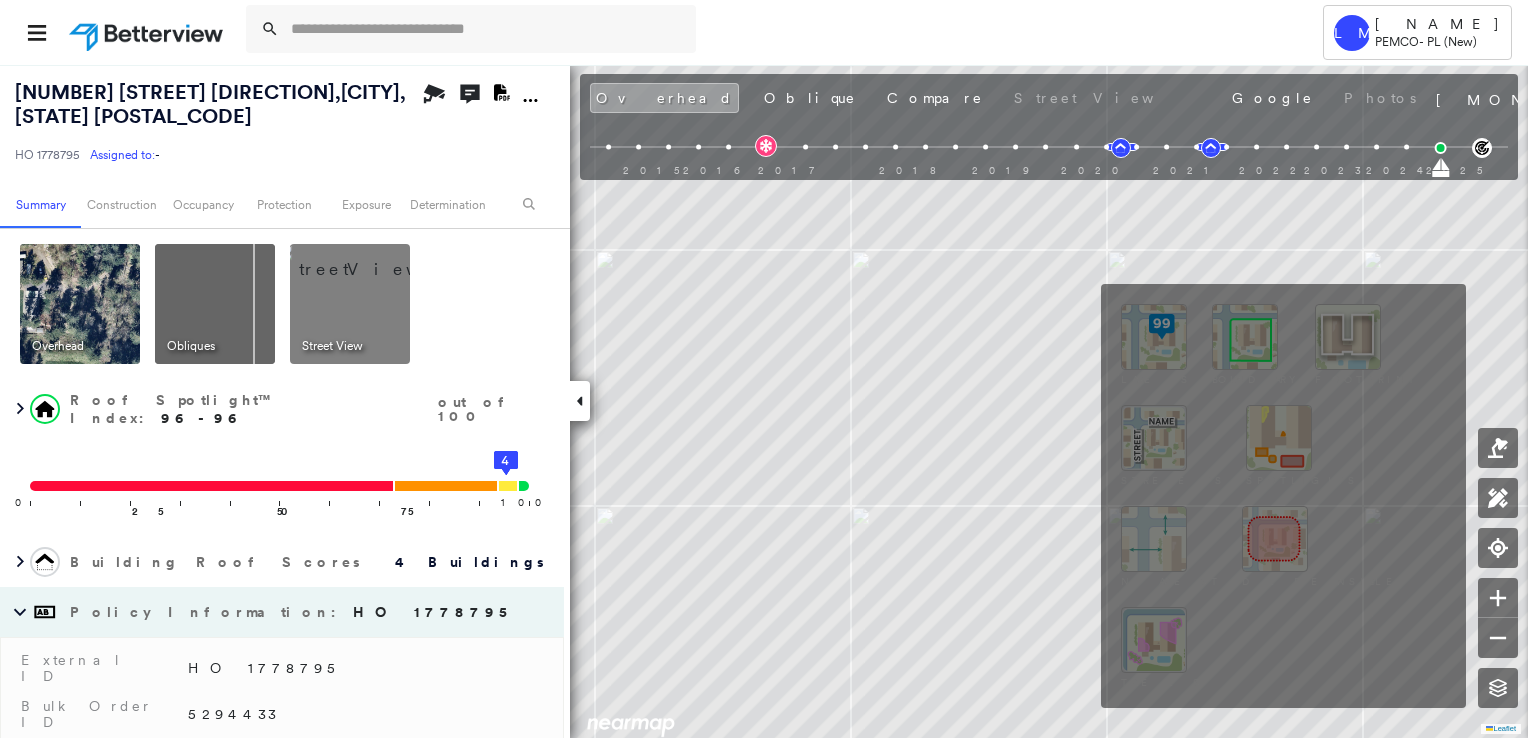click at bounding box center (1245, 337) 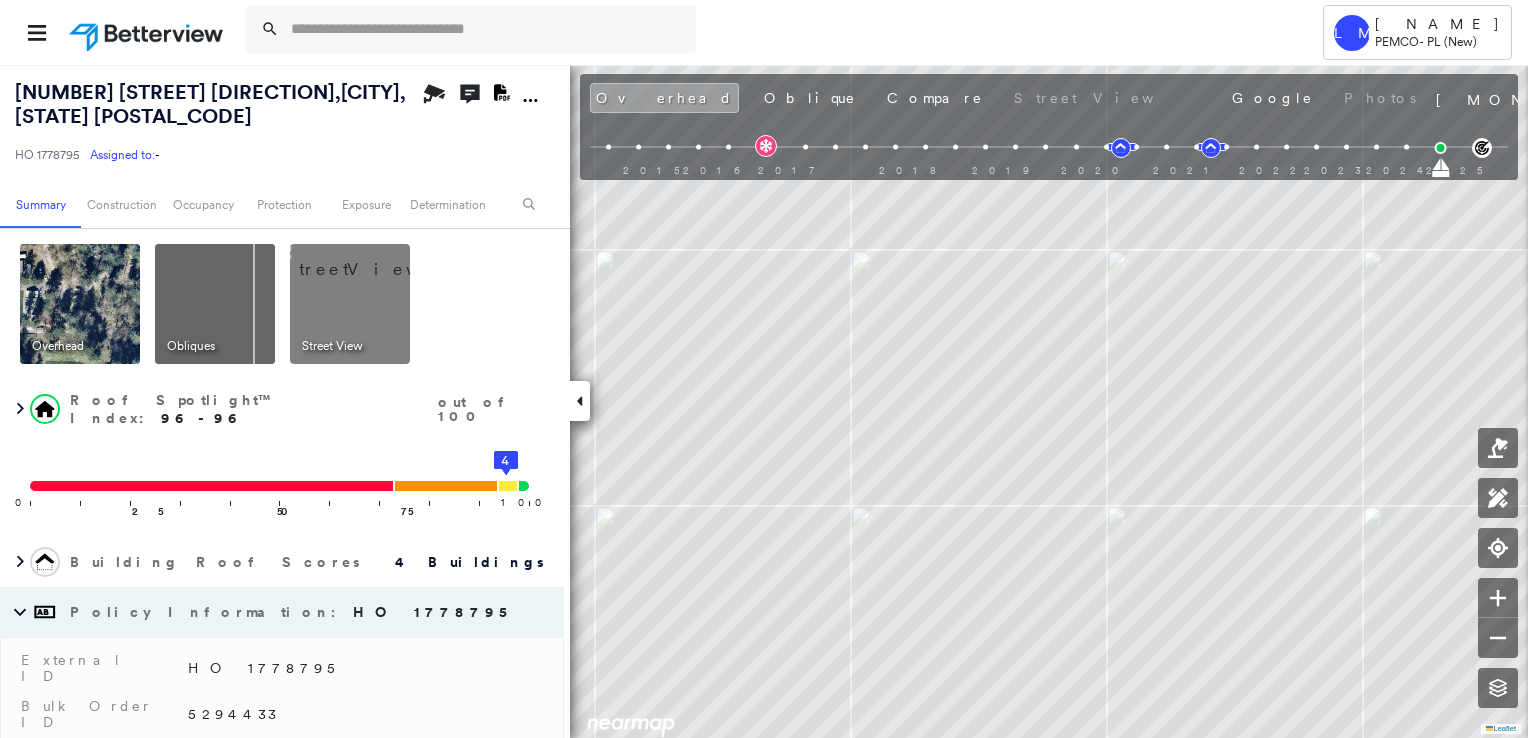 click at bounding box center [80, 304] 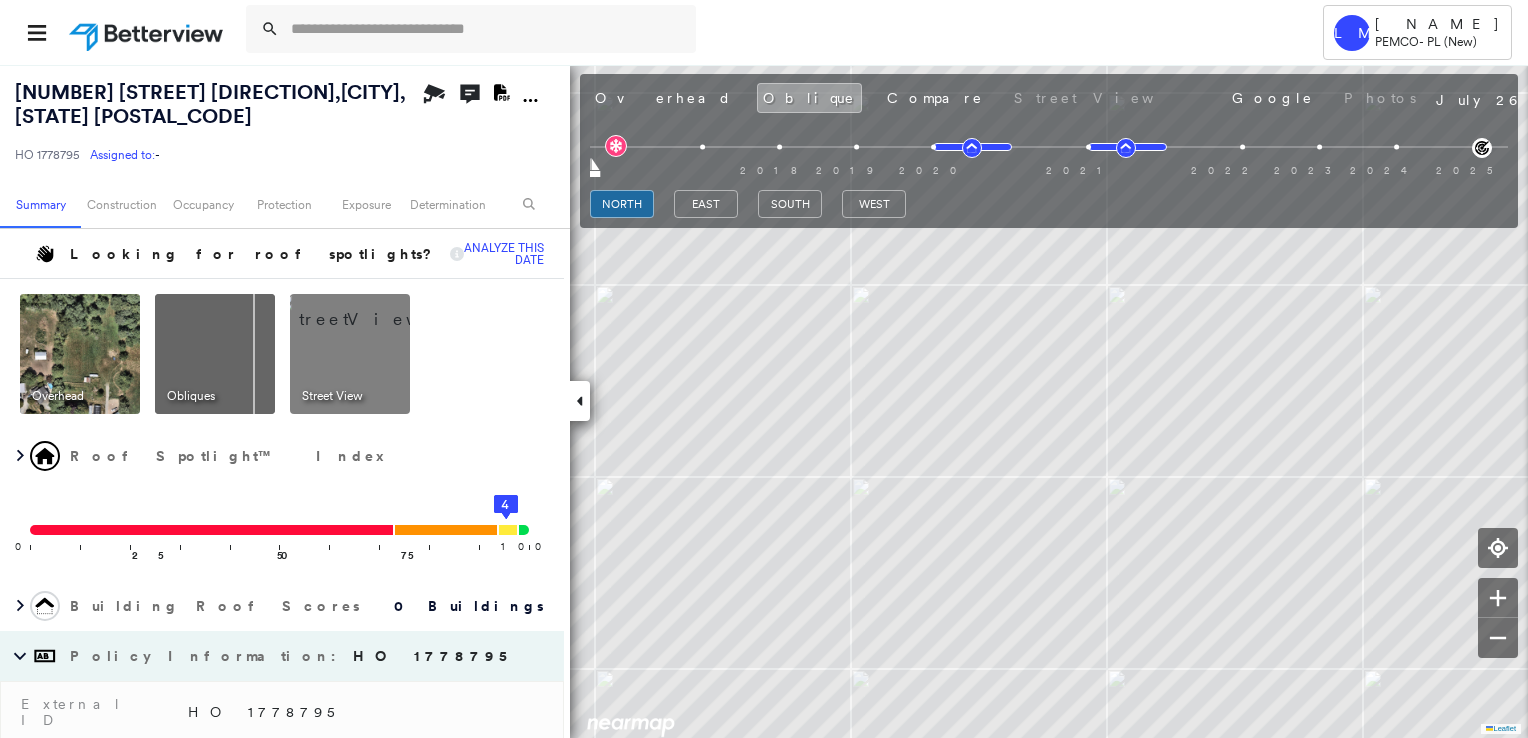 click at bounding box center [374, 309] 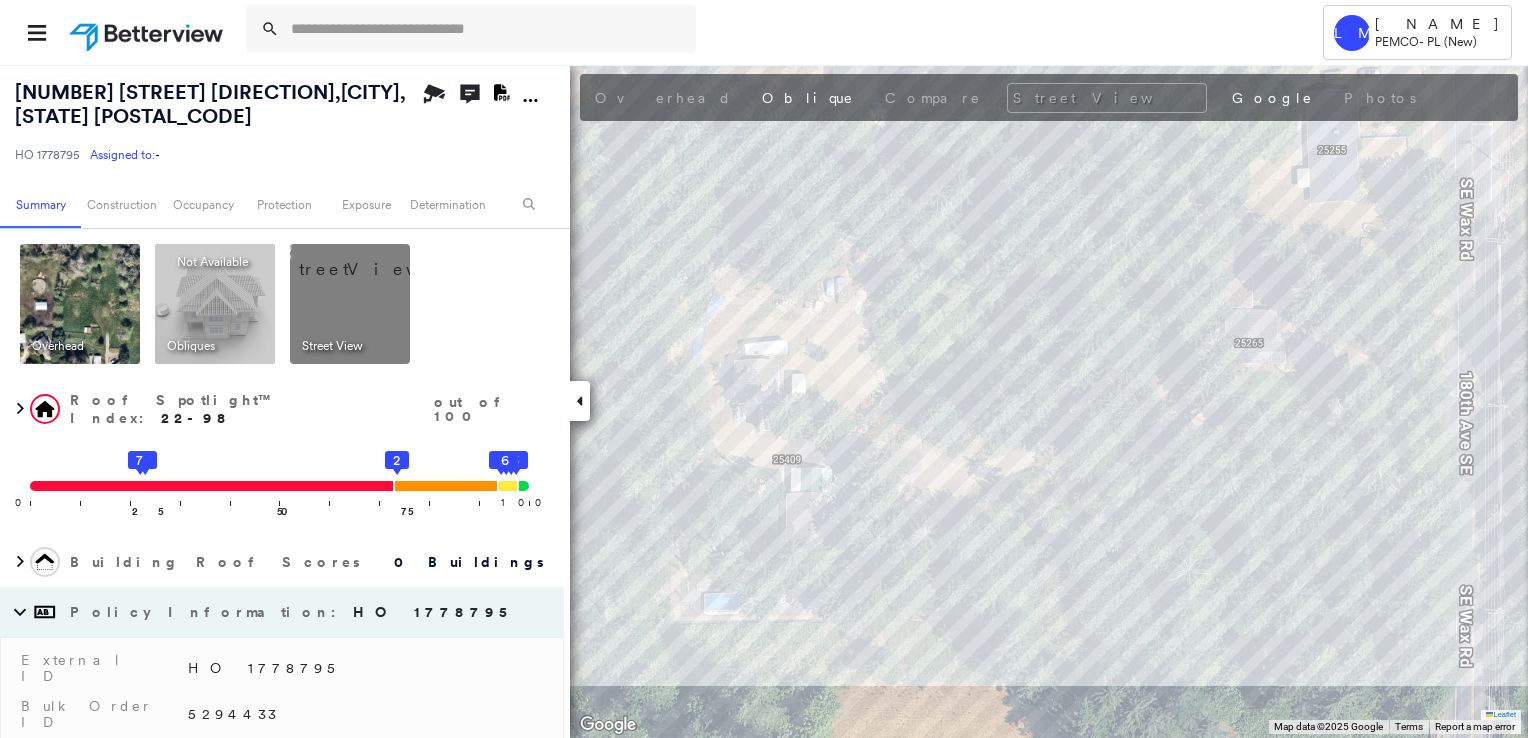 click at bounding box center [80, 304] 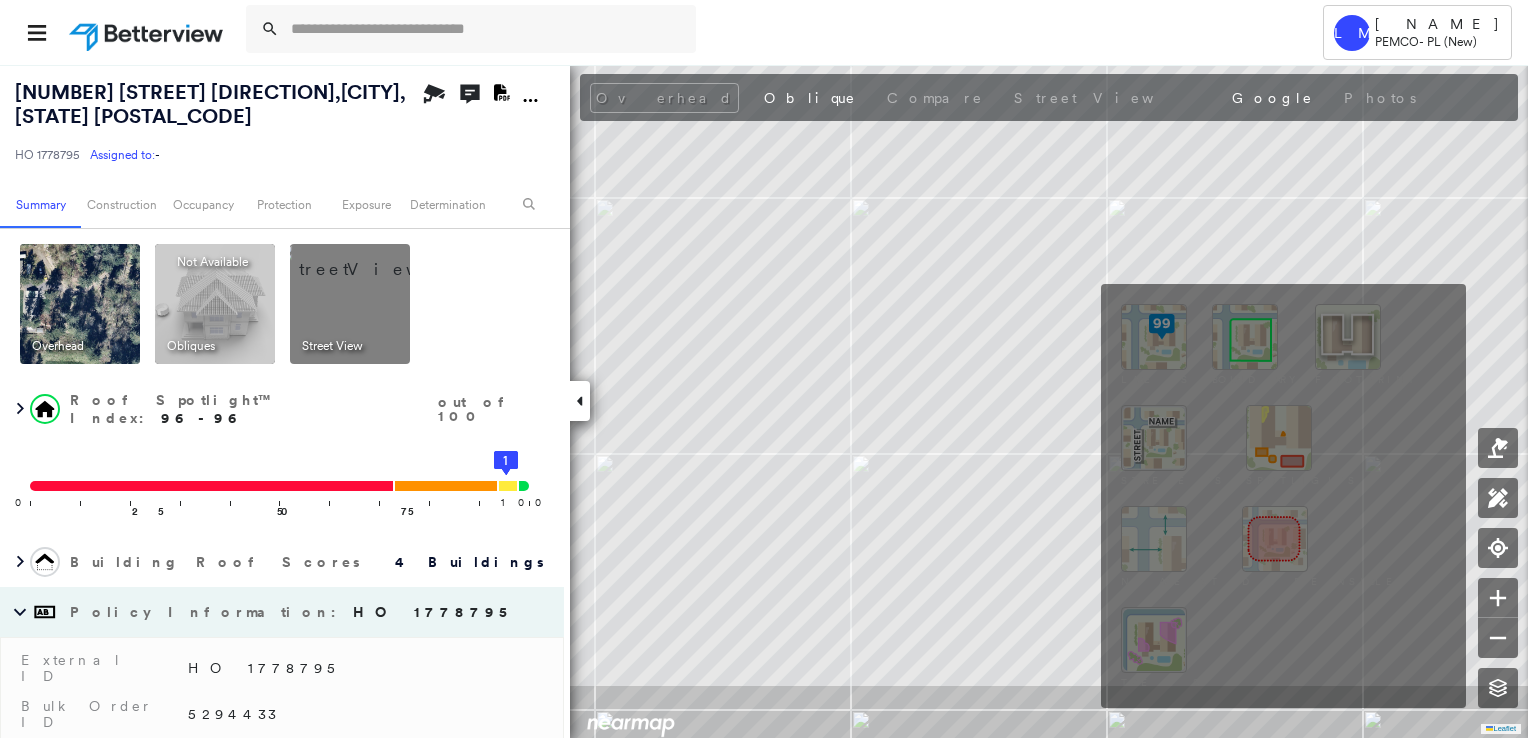 click at bounding box center [1245, 337] 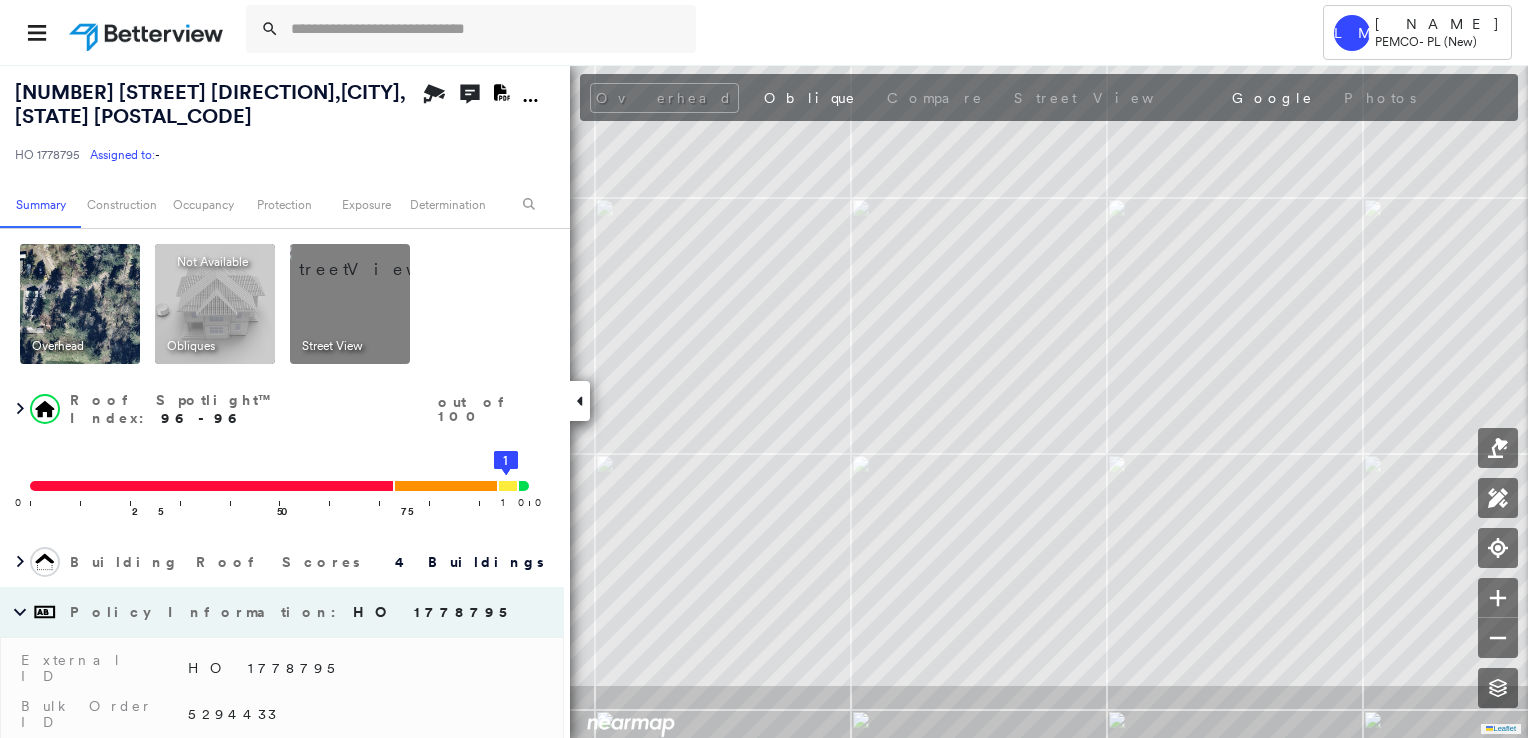 click at bounding box center (80, 304) 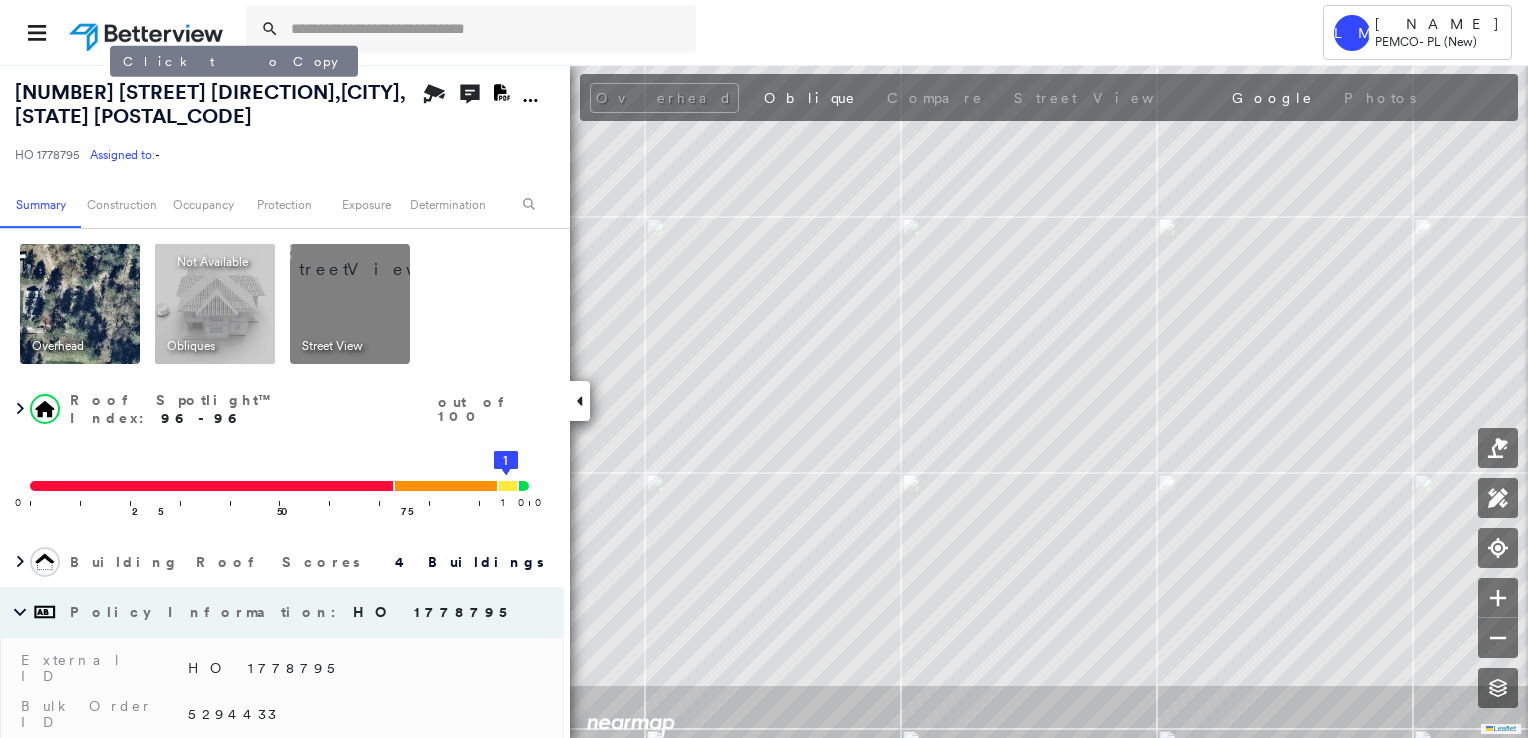 click on "25409 180th Ave SE ,  Covington, WA 98042" at bounding box center [210, 104] 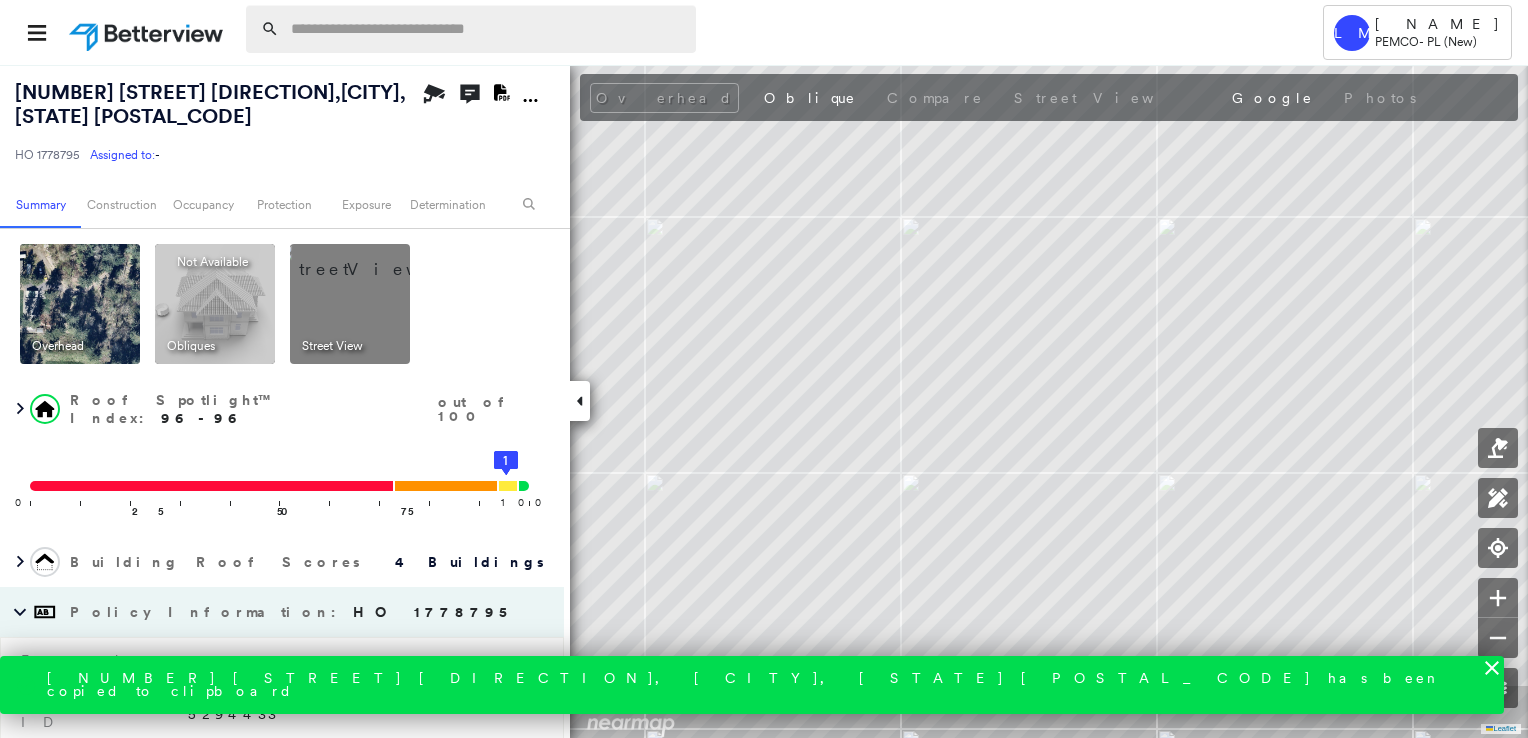 click at bounding box center (487, 29) 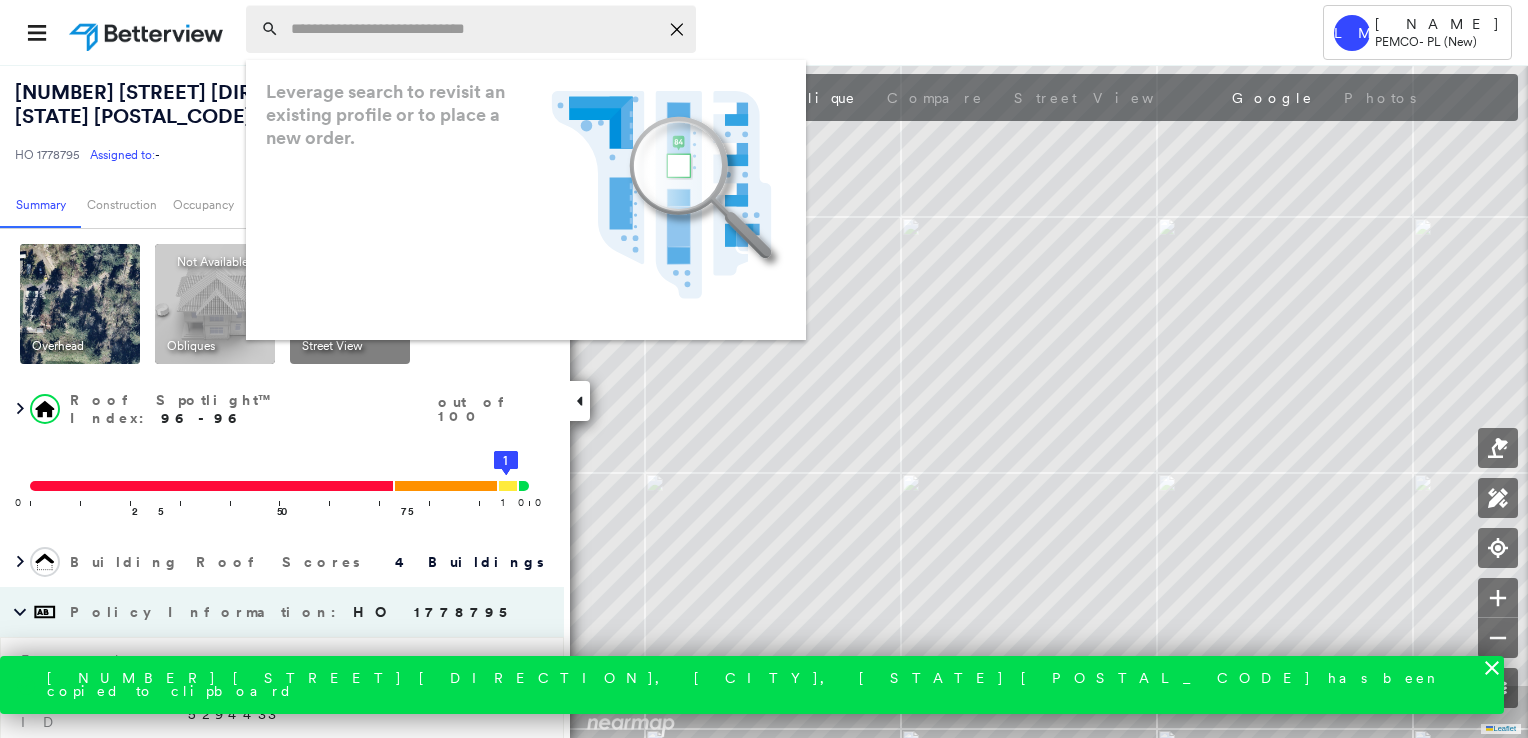 paste on "**********" 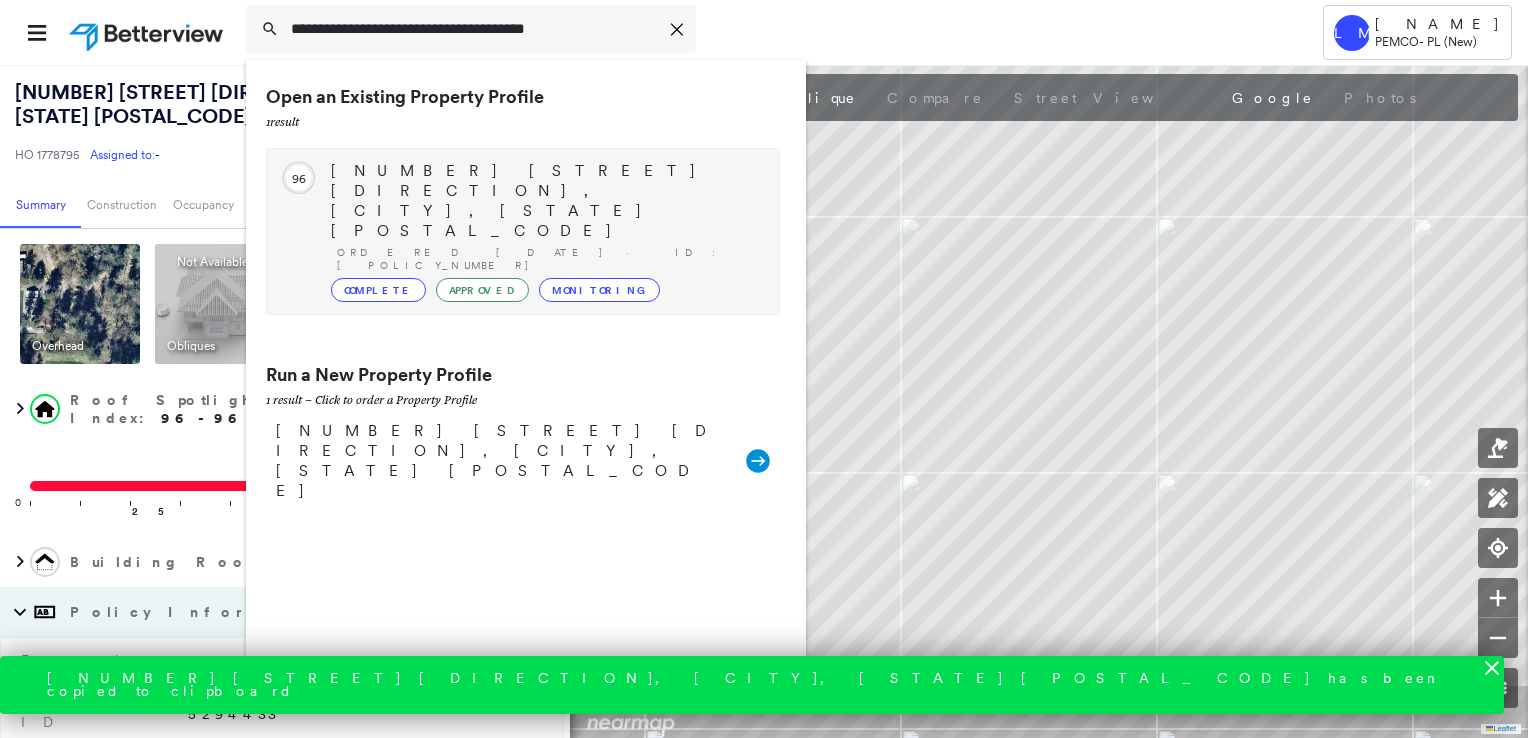 type on "**********" 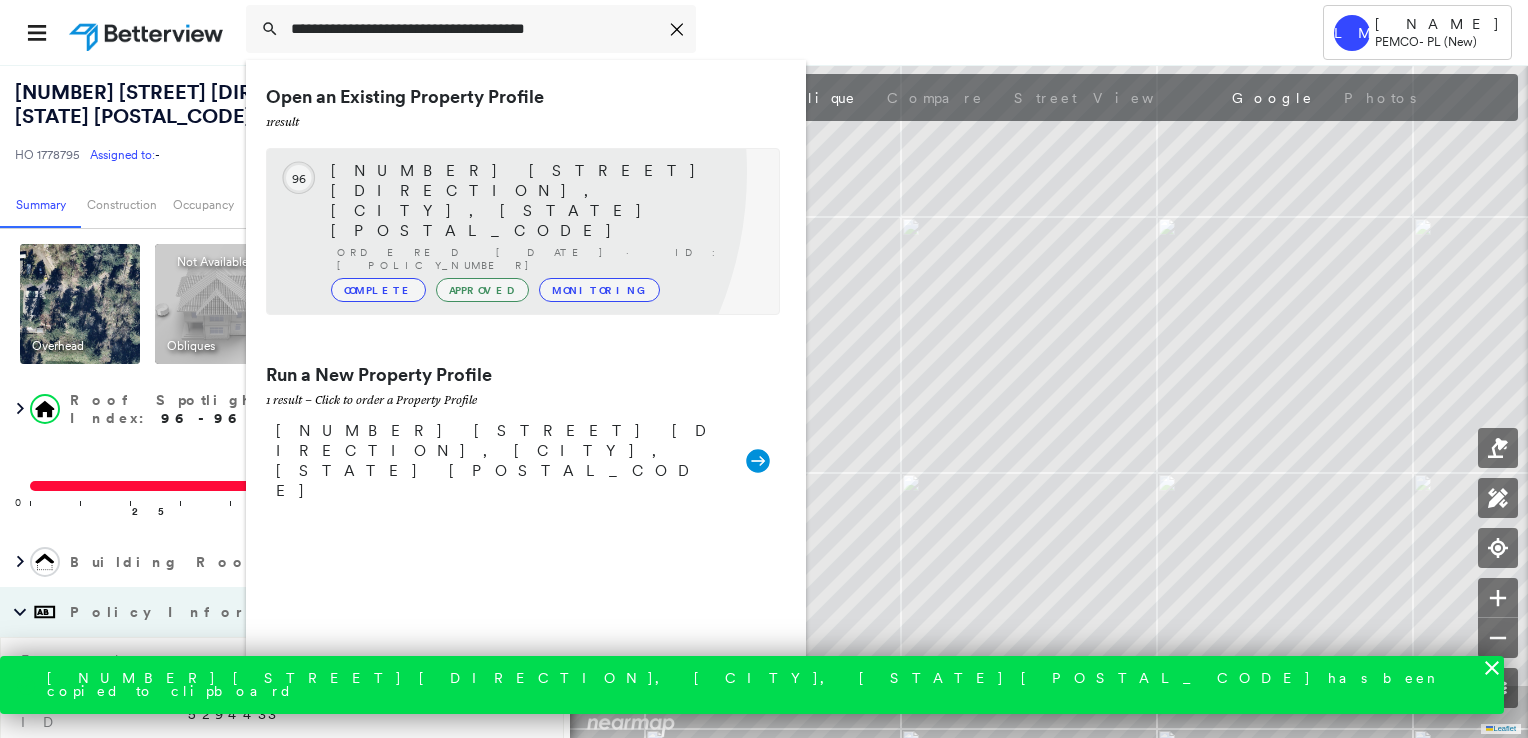 click on "[NUMBER] [STREET], [CITY], [STATE] [ZIP]" at bounding box center (545, 201) 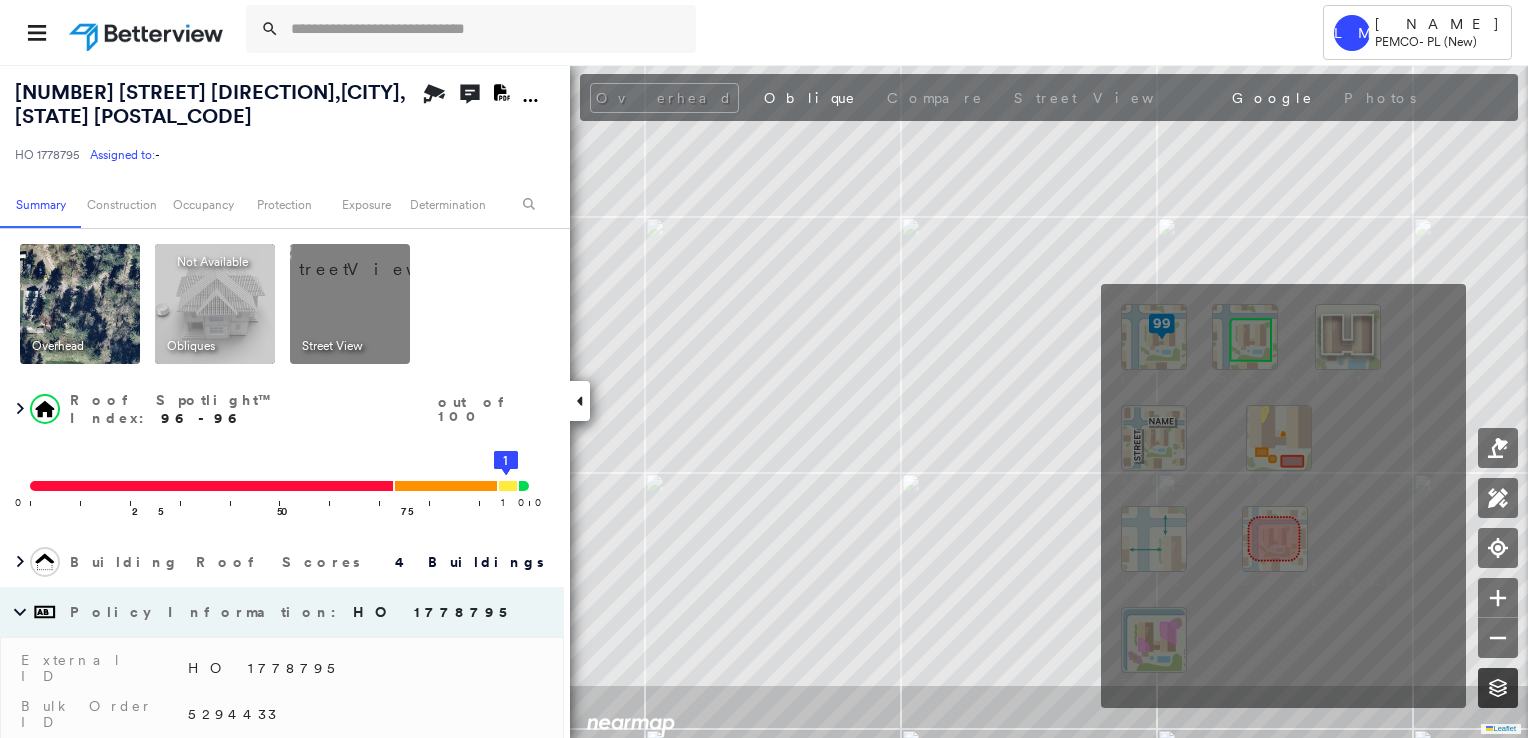 click 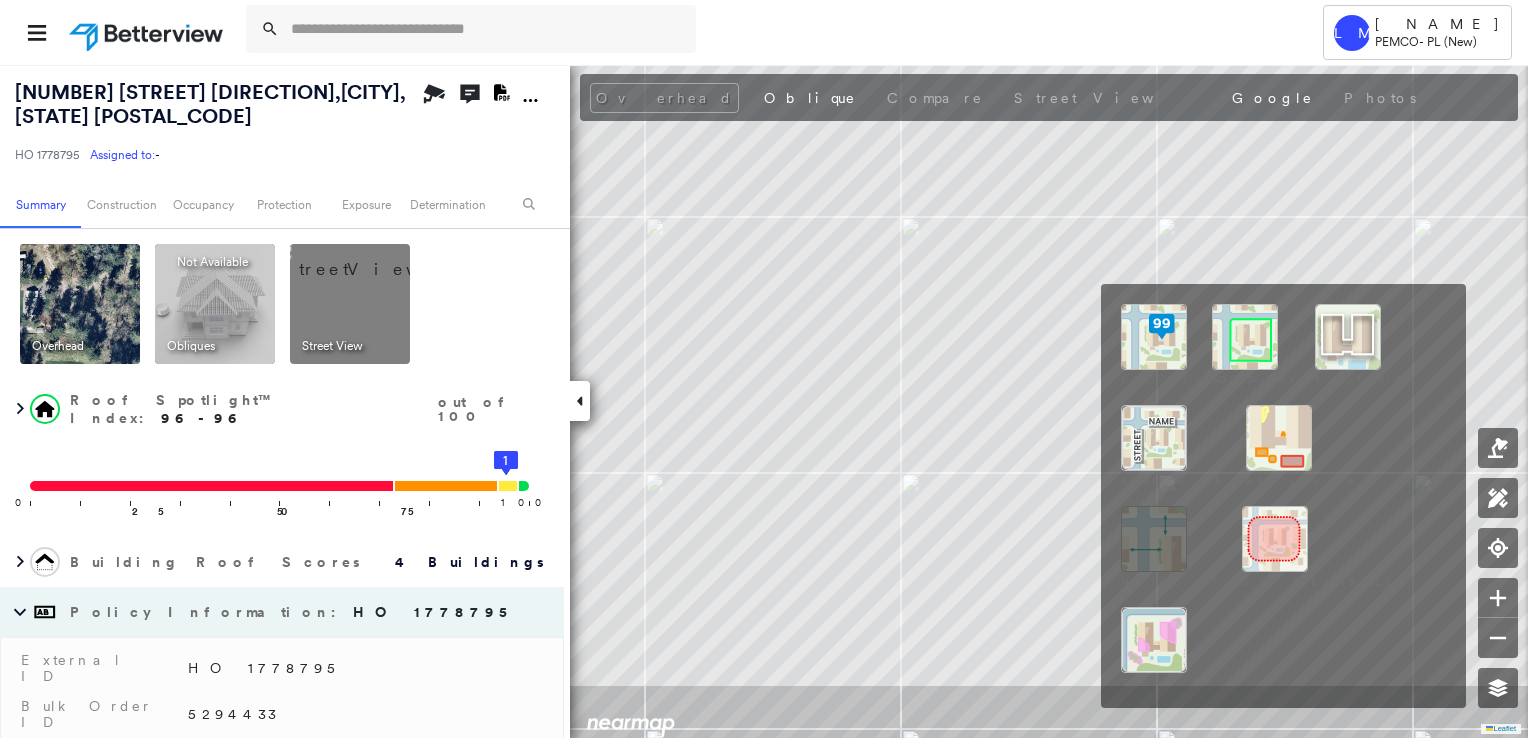 click at bounding box center (1154, 337) 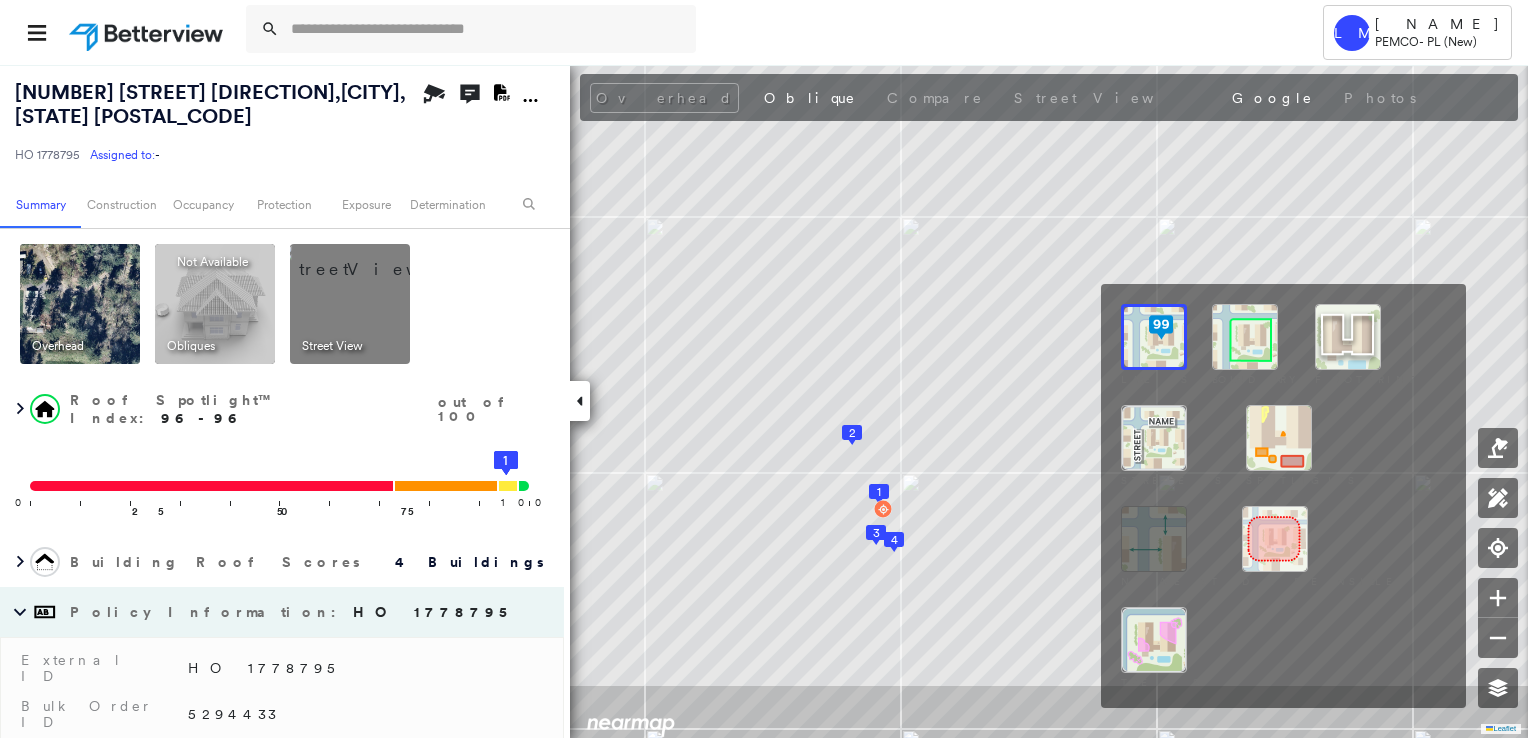 click at bounding box center (1245, 337) 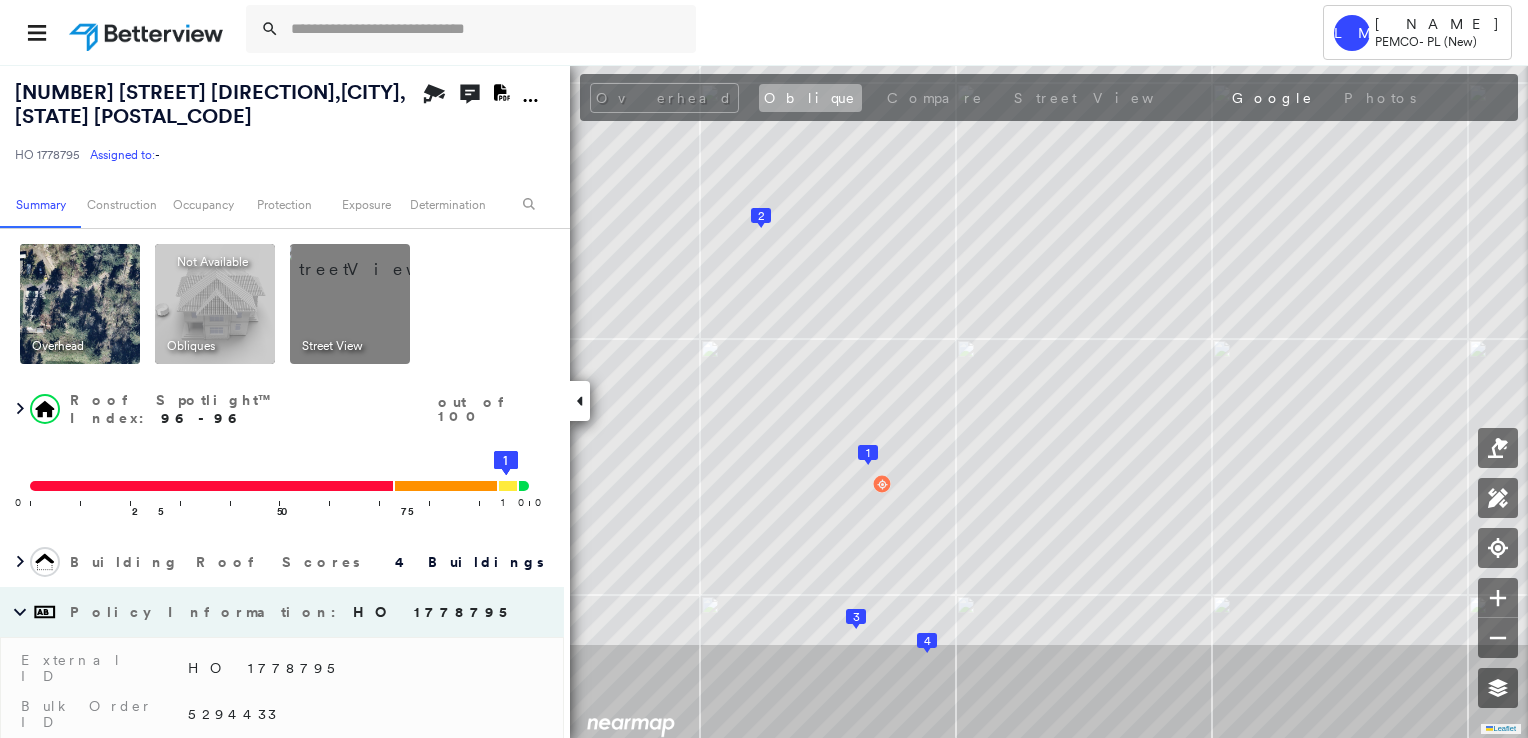 click on "Oblique" at bounding box center [810, 98] 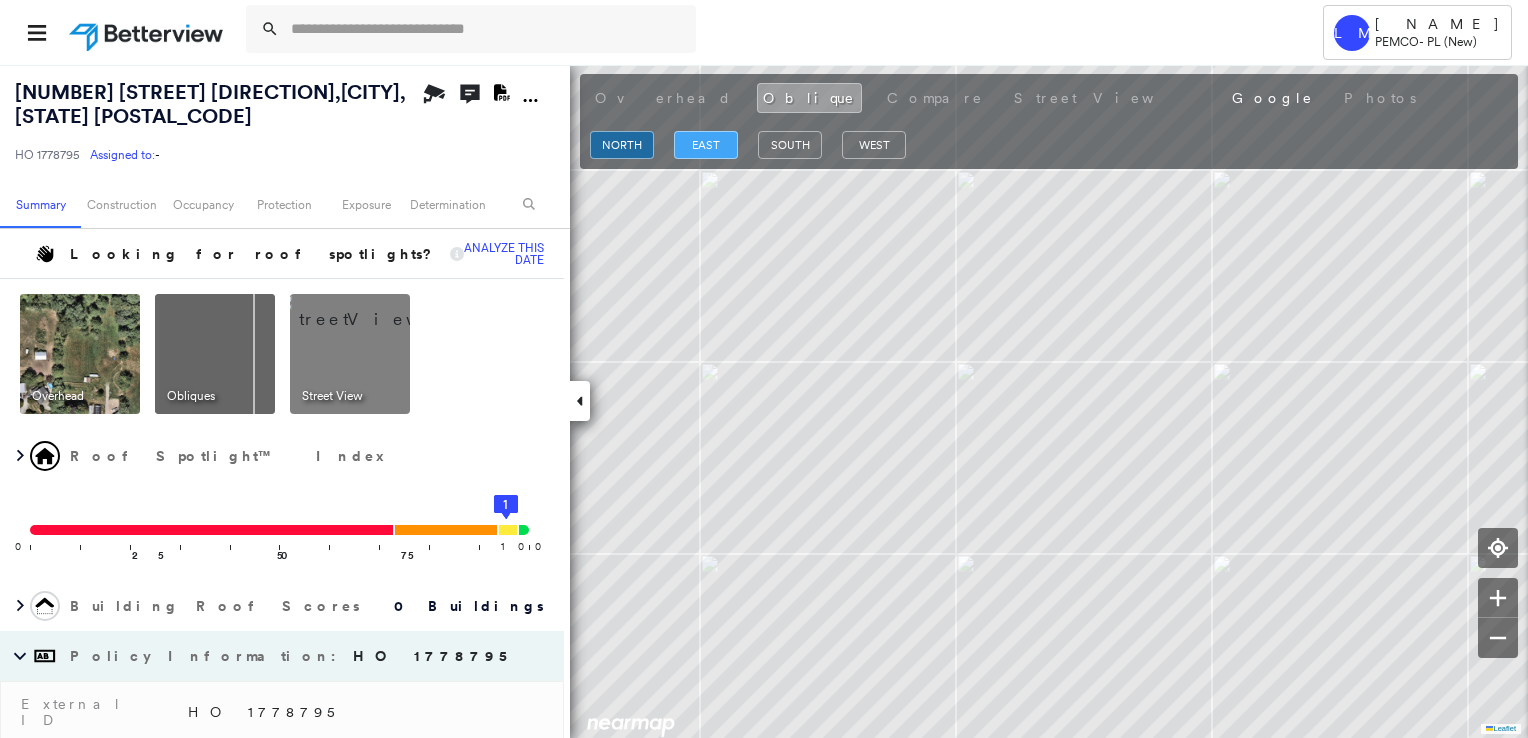 click on "east" at bounding box center [706, 145] 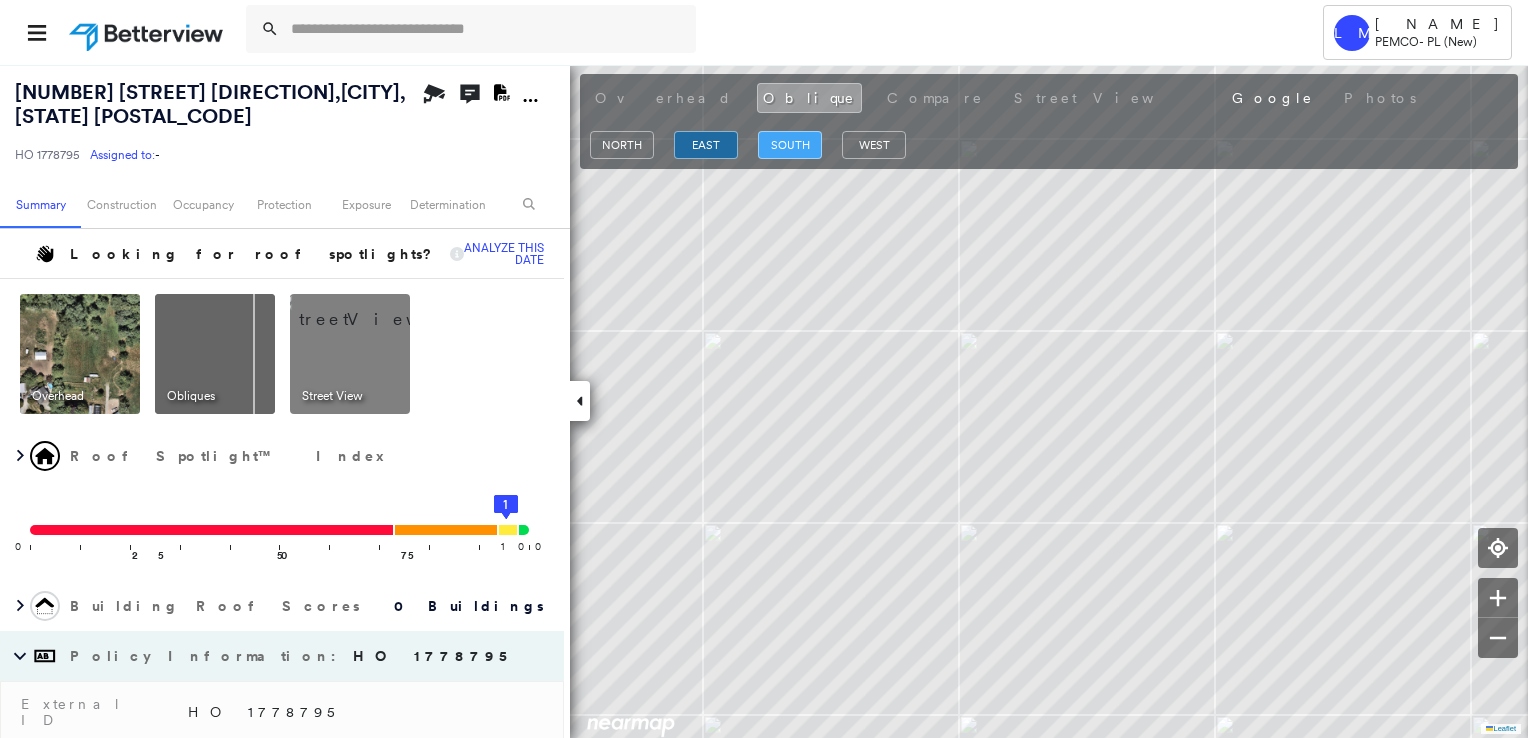 click on "south" at bounding box center (790, 145) 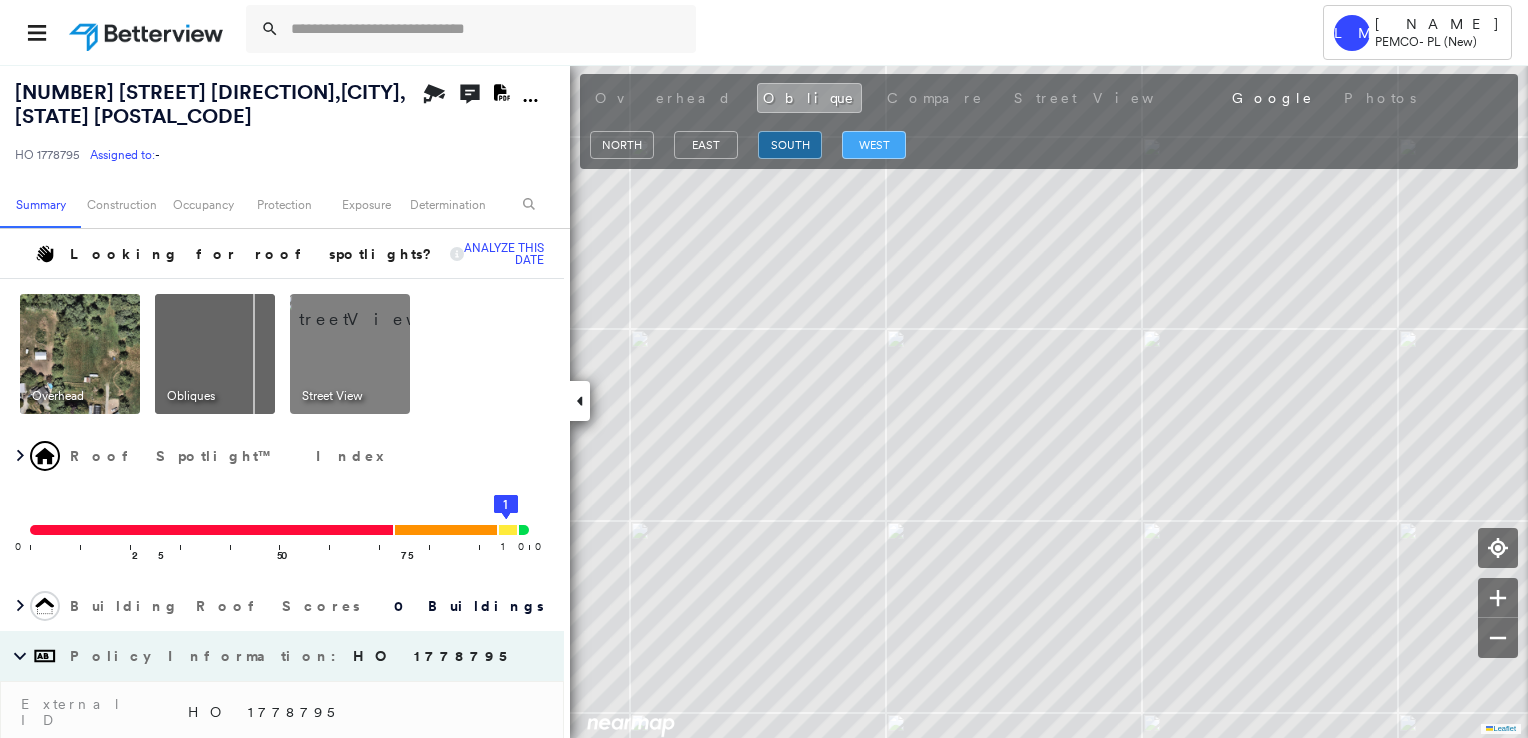 click on "west" at bounding box center [874, 145] 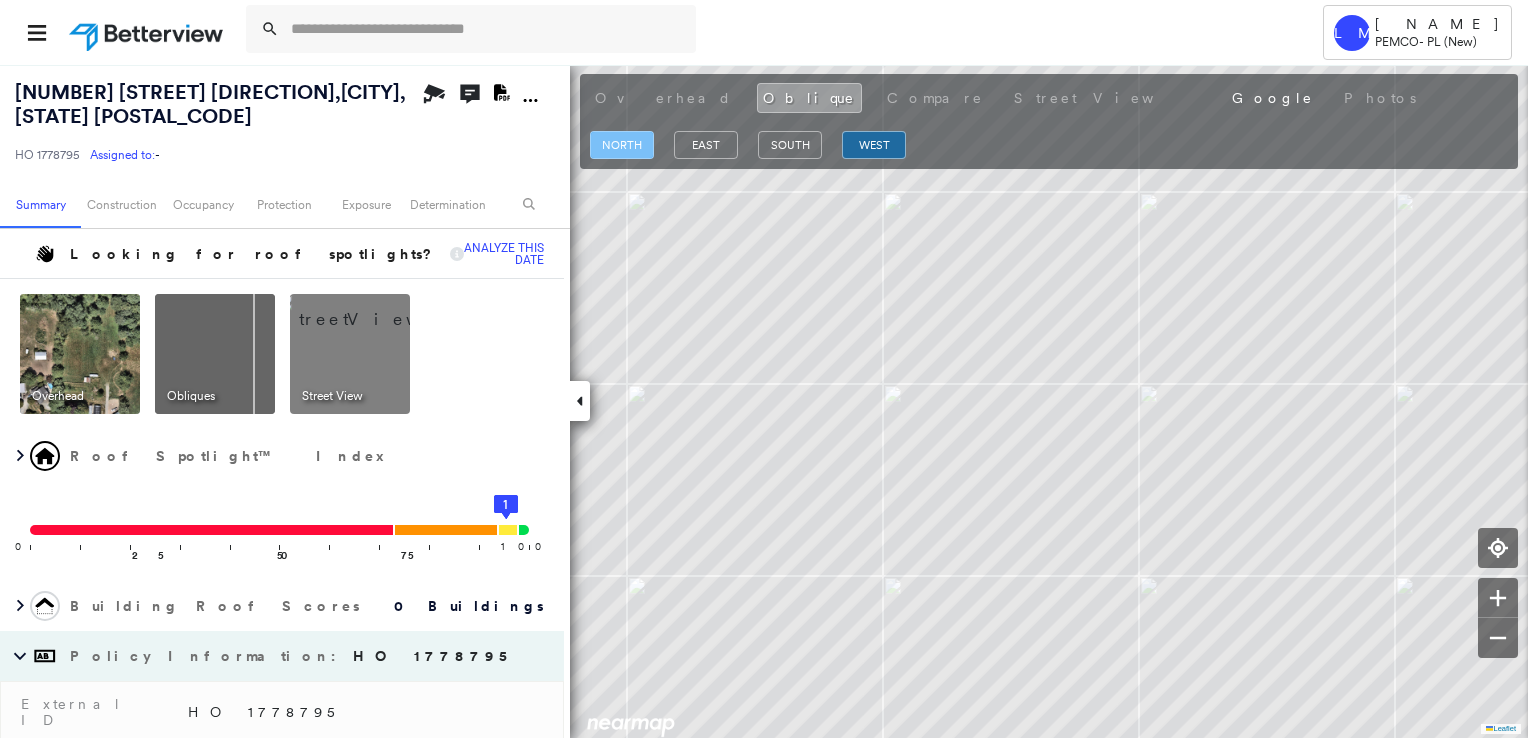 click on "north" at bounding box center (622, 145) 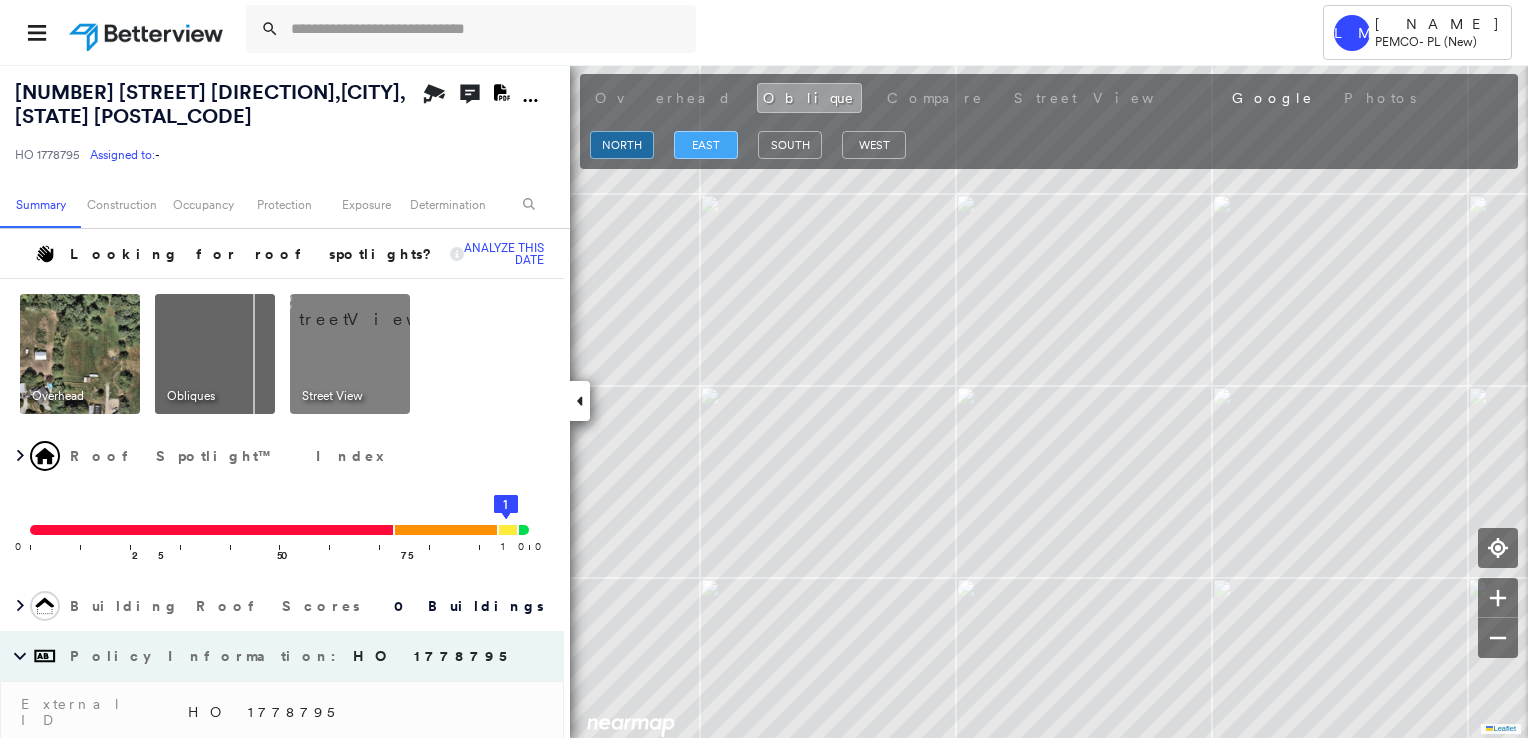 click on "east" at bounding box center (706, 145) 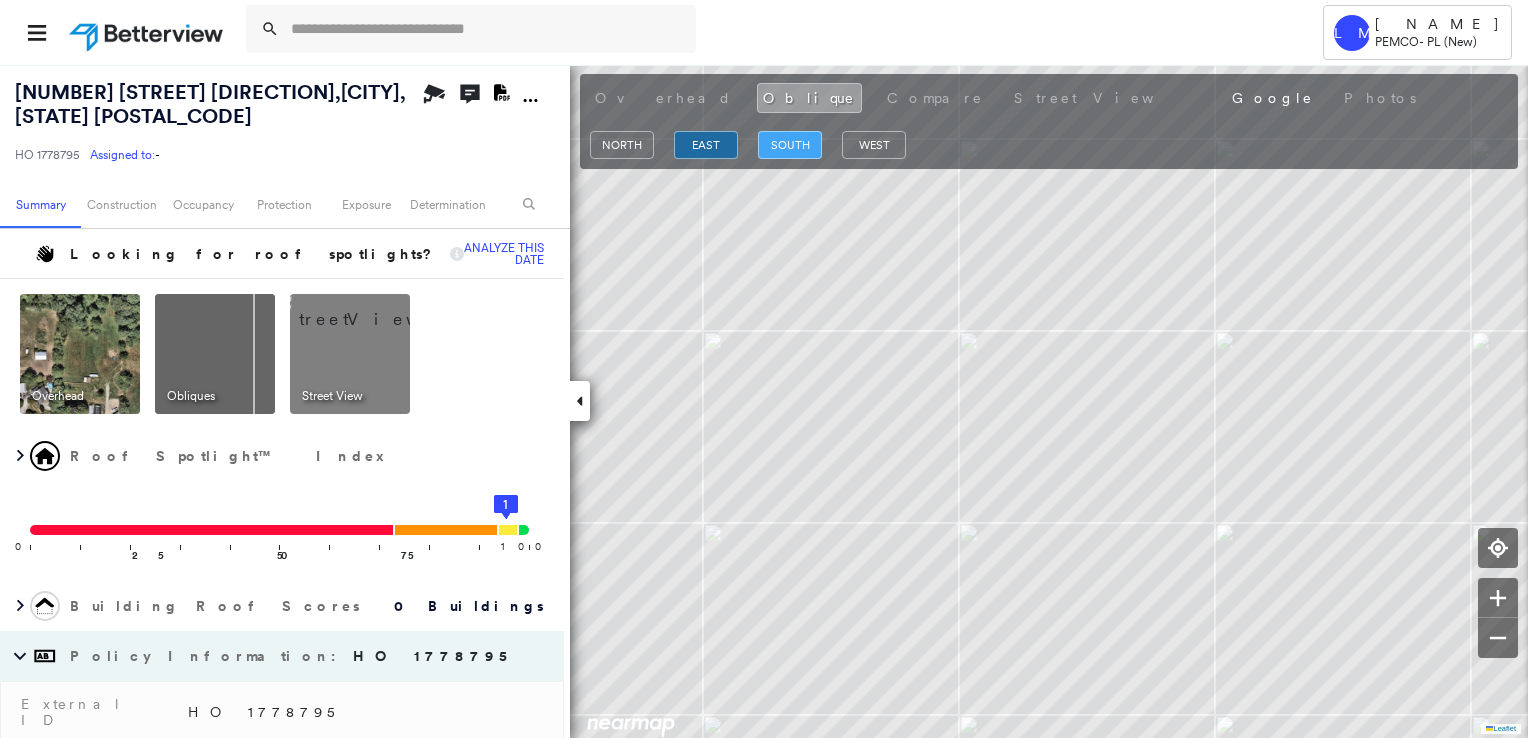 click on "south" at bounding box center [790, 145] 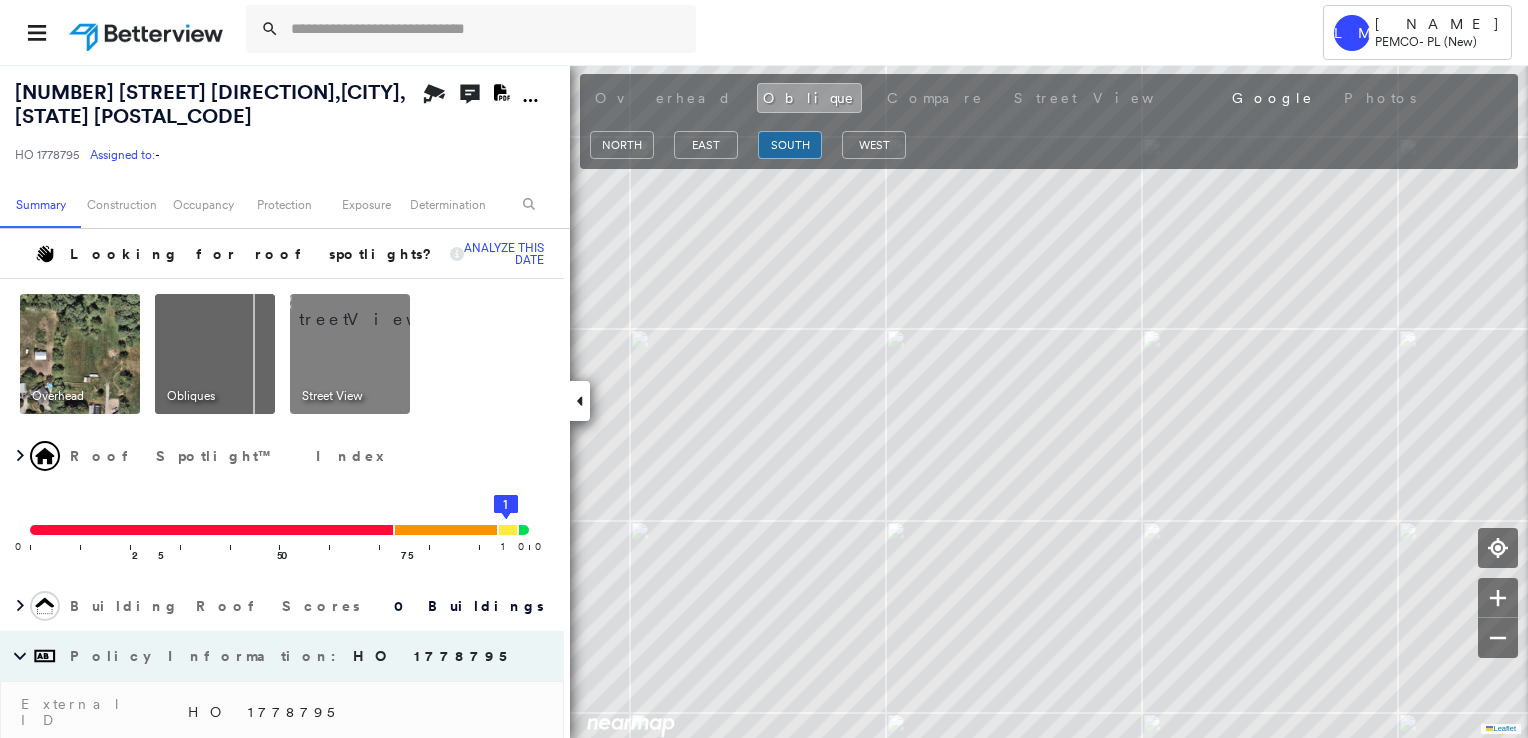 click on "north east south west" at bounding box center [748, 145] 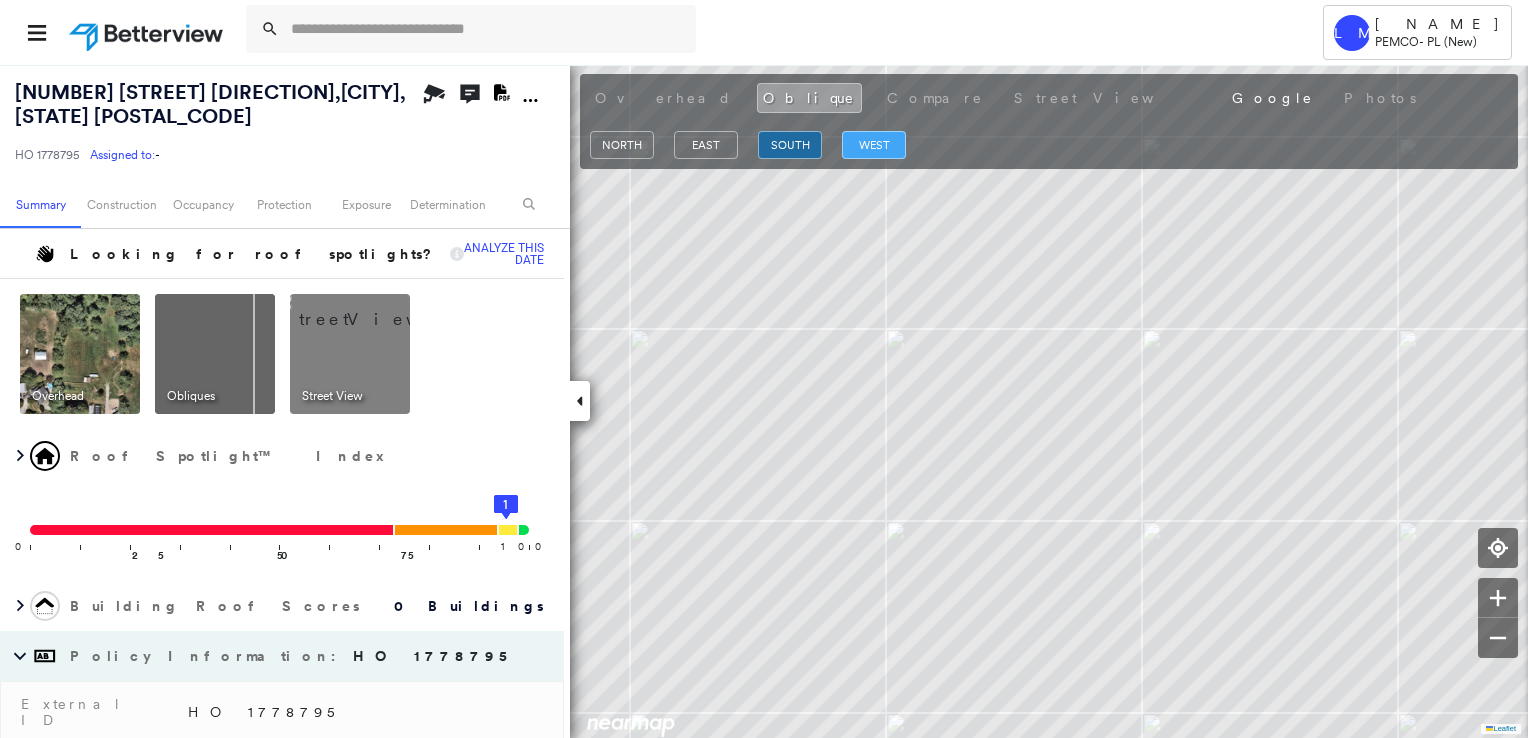 click on "west" at bounding box center (874, 145) 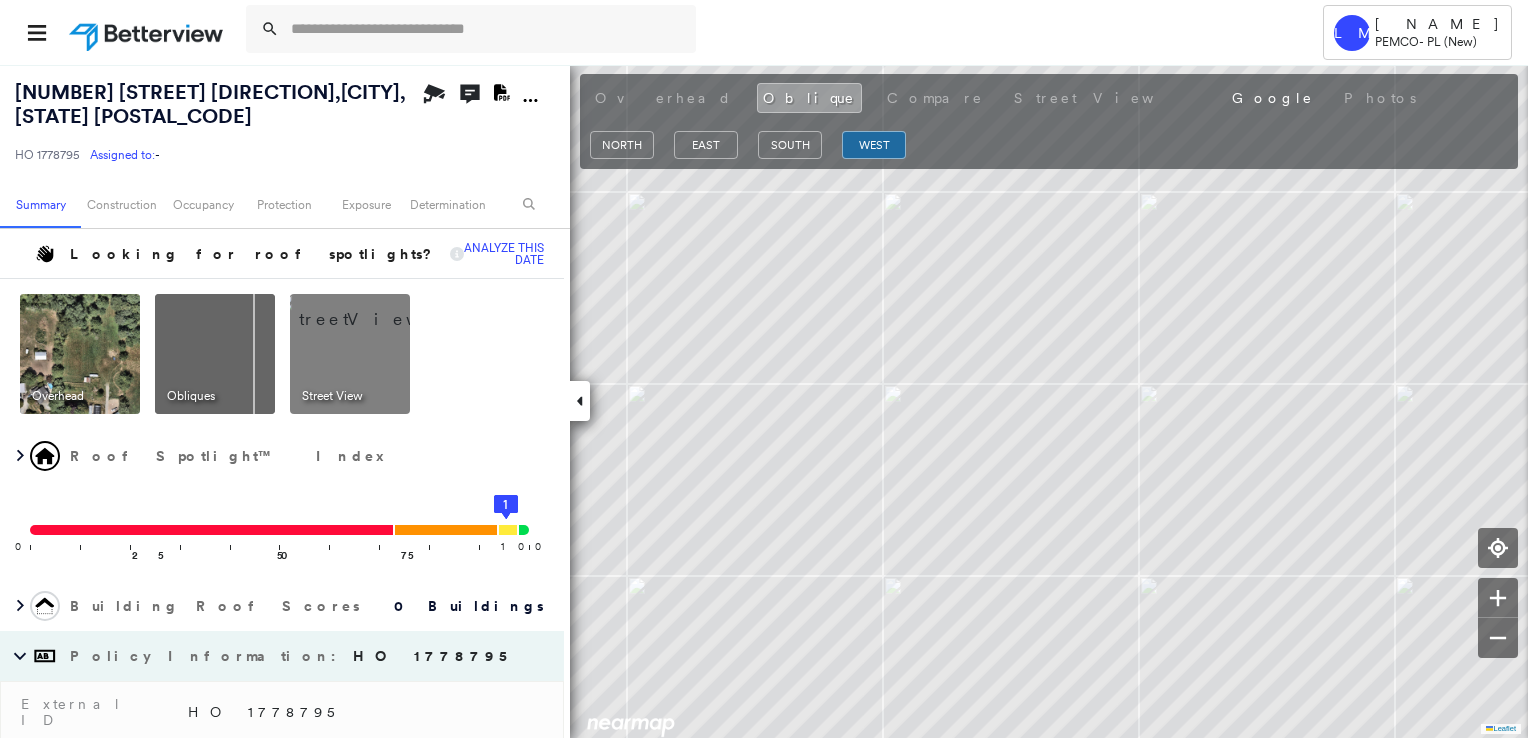 click at bounding box center (80, 354) 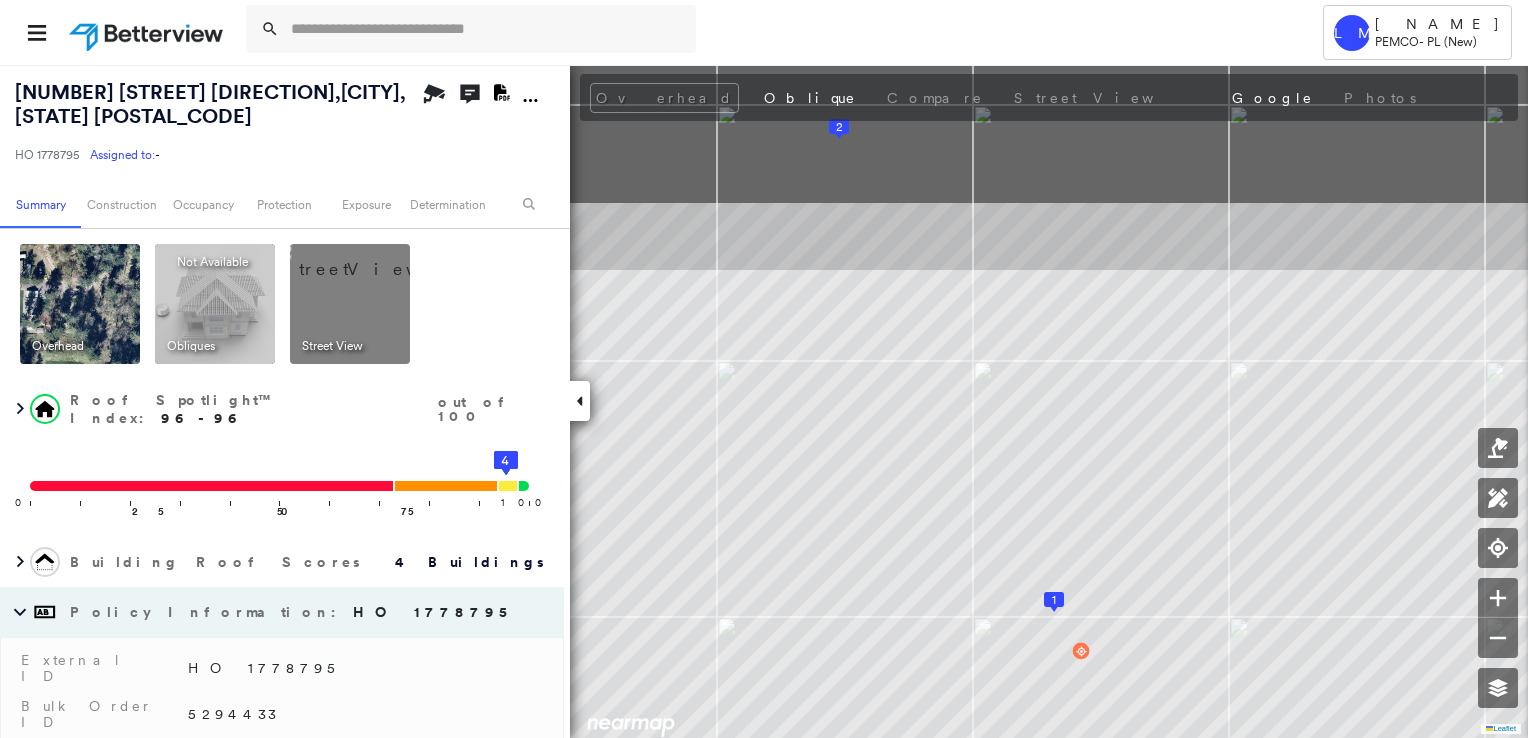 click on "**********" at bounding box center [764, 369] 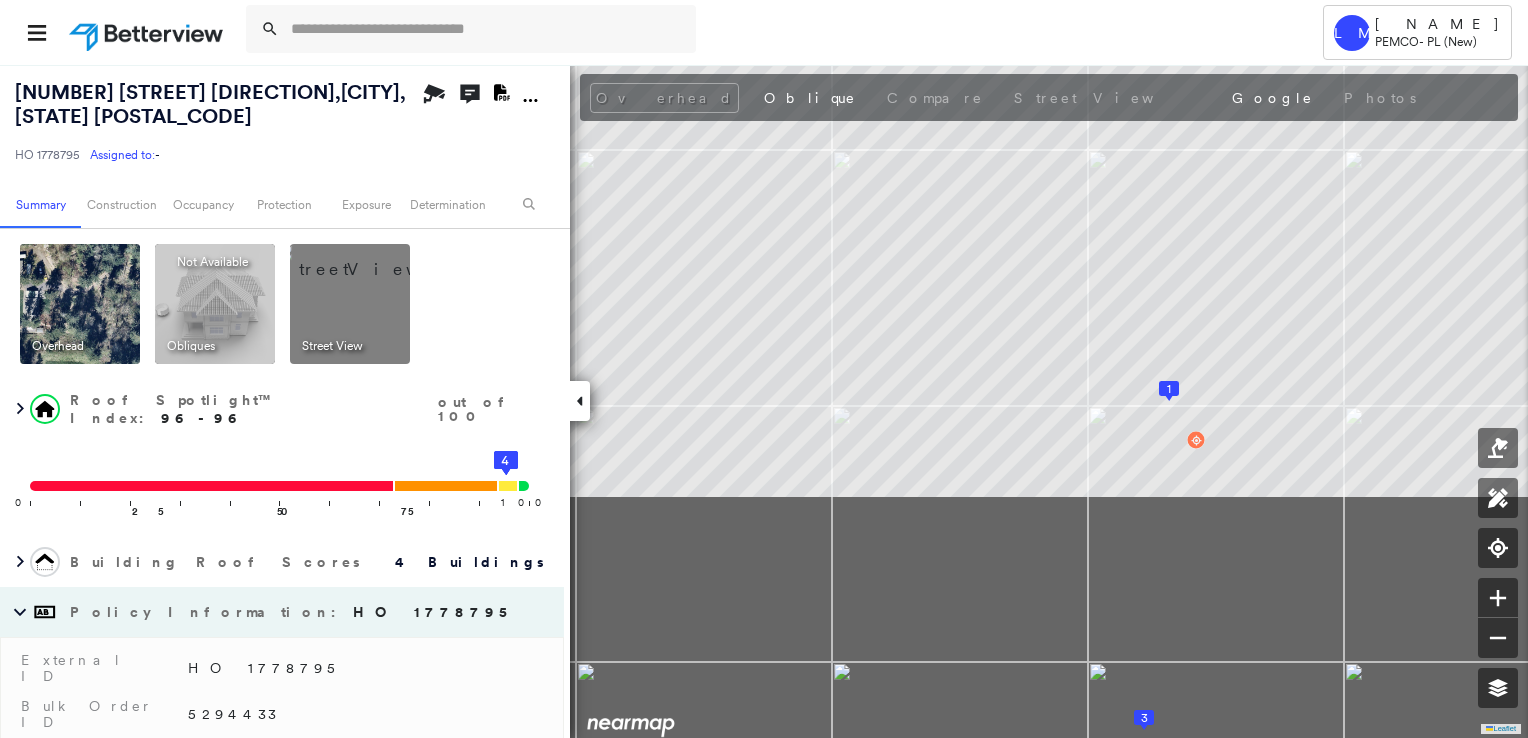 click on "**********" at bounding box center [764, 401] 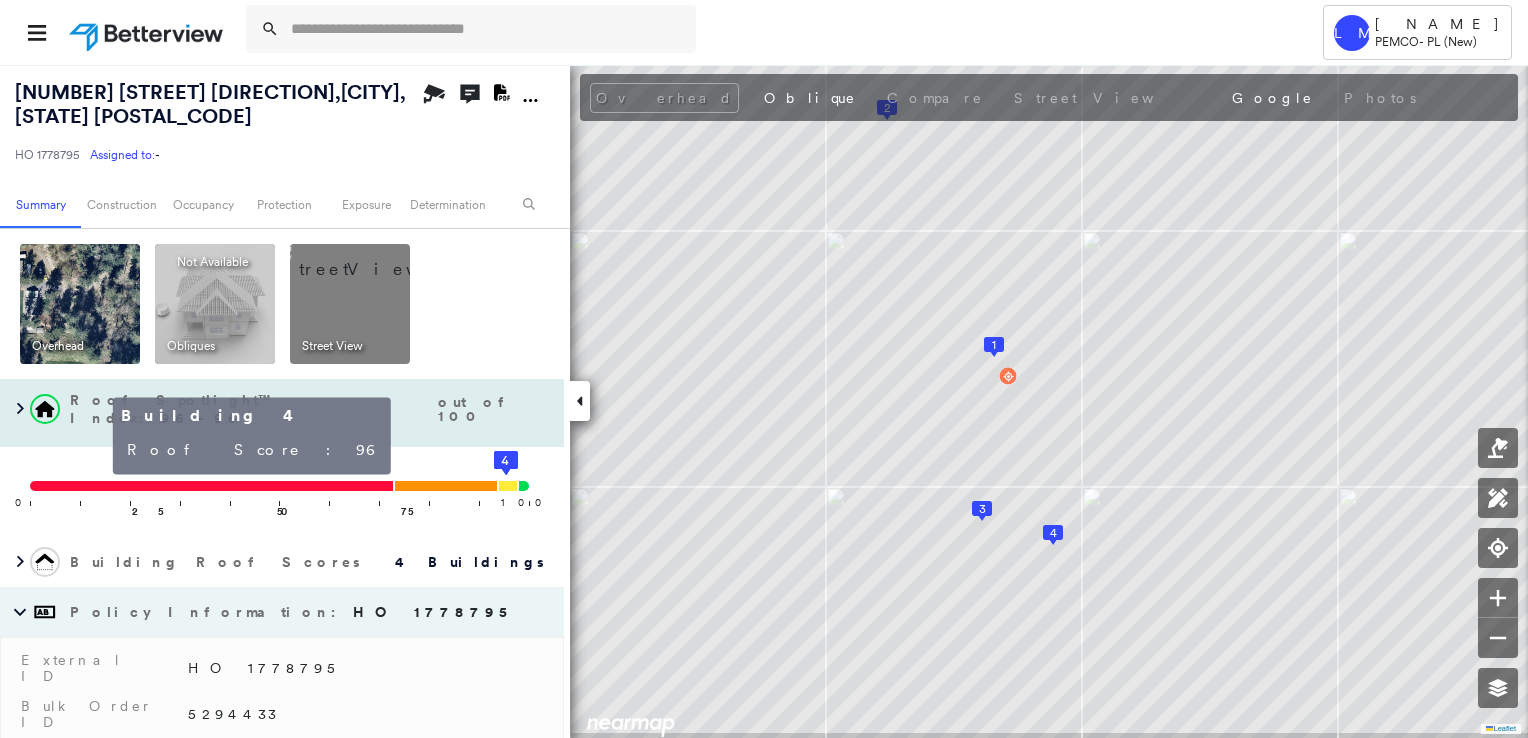 click 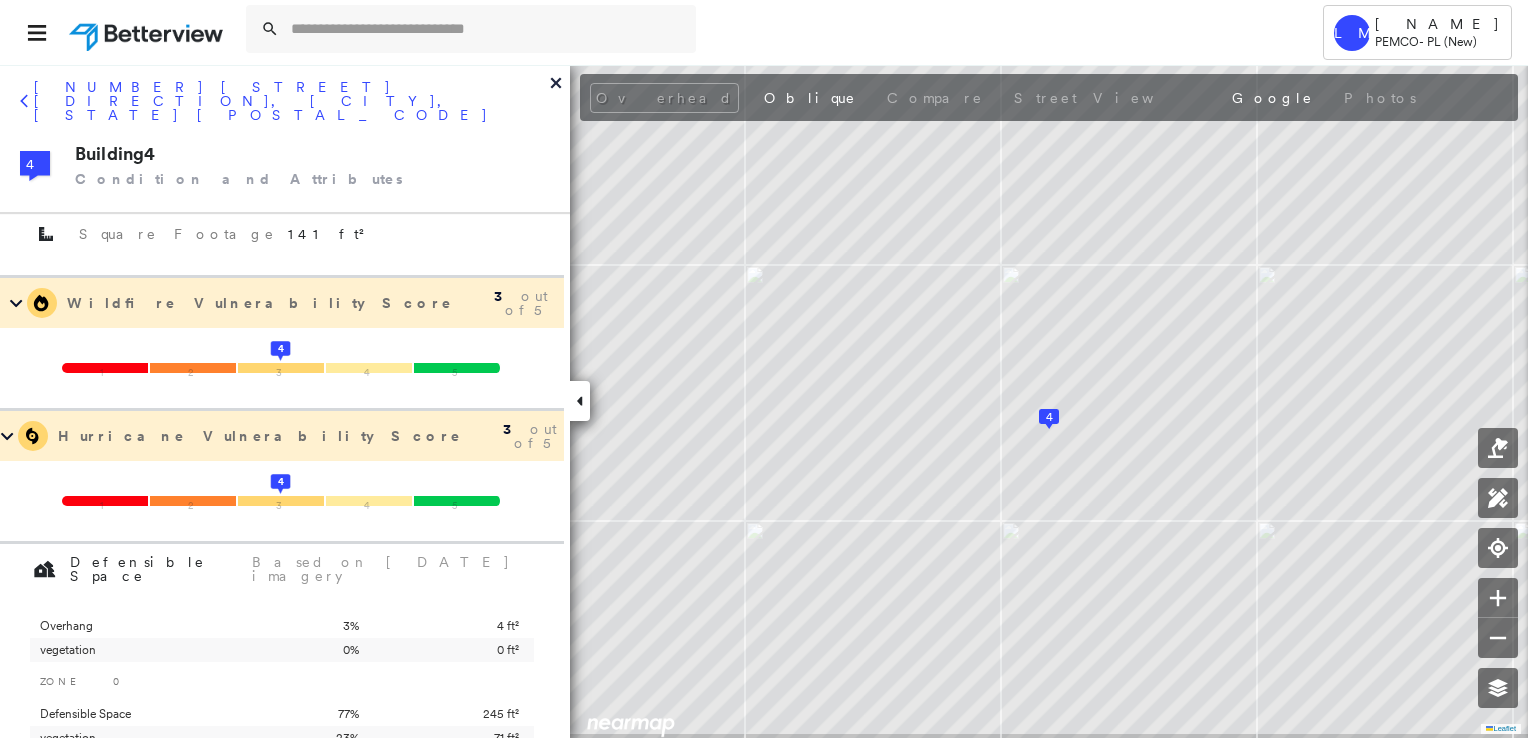 scroll, scrollTop: 0, scrollLeft: 0, axis: both 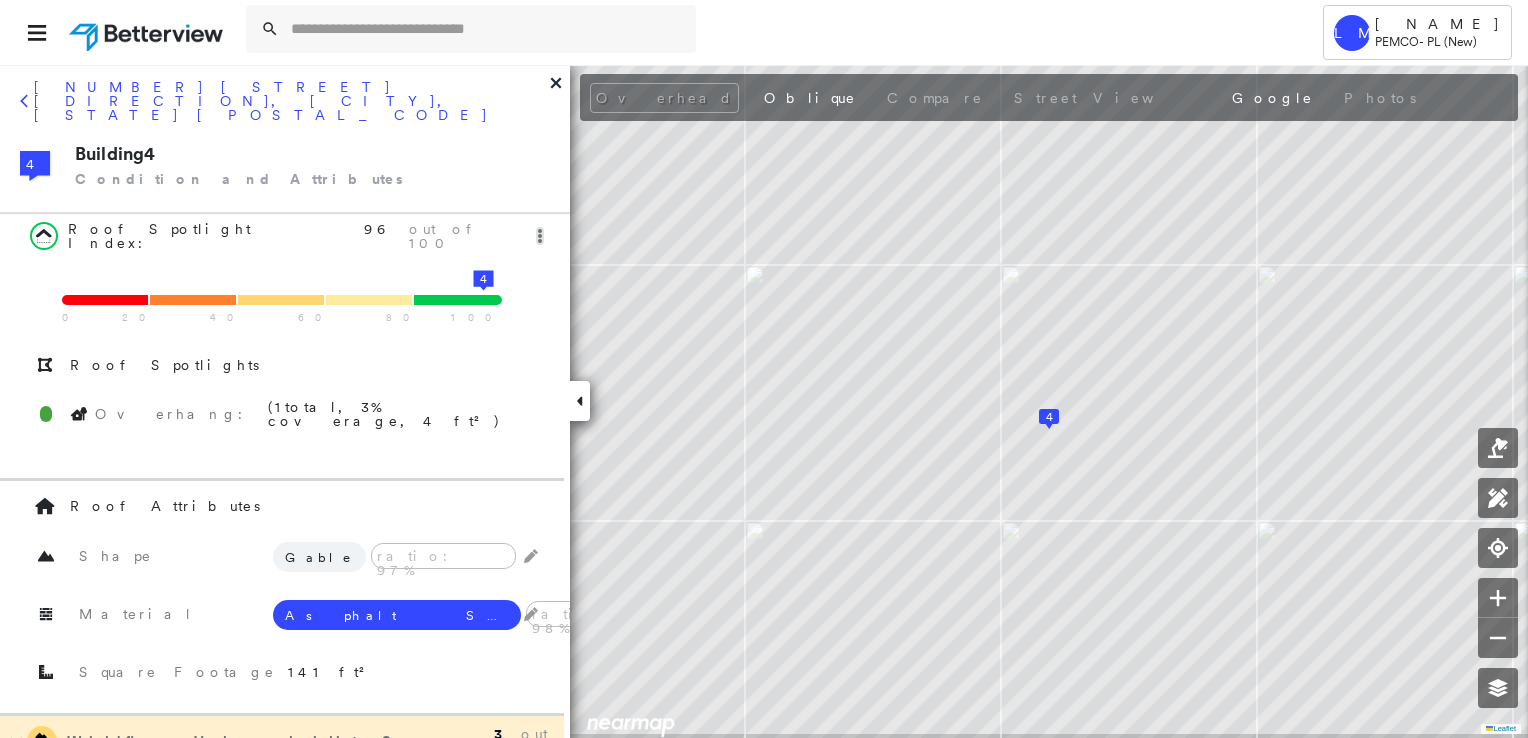 click on "4" at bounding box center [33, 164] 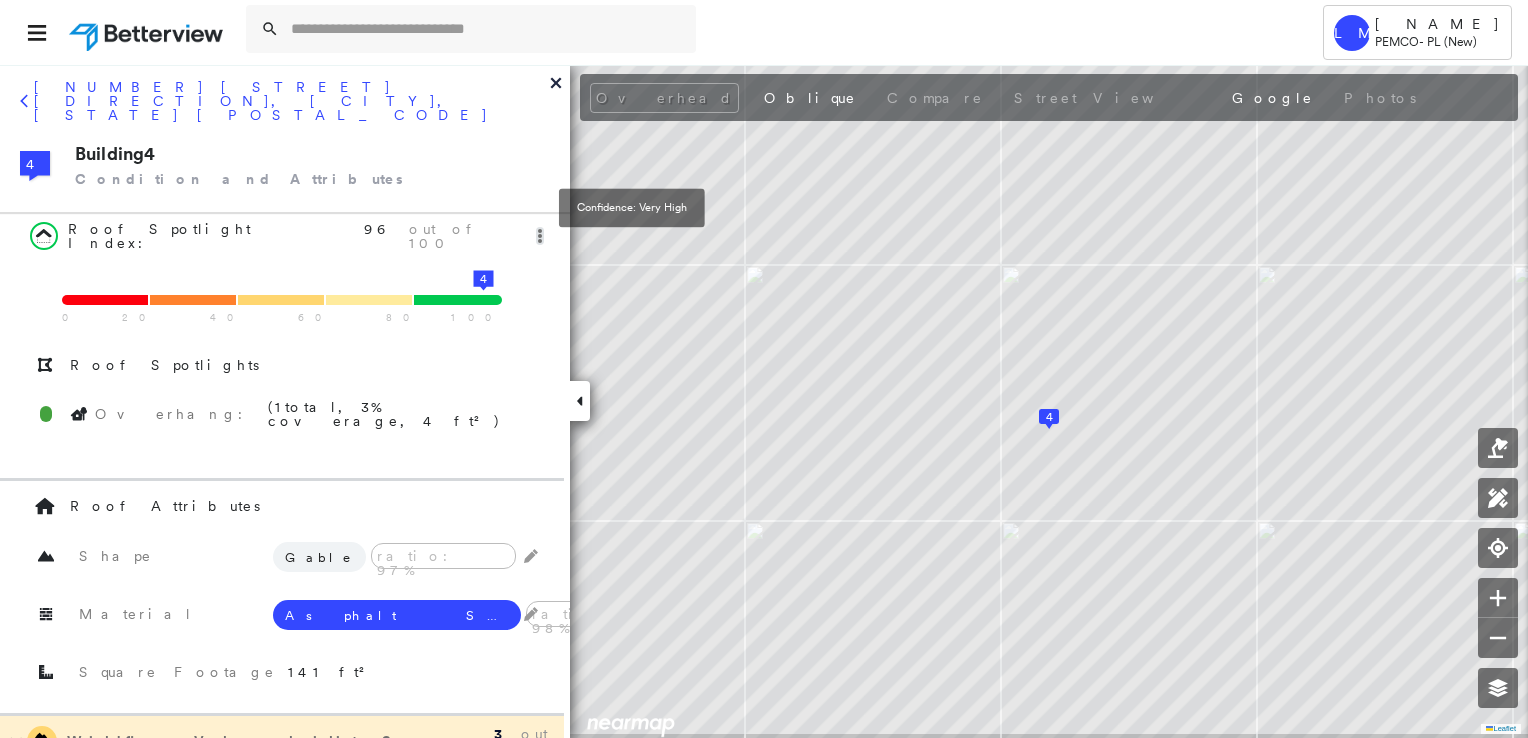 click at bounding box center [540, 236] 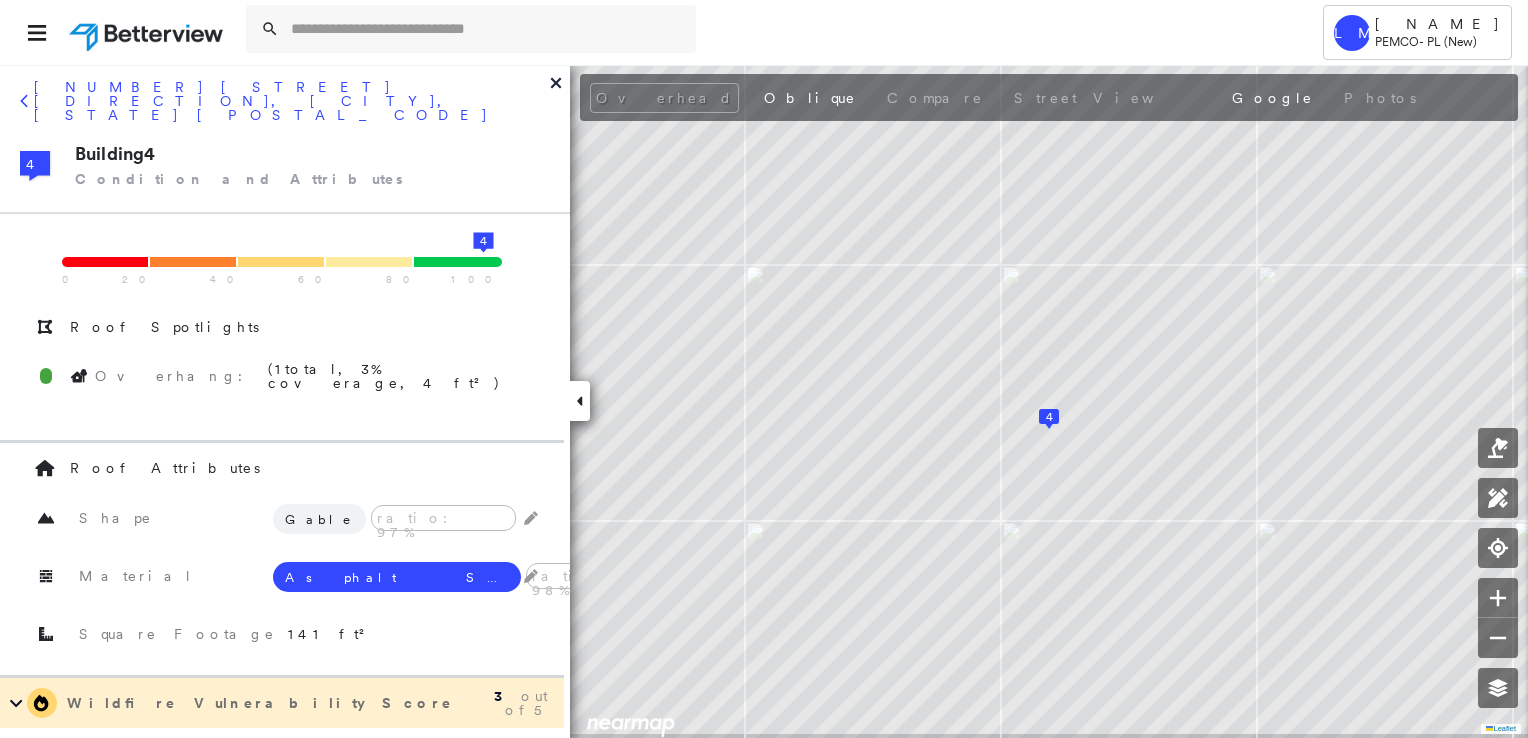 scroll, scrollTop: 0, scrollLeft: 0, axis: both 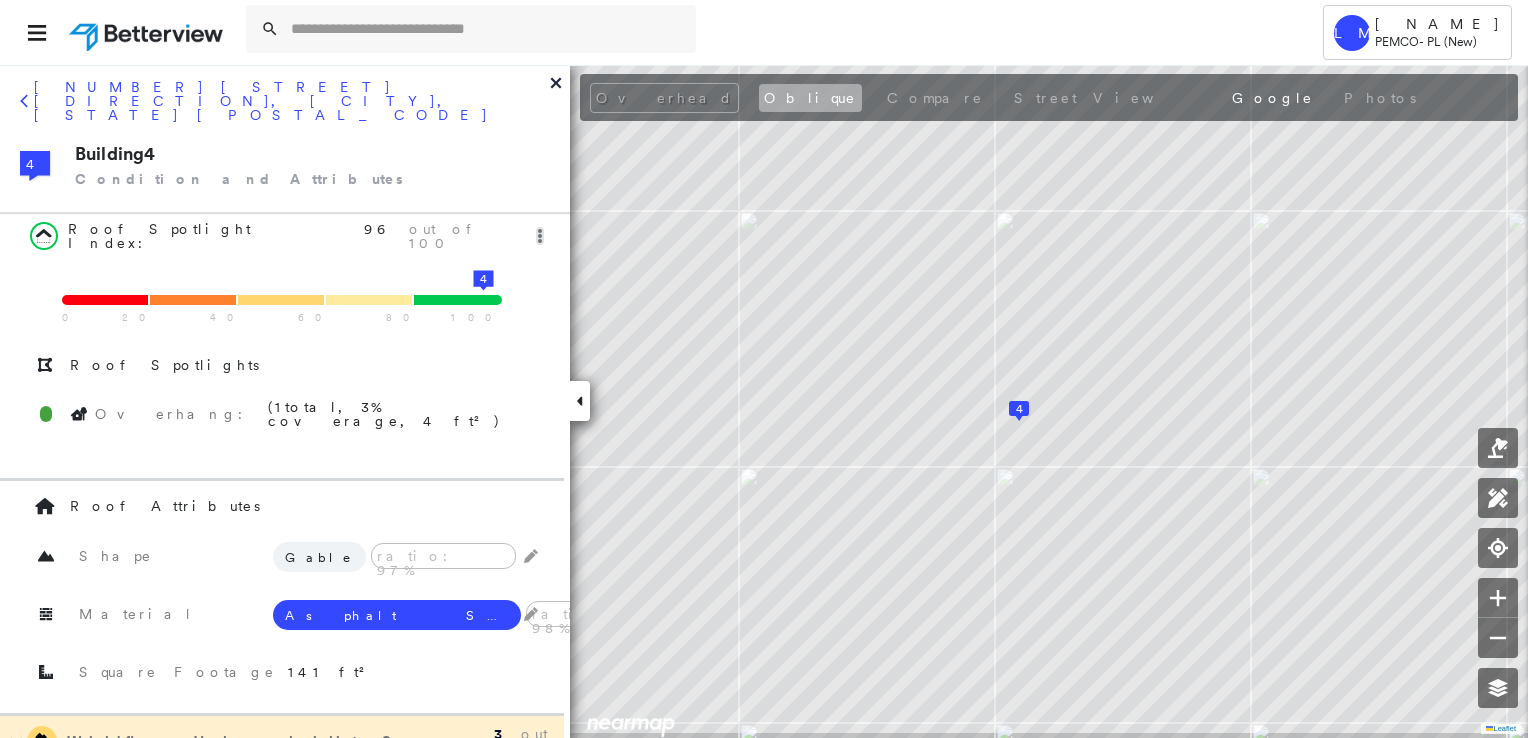 click on "Oblique" at bounding box center [810, 98] 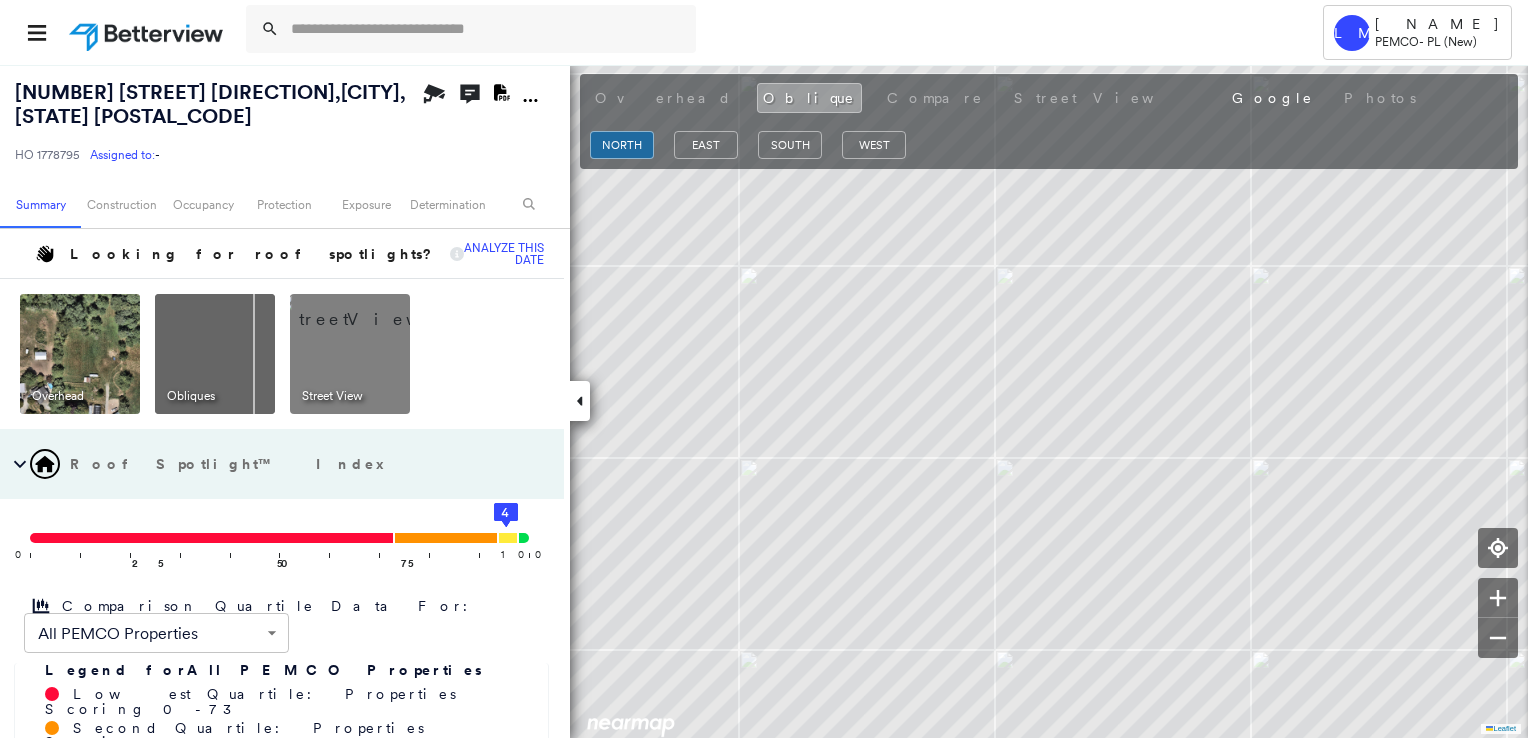 click at bounding box center (80, 354) 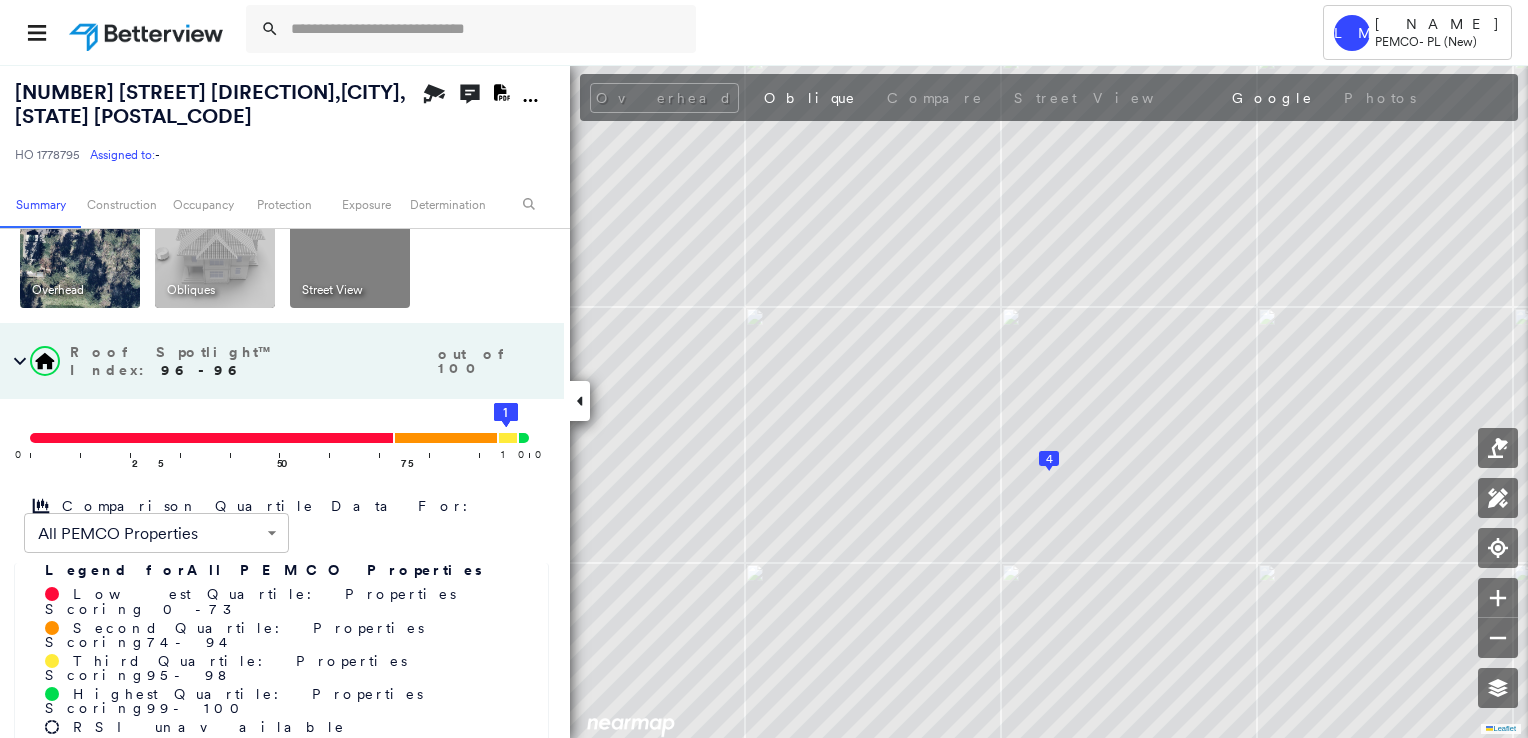 scroll, scrollTop: 100, scrollLeft: 0, axis: vertical 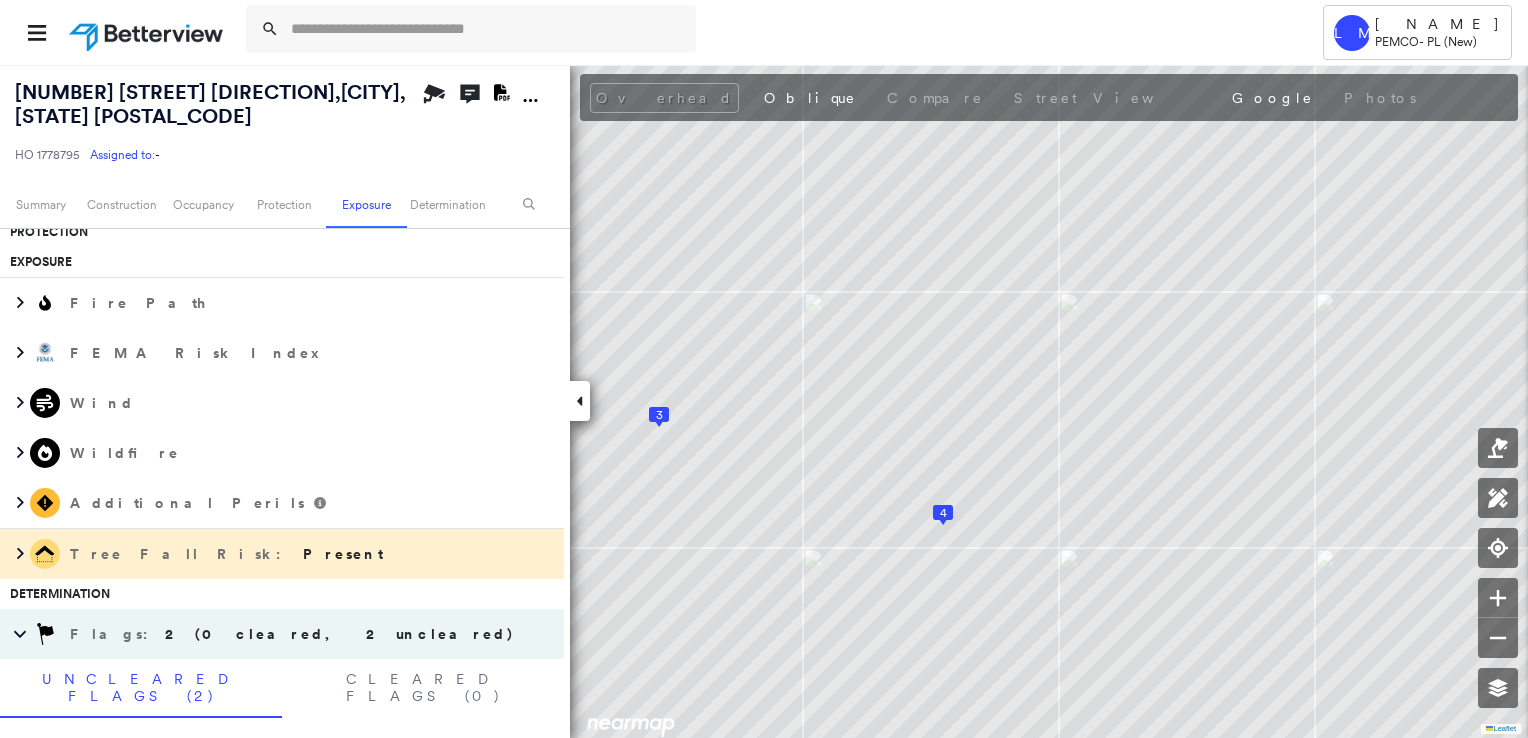 click on "High Priority Flagged 06/27/25" at bounding box center (239, 813) 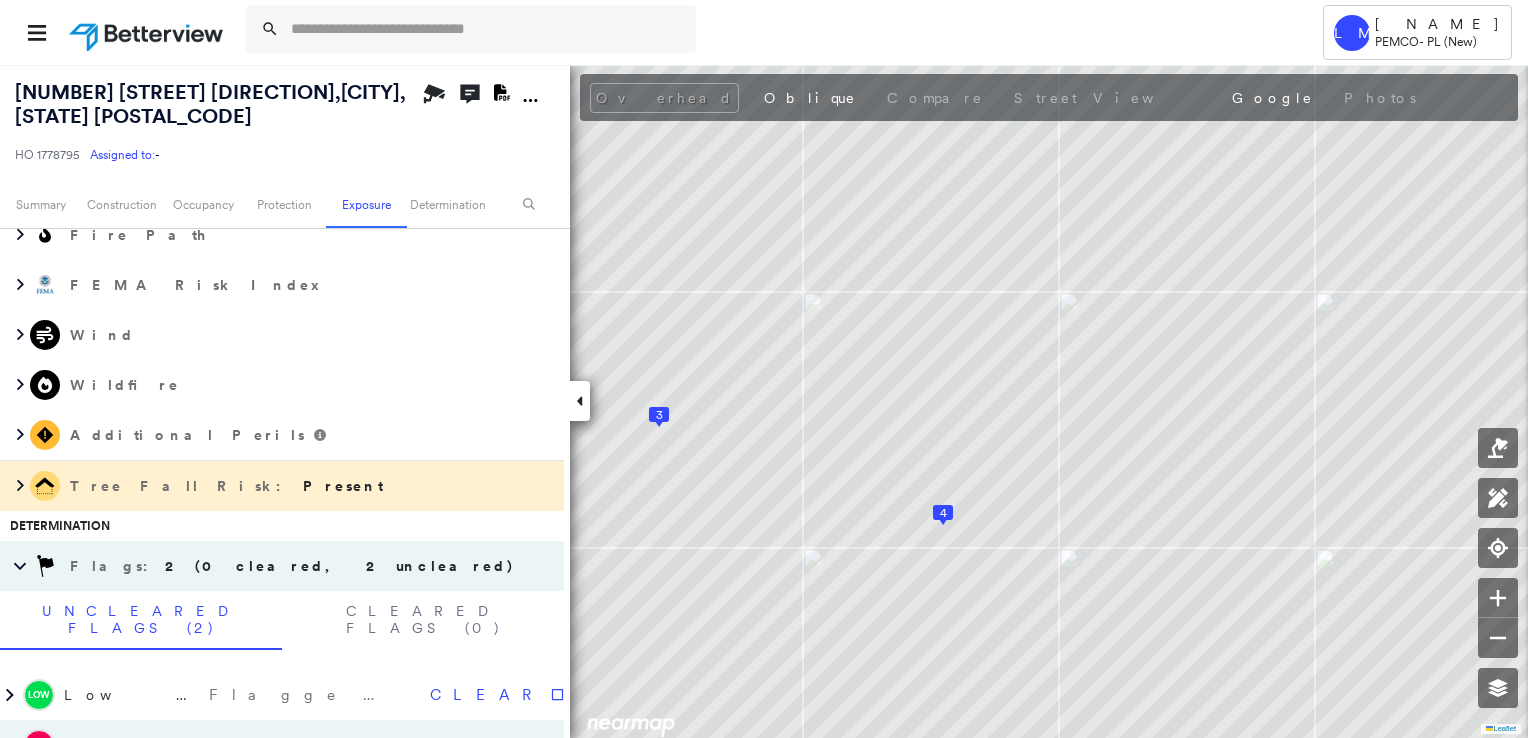 scroll, scrollTop: 2824, scrollLeft: 0, axis: vertical 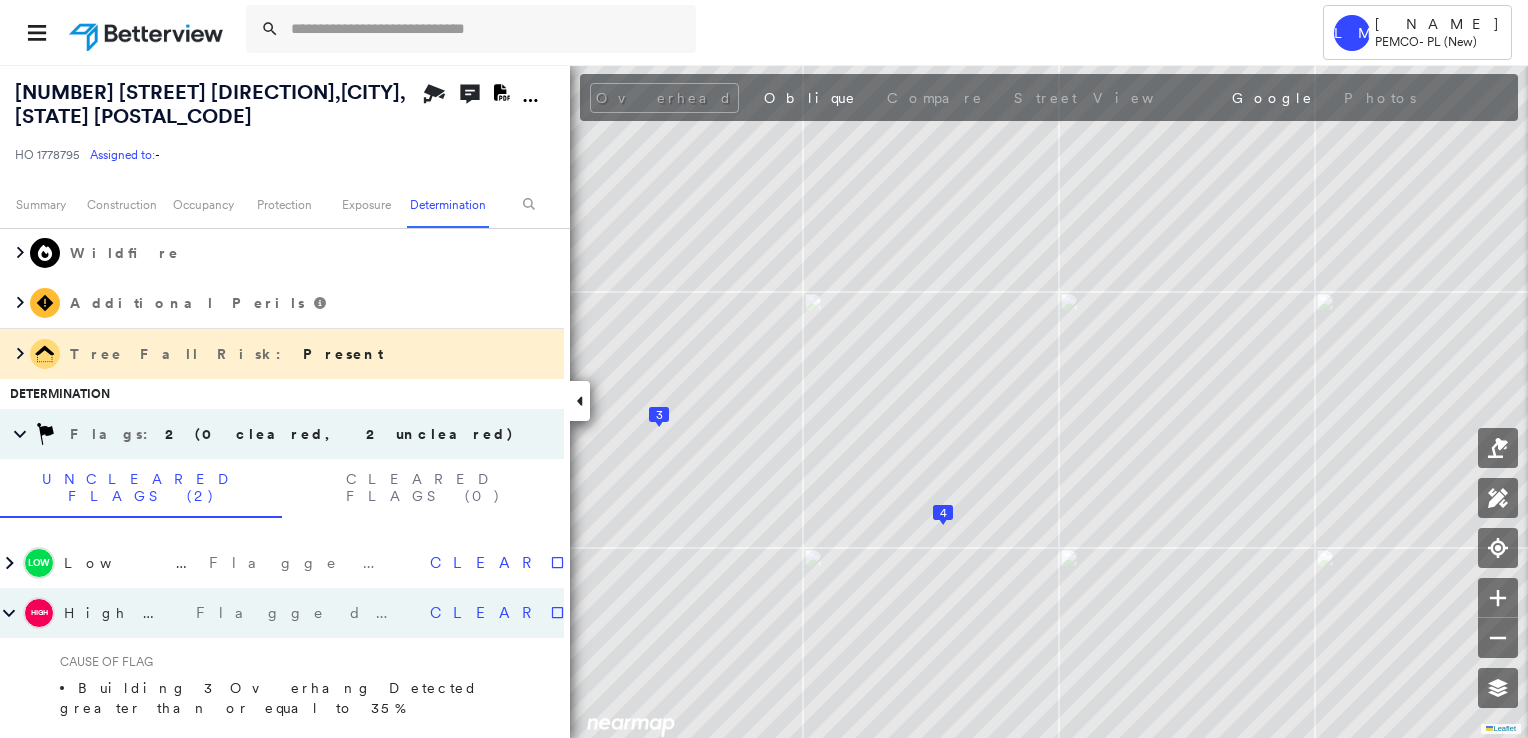 click on "Building 3 Overhang Detected greater than or equal to 35%" at bounding box center [284, 698] 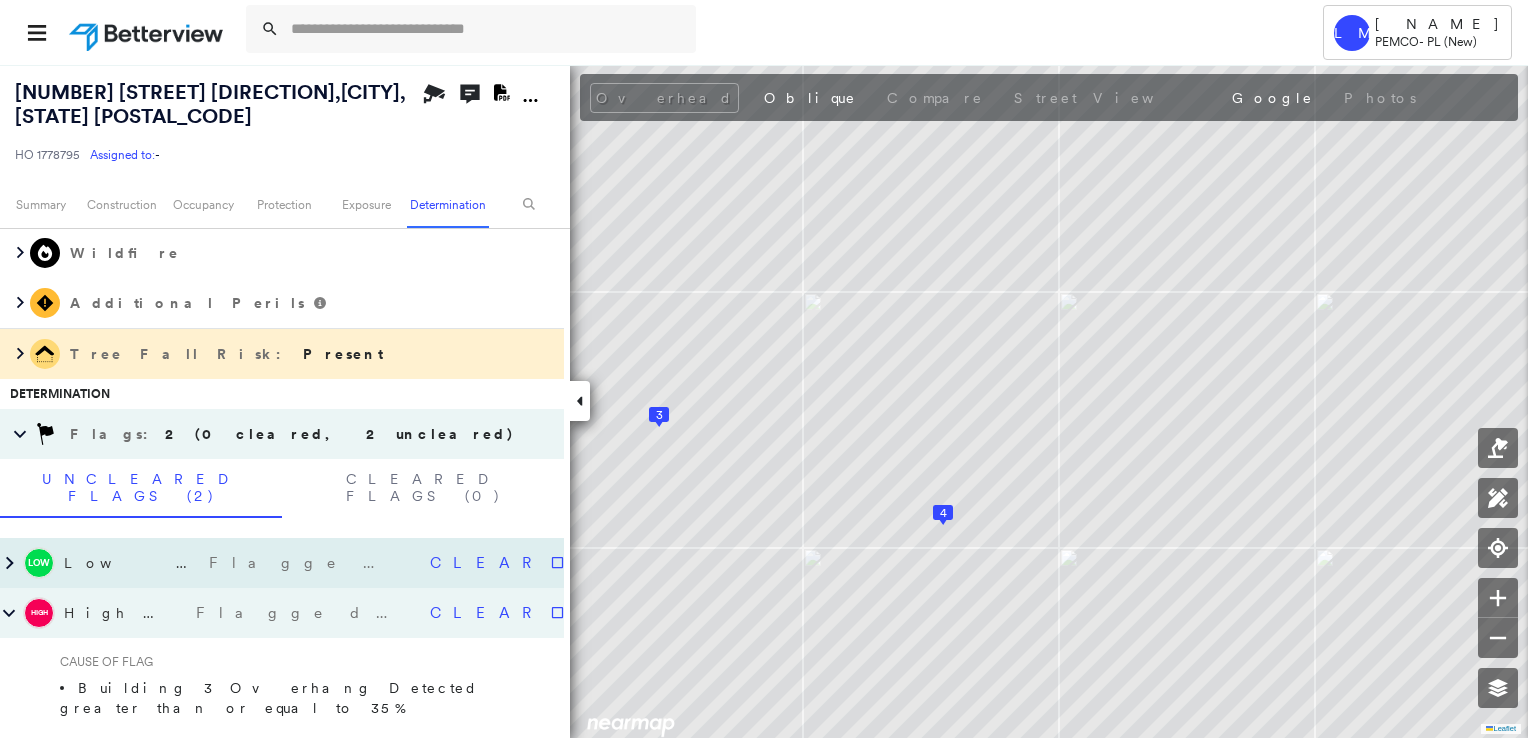 click on "Low Priority Flagged 06/27/25" at bounding box center [239, 563] 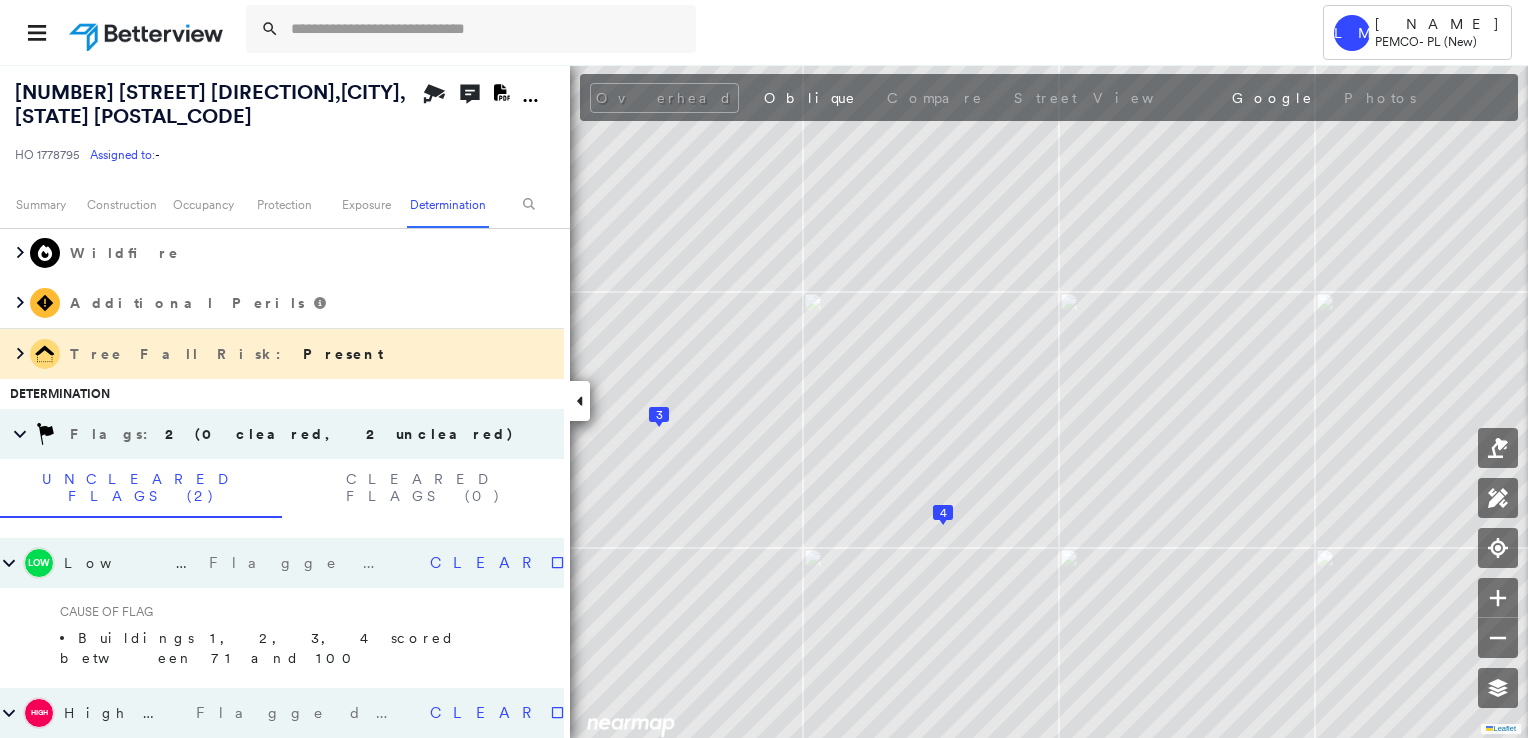 click on "Buildings 1, 2, 3, 4 scored between 71 and 100" at bounding box center [284, 648] 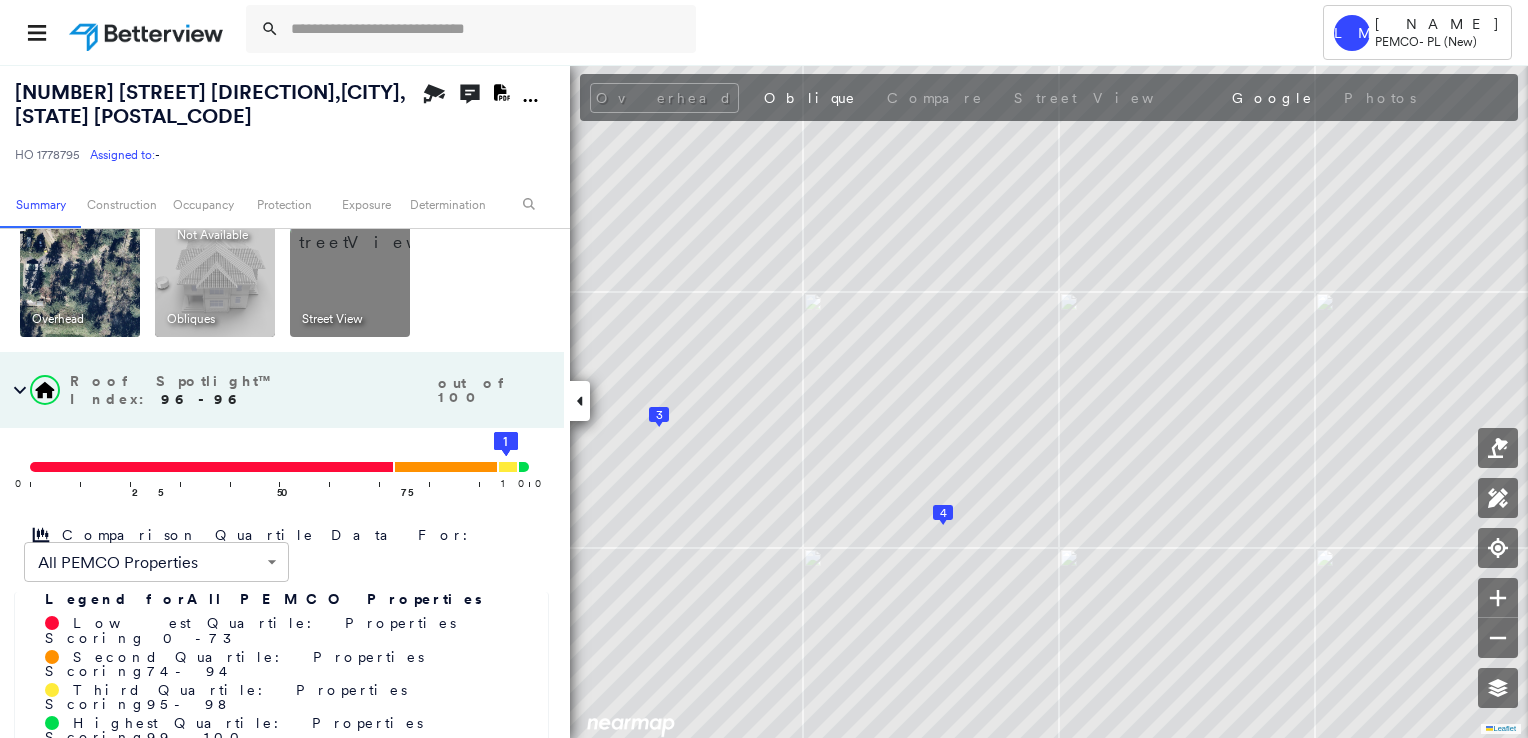 scroll, scrollTop: 0, scrollLeft: 0, axis: both 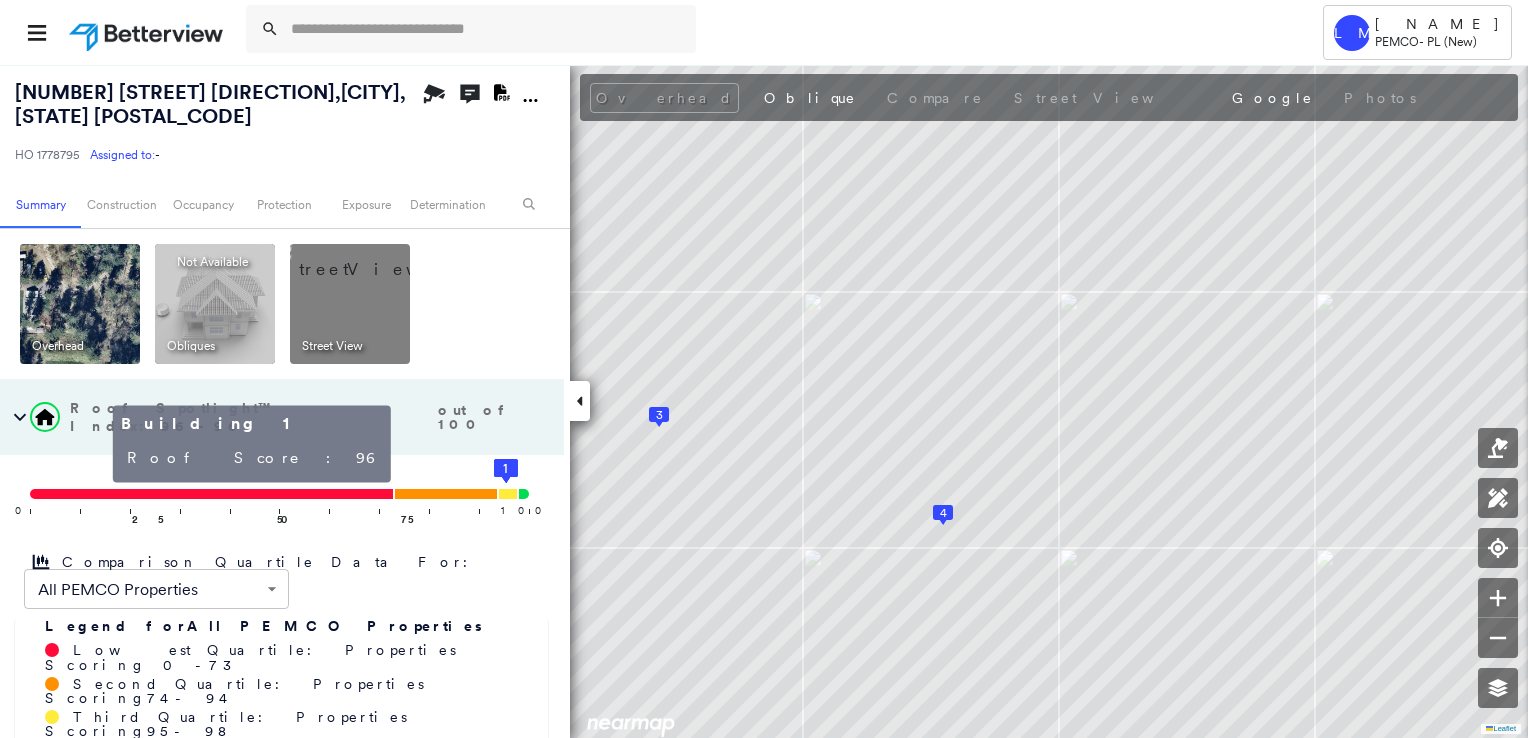 click 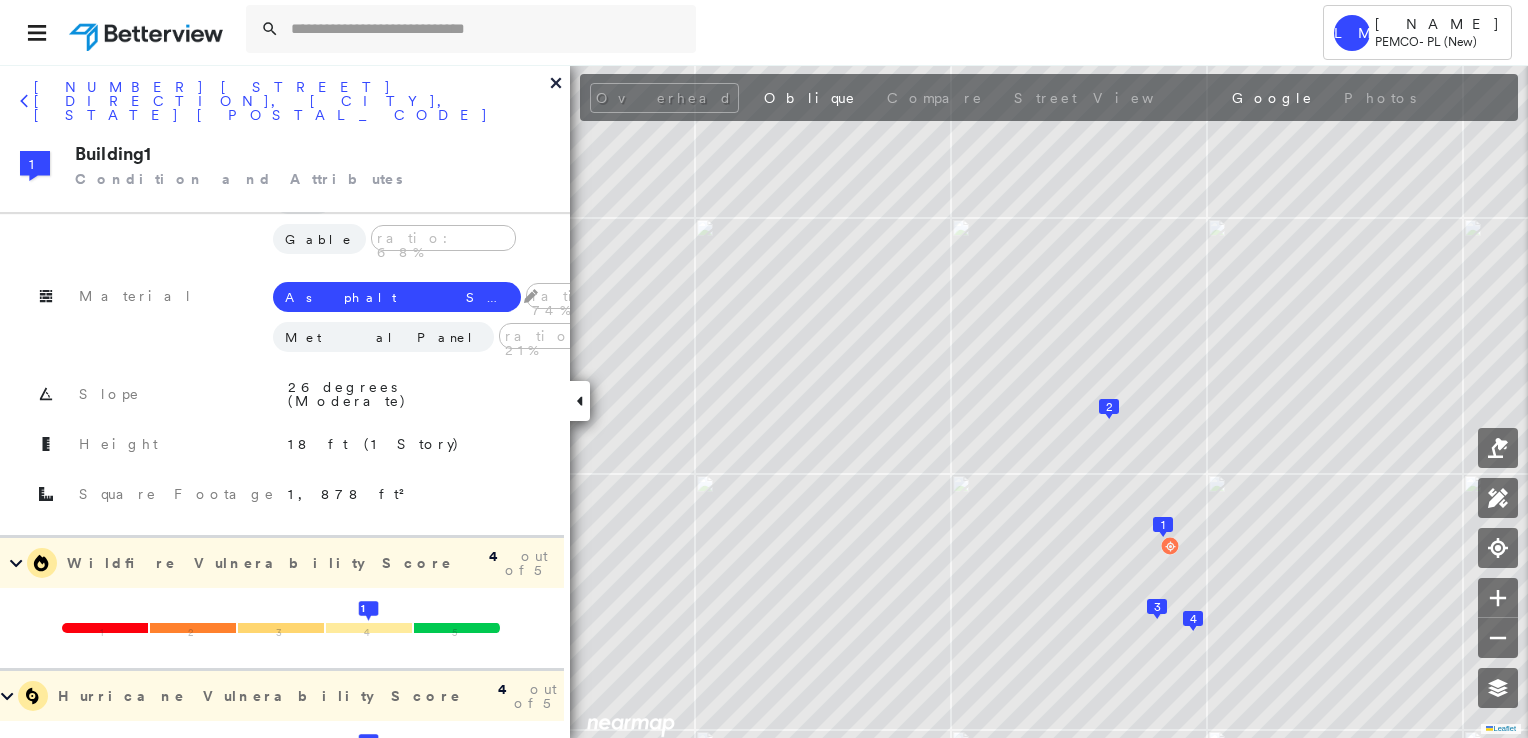 scroll, scrollTop: 700, scrollLeft: 0, axis: vertical 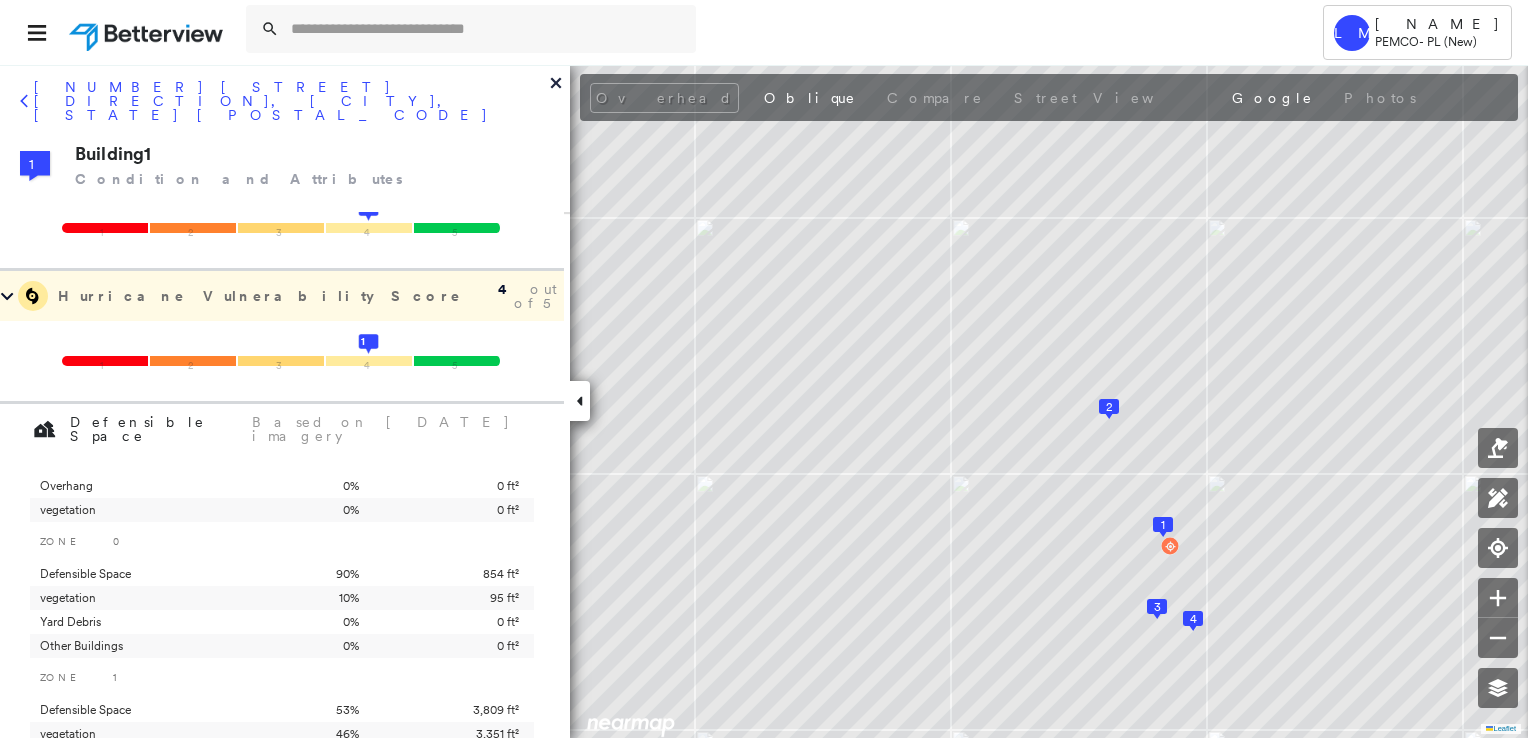 click on "4   out of  5" at bounding box center (509, 296) 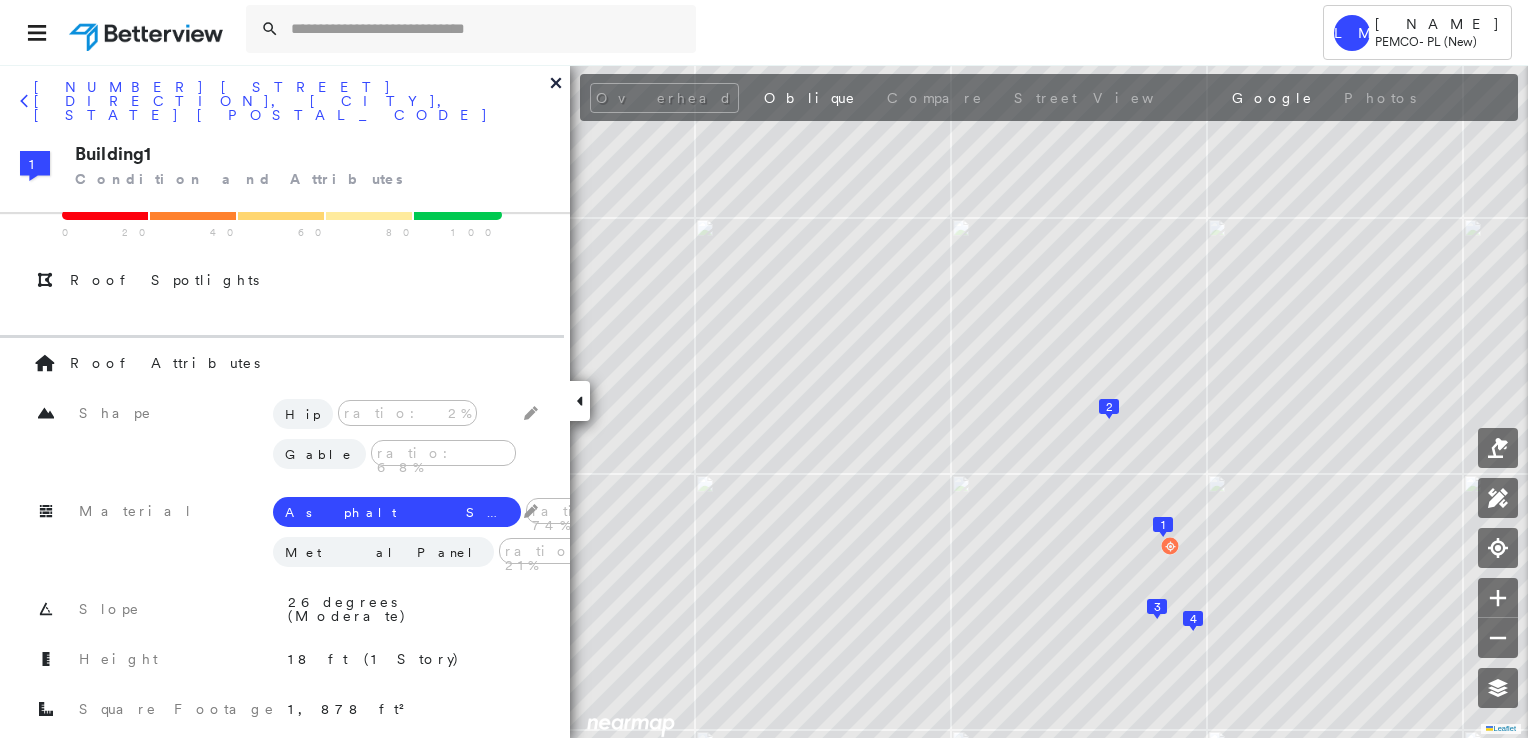 scroll, scrollTop: 0, scrollLeft: 0, axis: both 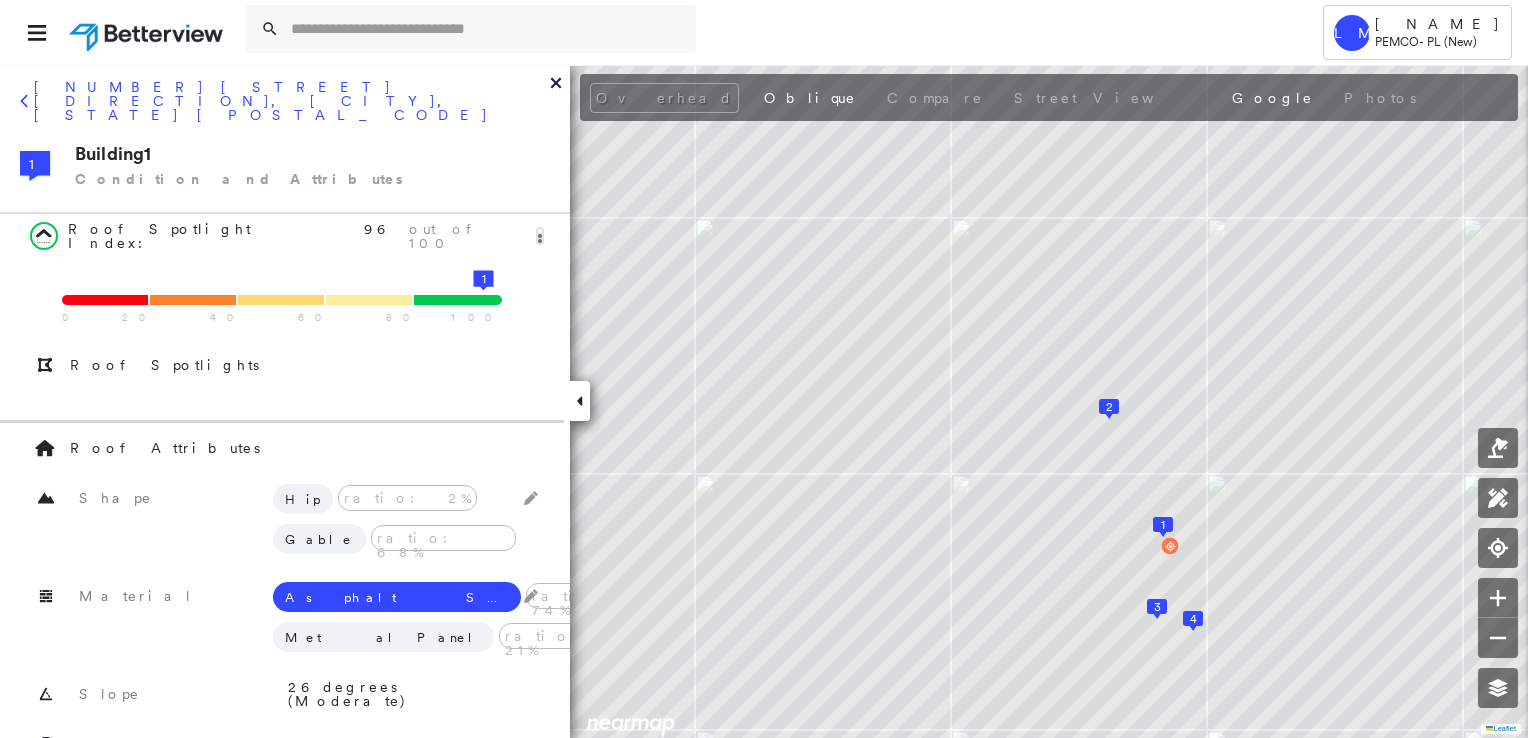 click 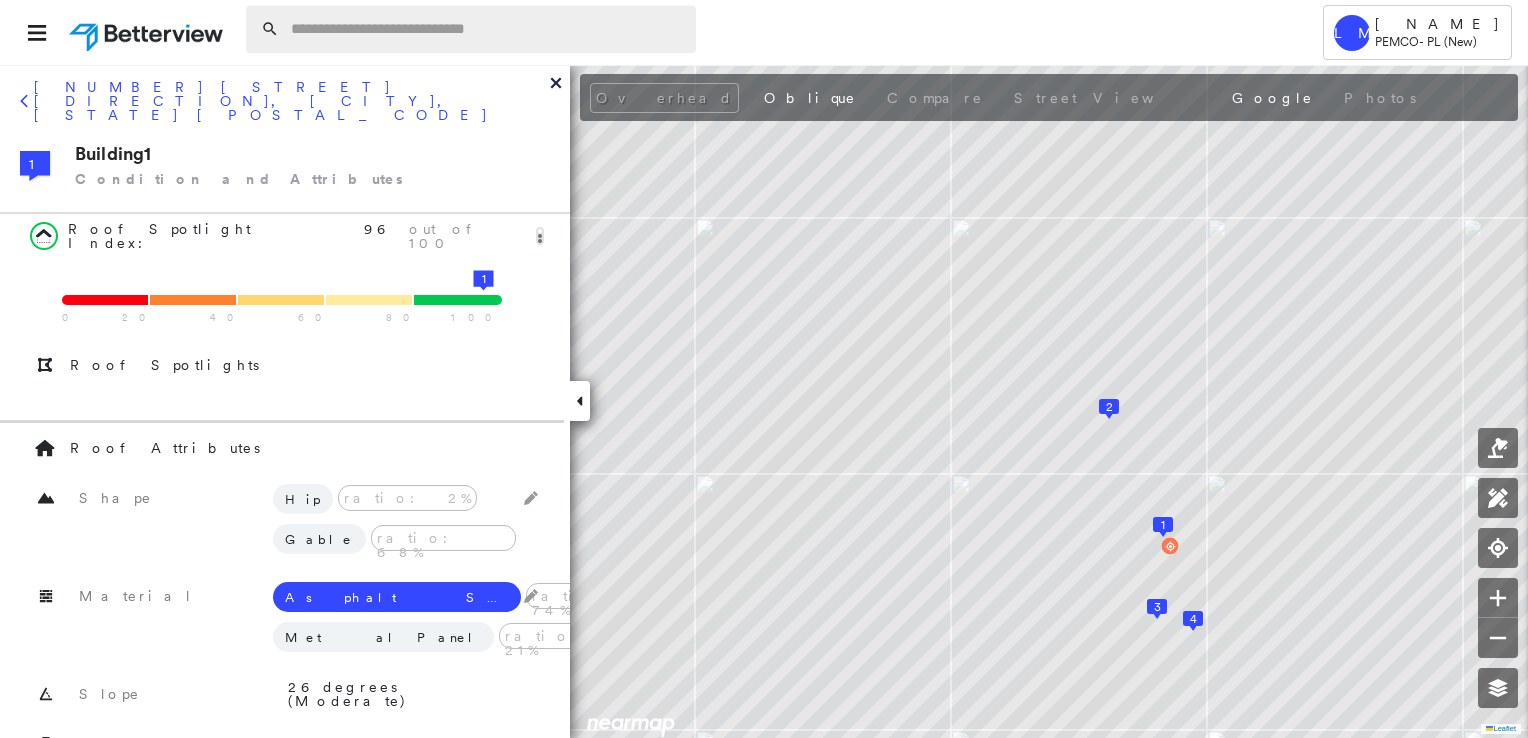 click at bounding box center (487, 29) 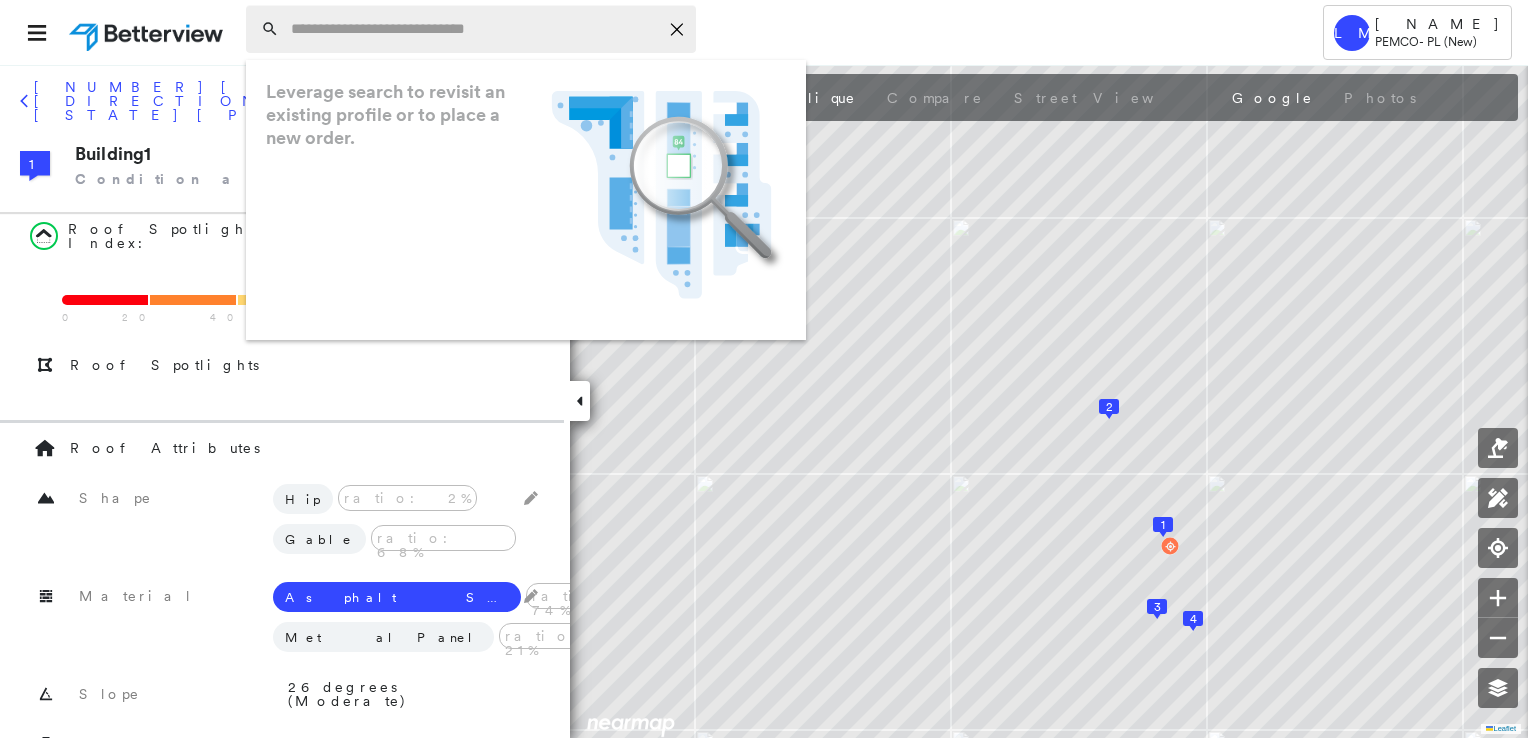 paste on "**********" 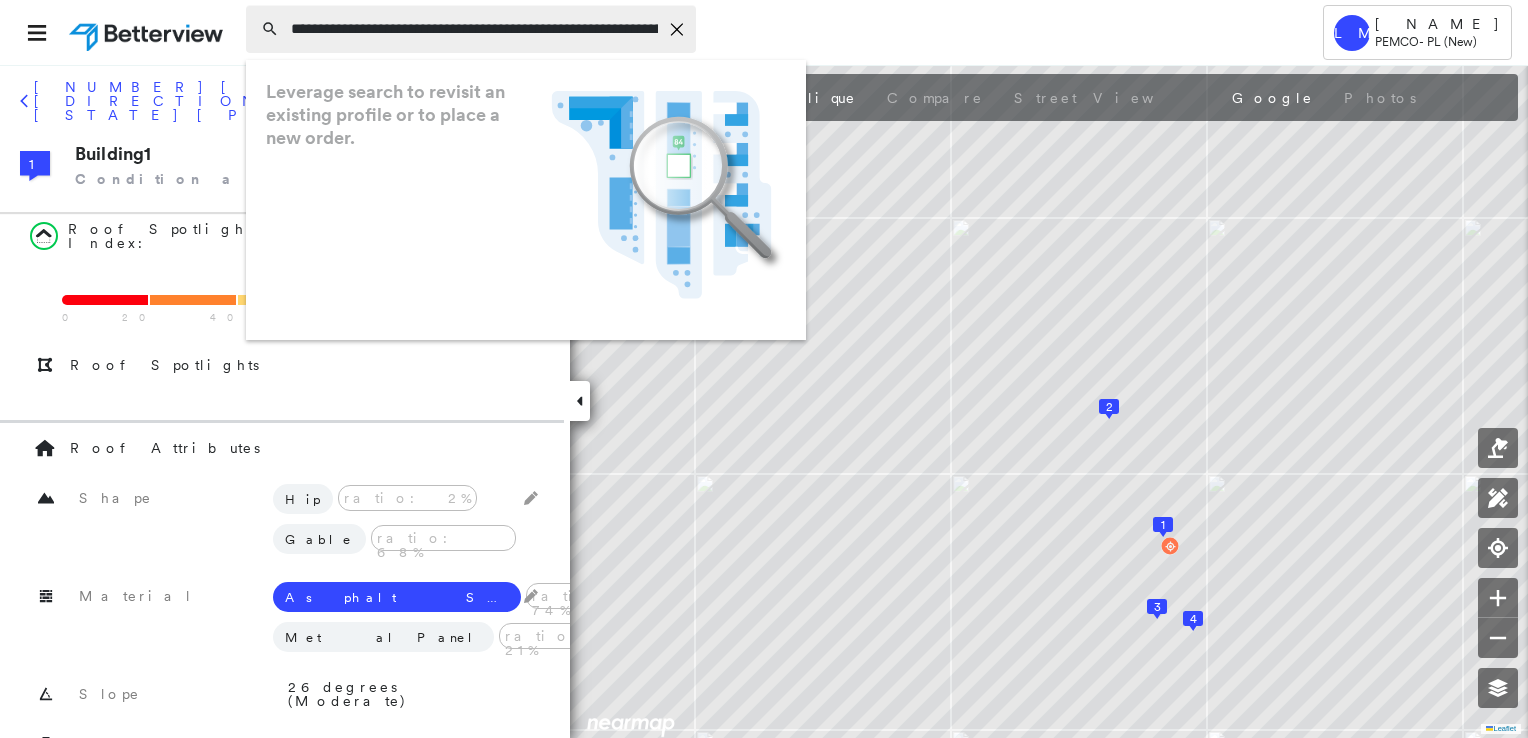 scroll, scrollTop: 0, scrollLeft: 127, axis: horizontal 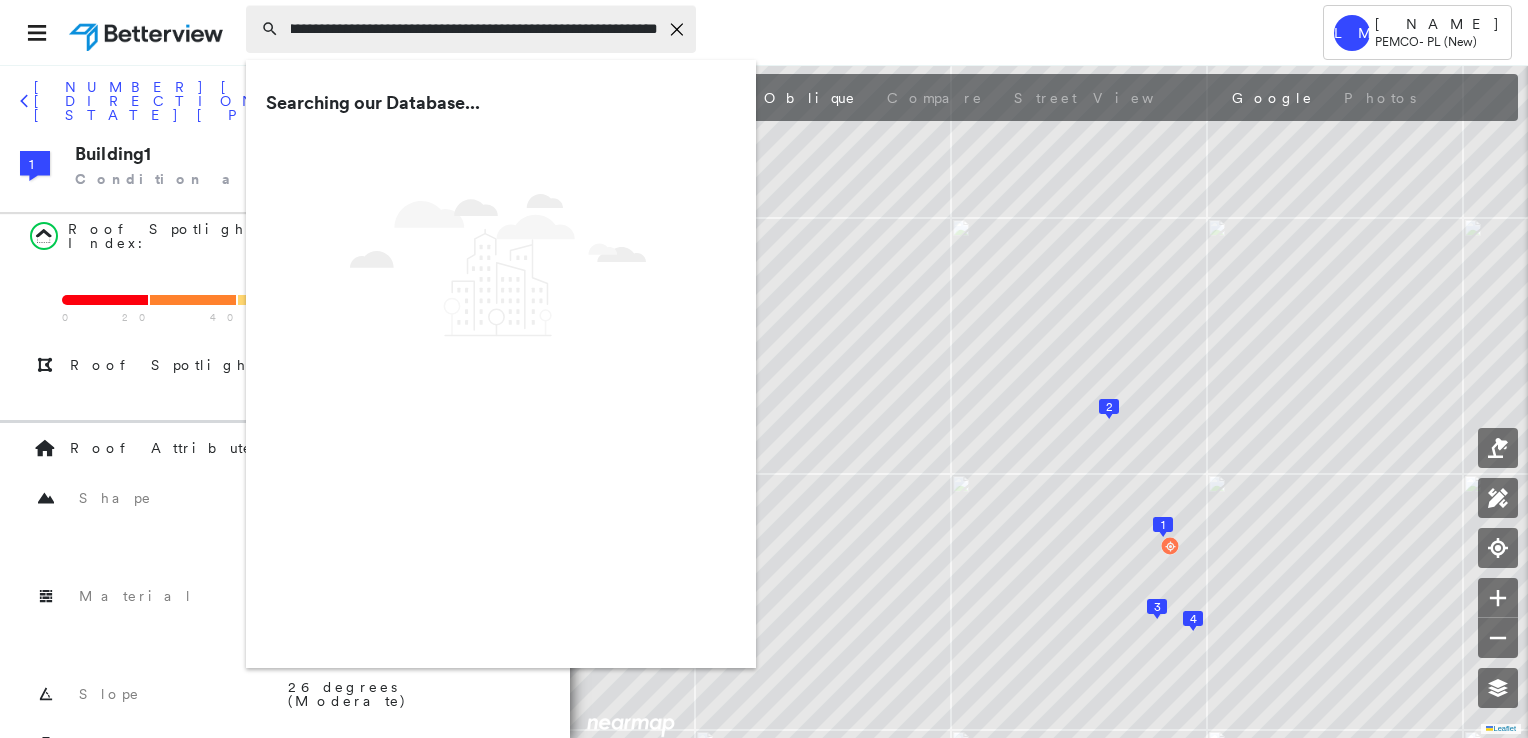 type on "**********" 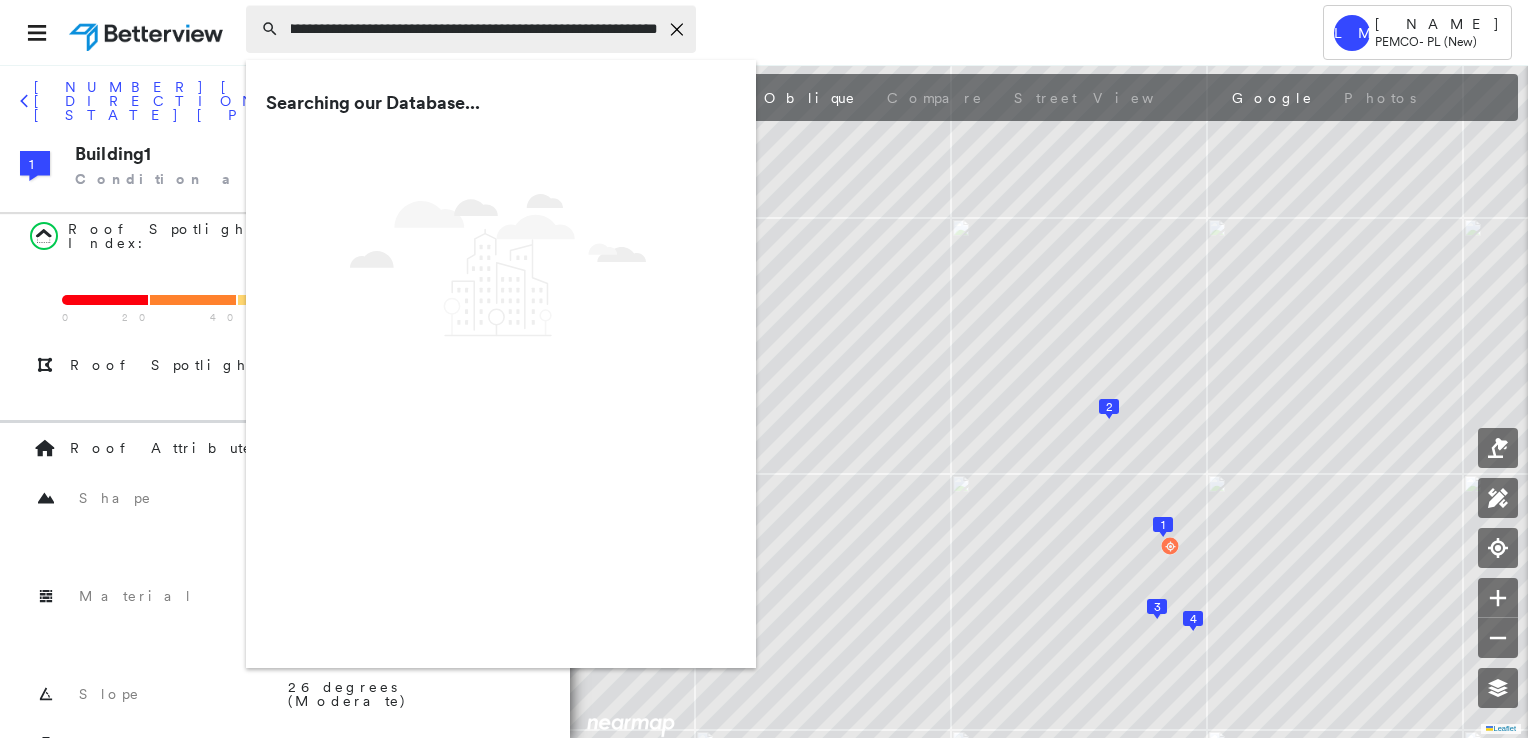 click on "Icon_Closemodal" 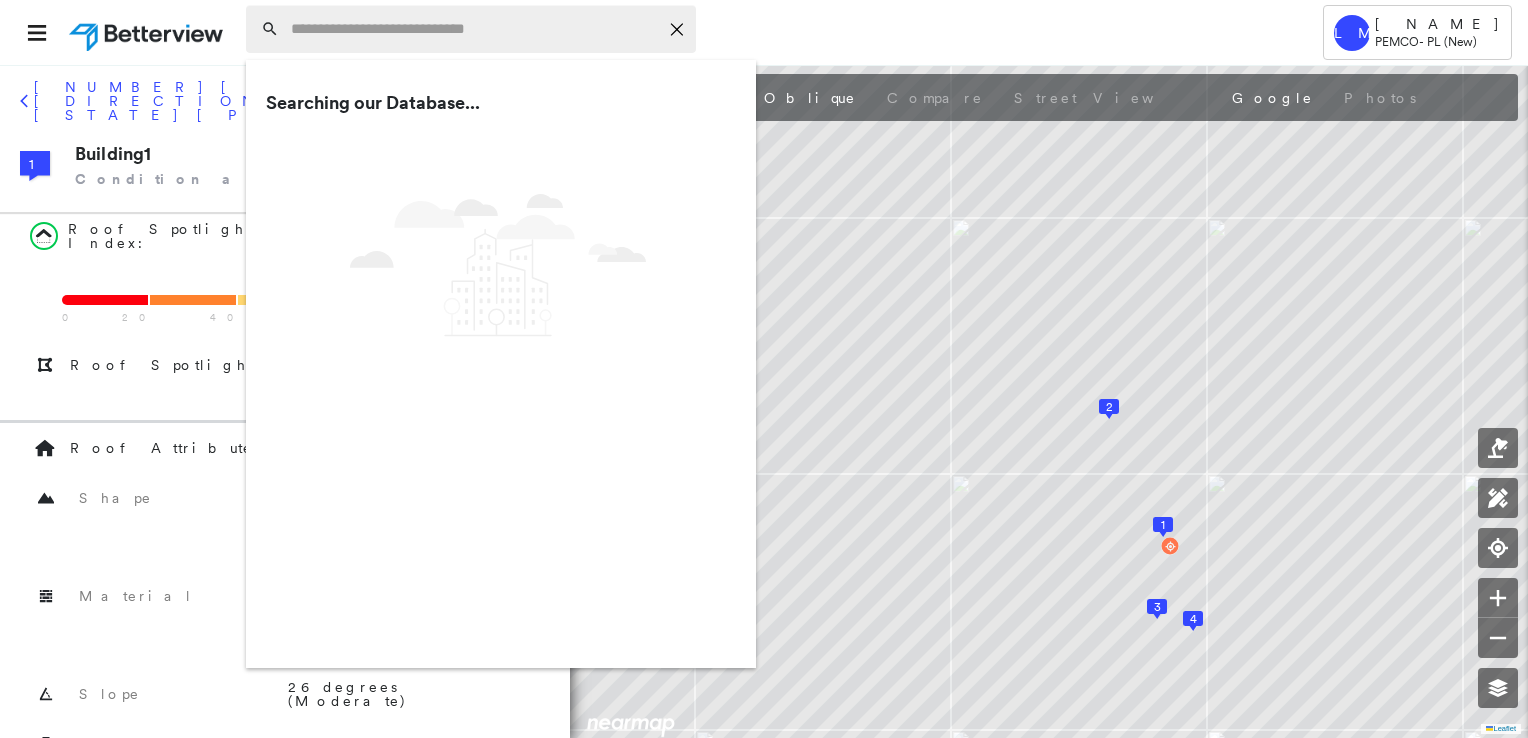 scroll, scrollTop: 0, scrollLeft: 0, axis: both 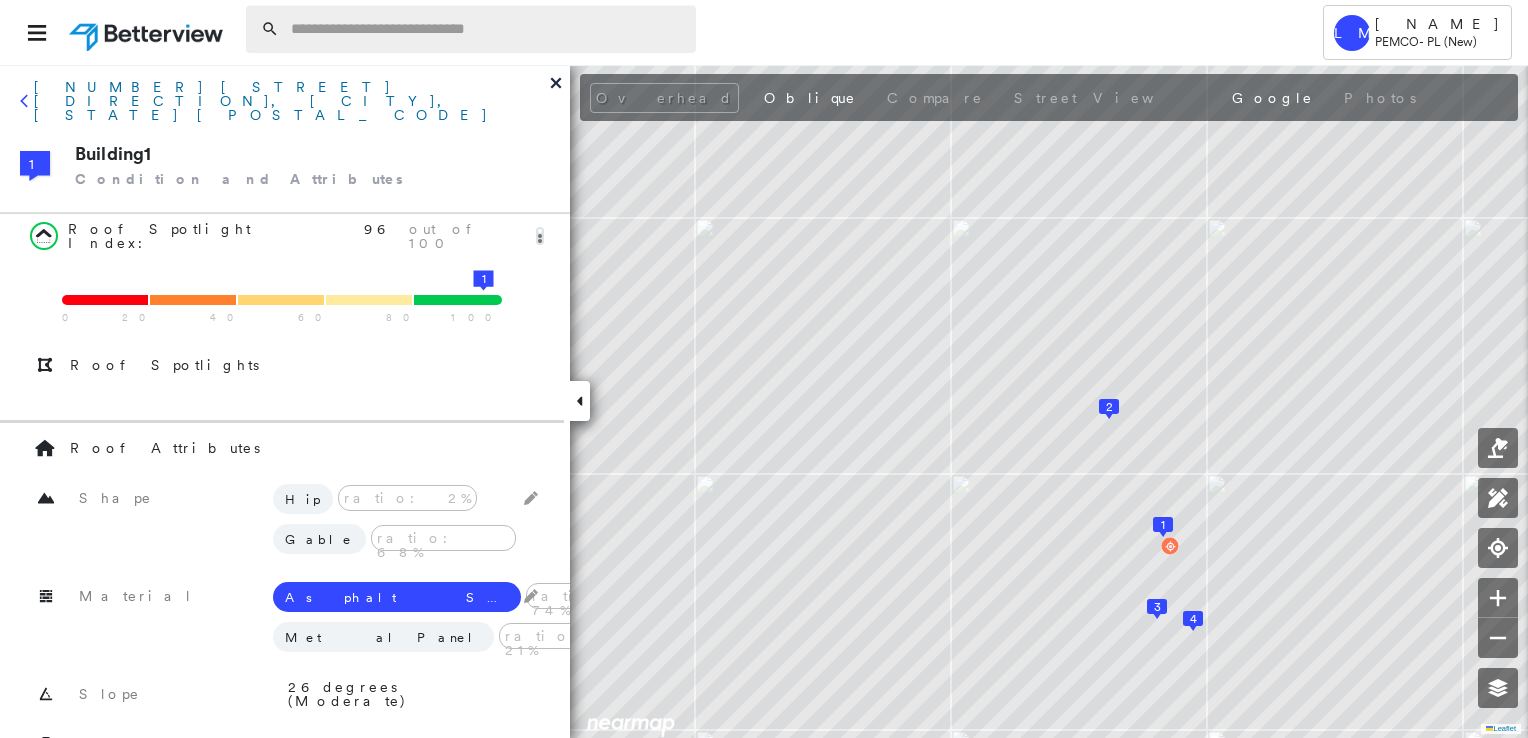 click on "[NUMBER] [STREET], [CITY], [STATE] [ZIP]" at bounding box center (292, 101) 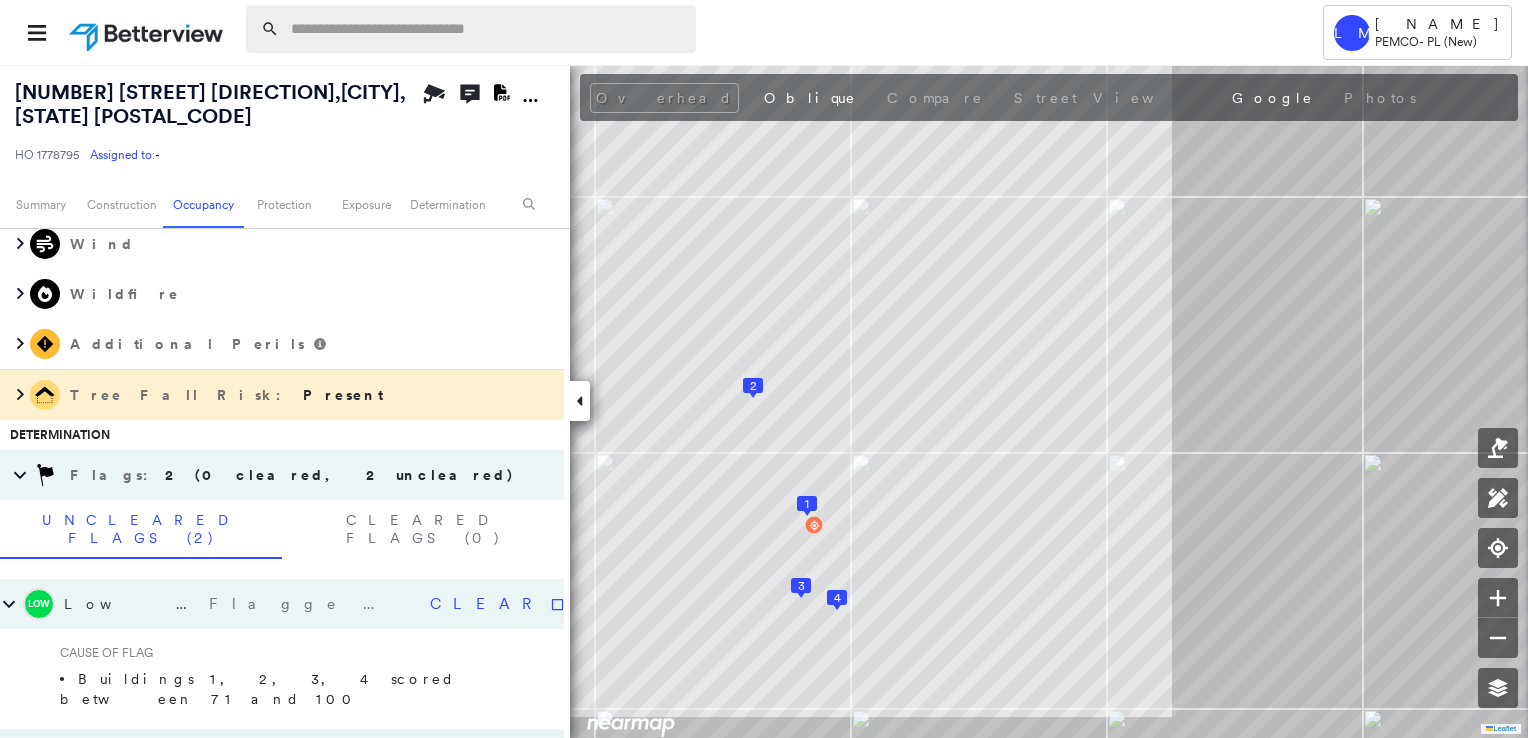 scroll, scrollTop: 2500, scrollLeft: 0, axis: vertical 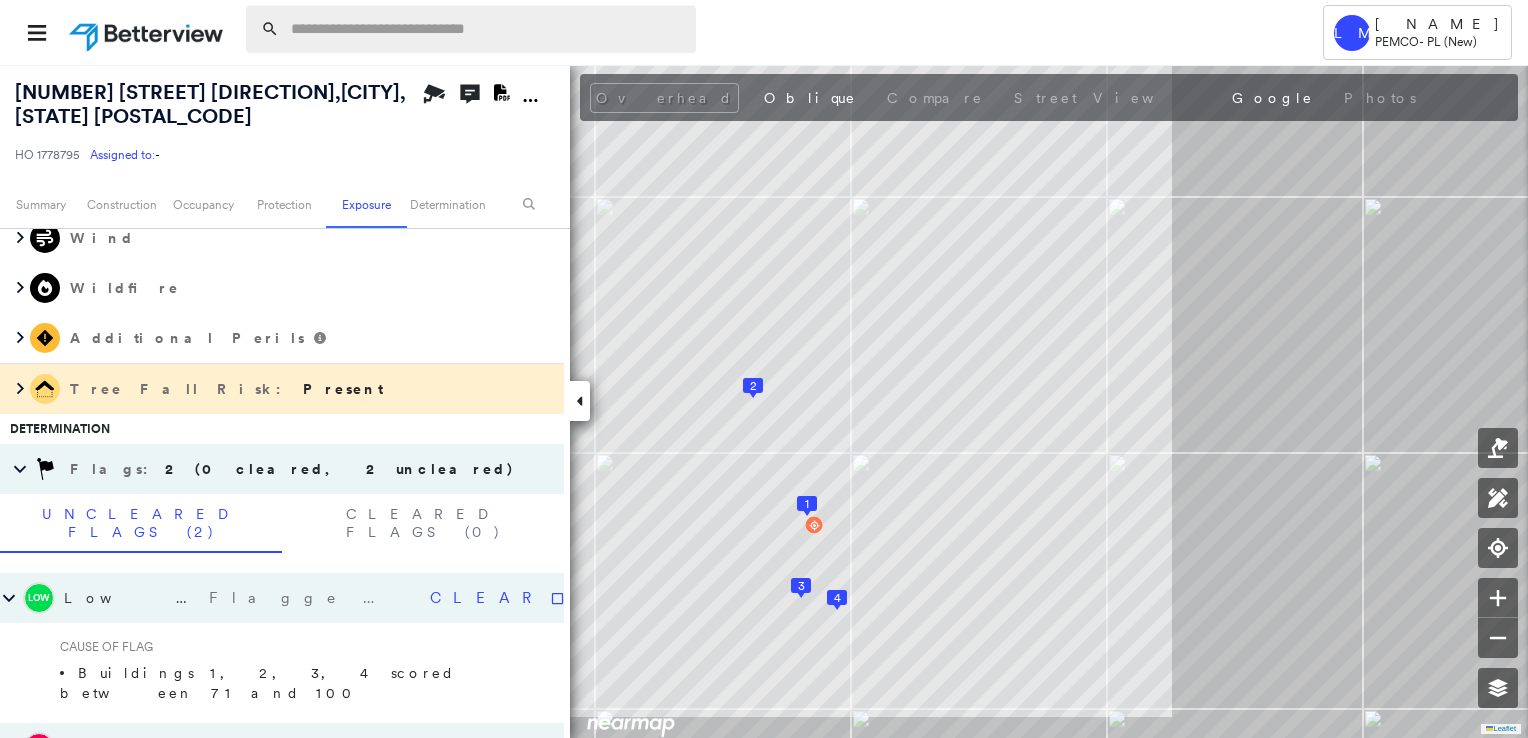click at bounding box center (62, 673) 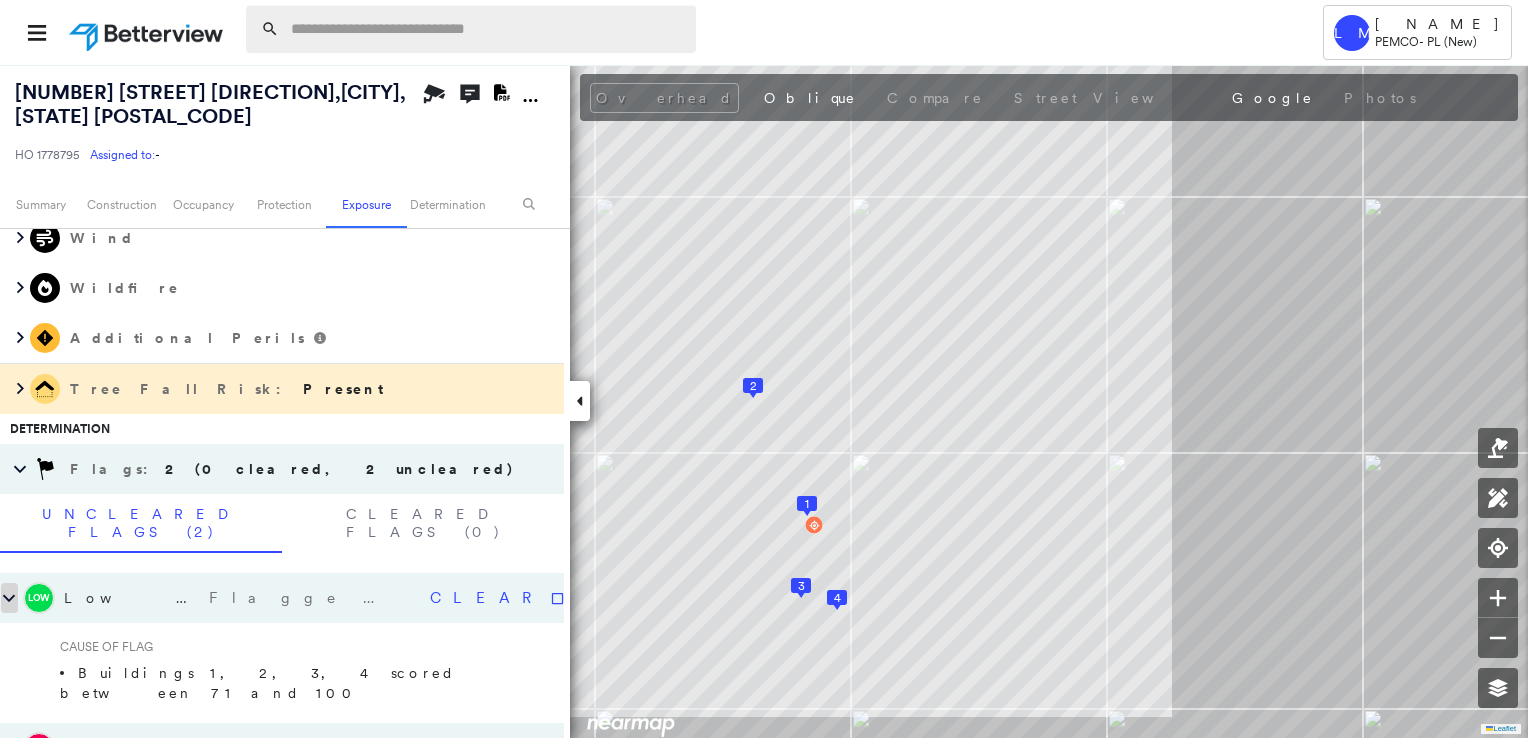 click at bounding box center (10, 598) 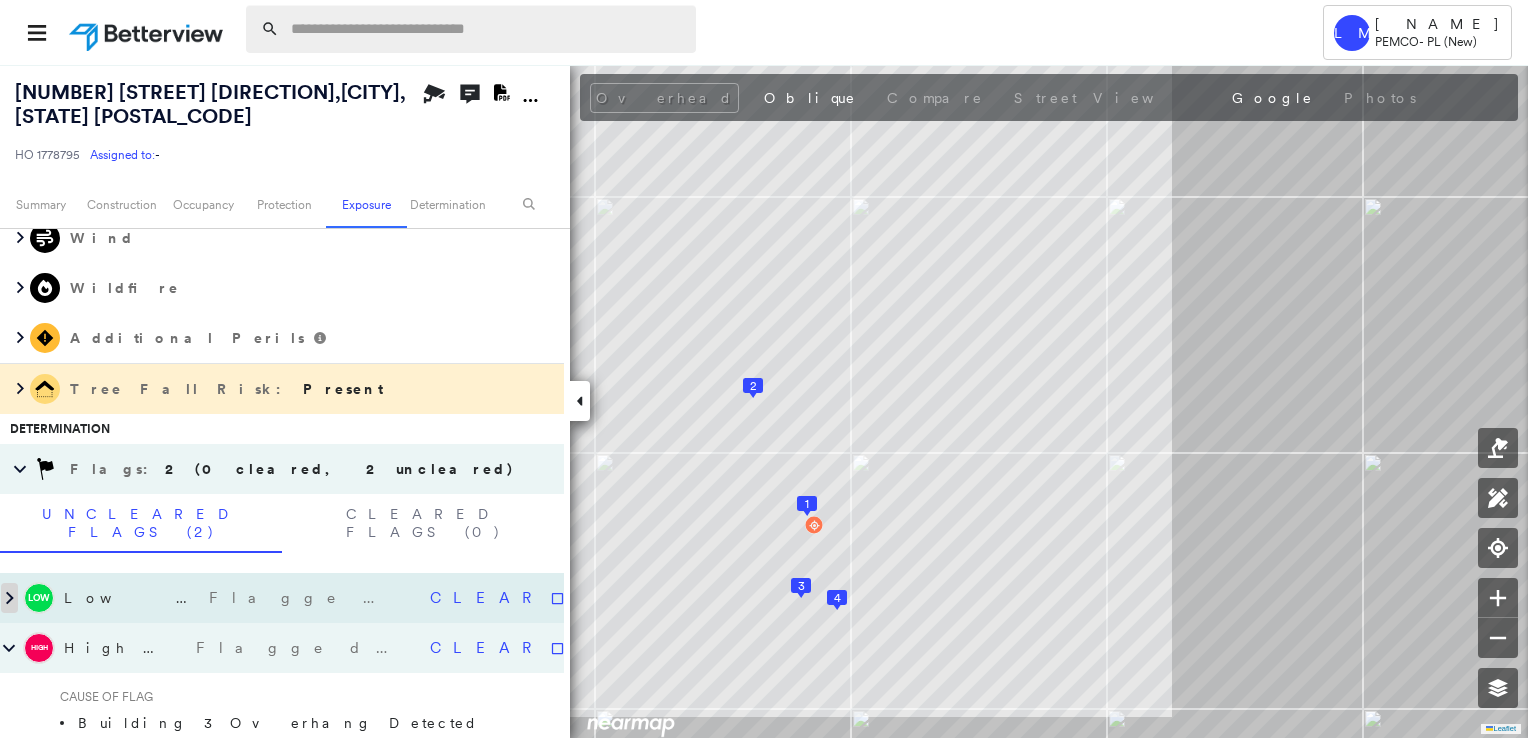 click at bounding box center [10, 598] 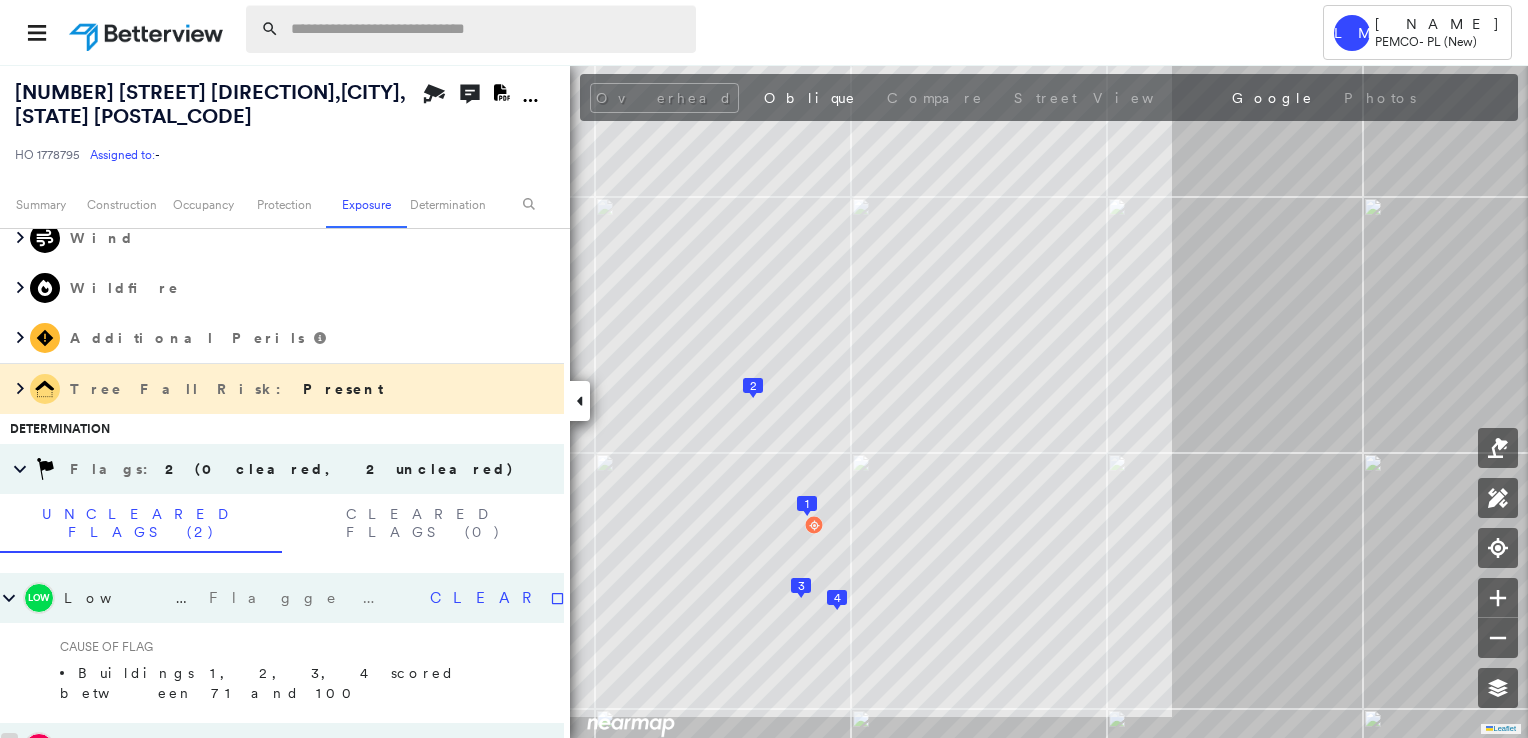 click 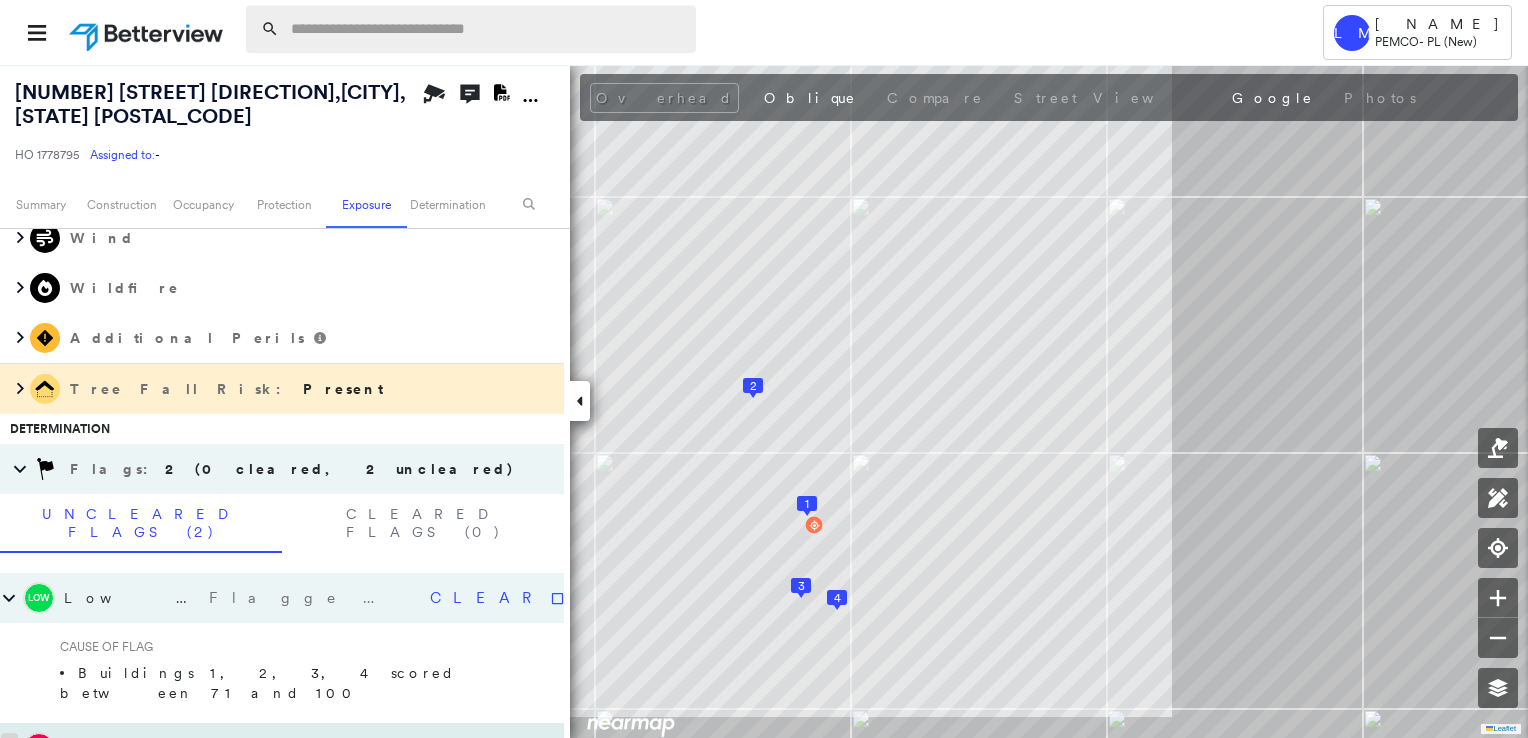 click 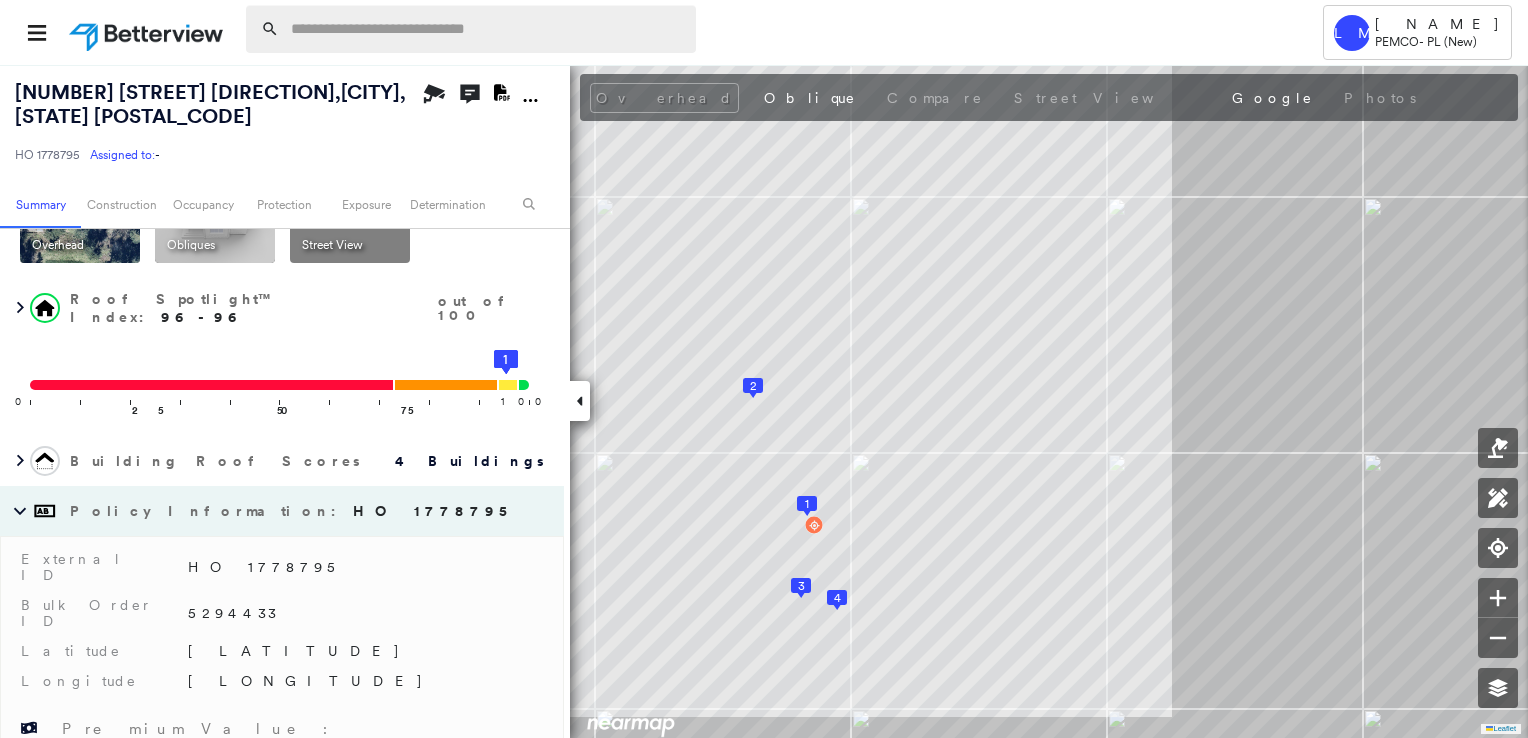 scroll, scrollTop: 0, scrollLeft: 0, axis: both 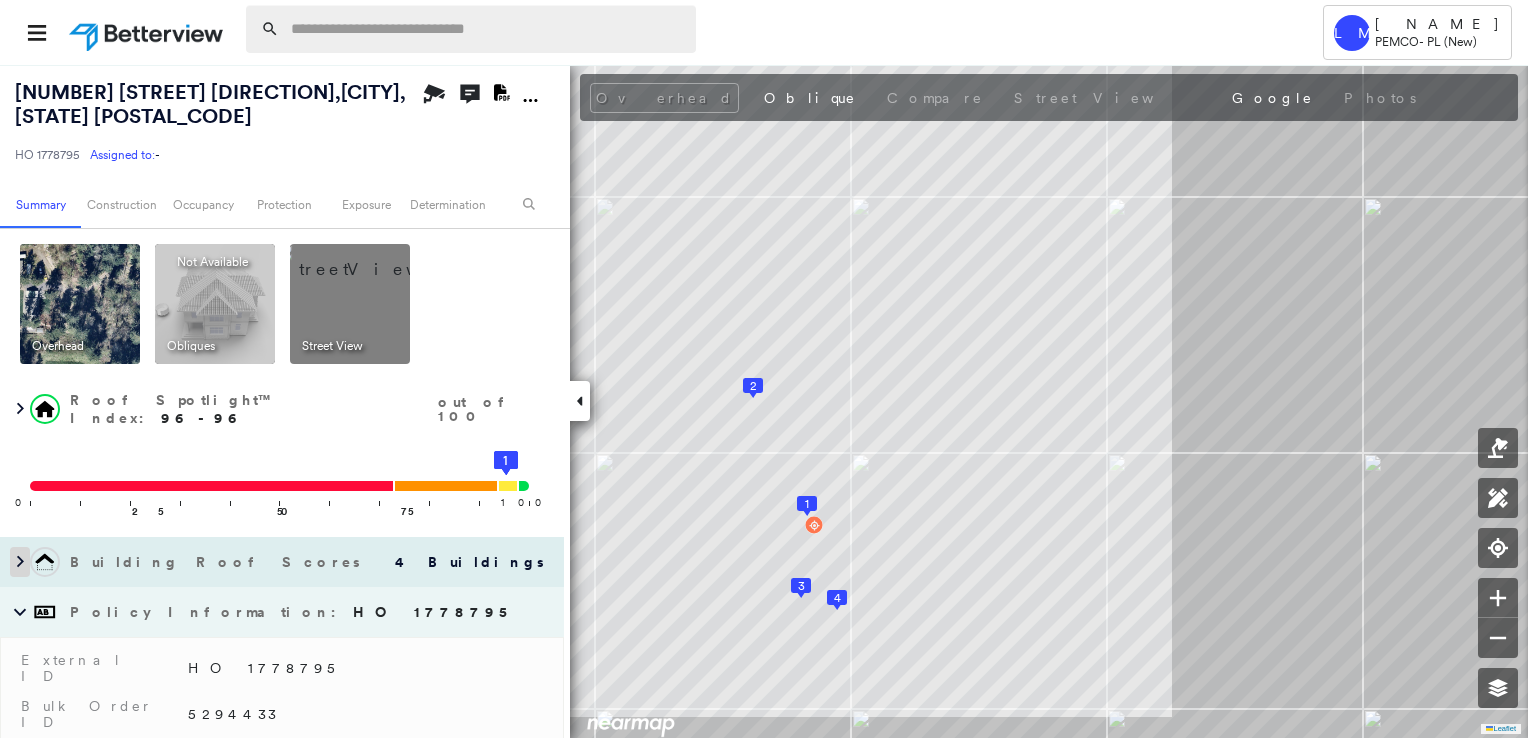 click 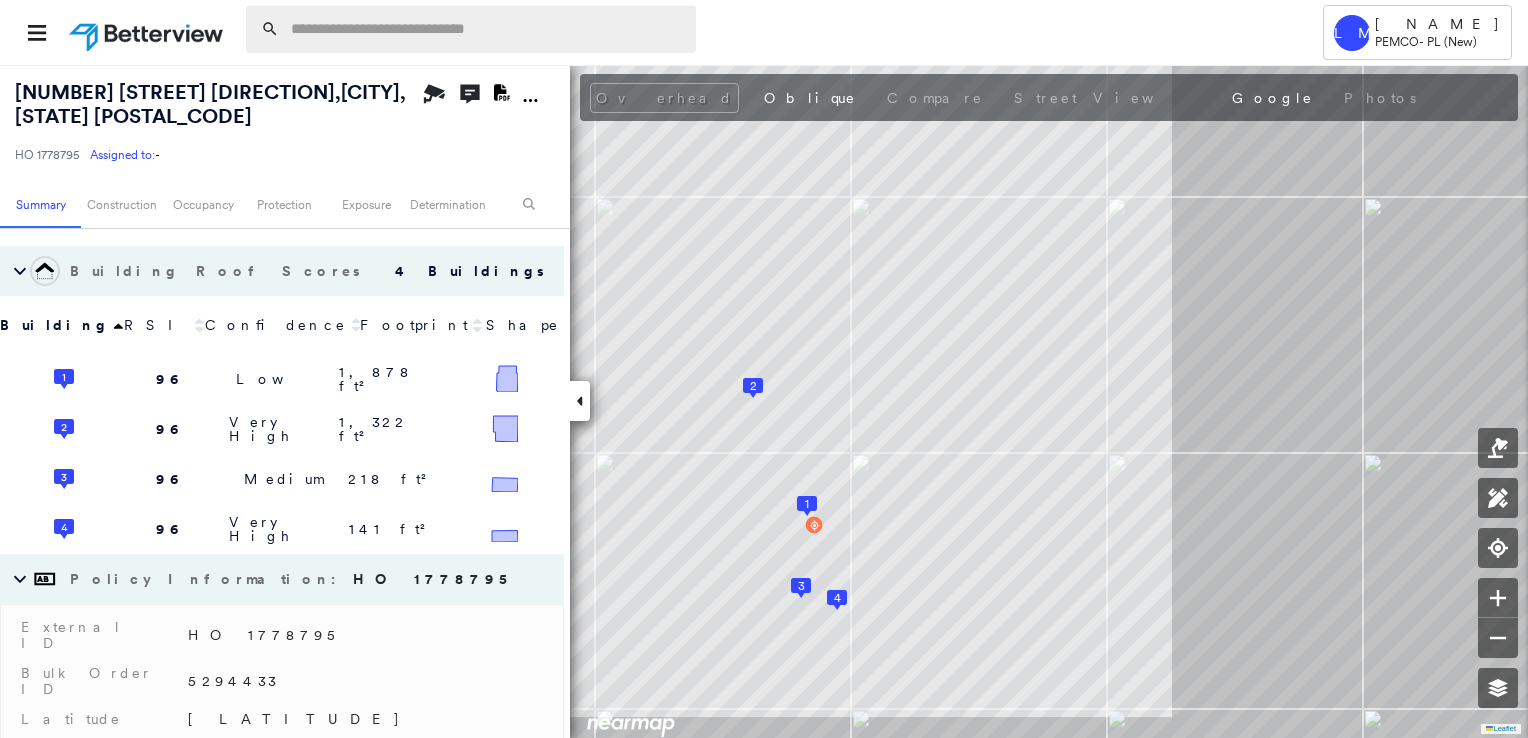 scroll, scrollTop: 400, scrollLeft: 0, axis: vertical 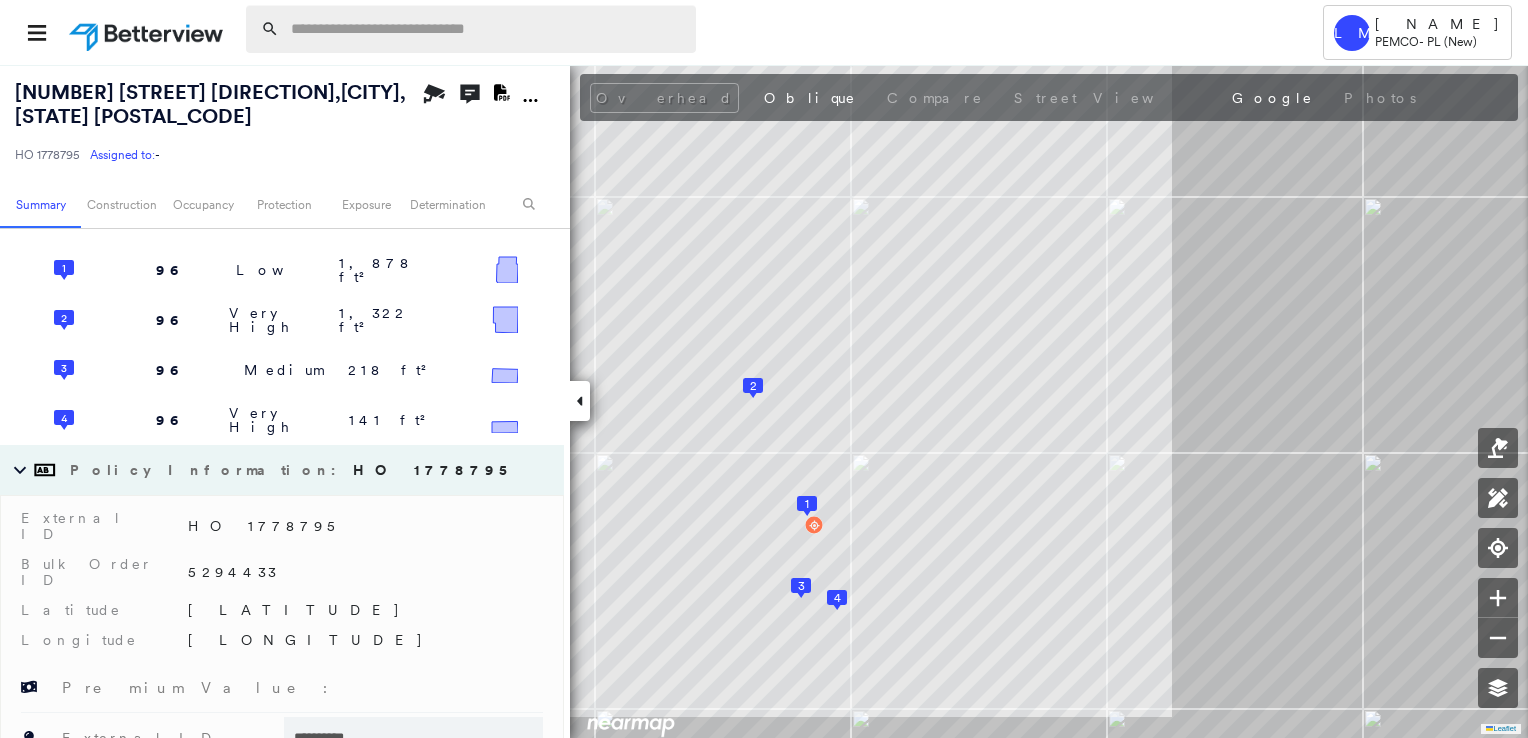 click at bounding box center (487, 29) 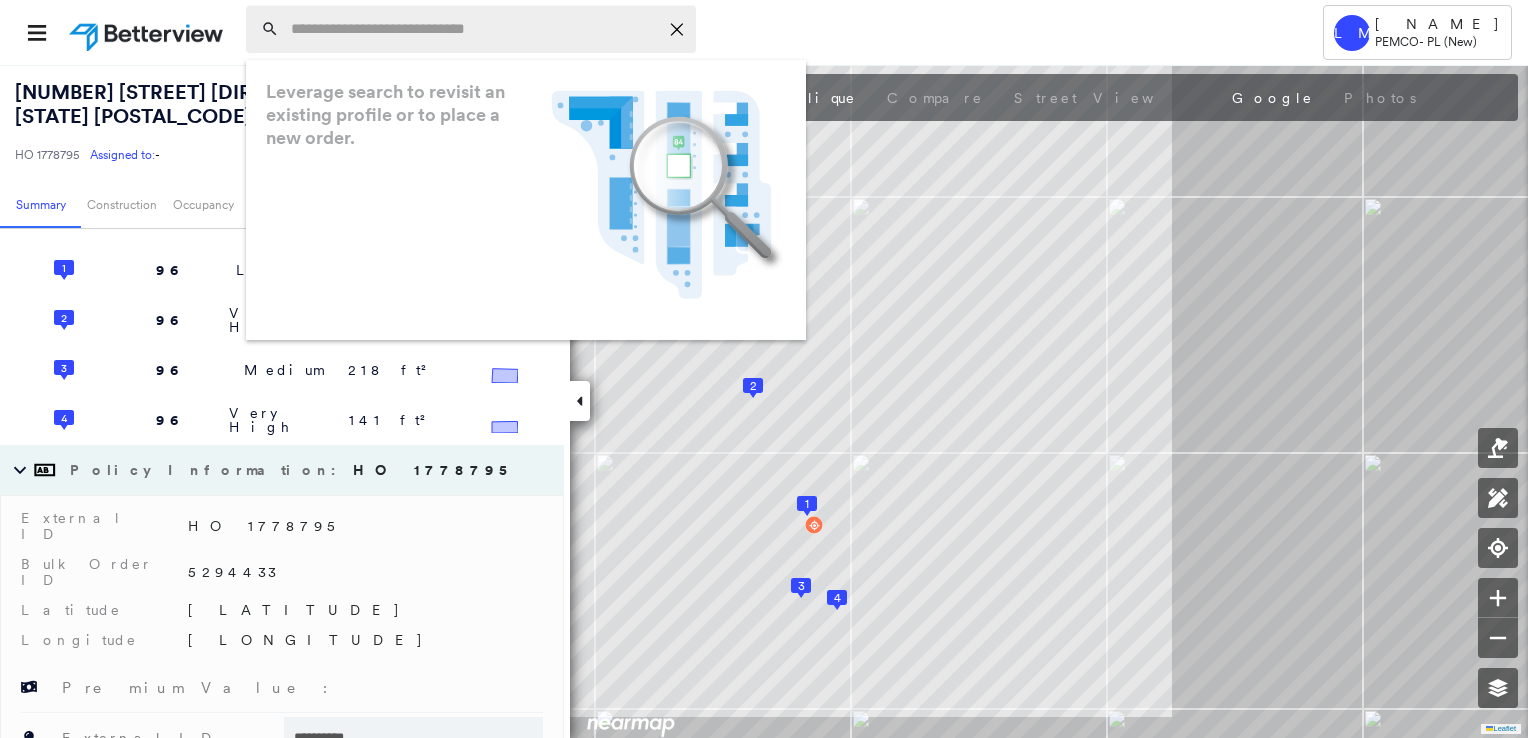 paste on "**********" 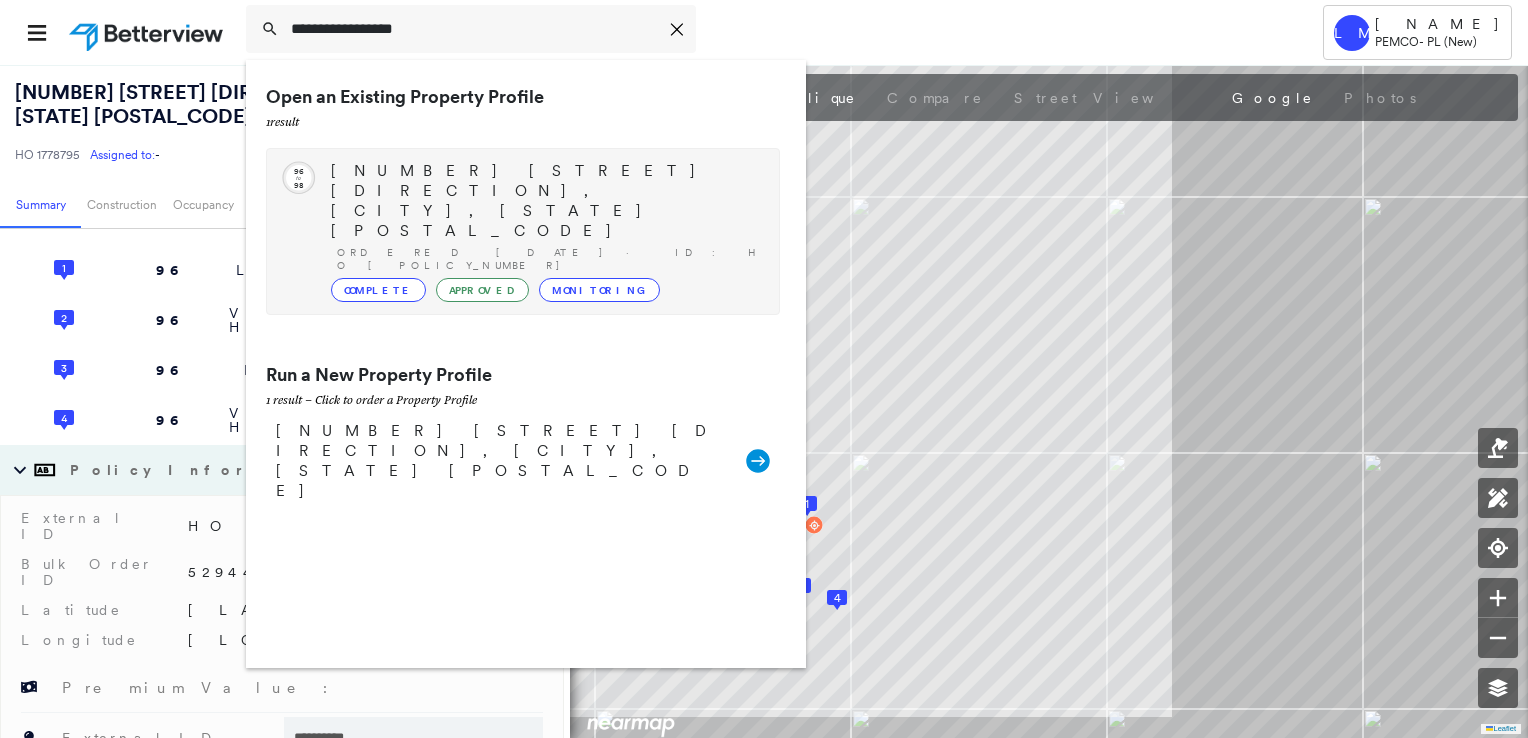 type on "**********" 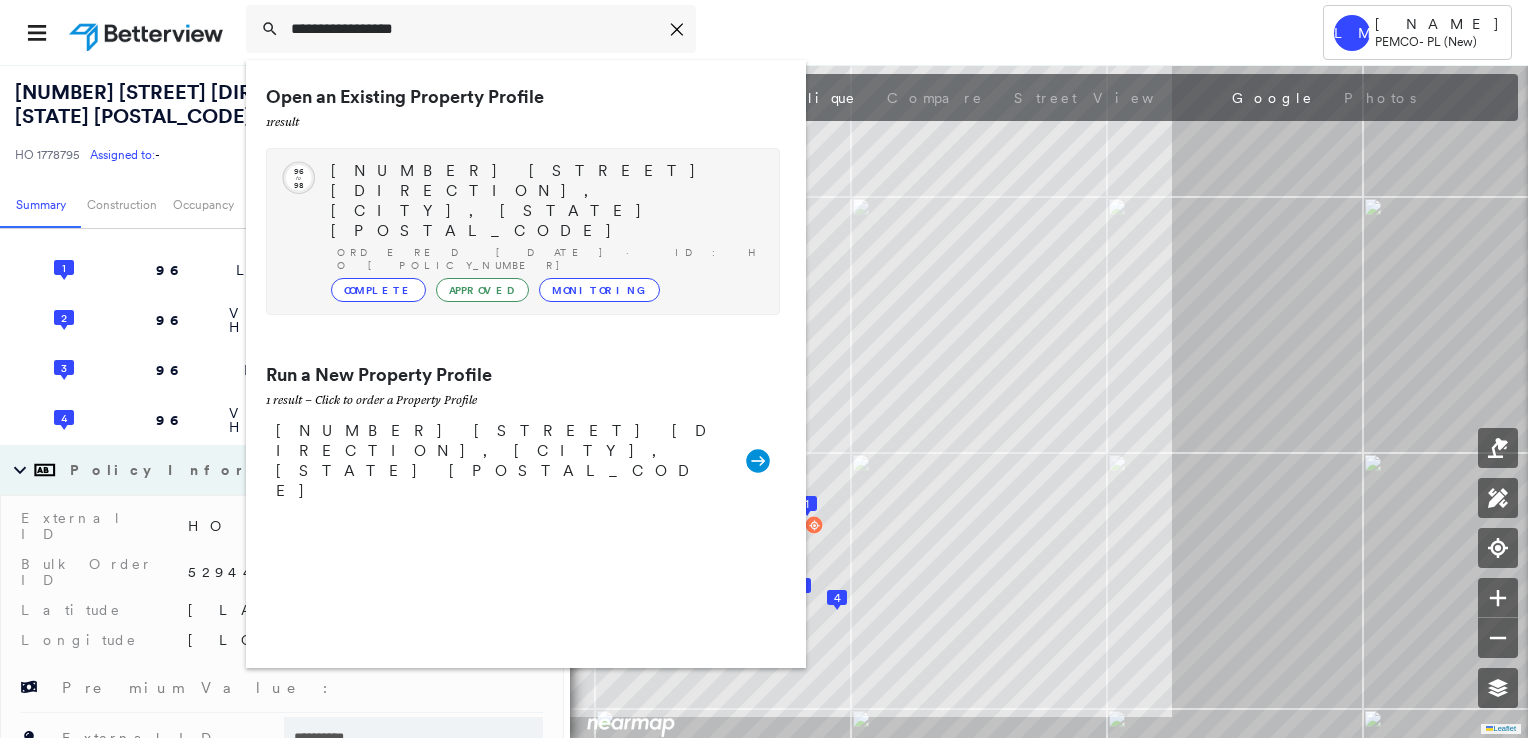 click on "23740 262nd Pl SE, Maple Valley, WA 98038" at bounding box center (545, 201) 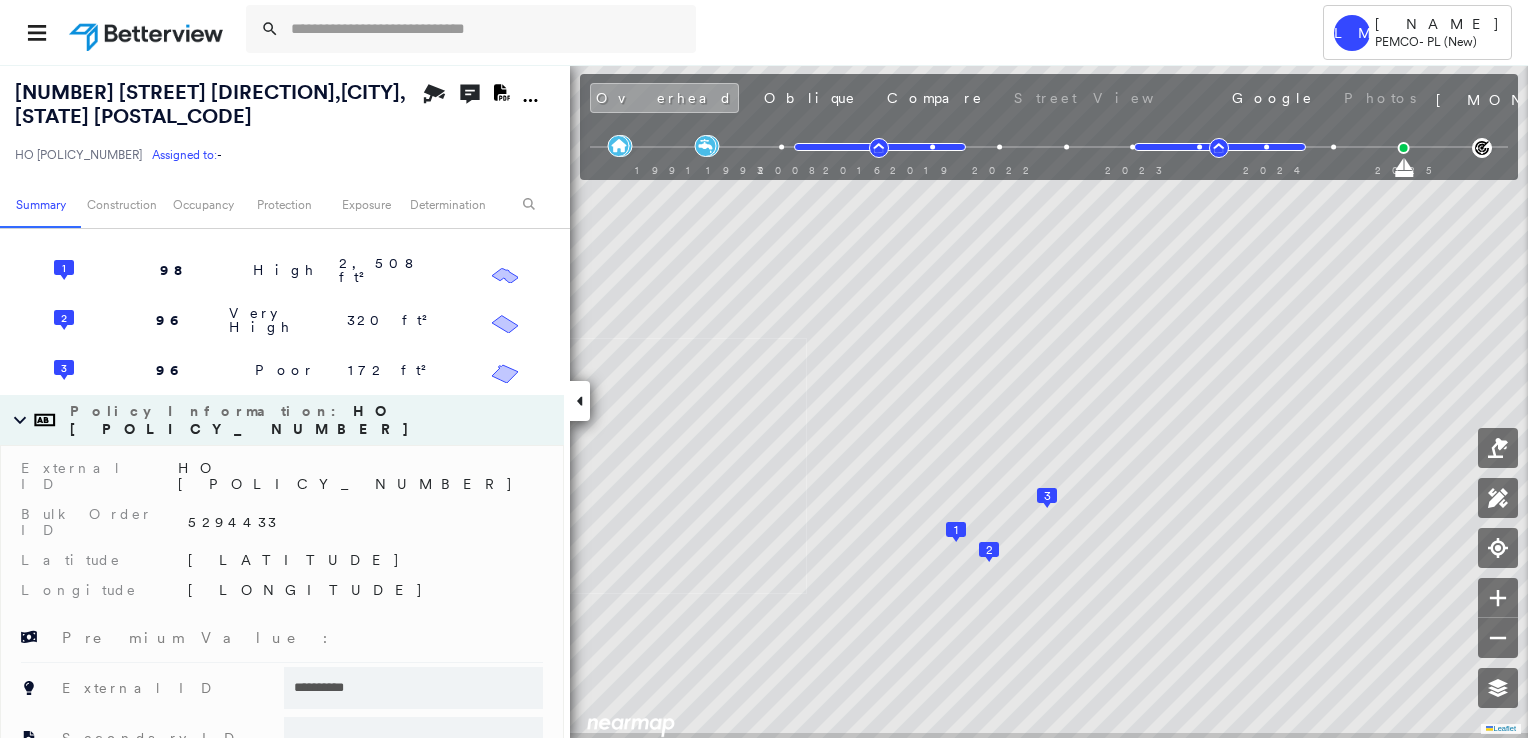 type on "**********" 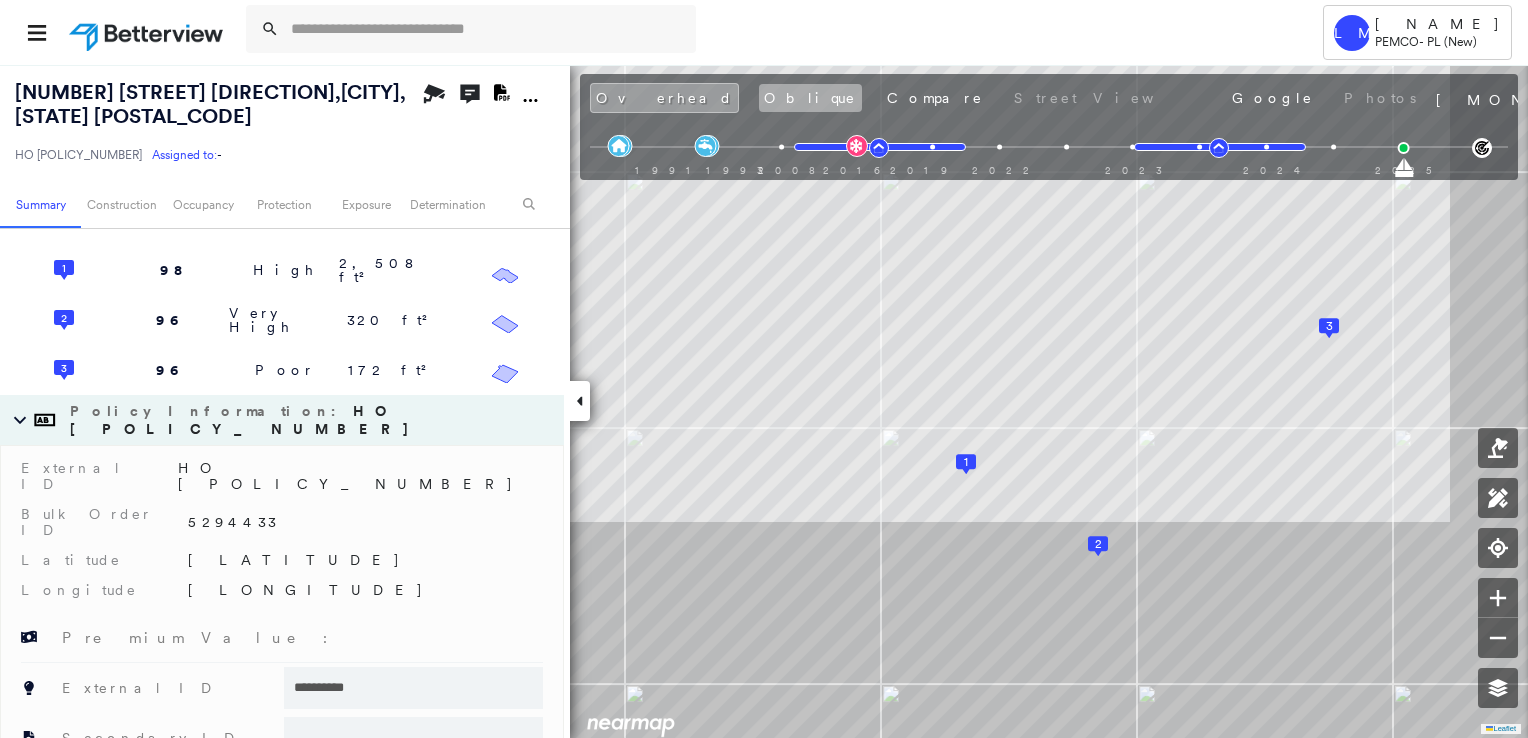 click on "Oblique" at bounding box center (810, 98) 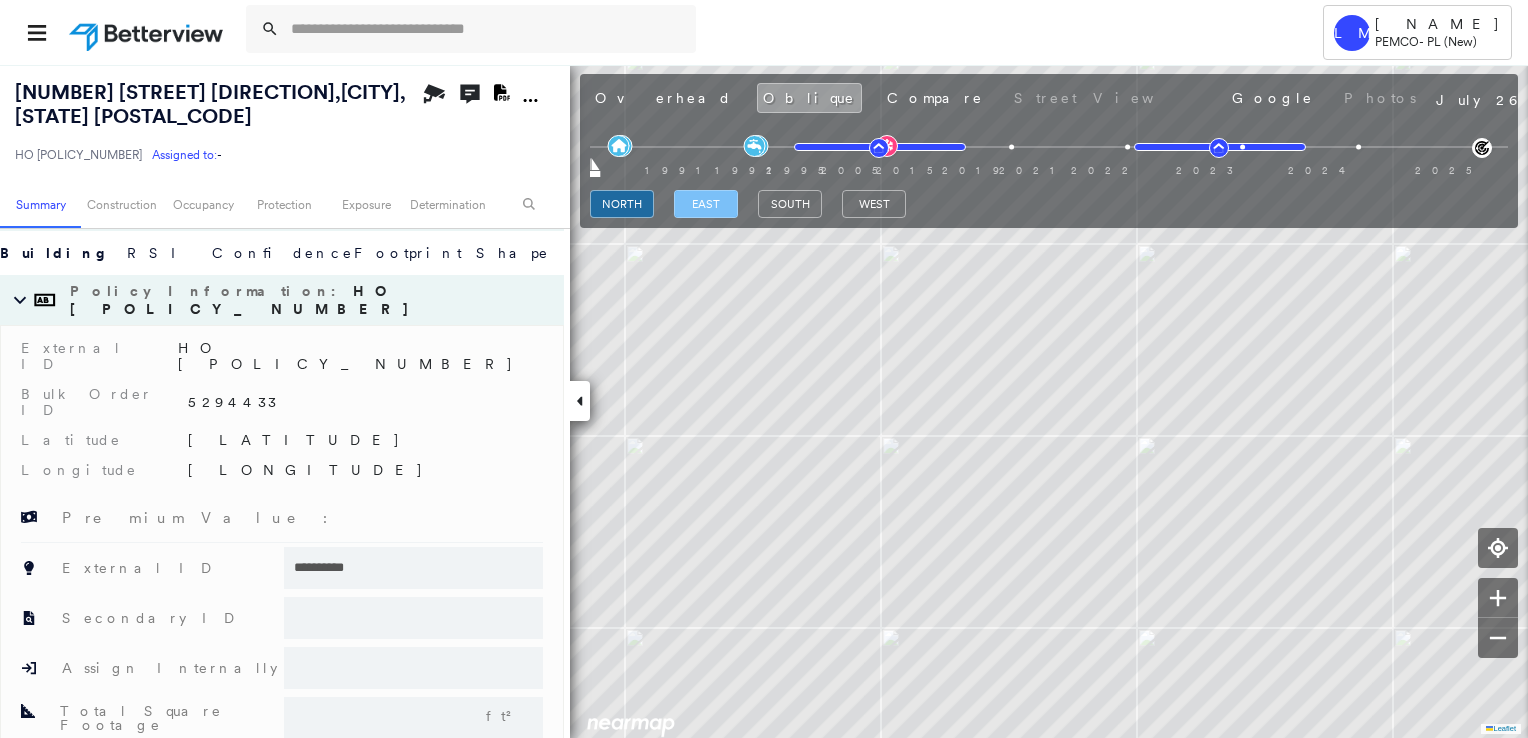 click on "east" at bounding box center (706, 204) 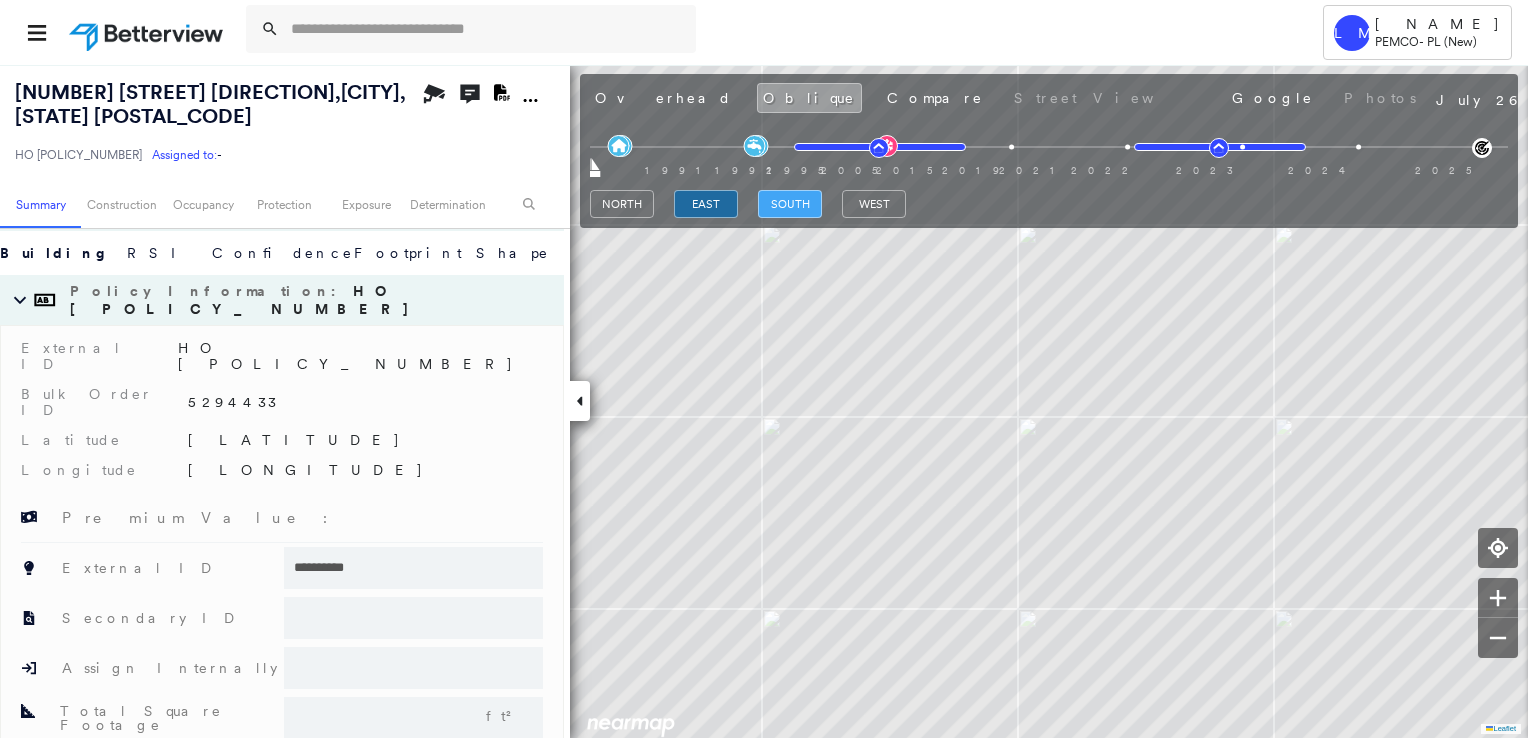click on "south" at bounding box center (790, 204) 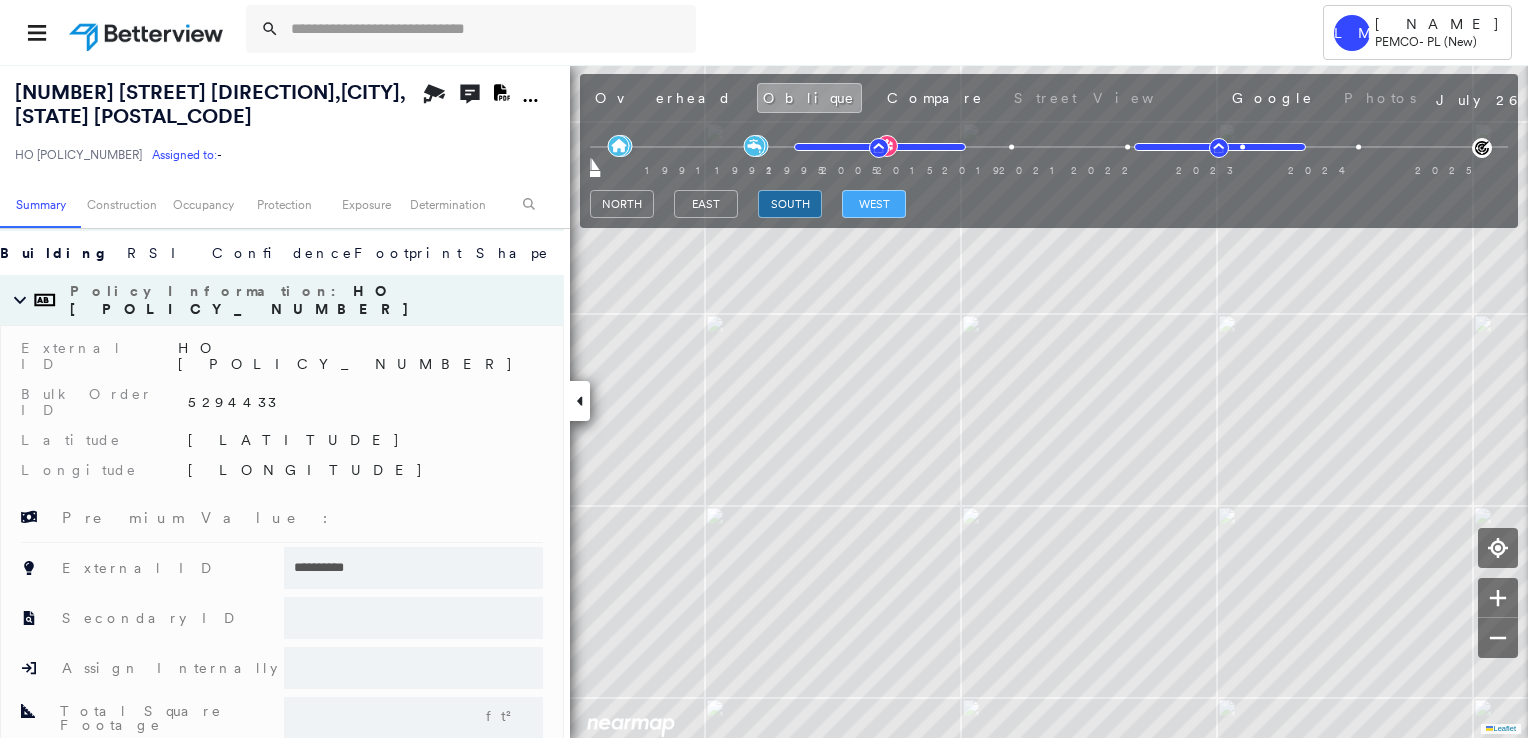 click on "west" at bounding box center [874, 204] 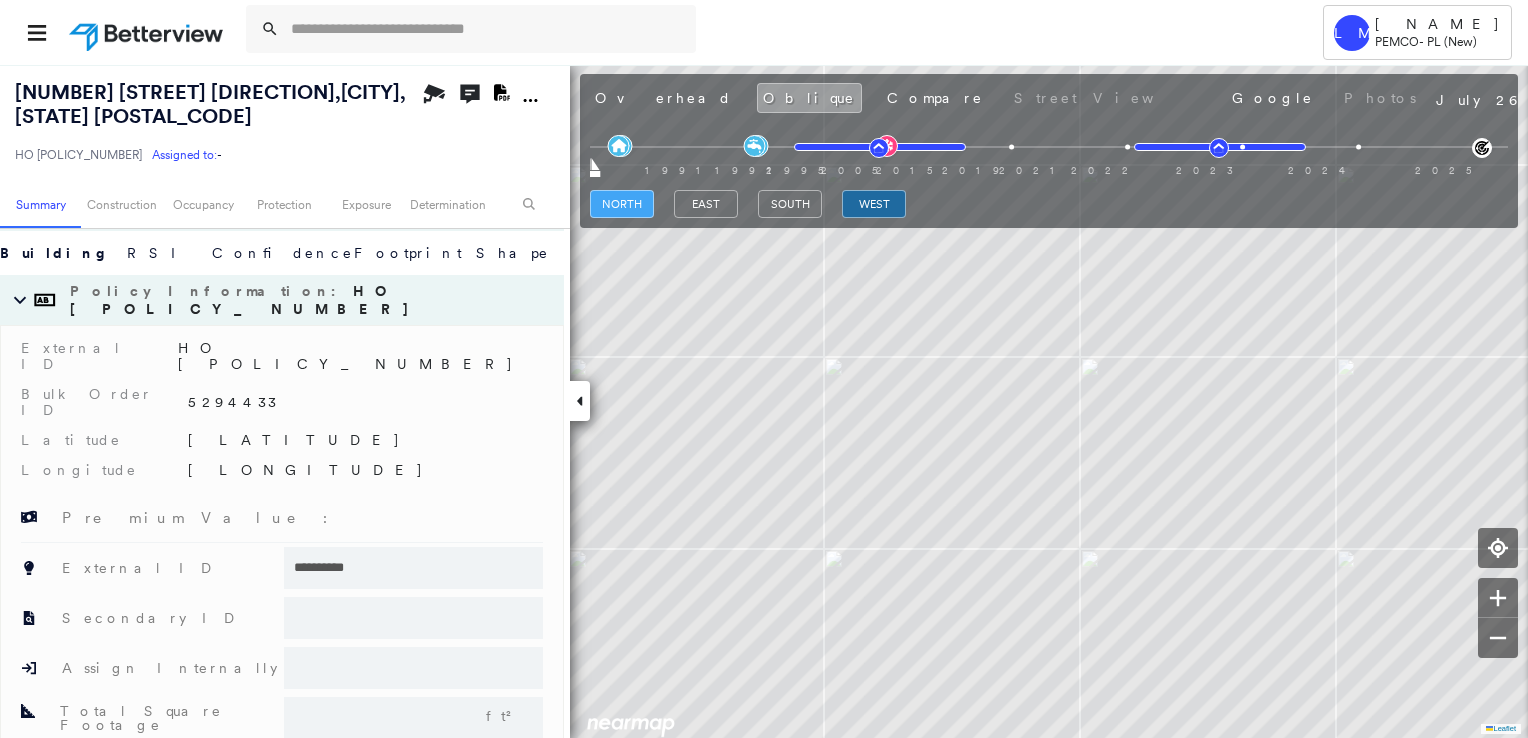 click on "north" at bounding box center [622, 204] 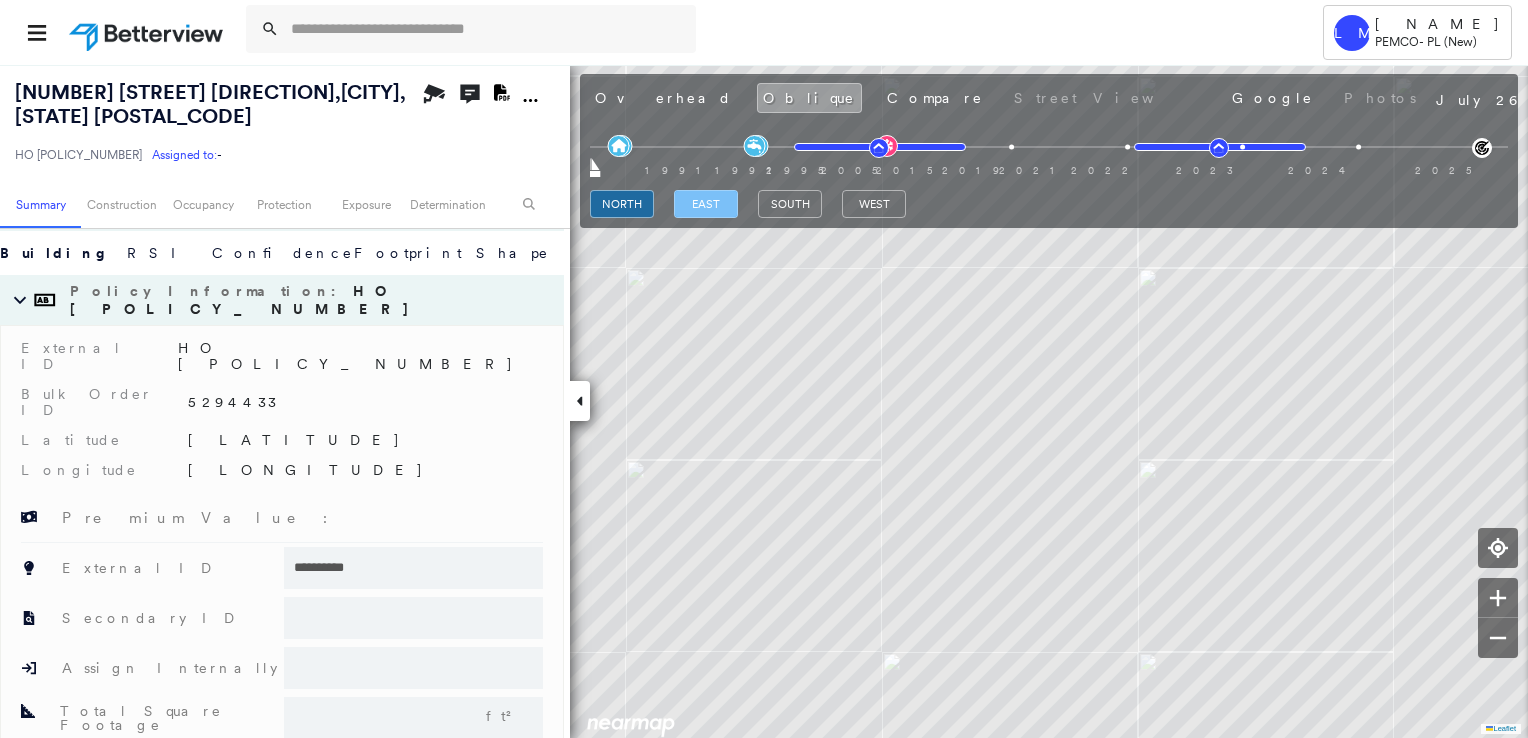 click on "east" at bounding box center (706, 204) 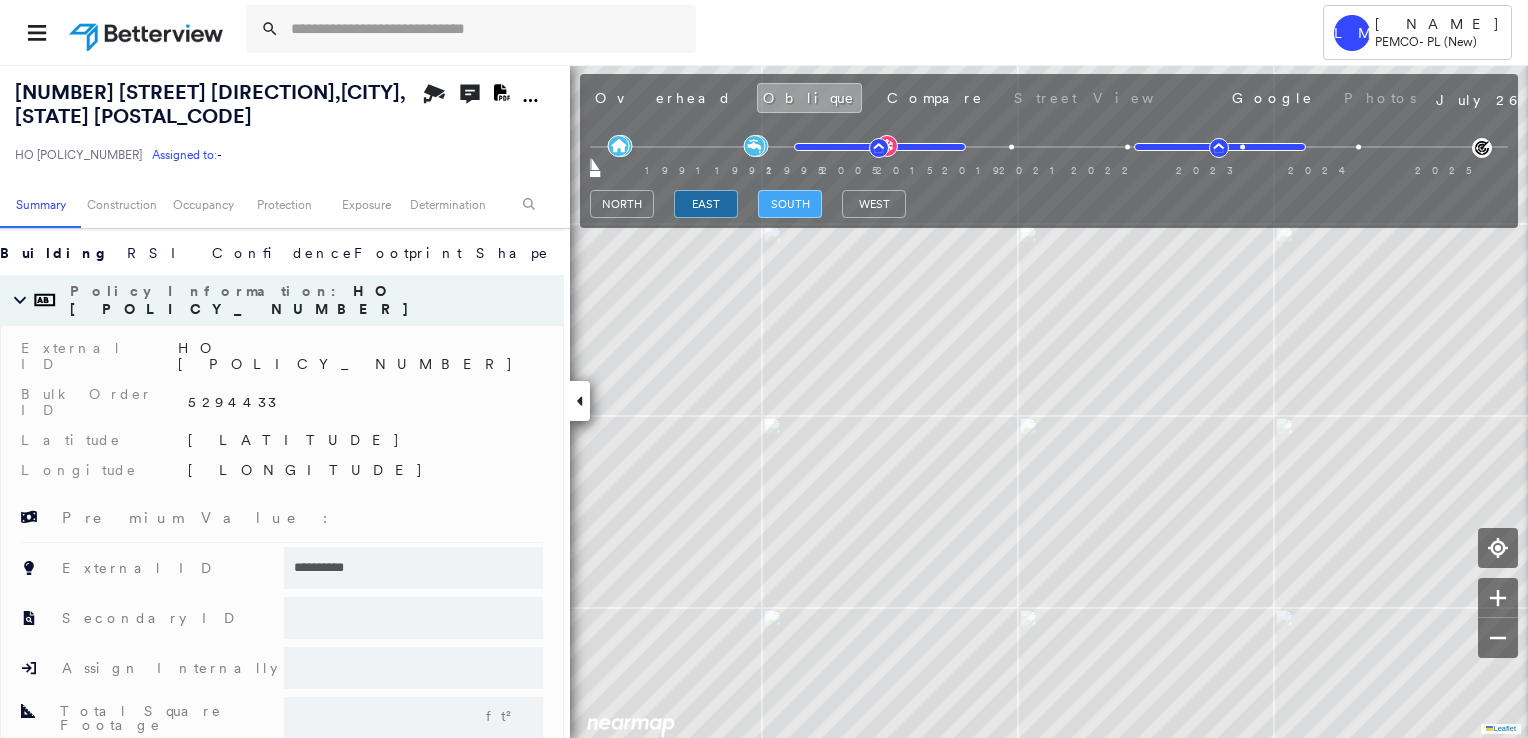 click on "south" at bounding box center [790, 204] 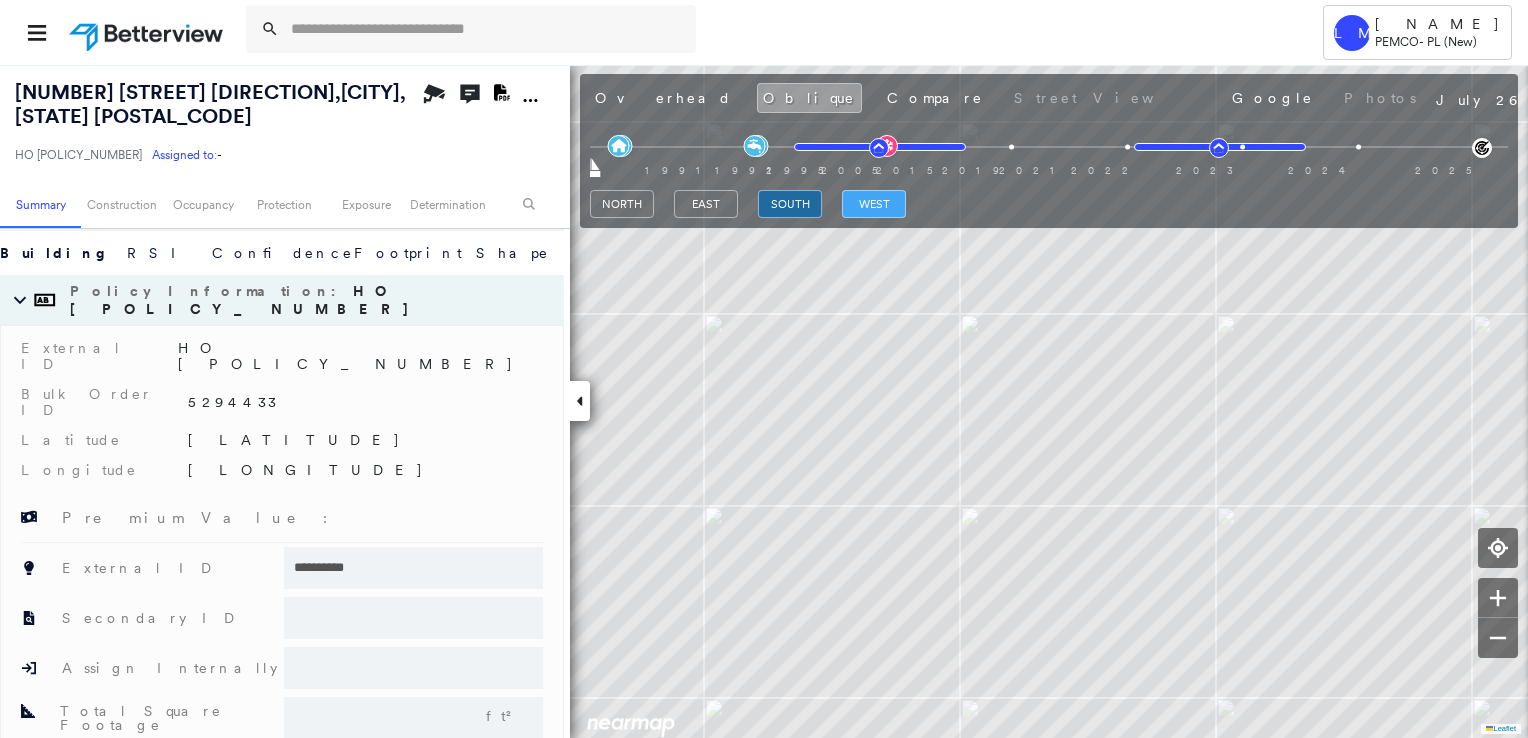 click on "west" at bounding box center (874, 204) 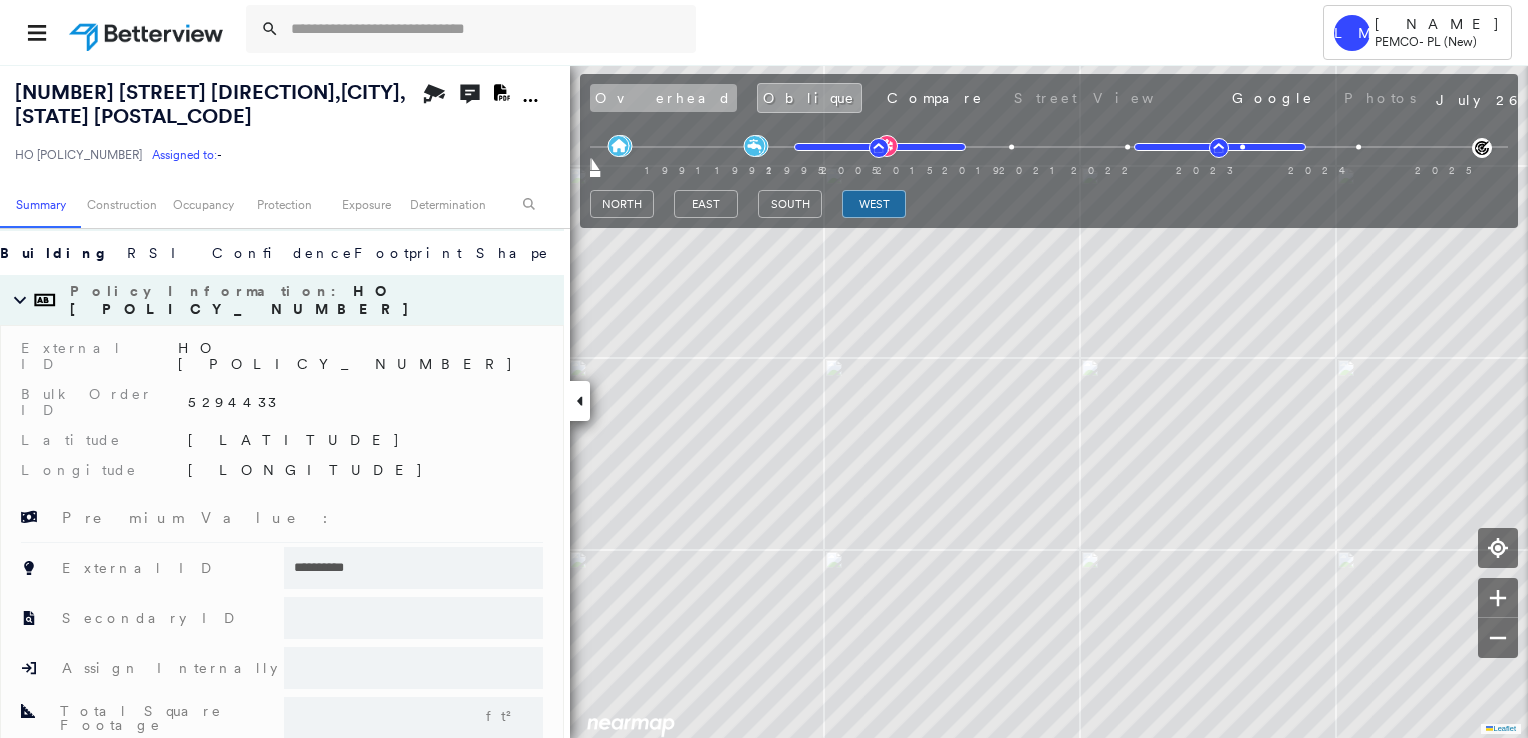click on "Overhead" at bounding box center (663, 98) 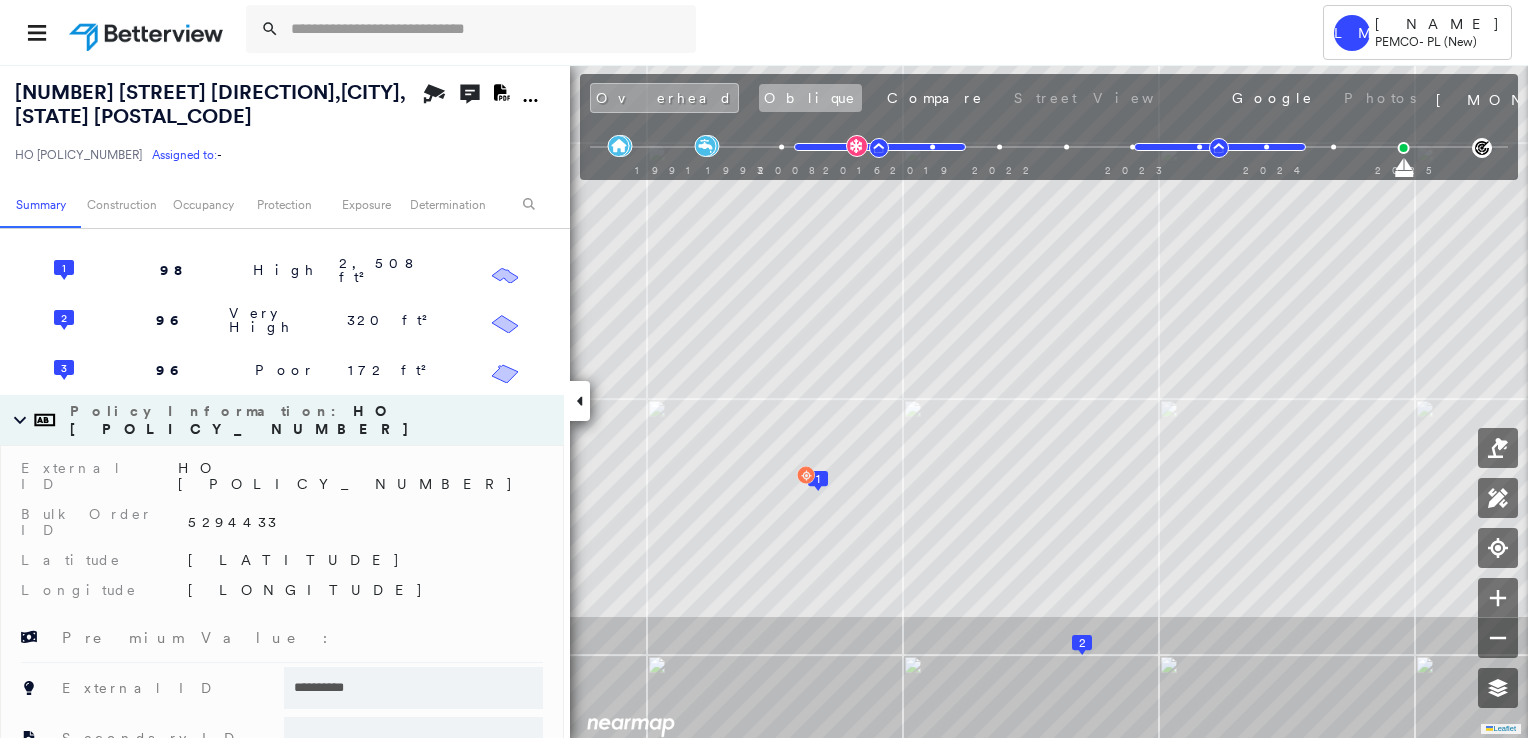 click on "Oblique" at bounding box center [810, 98] 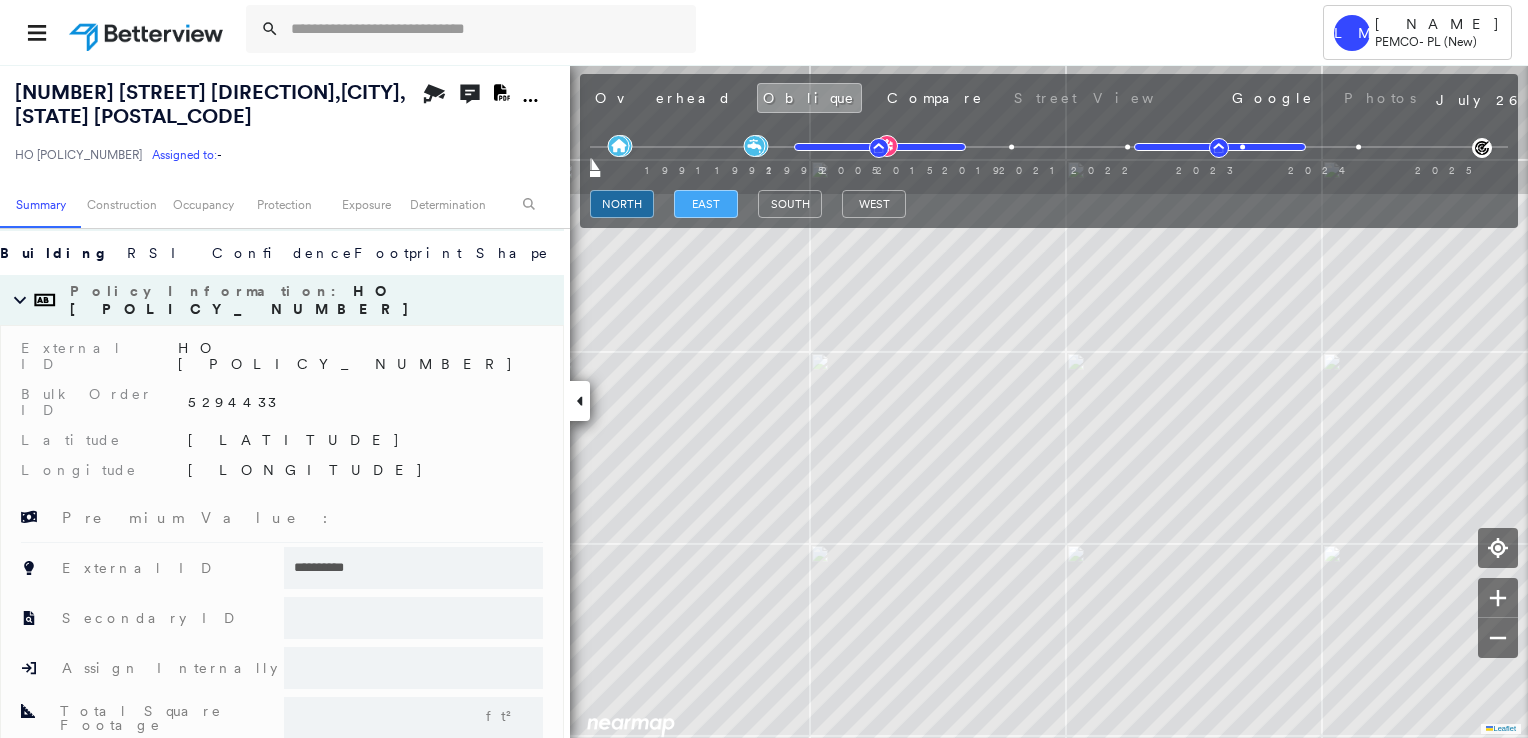 click on "east" at bounding box center [706, 204] 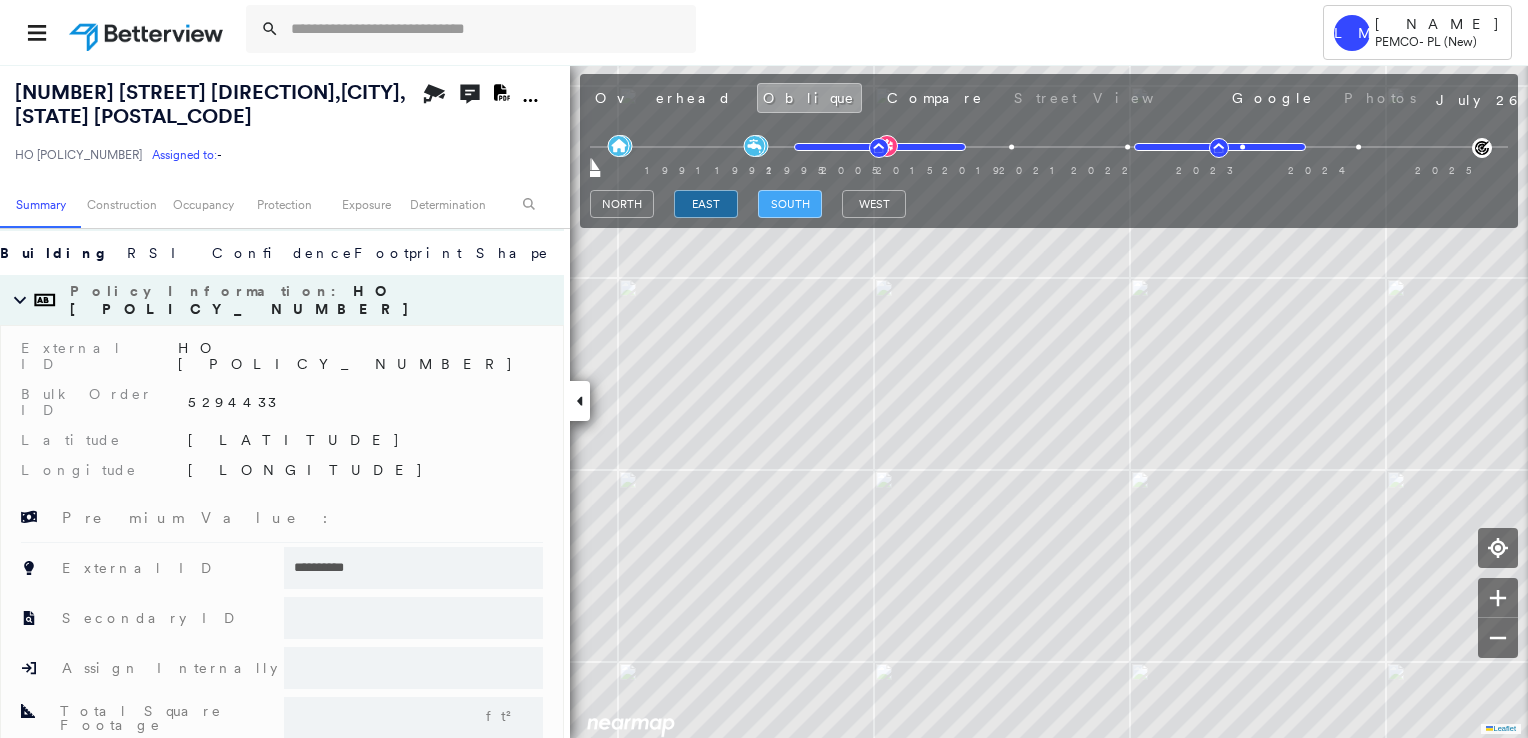 click on "south" at bounding box center (790, 204) 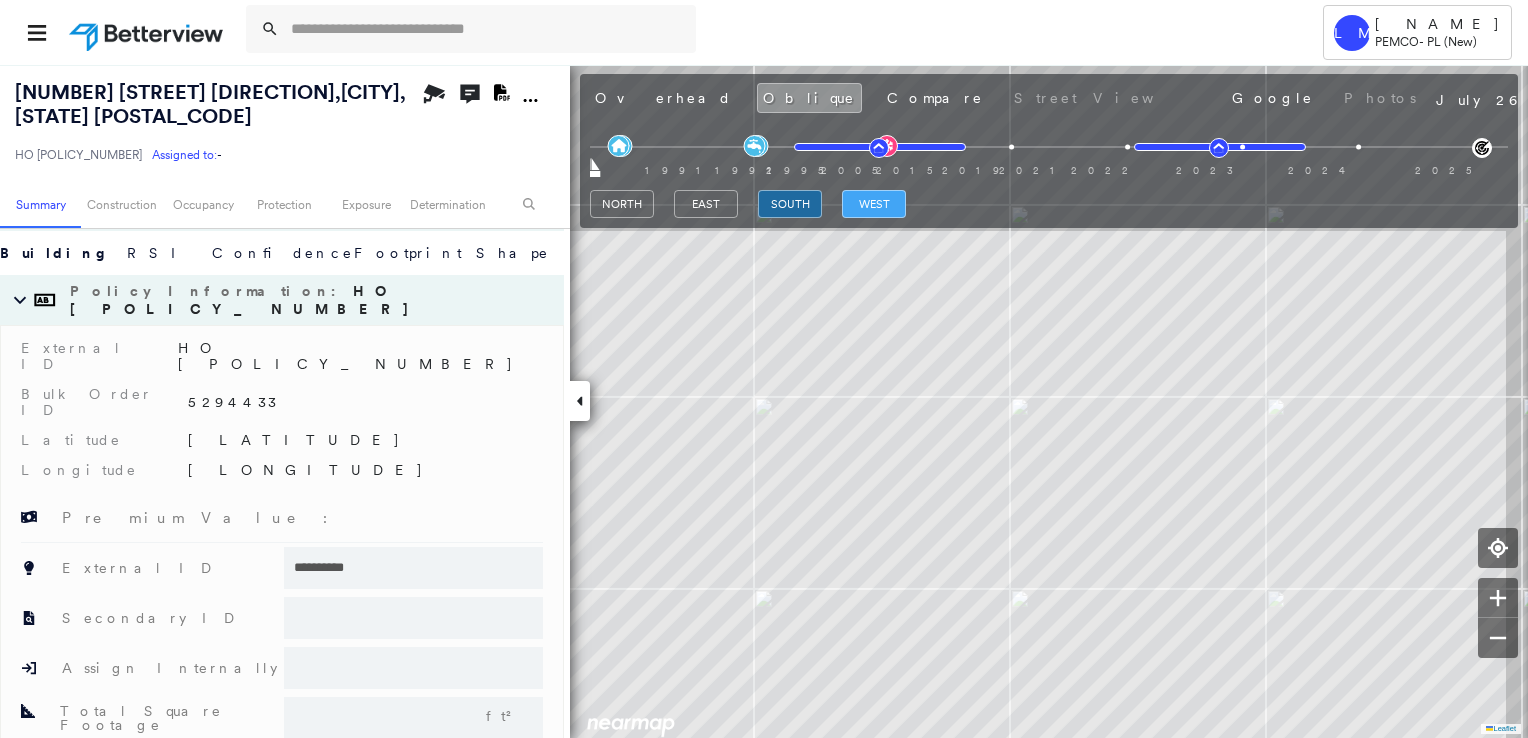 click on "west" at bounding box center (874, 204) 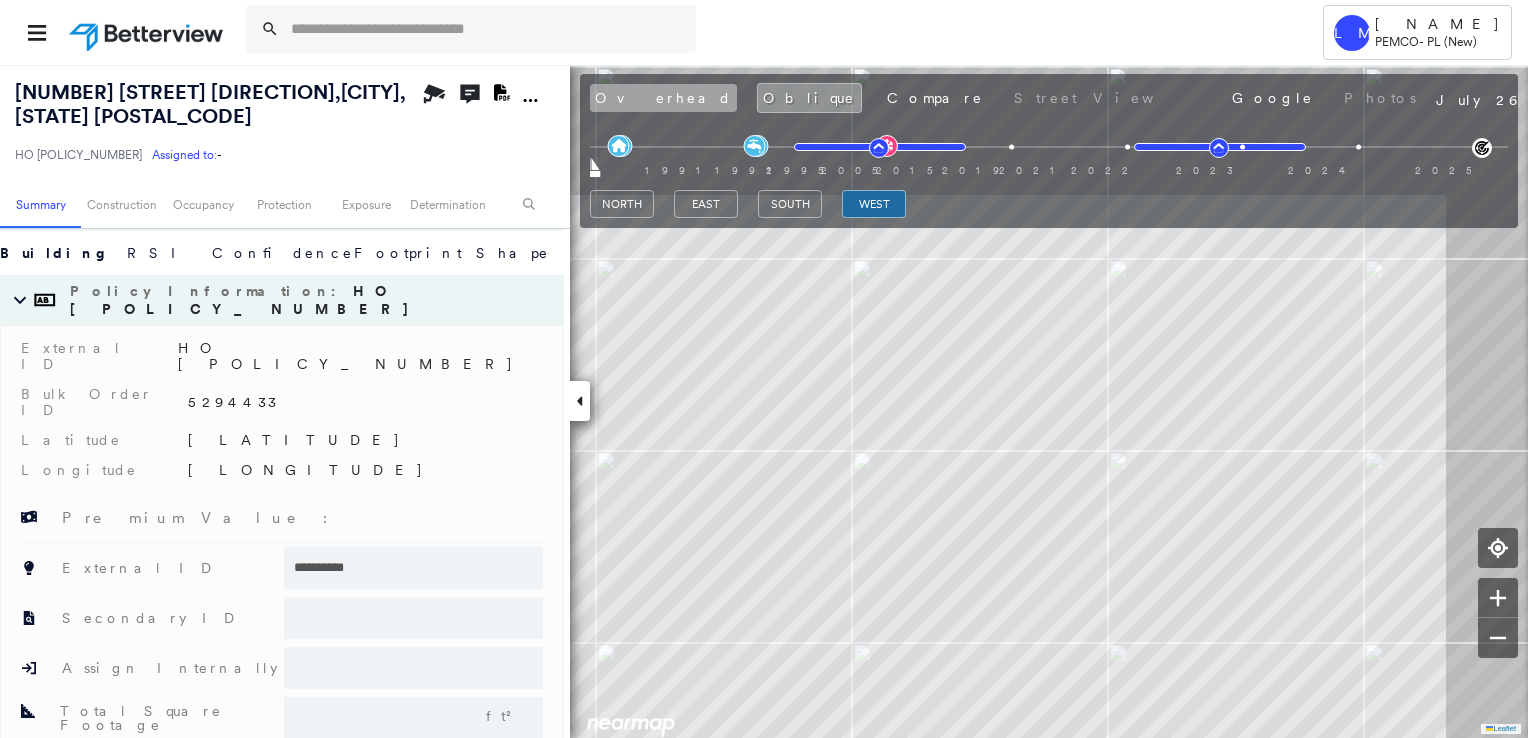 click on "Overhead" at bounding box center [663, 98] 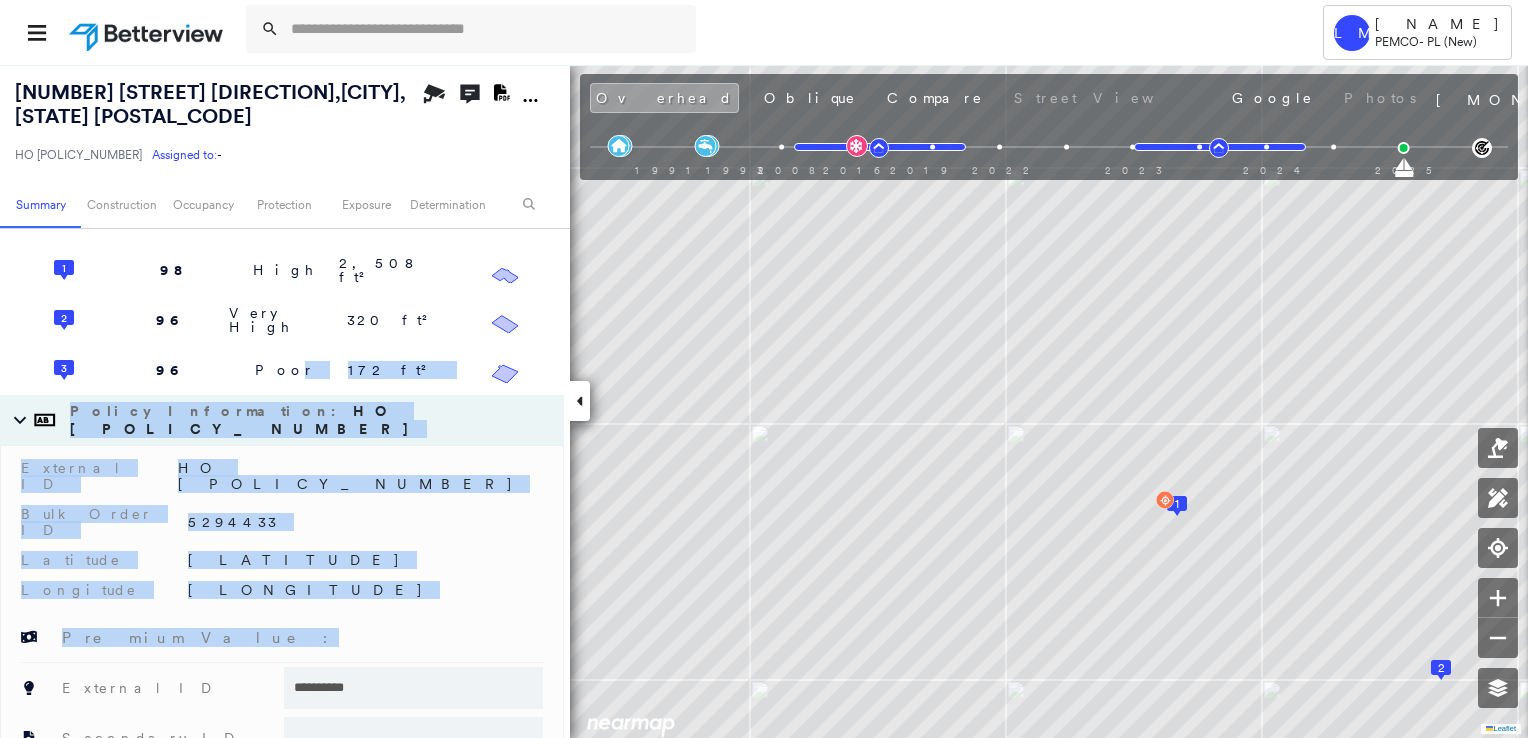 drag, startPoint x: 294, startPoint y: 362, endPoint x: 378, endPoint y: 567, distance: 221.54233 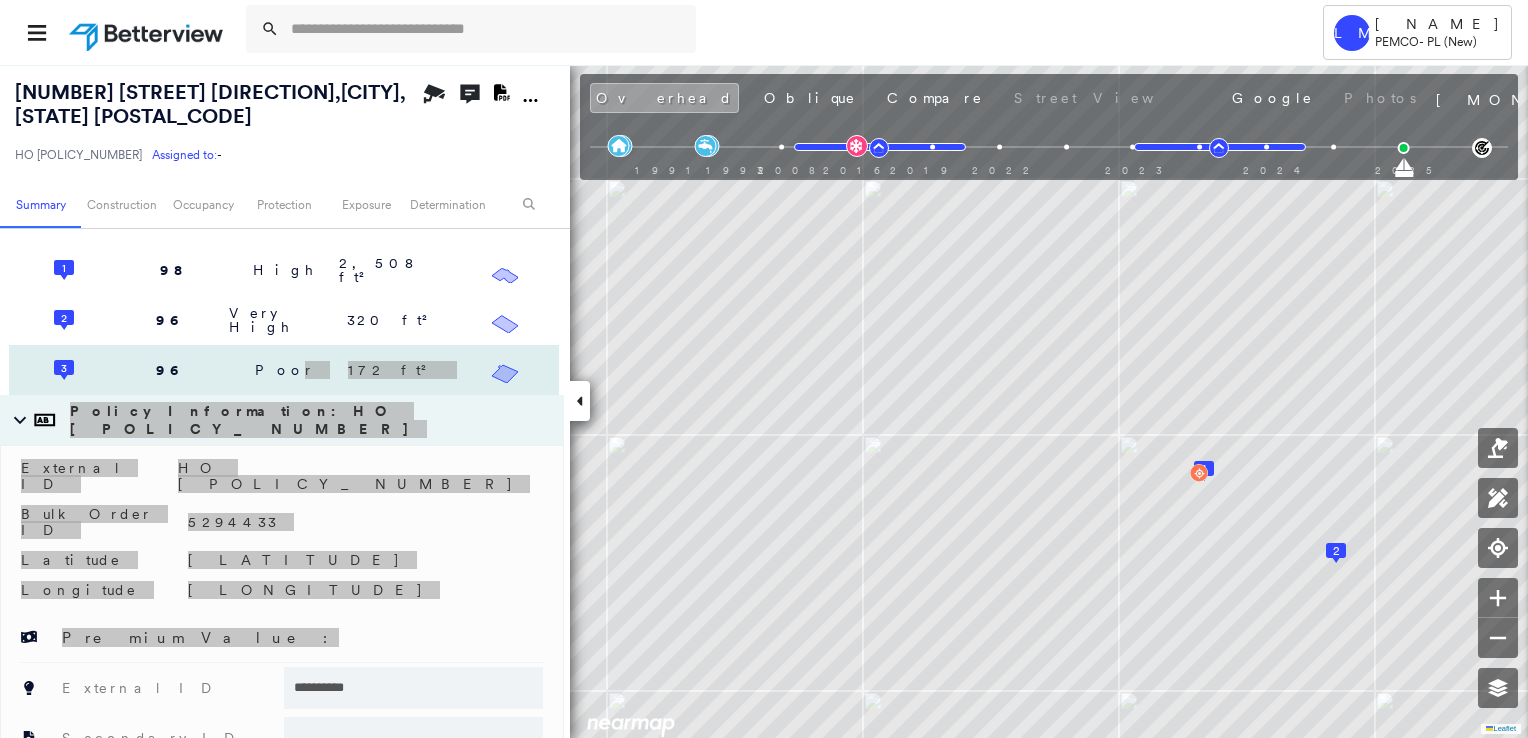scroll, scrollTop: 200, scrollLeft: 0, axis: vertical 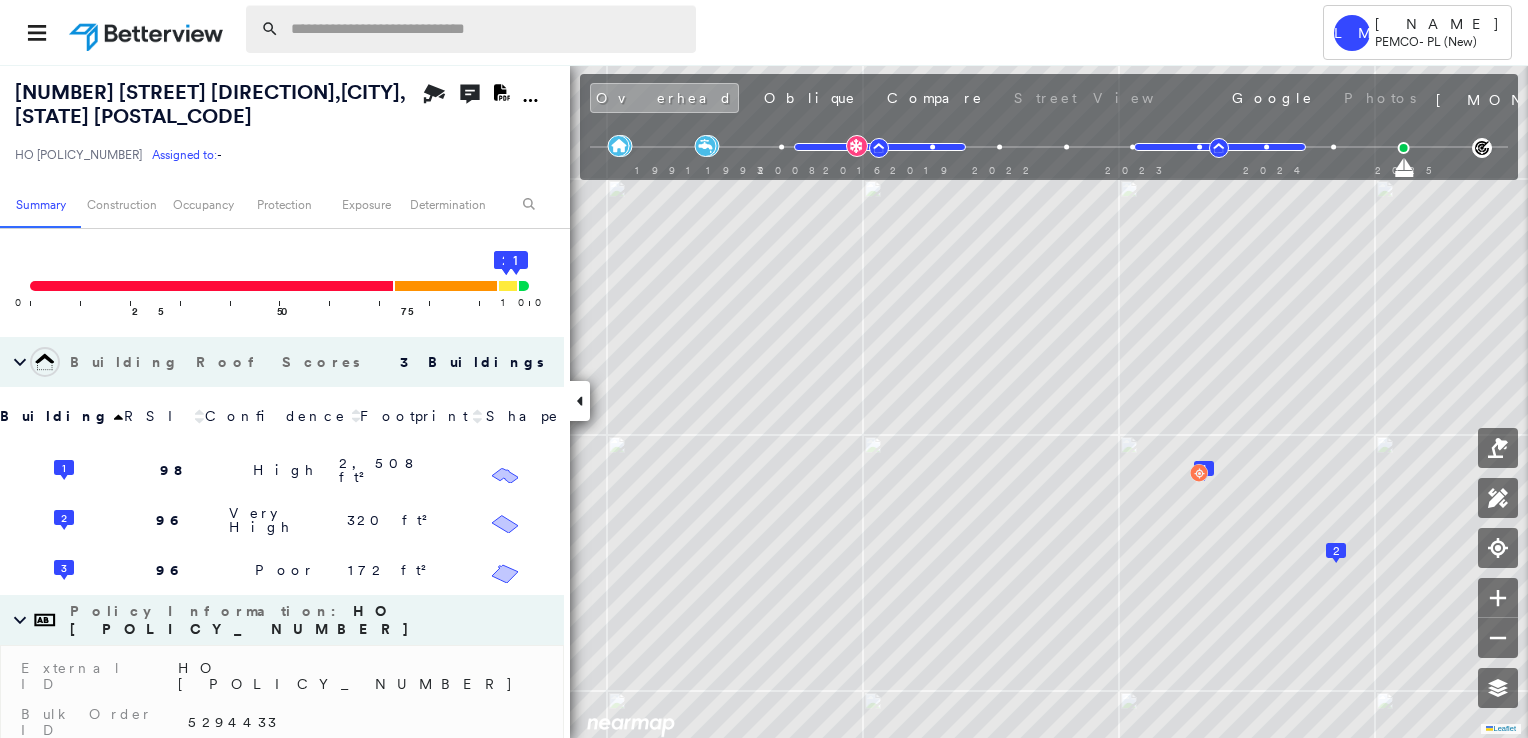 click at bounding box center (487, 29) 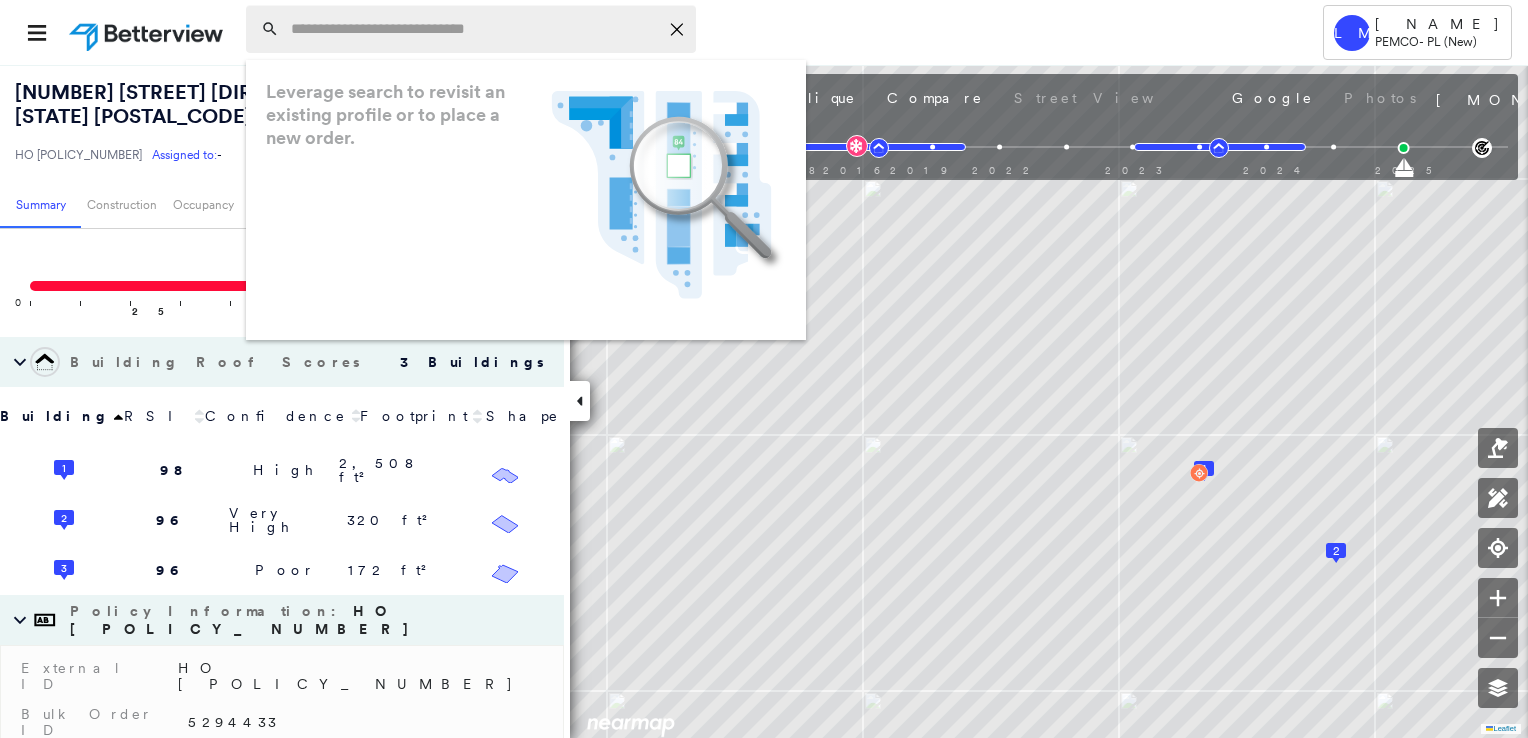 paste on "**********" 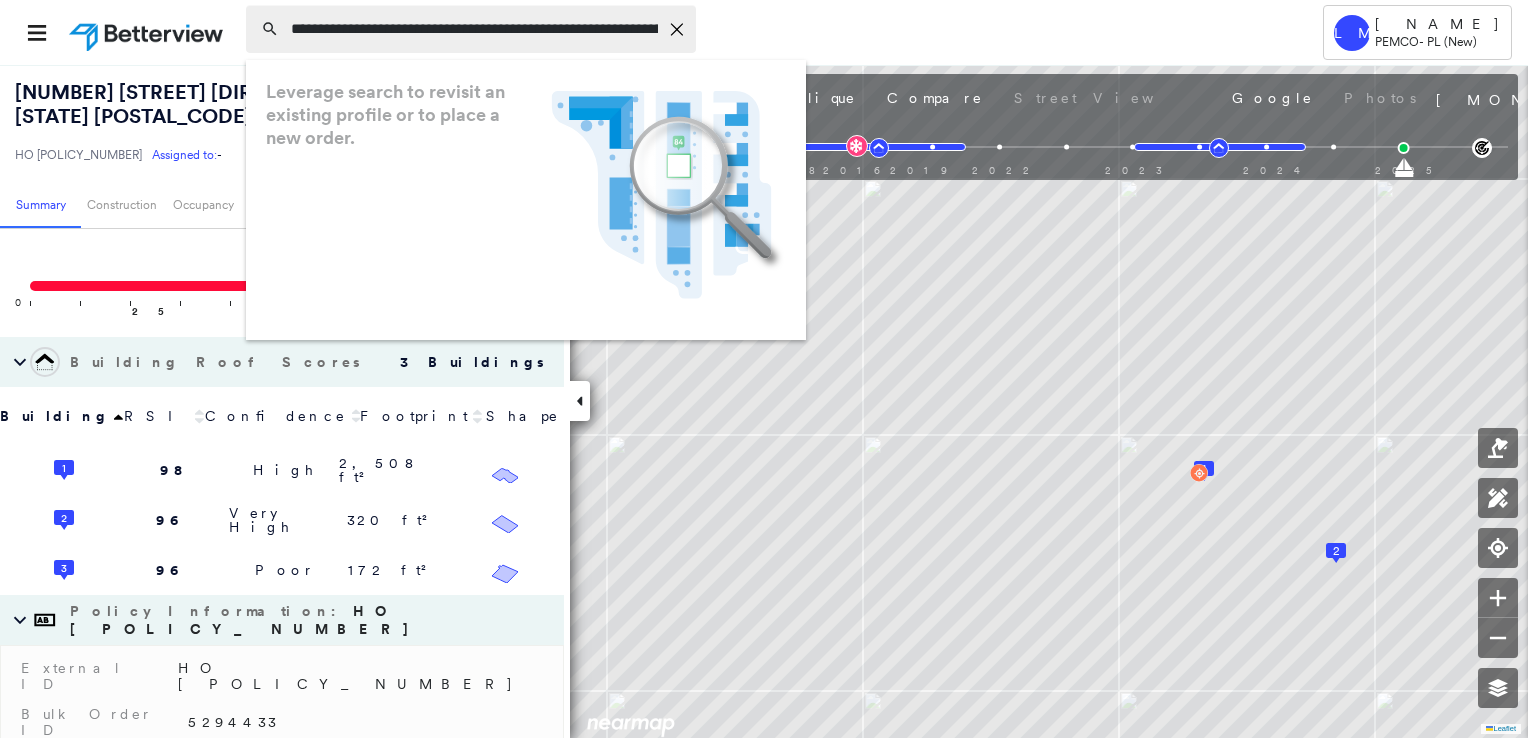scroll, scrollTop: 0, scrollLeft: 127, axis: horizontal 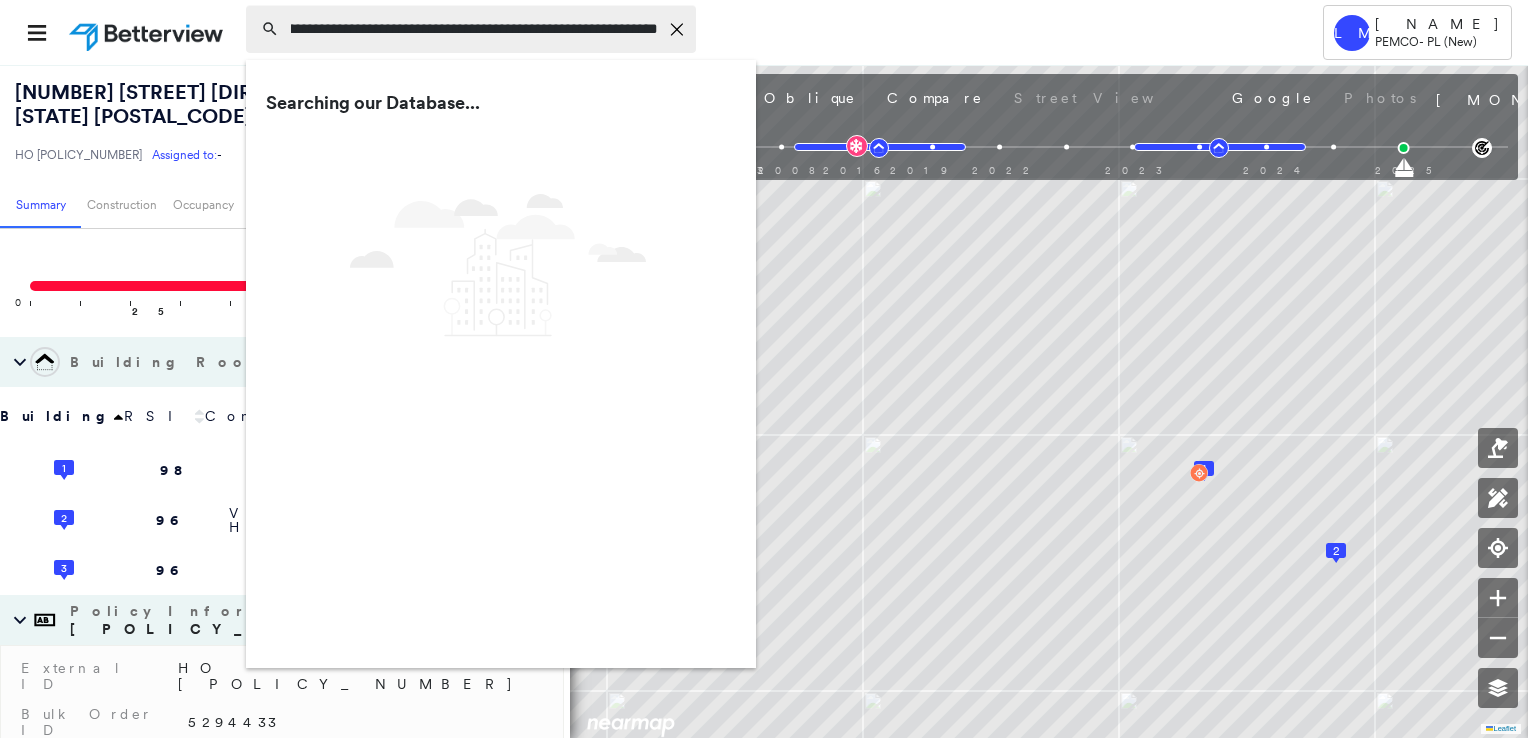 type on "**********" 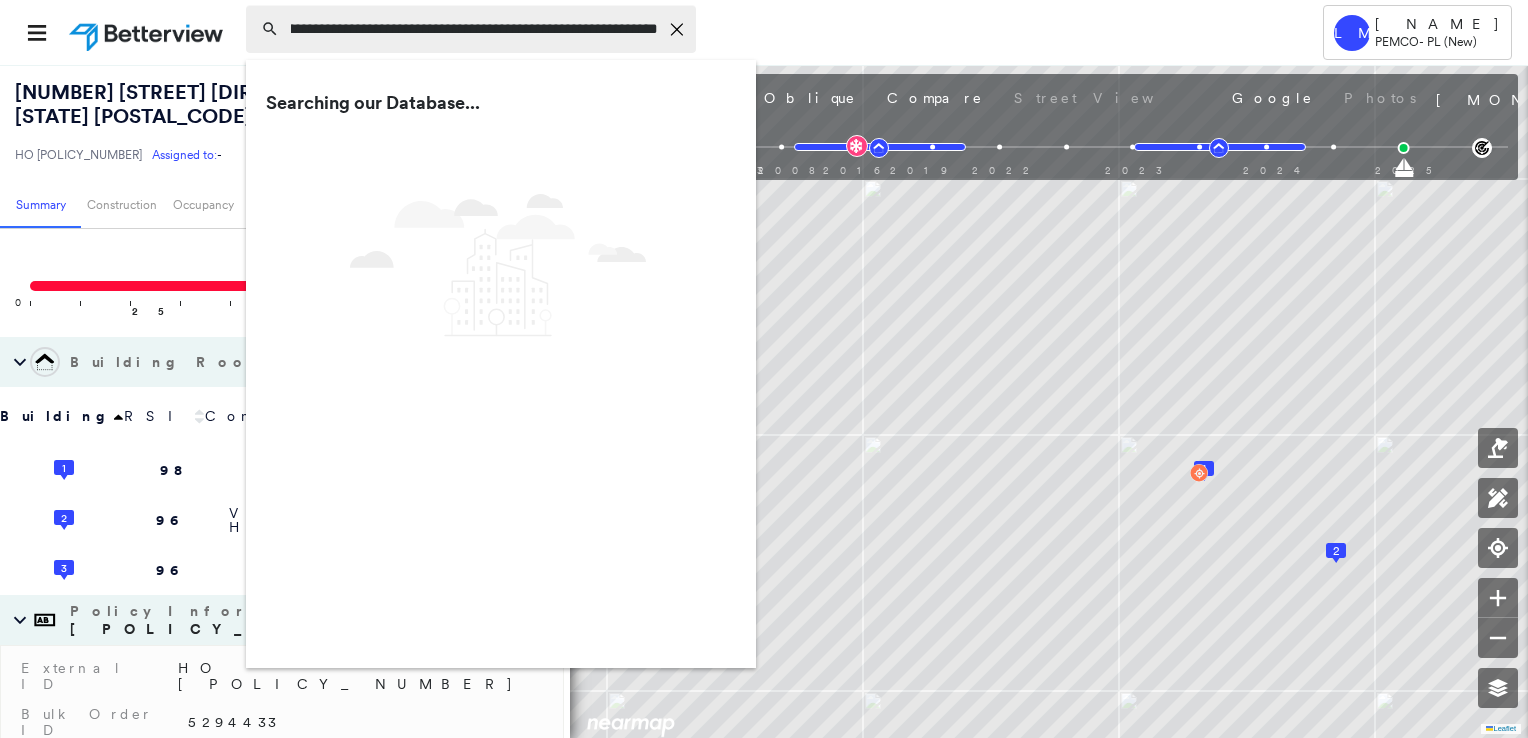 click on "Icon_Closemodal" 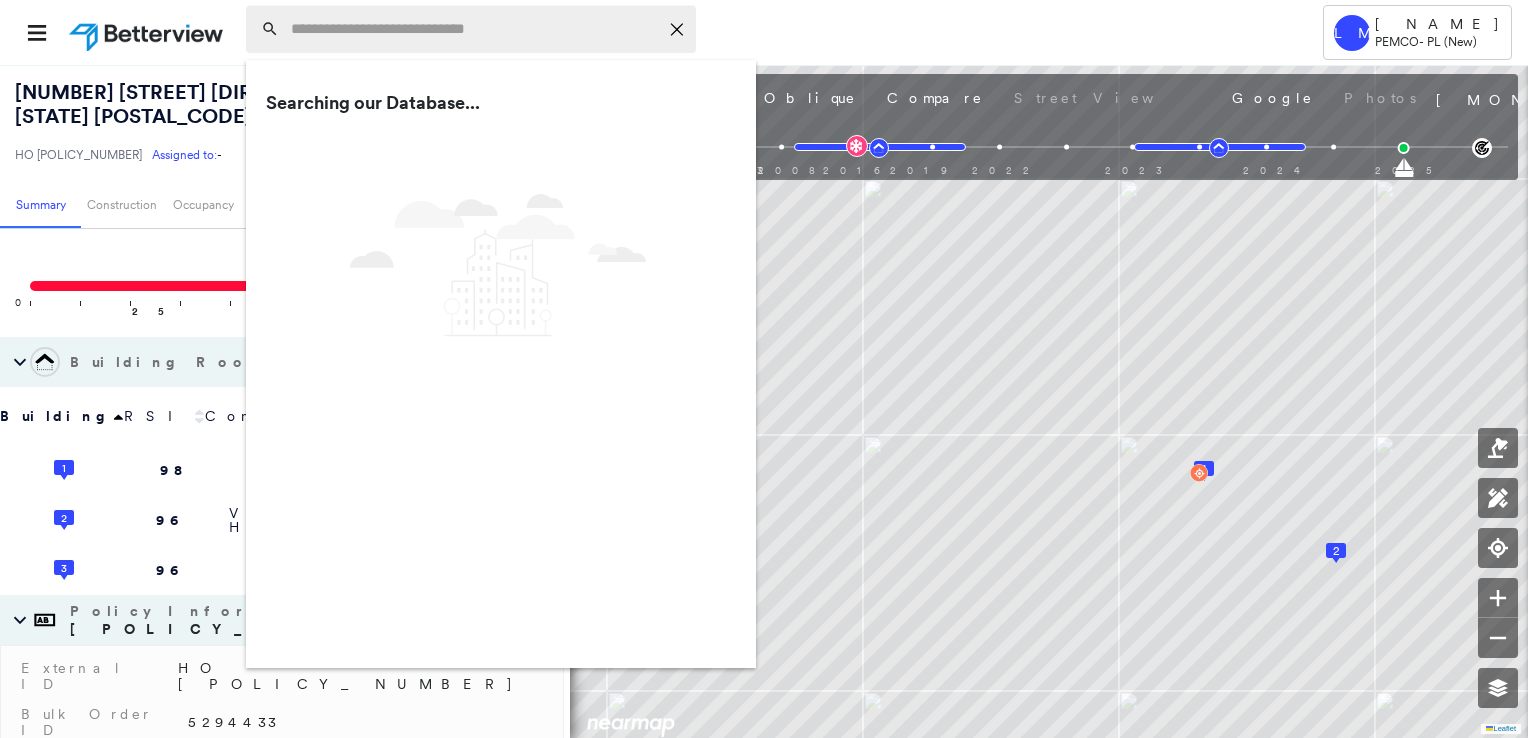 scroll, scrollTop: 0, scrollLeft: 0, axis: both 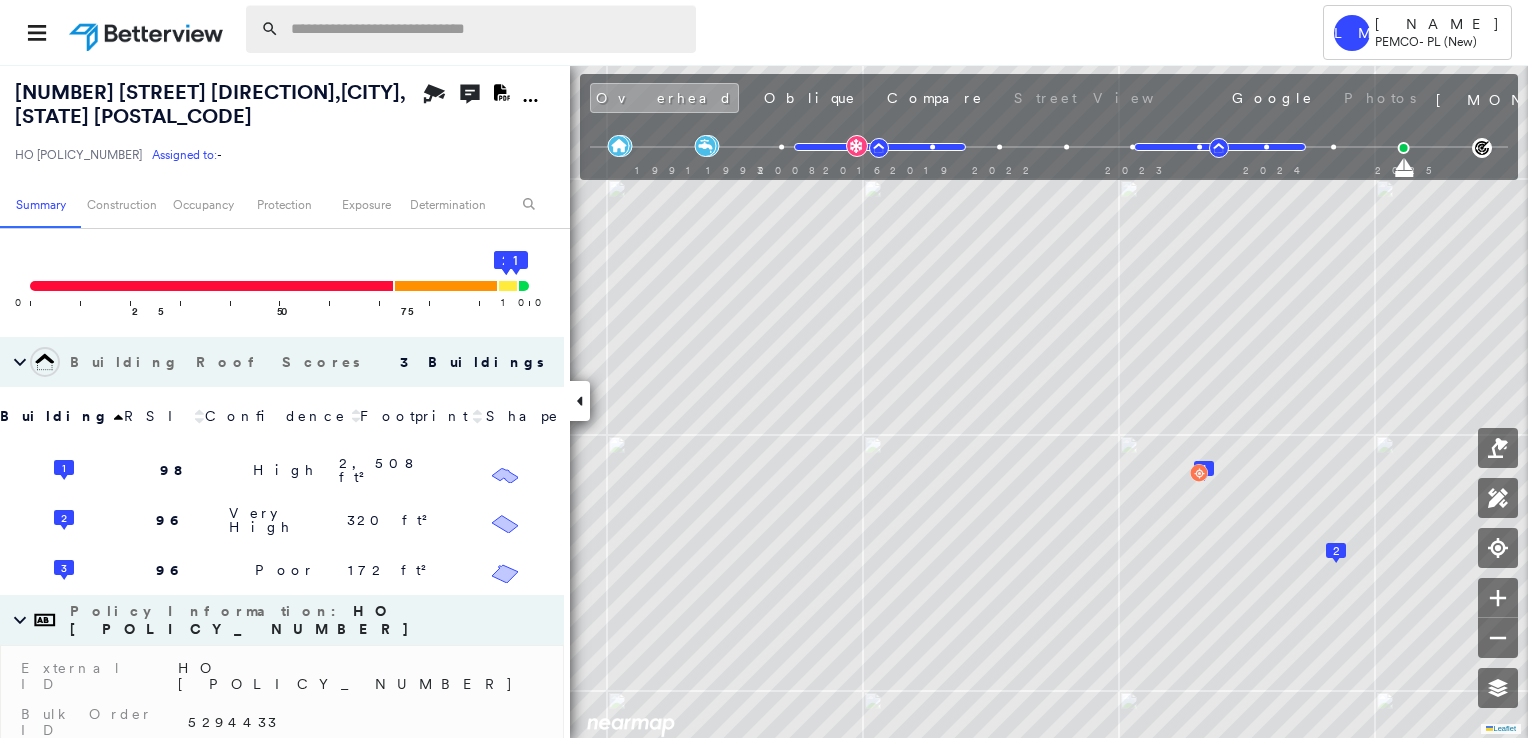 click at bounding box center (487, 29) 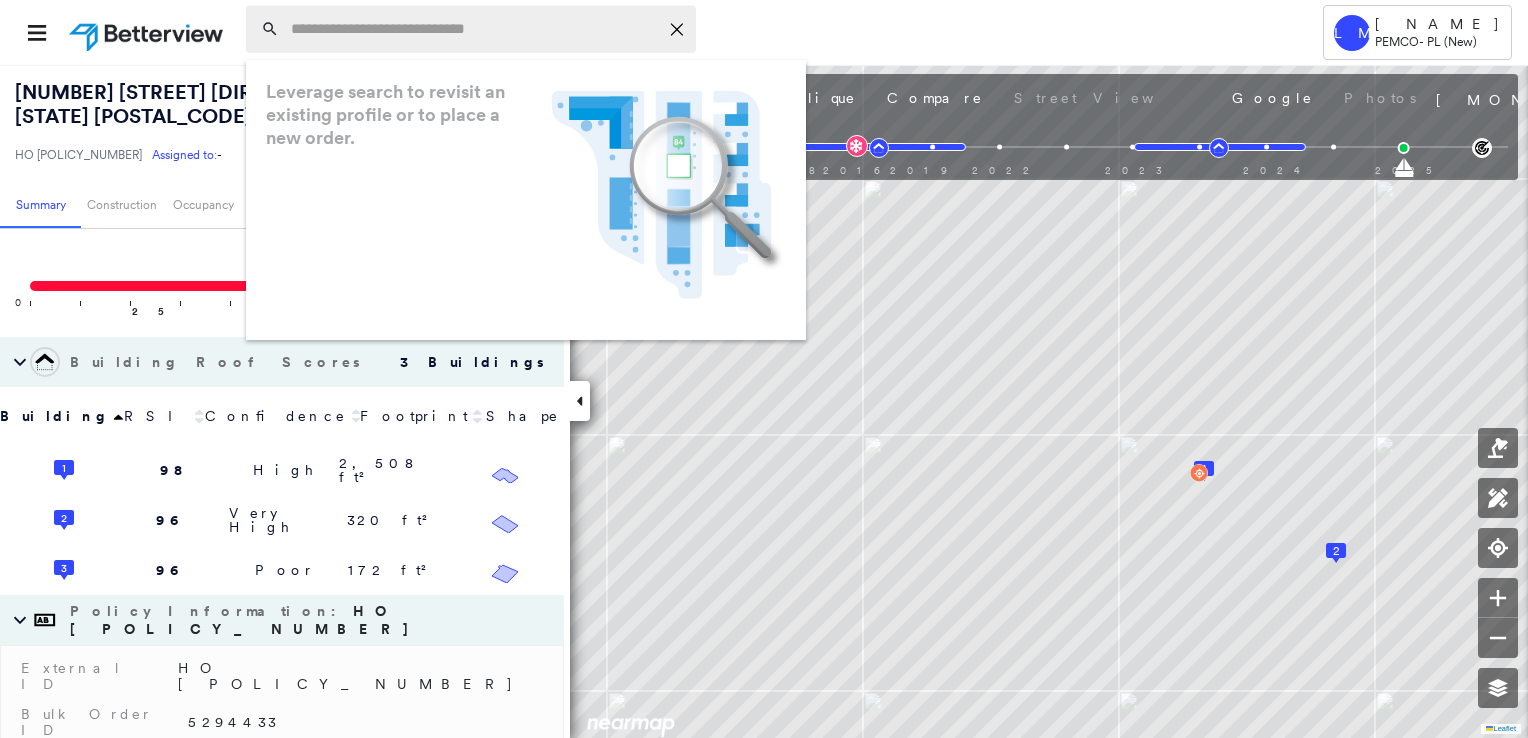 paste on "**********" 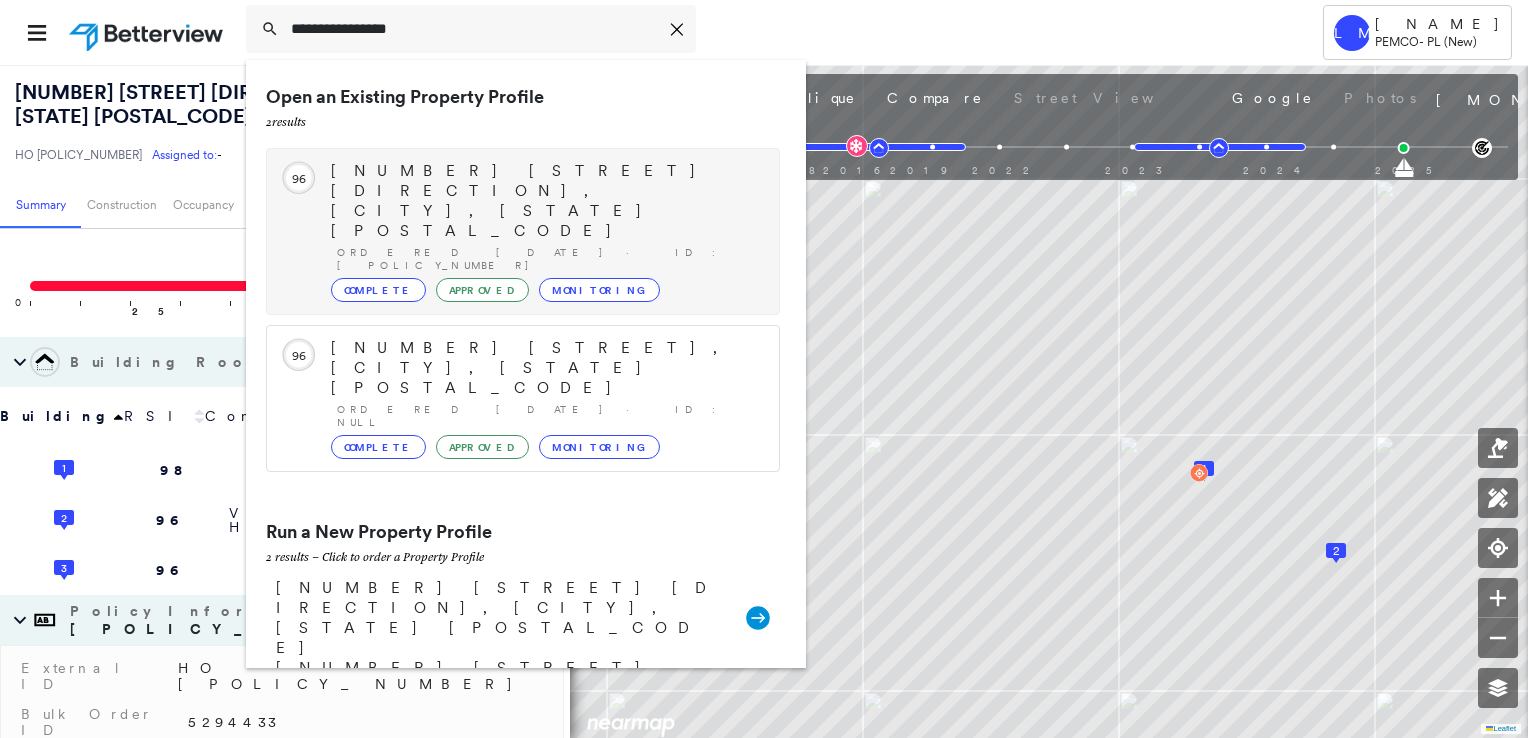 type on "**********" 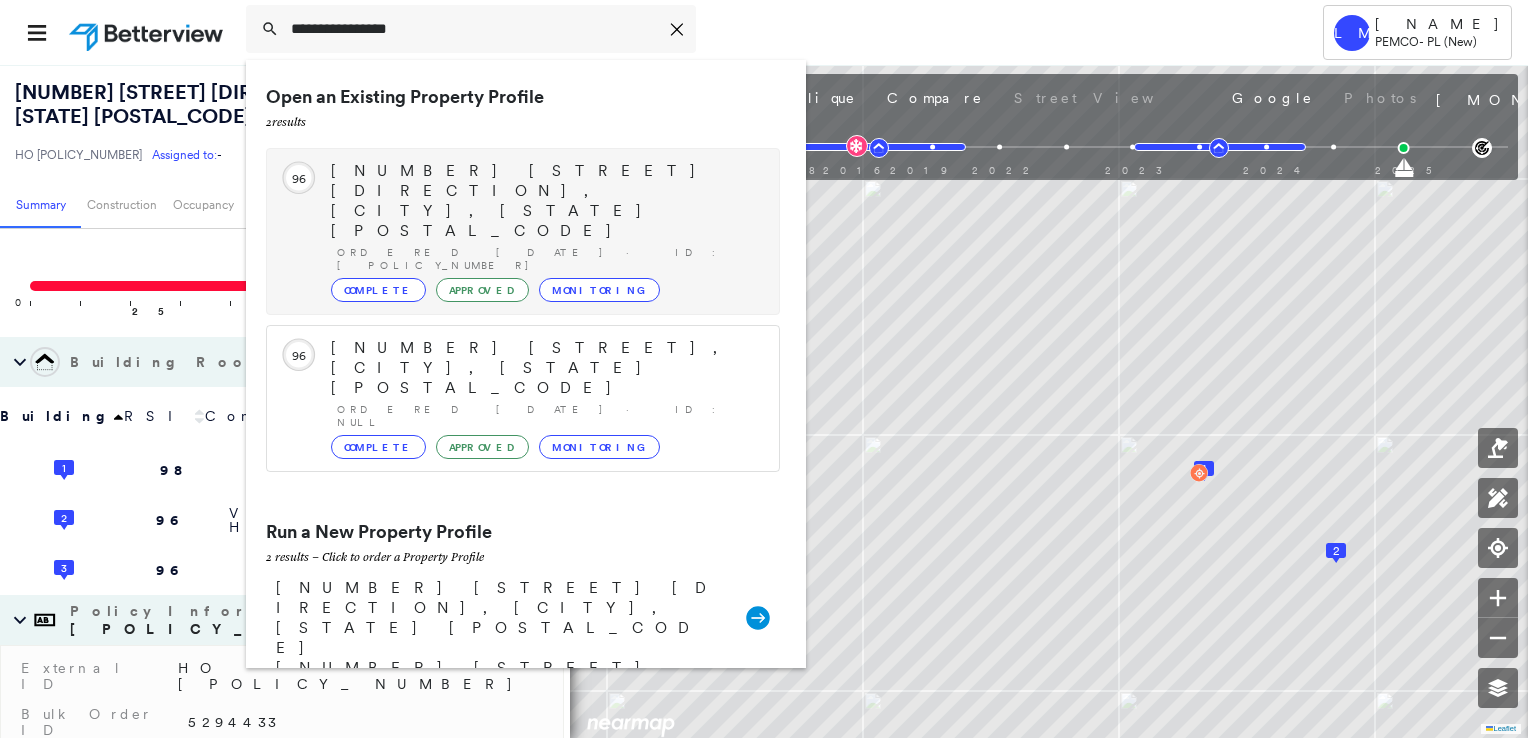 click on "7344 26th Ave NW, Seattle, WA 98117" at bounding box center [545, 201] 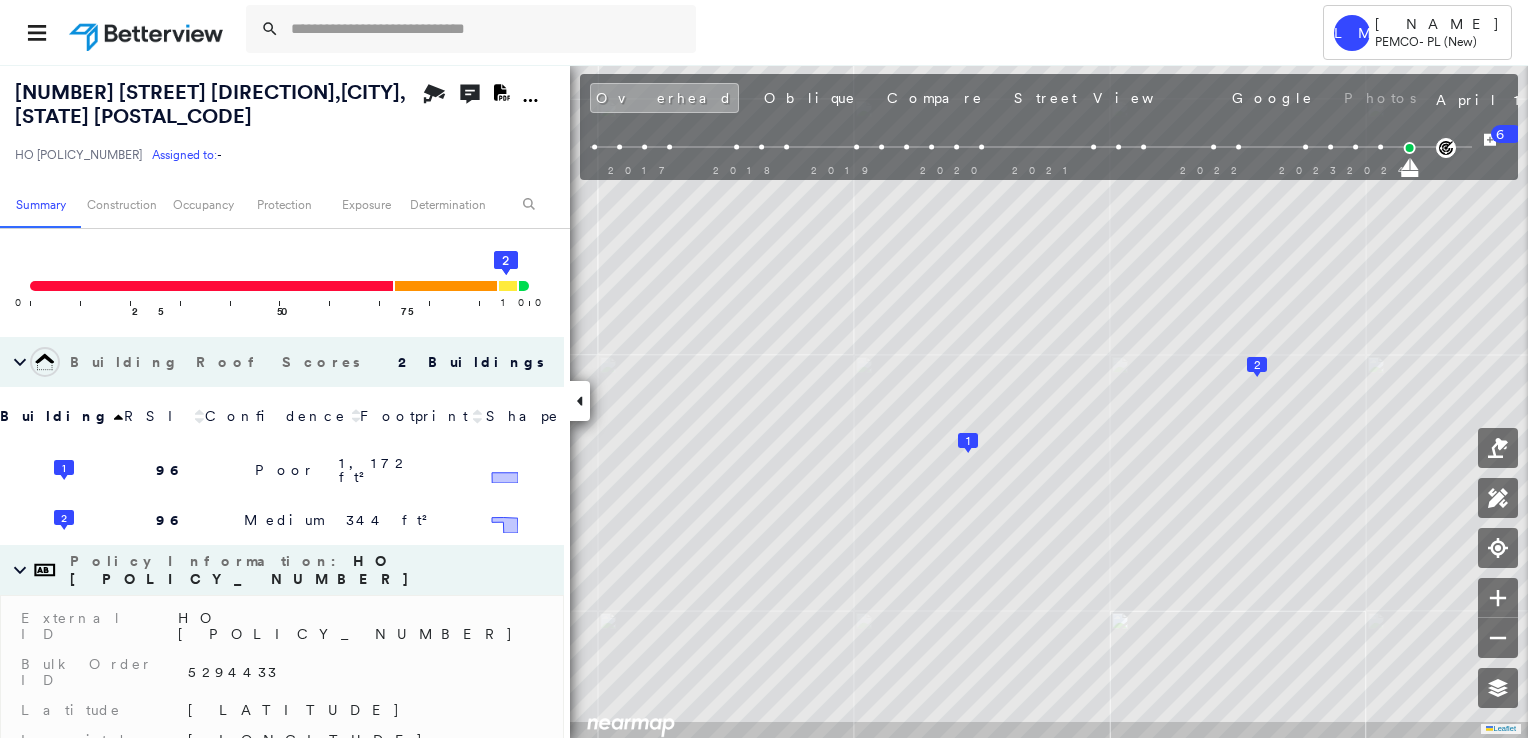 type on "**********" 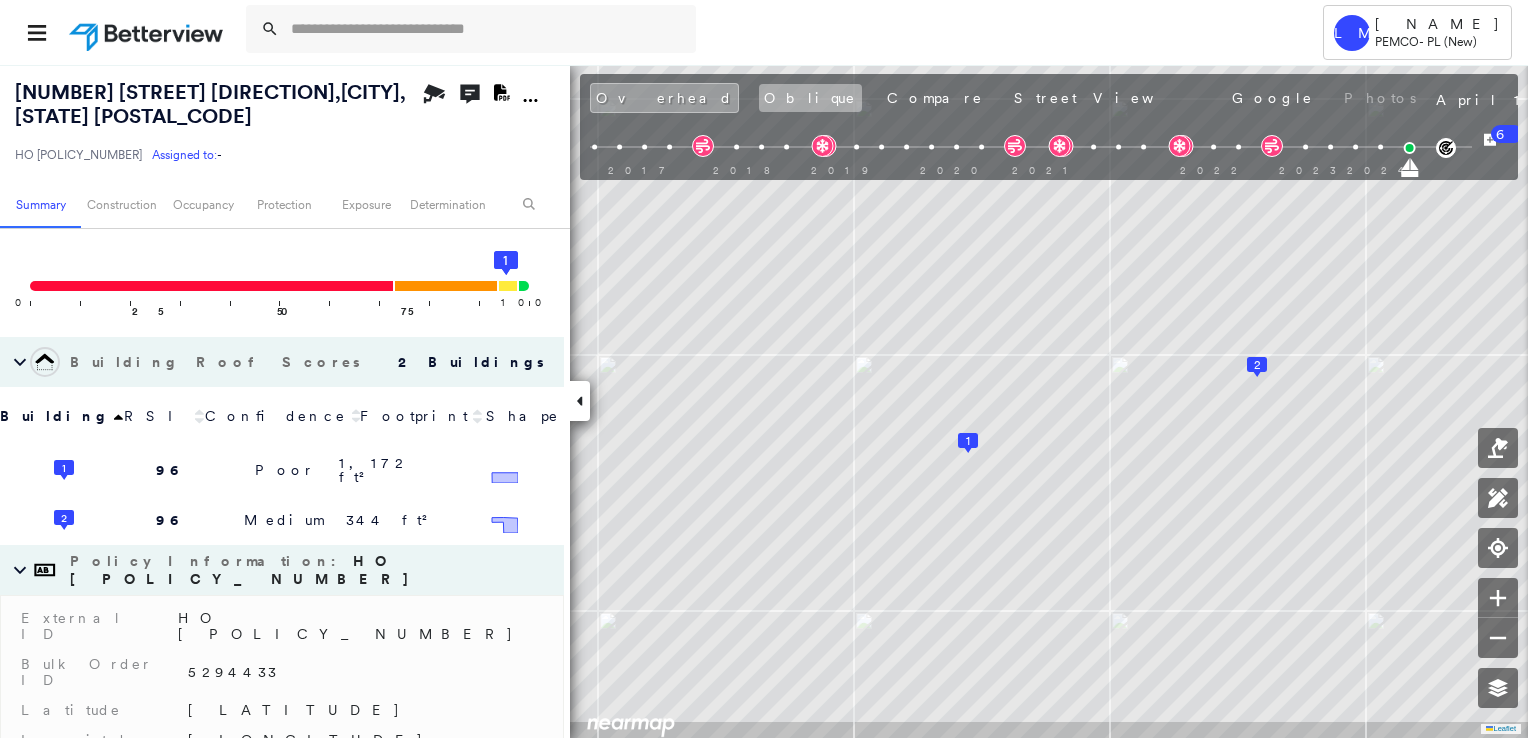 click on "Oblique" at bounding box center [810, 98] 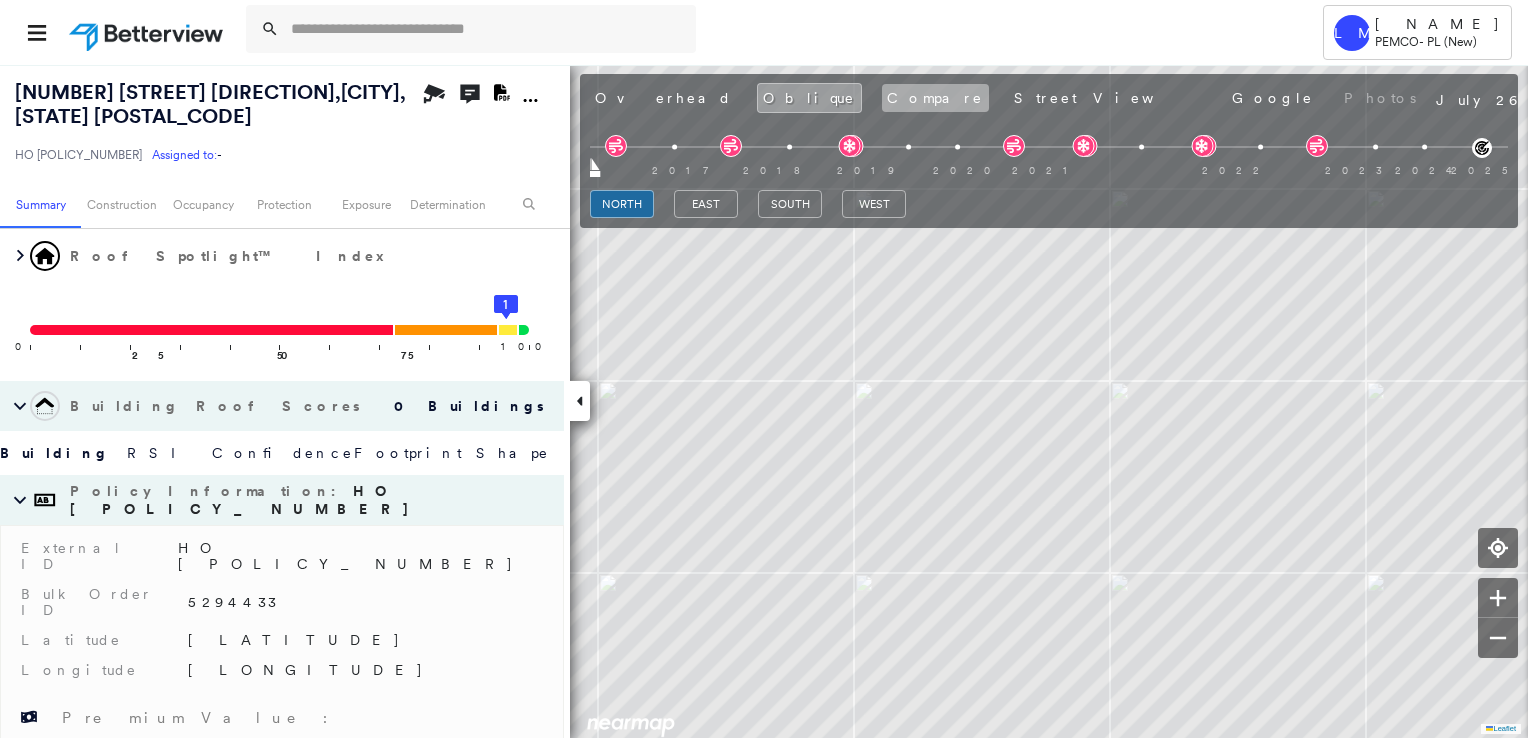 click on "Compare" at bounding box center (935, 98) 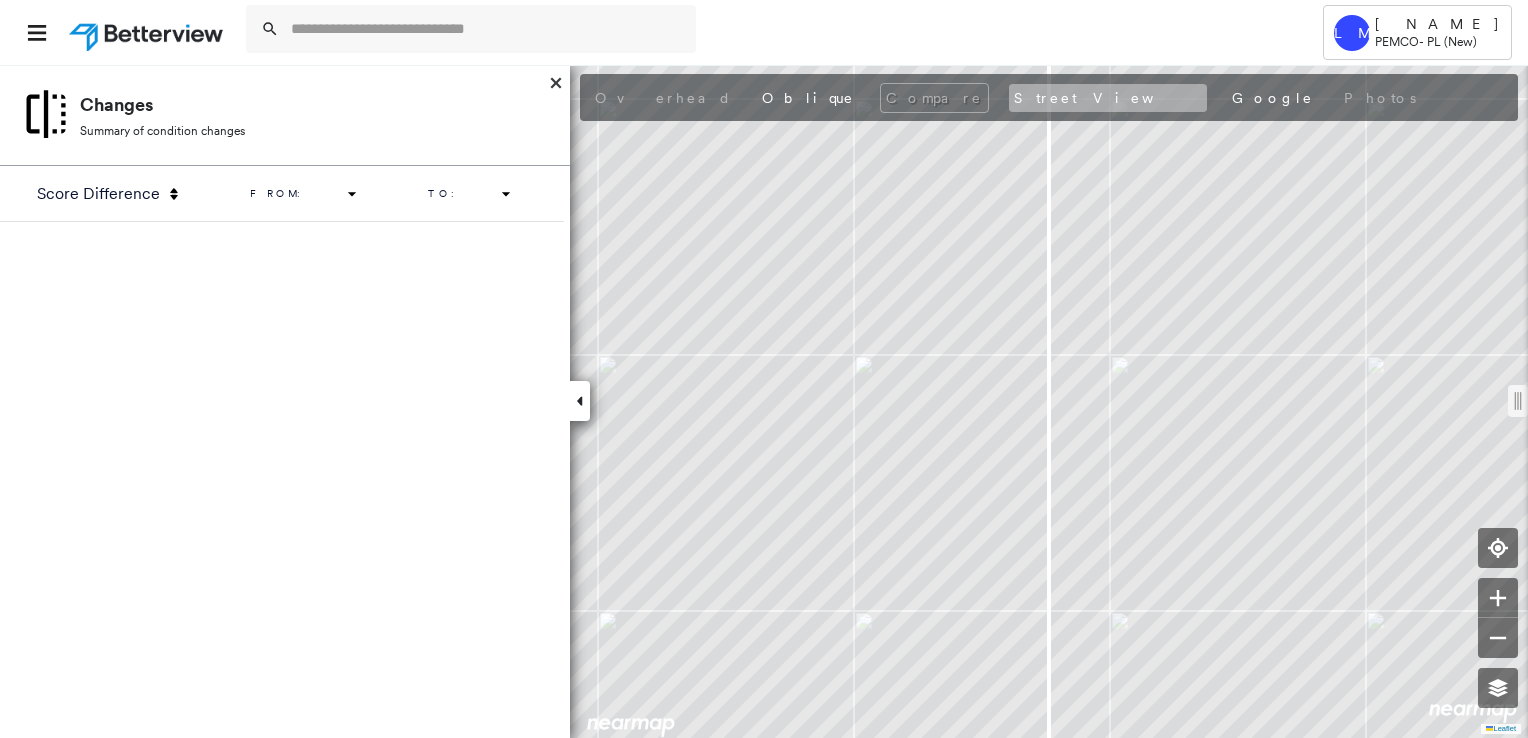 click on "Street View" at bounding box center (1108, 98) 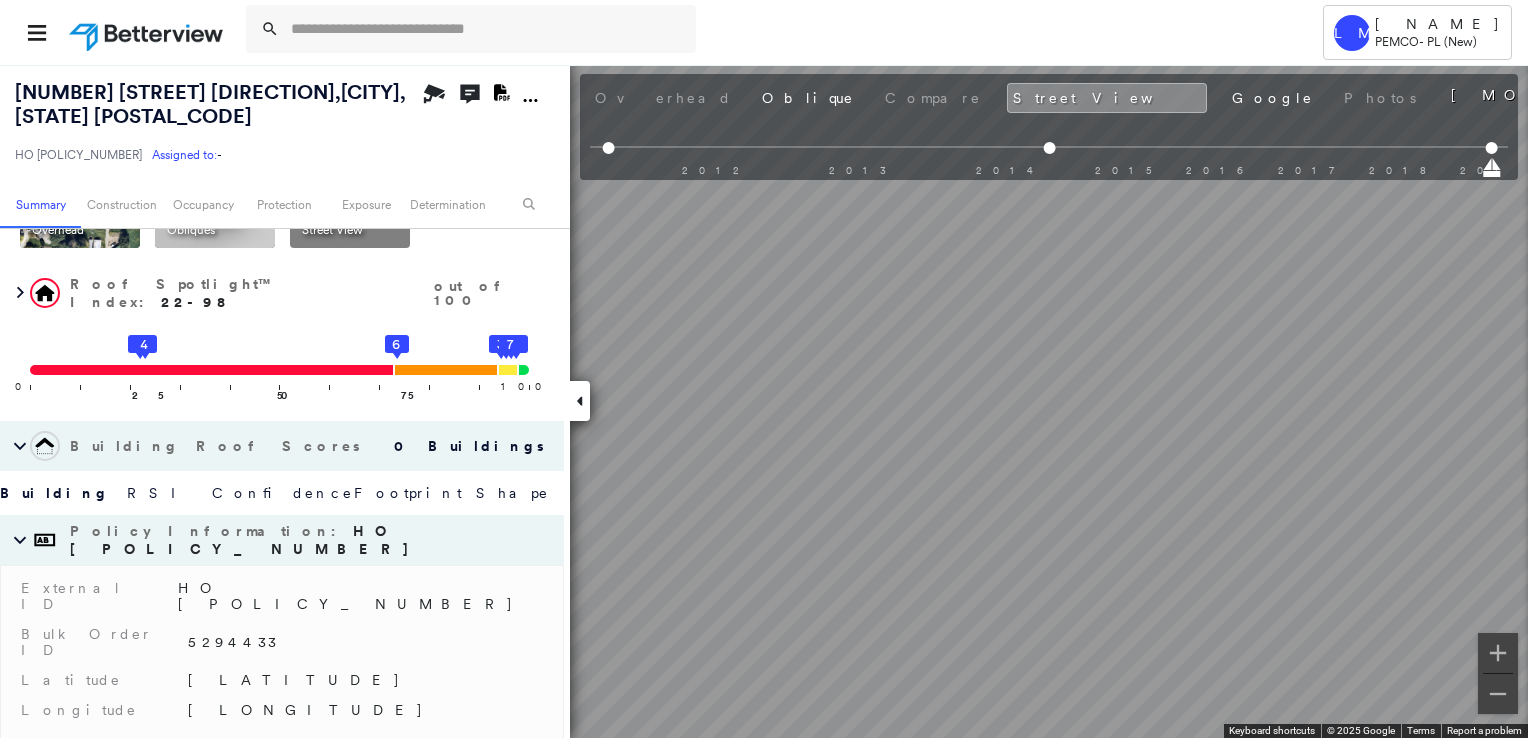 scroll, scrollTop: 0, scrollLeft: 0, axis: both 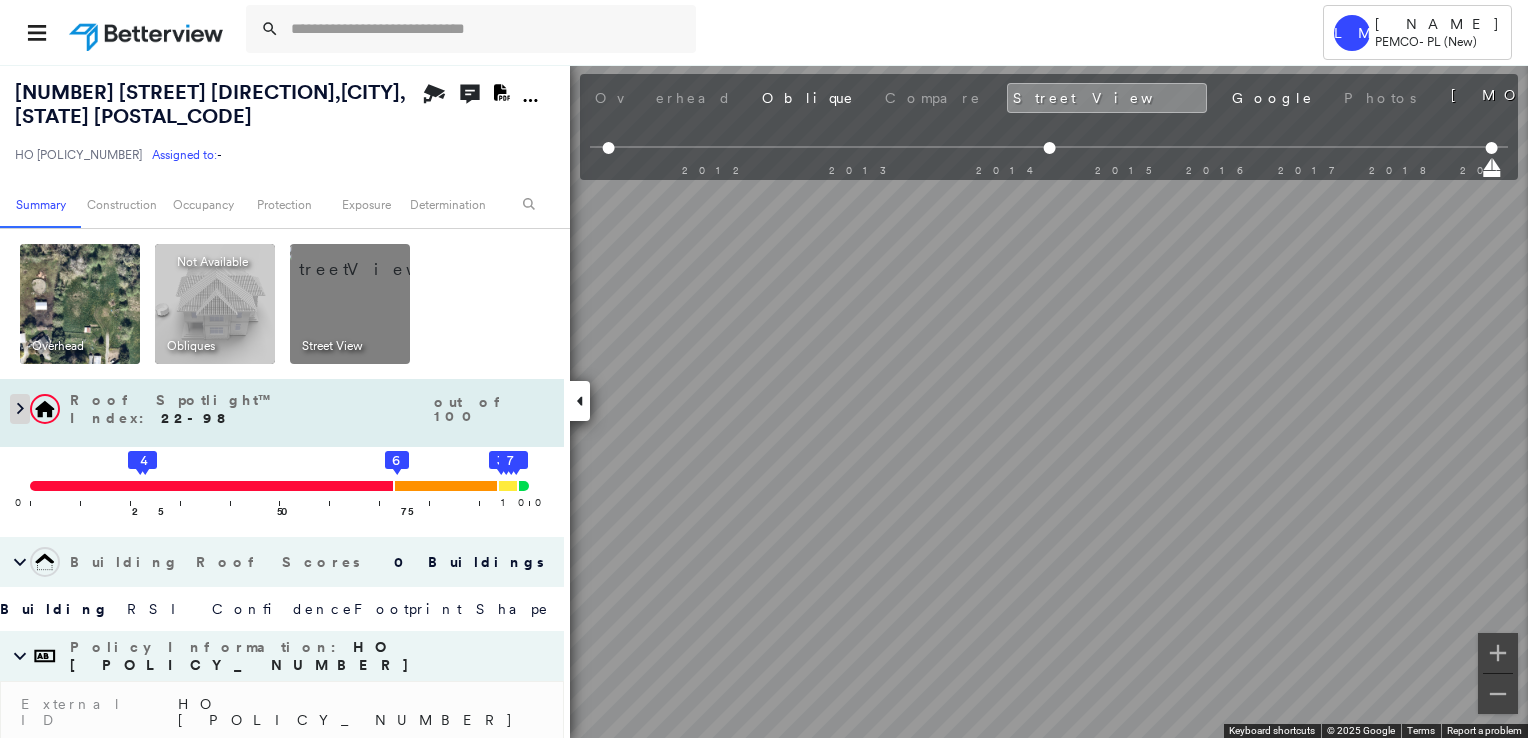 click 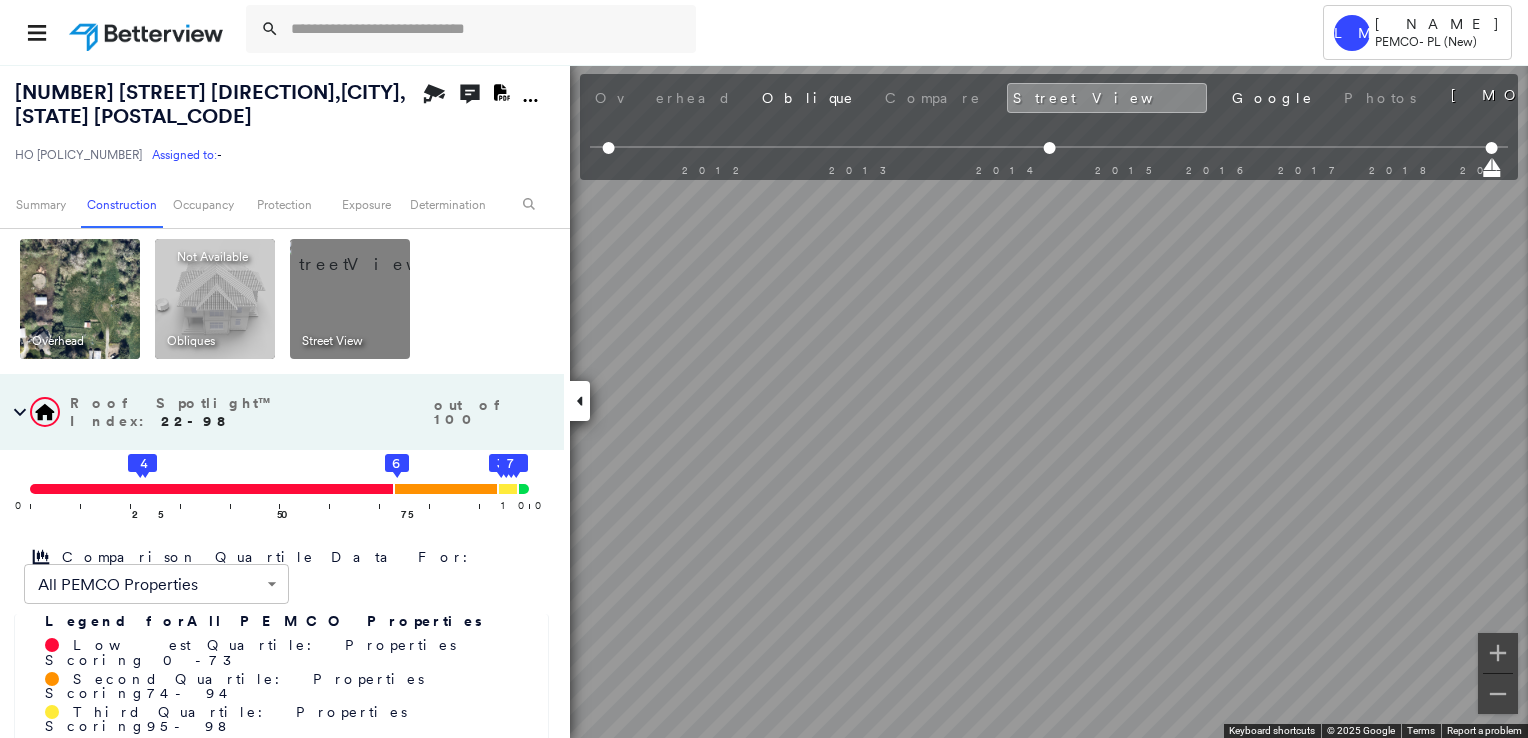scroll, scrollTop: 0, scrollLeft: 0, axis: both 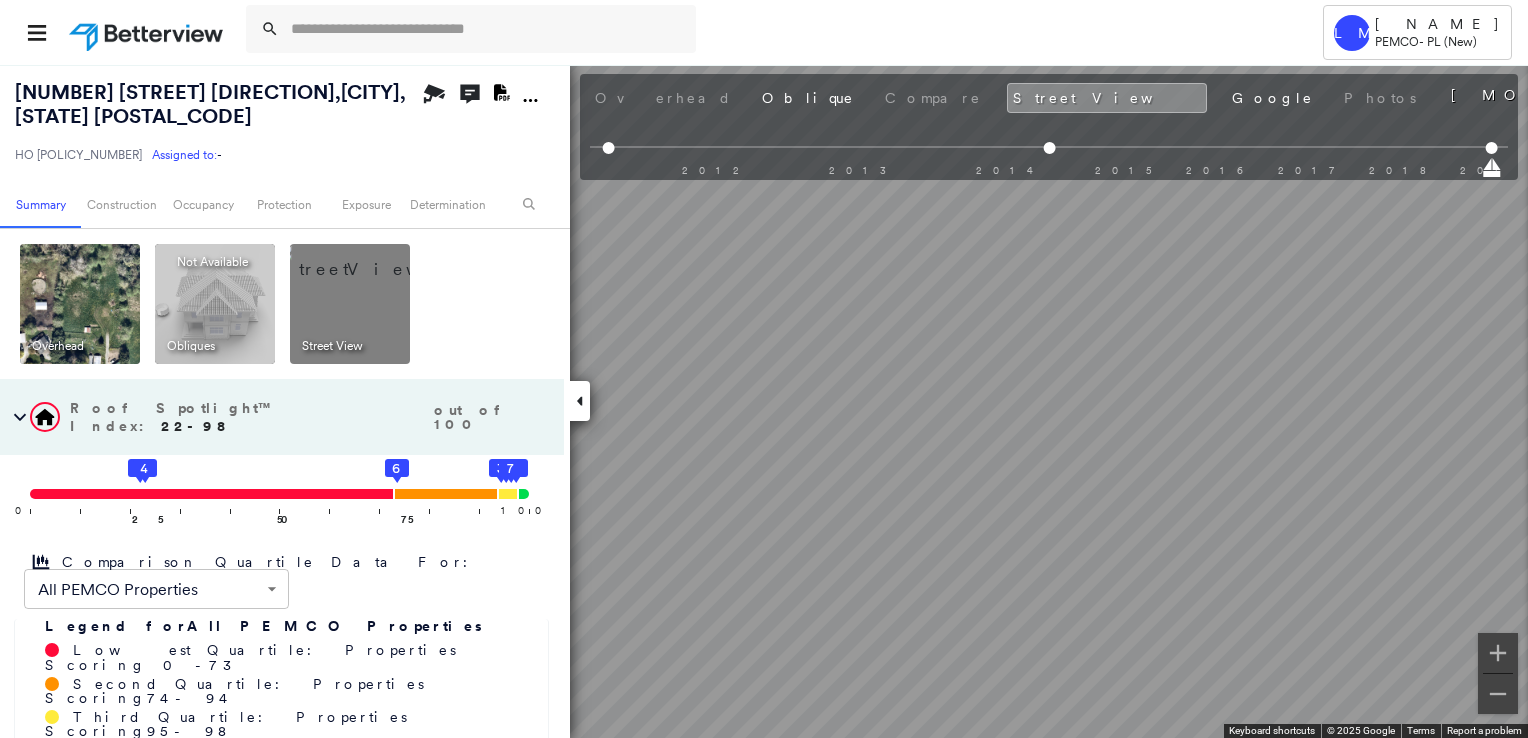 click at bounding box center (80, 304) 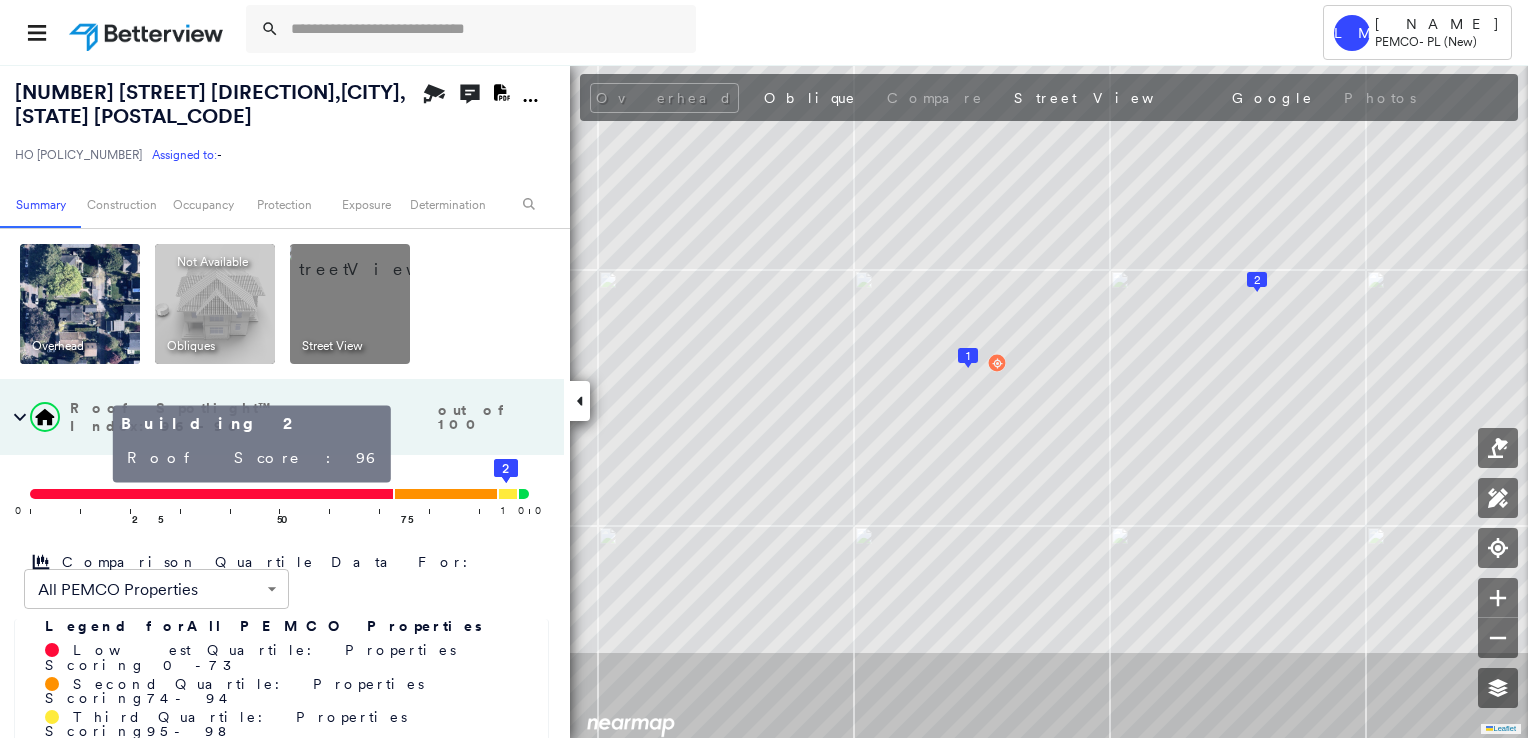 click on "2" 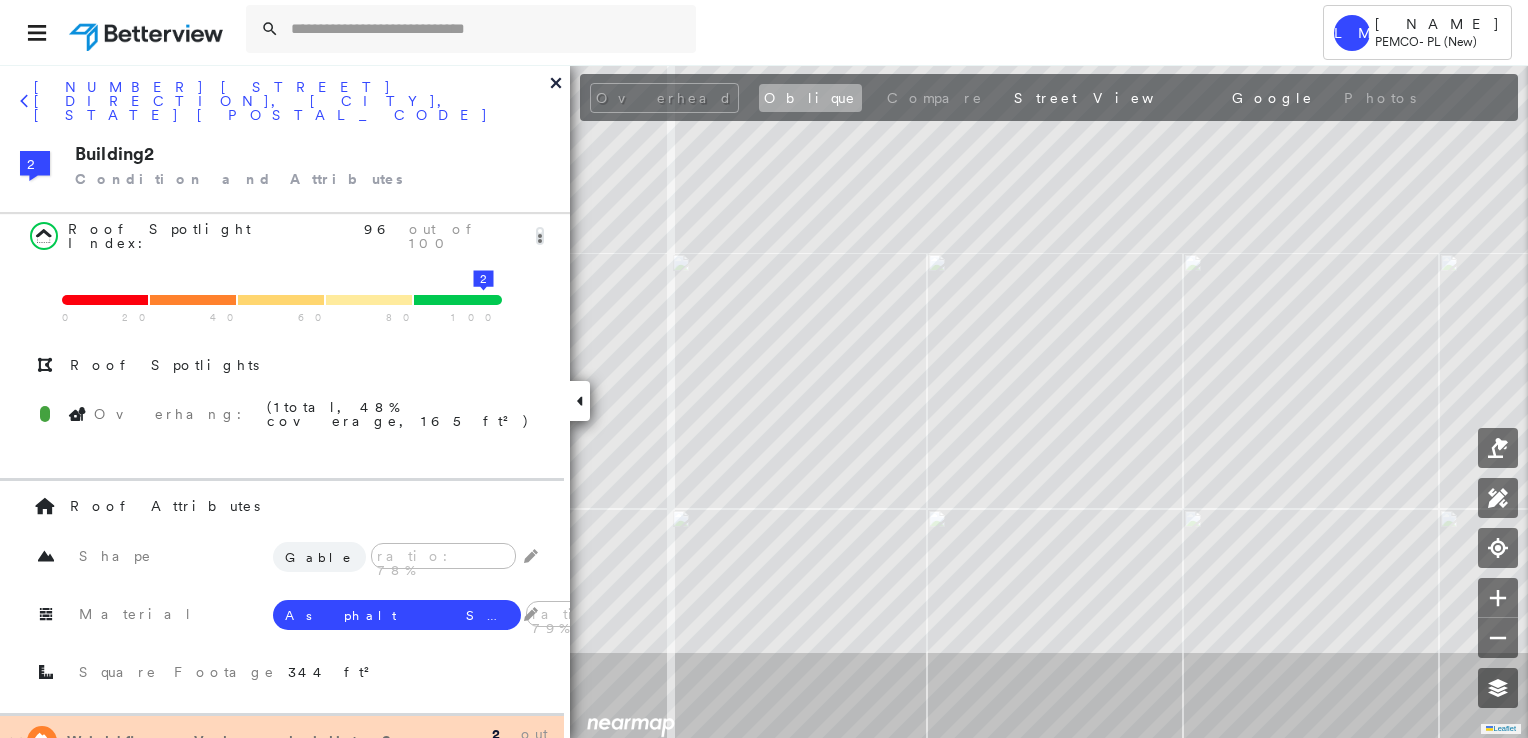 click on "Oblique" at bounding box center [810, 98] 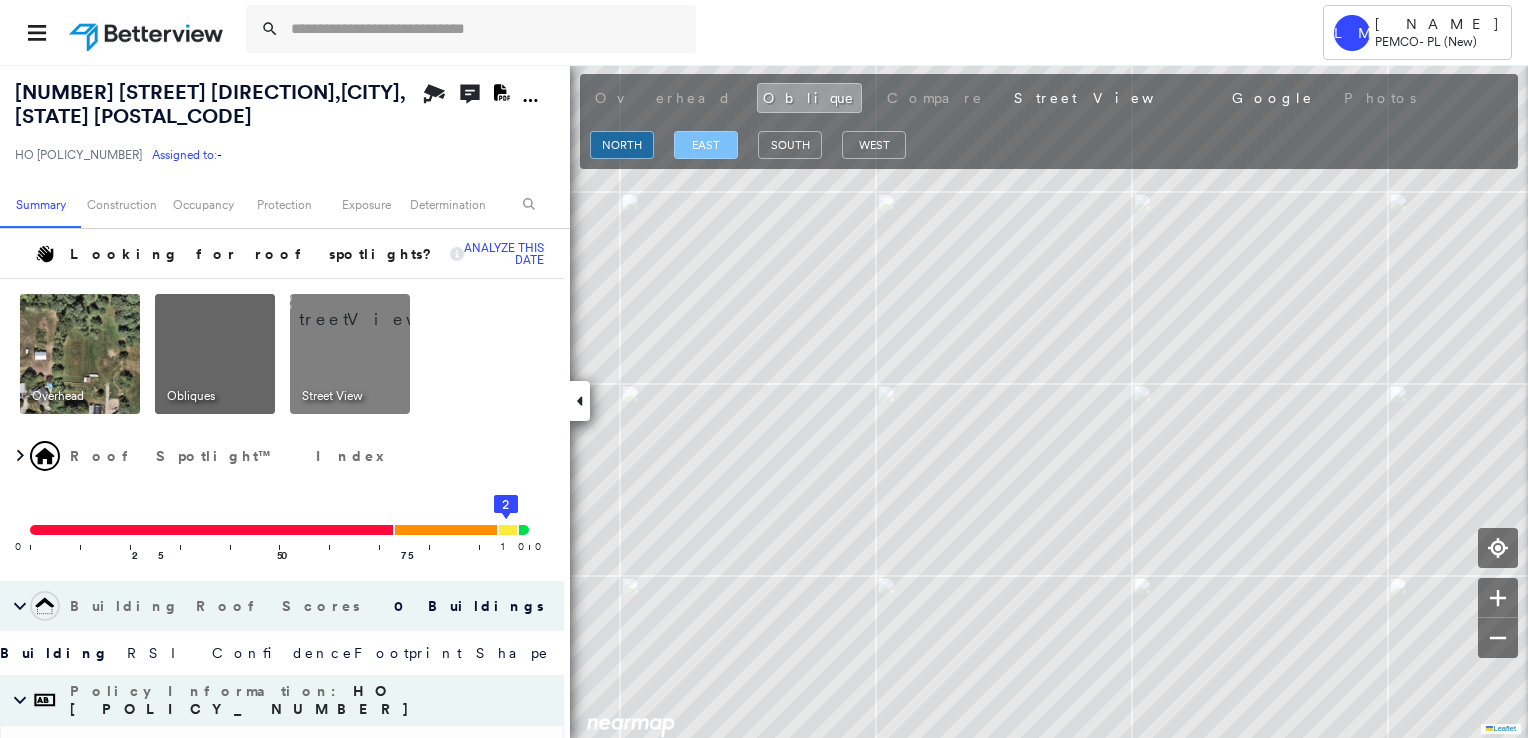 click on "east" at bounding box center [706, 145] 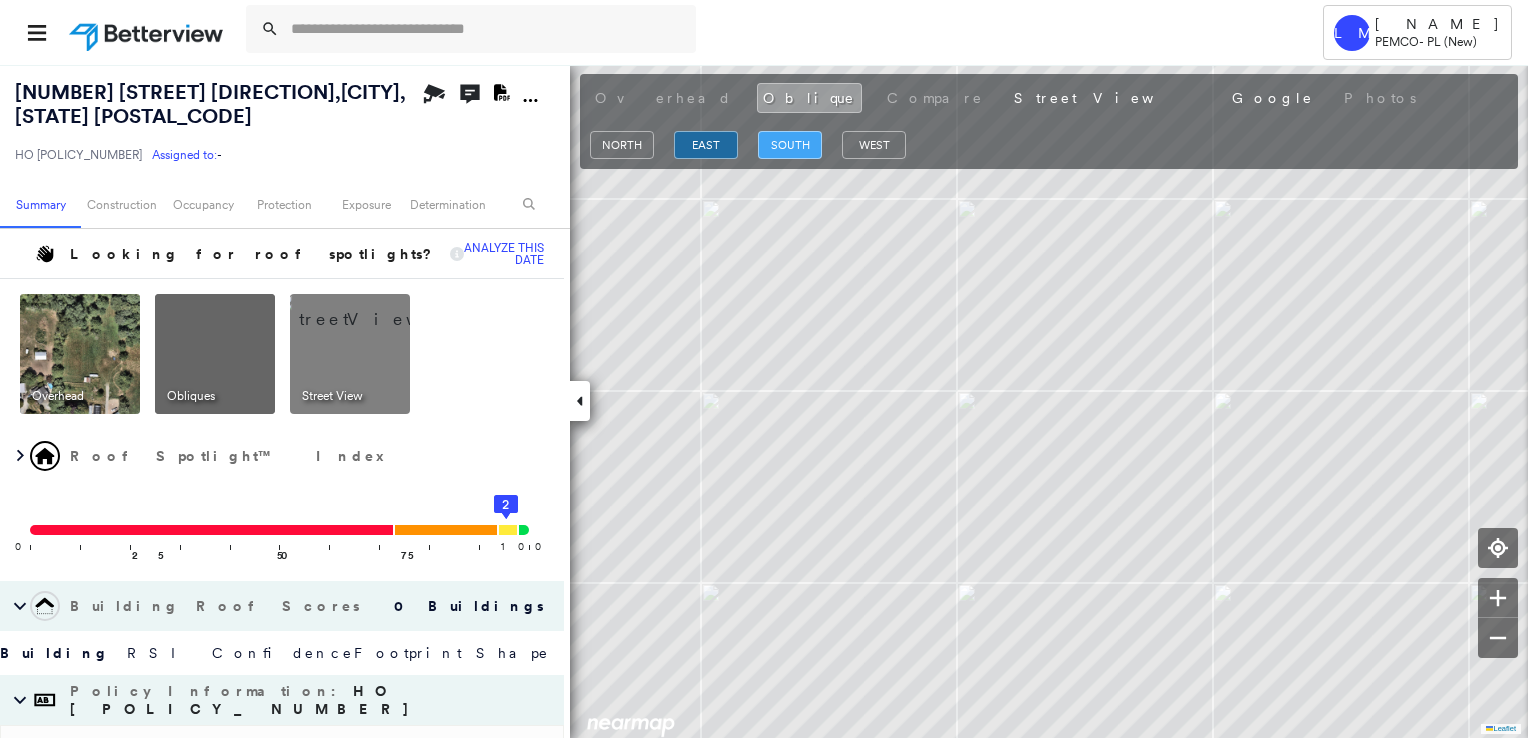 click on "south" at bounding box center [790, 145] 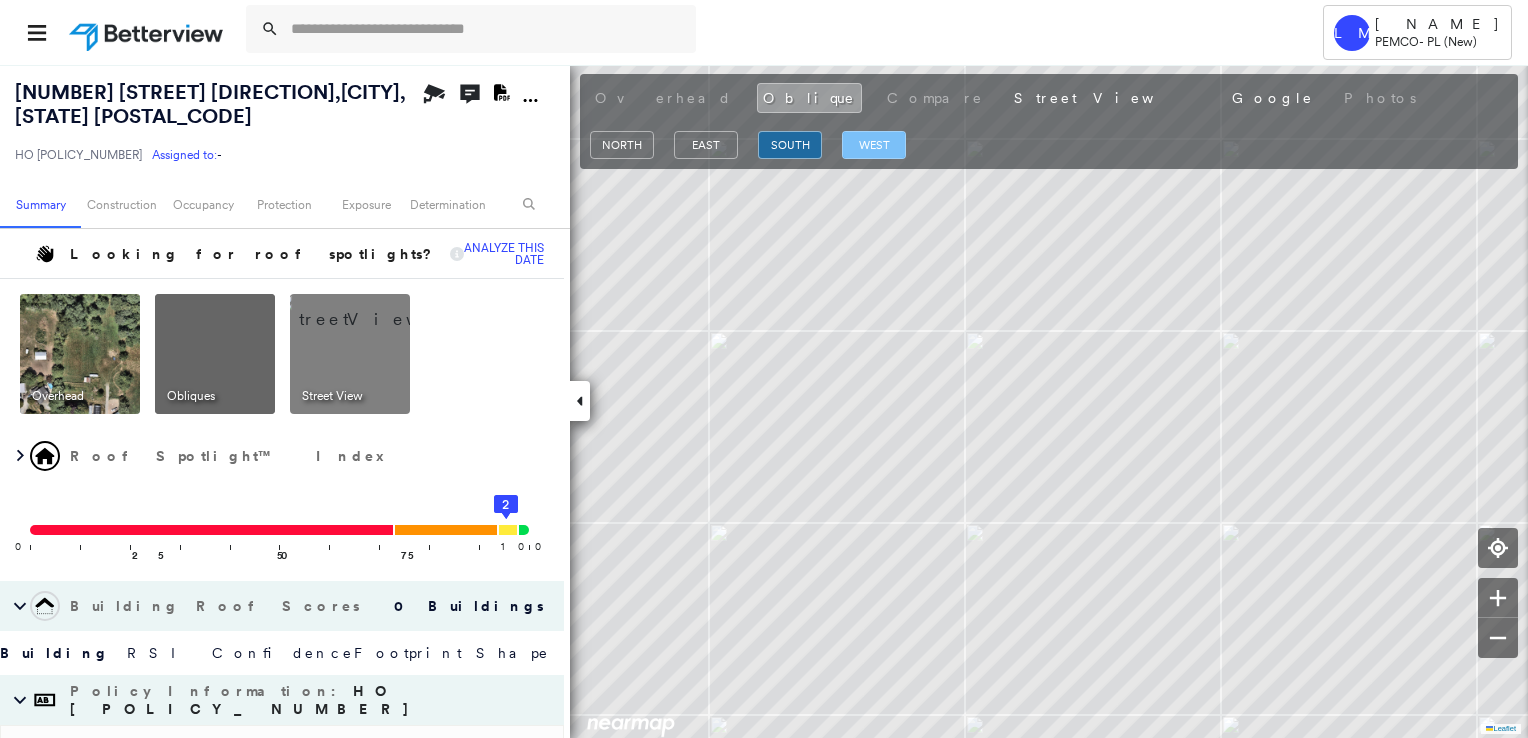 click on "west" at bounding box center [874, 145] 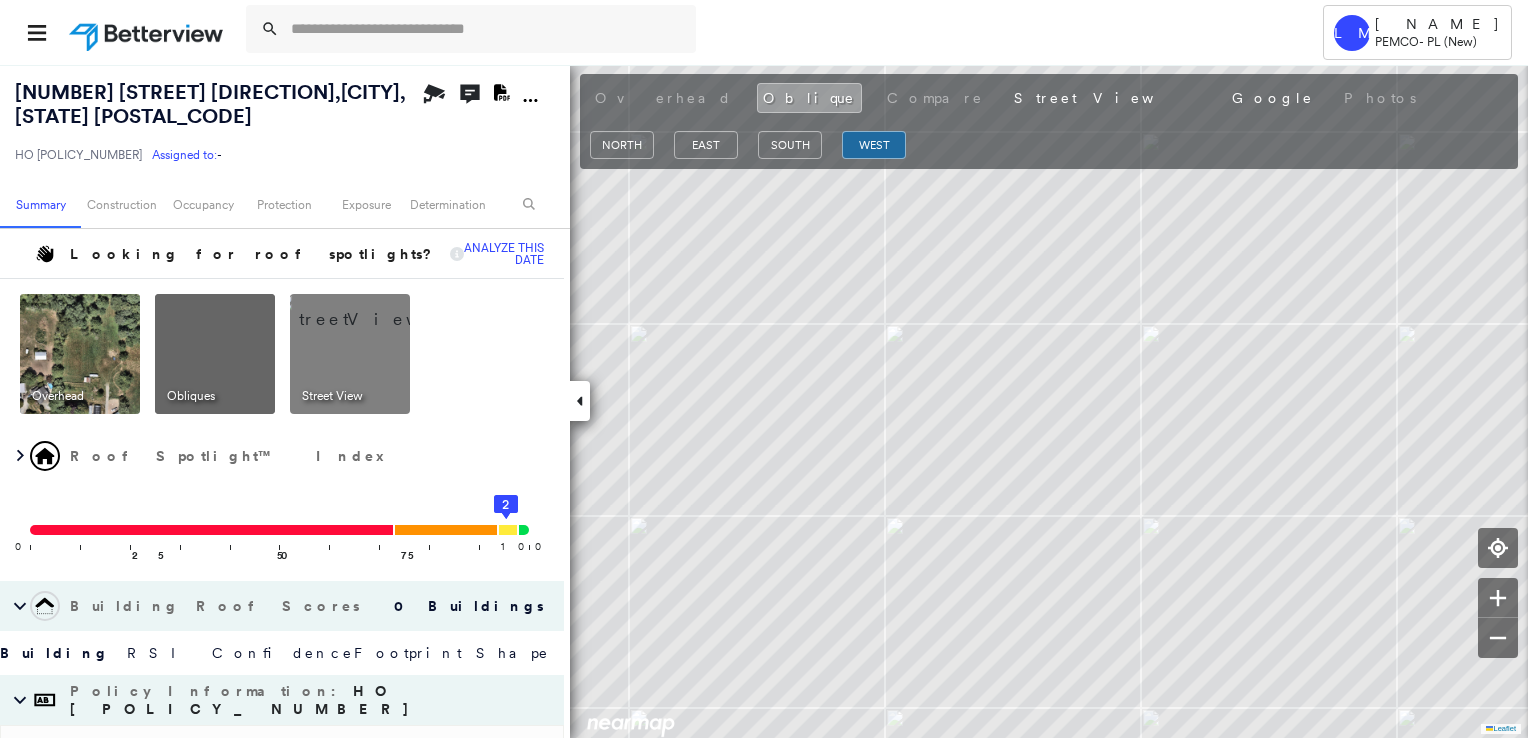 click at bounding box center (80, 354) 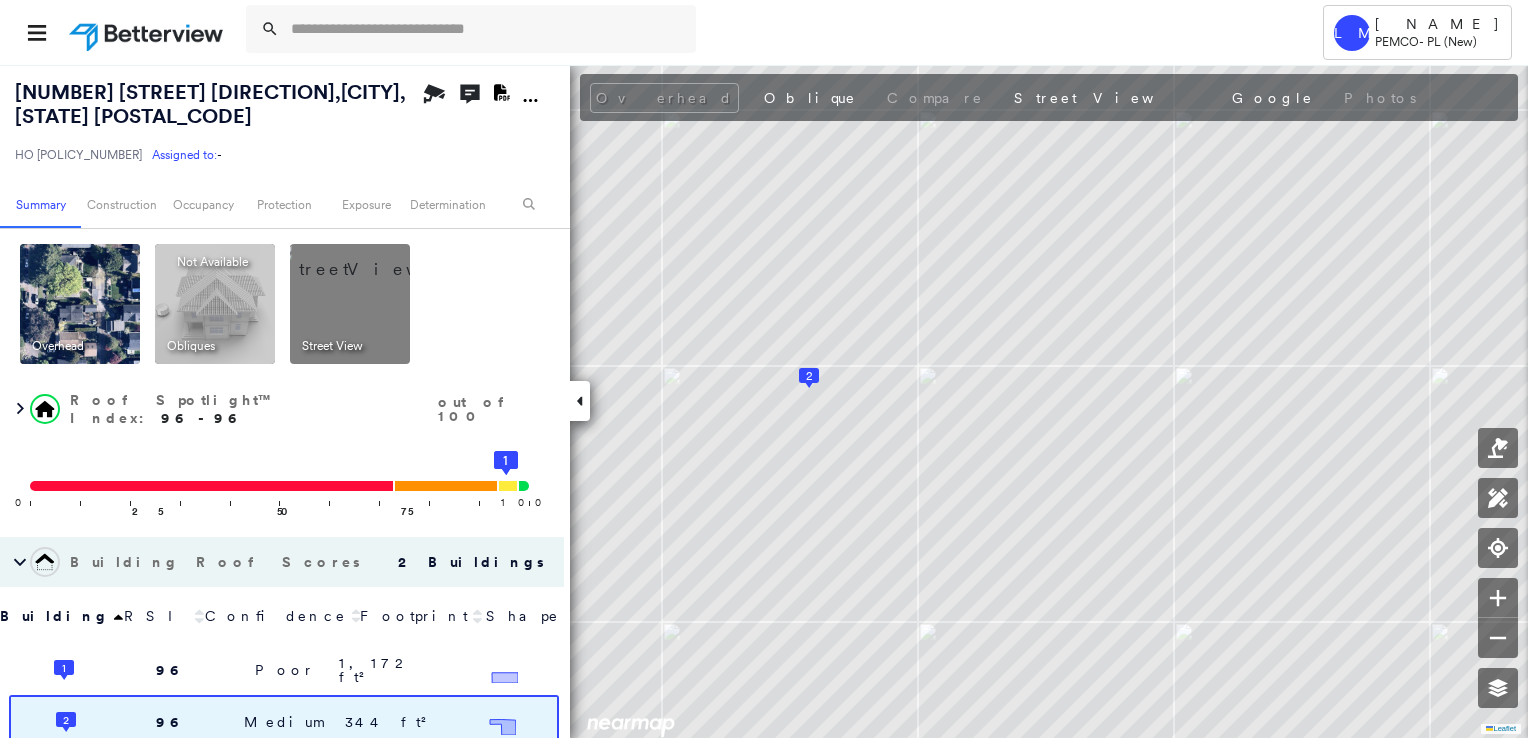 click at bounding box center [374, 259] 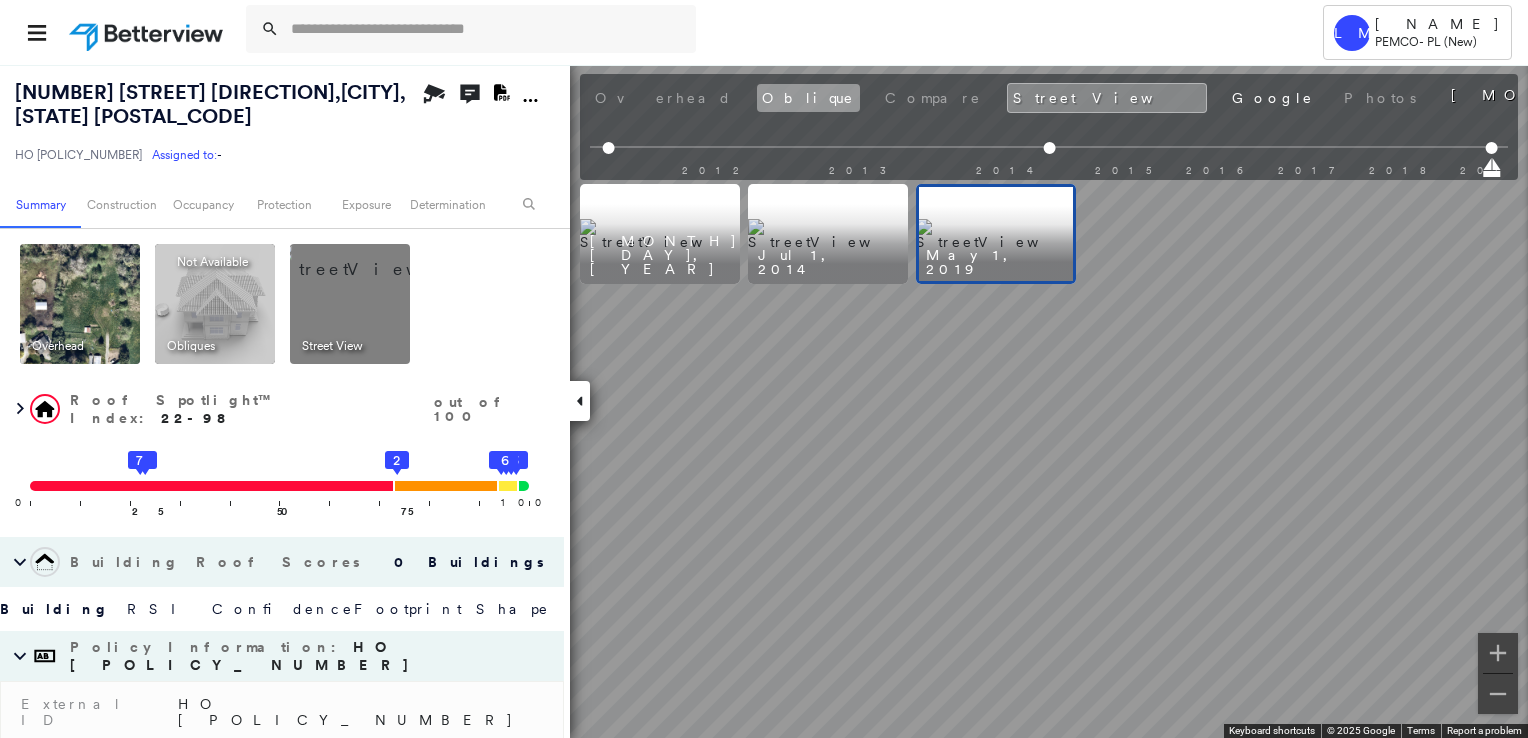 click on "Oblique" at bounding box center (808, 98) 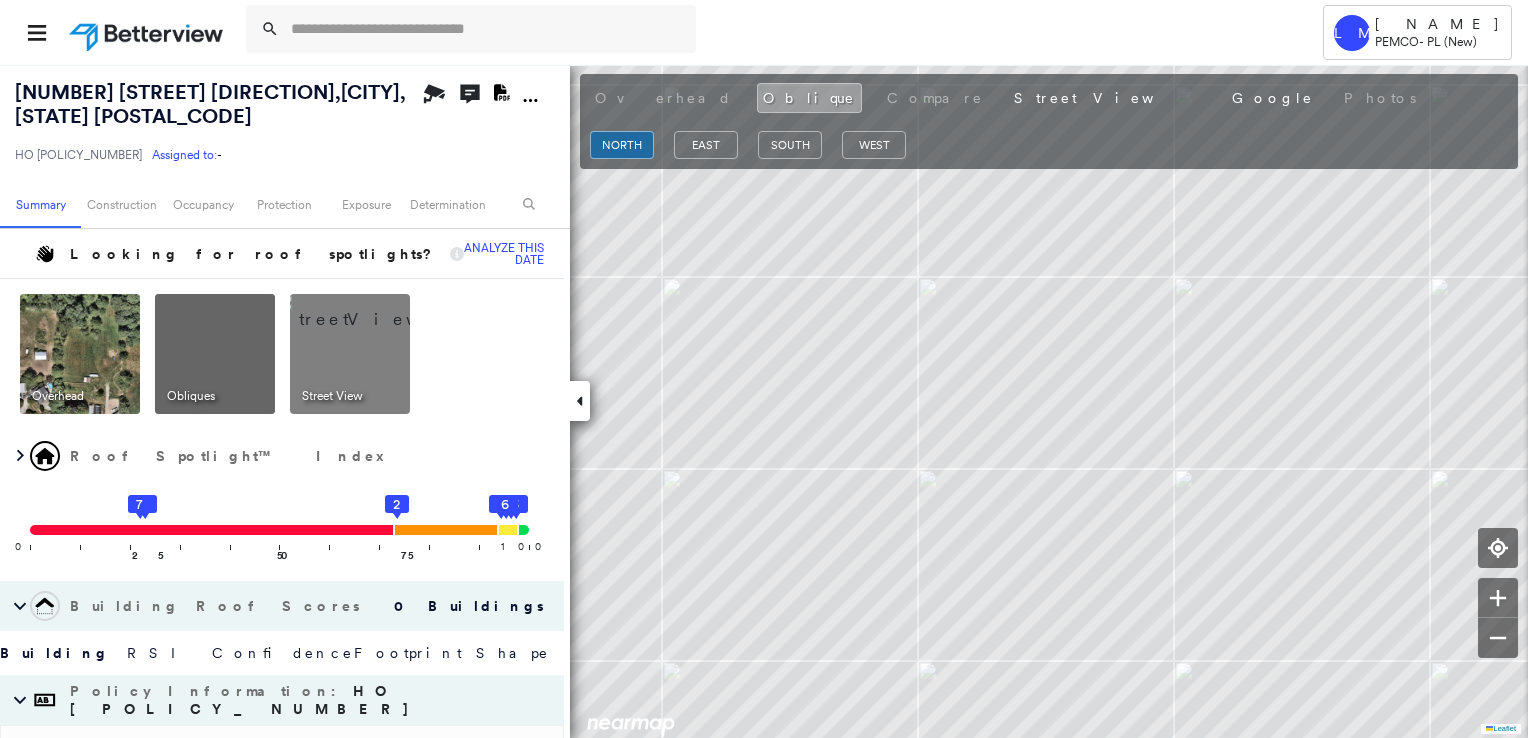 click at bounding box center (80, 354) 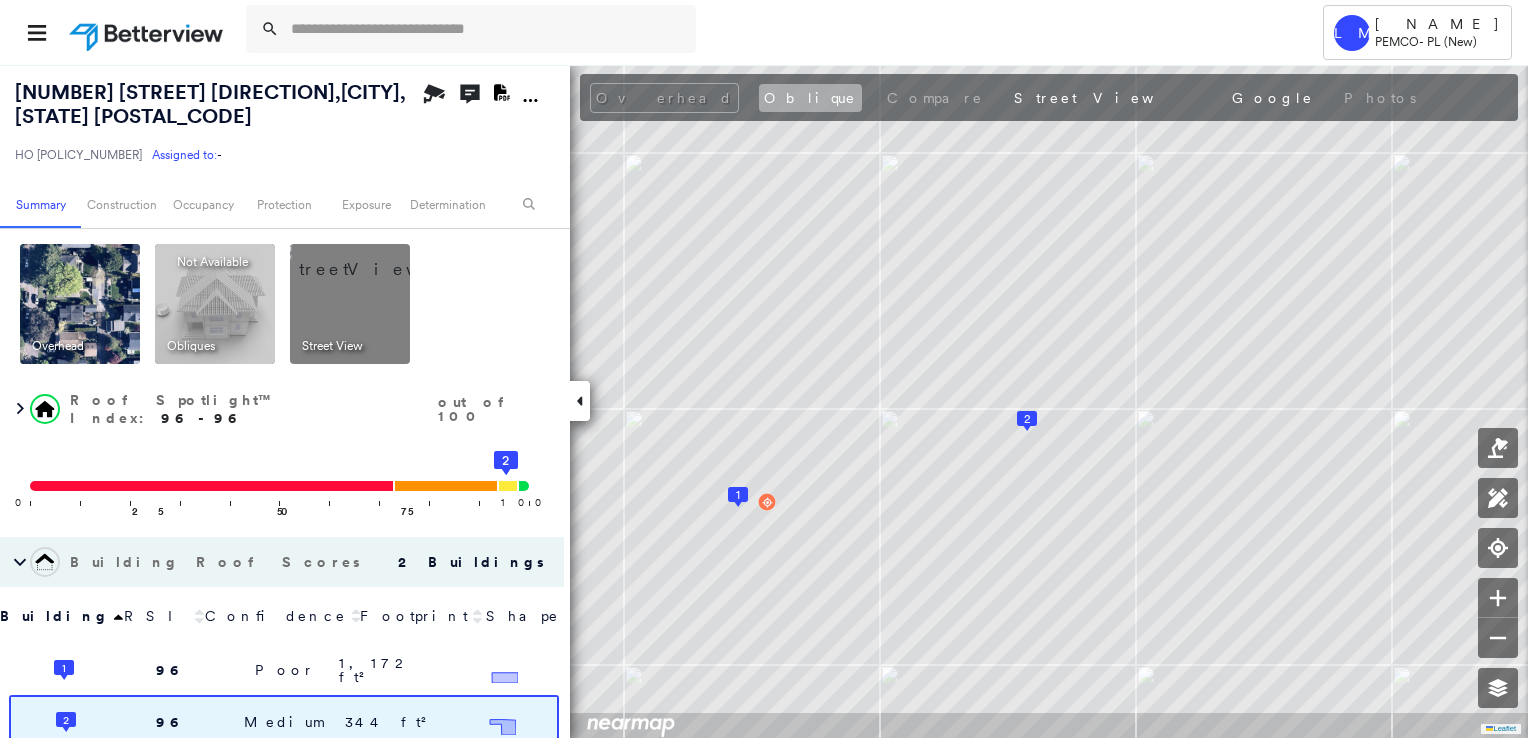 click on "Oblique" at bounding box center [810, 98] 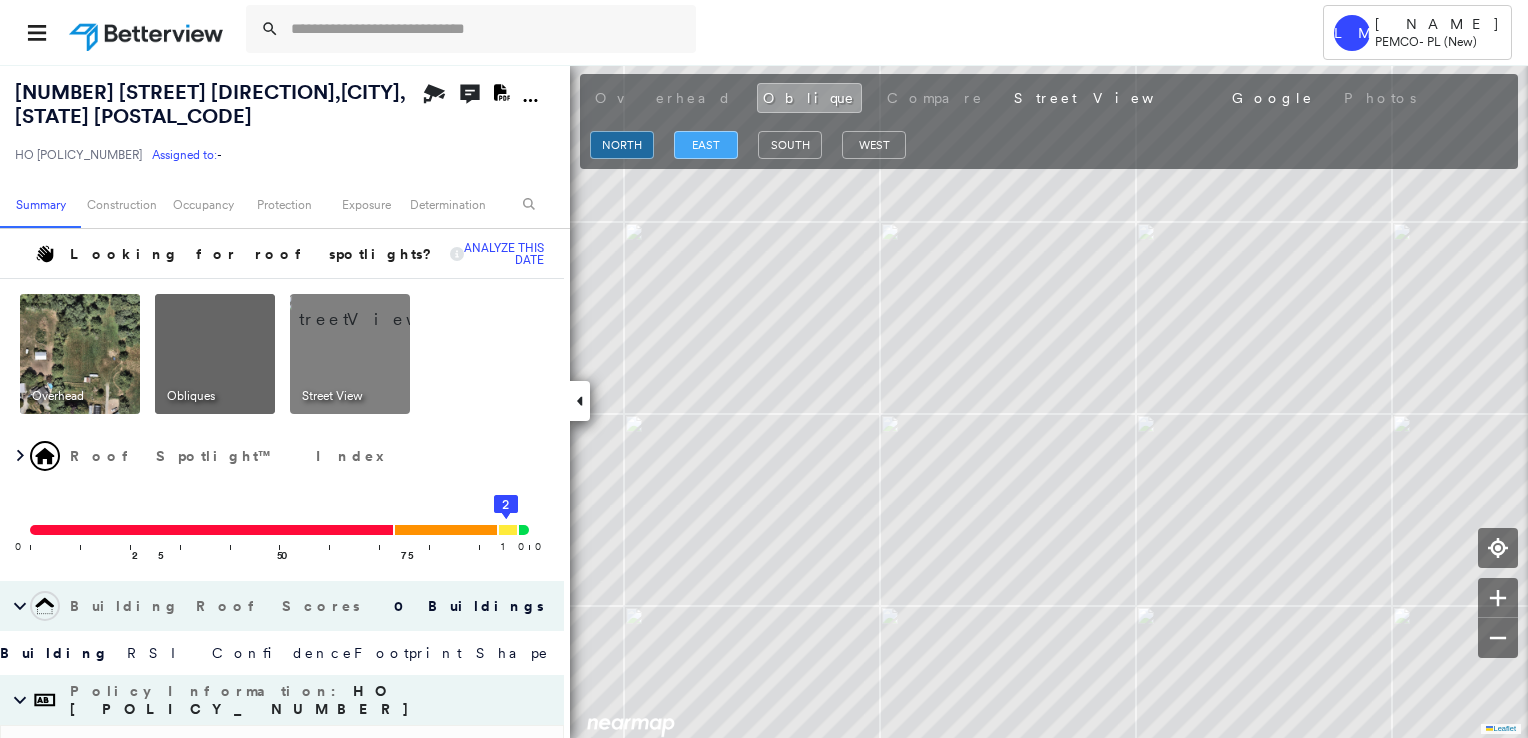 click on "east" at bounding box center [706, 145] 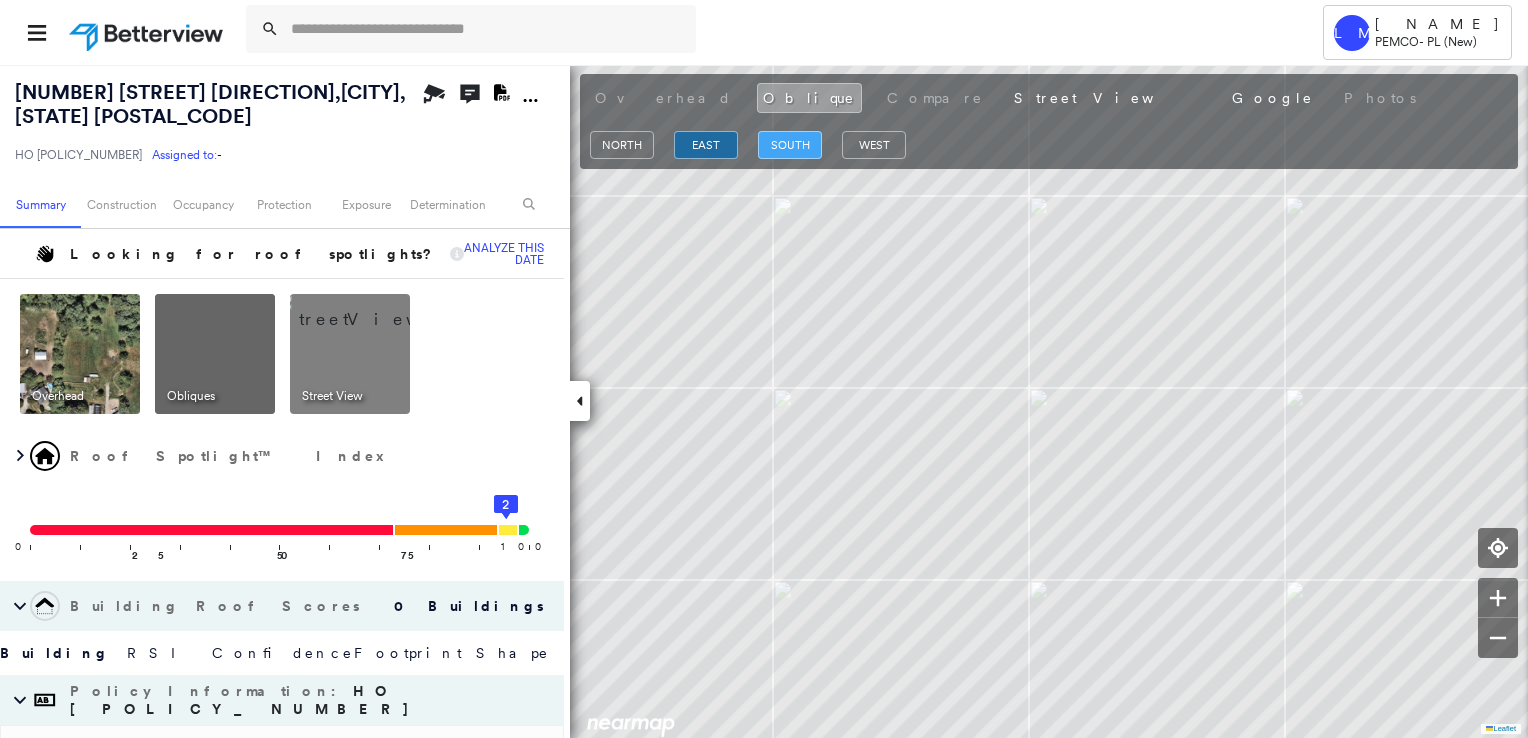click on "south" at bounding box center (790, 145) 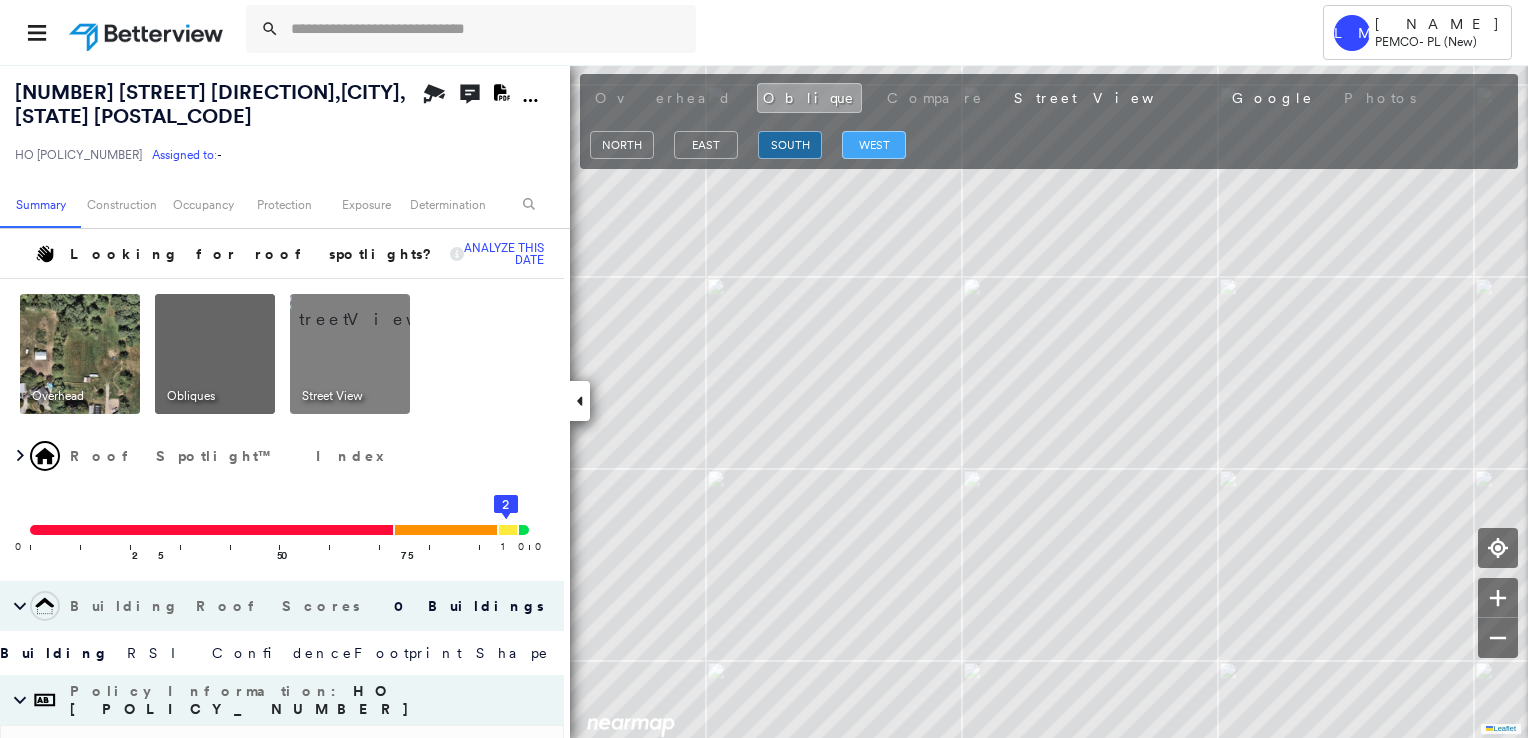 click on "west" at bounding box center (874, 145) 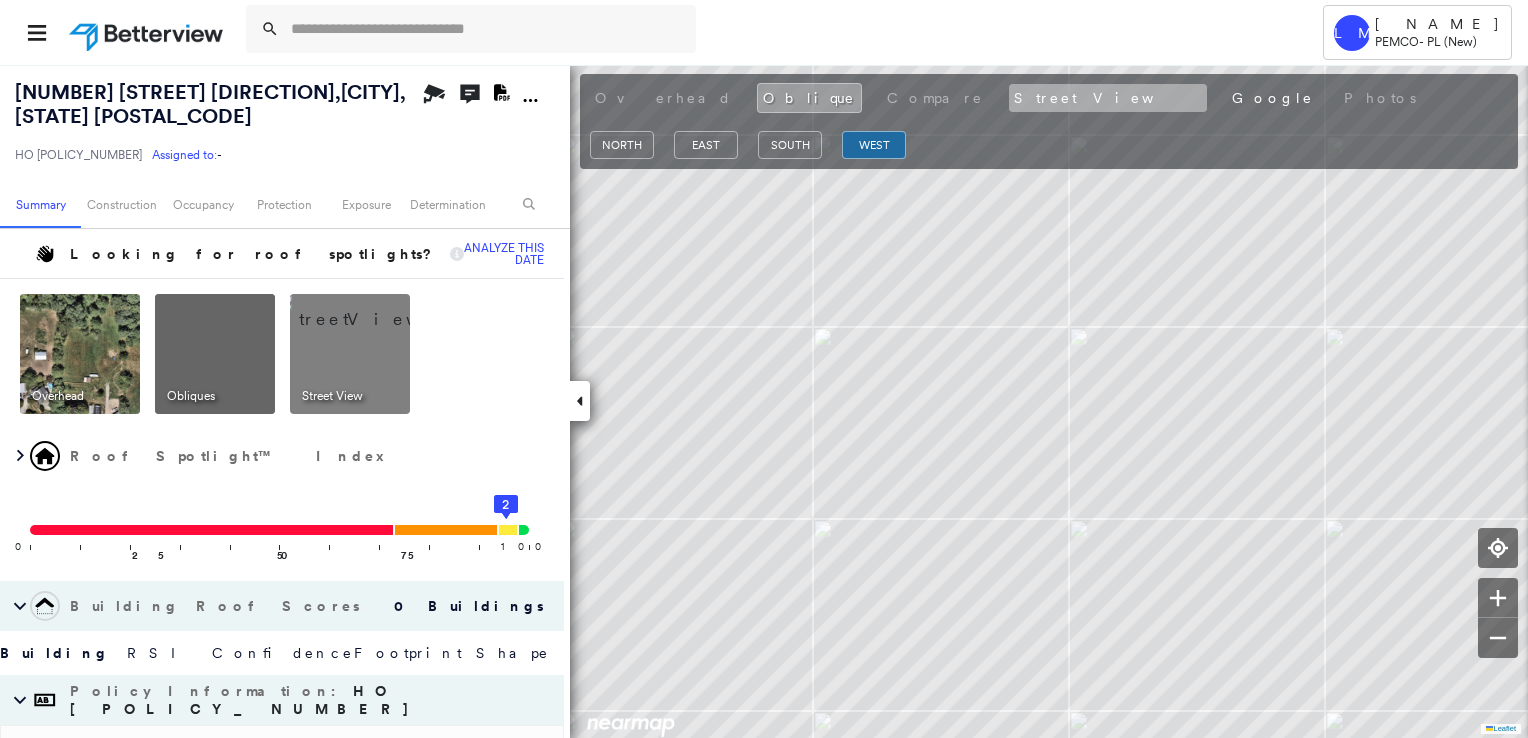 click on "Street View" at bounding box center (1108, 98) 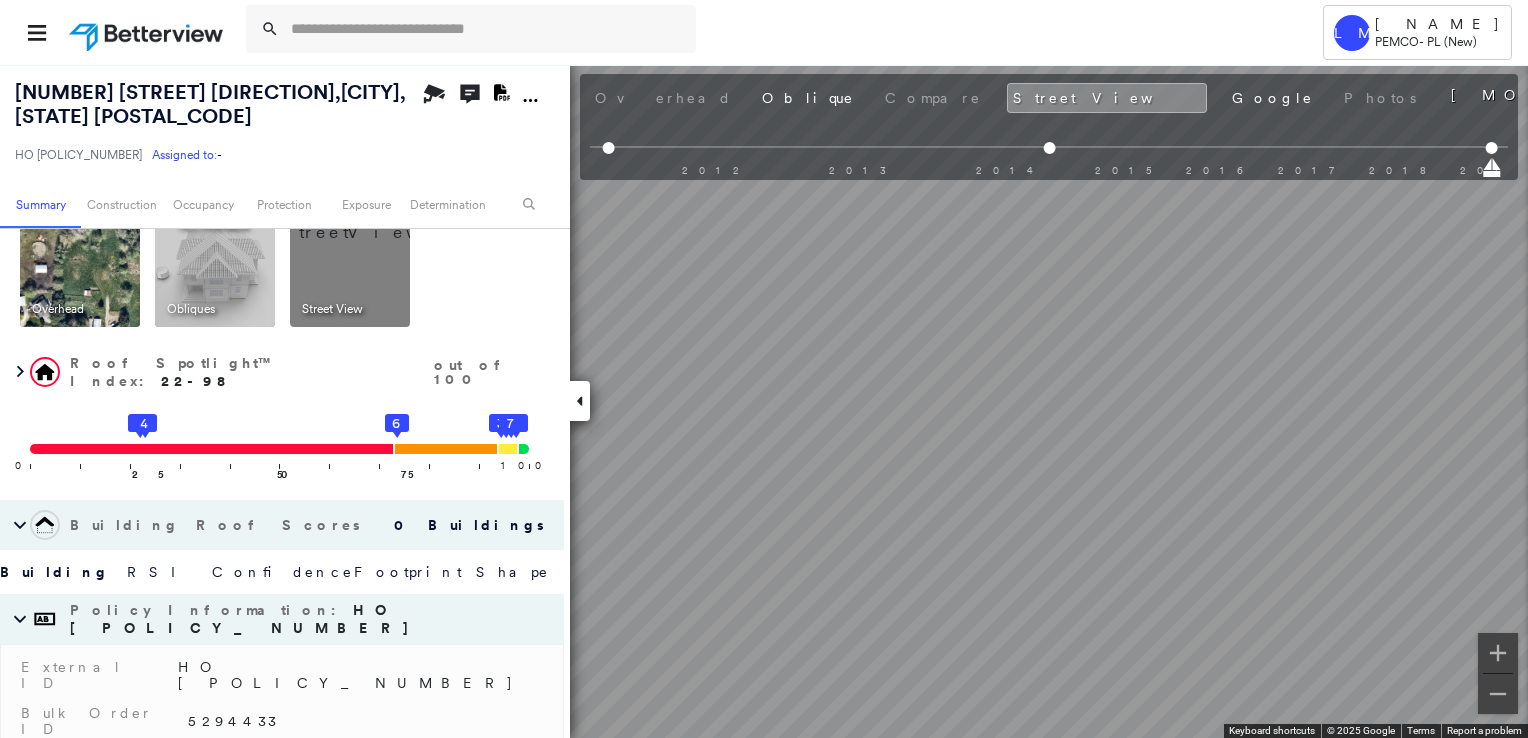 scroll, scrollTop: 0, scrollLeft: 0, axis: both 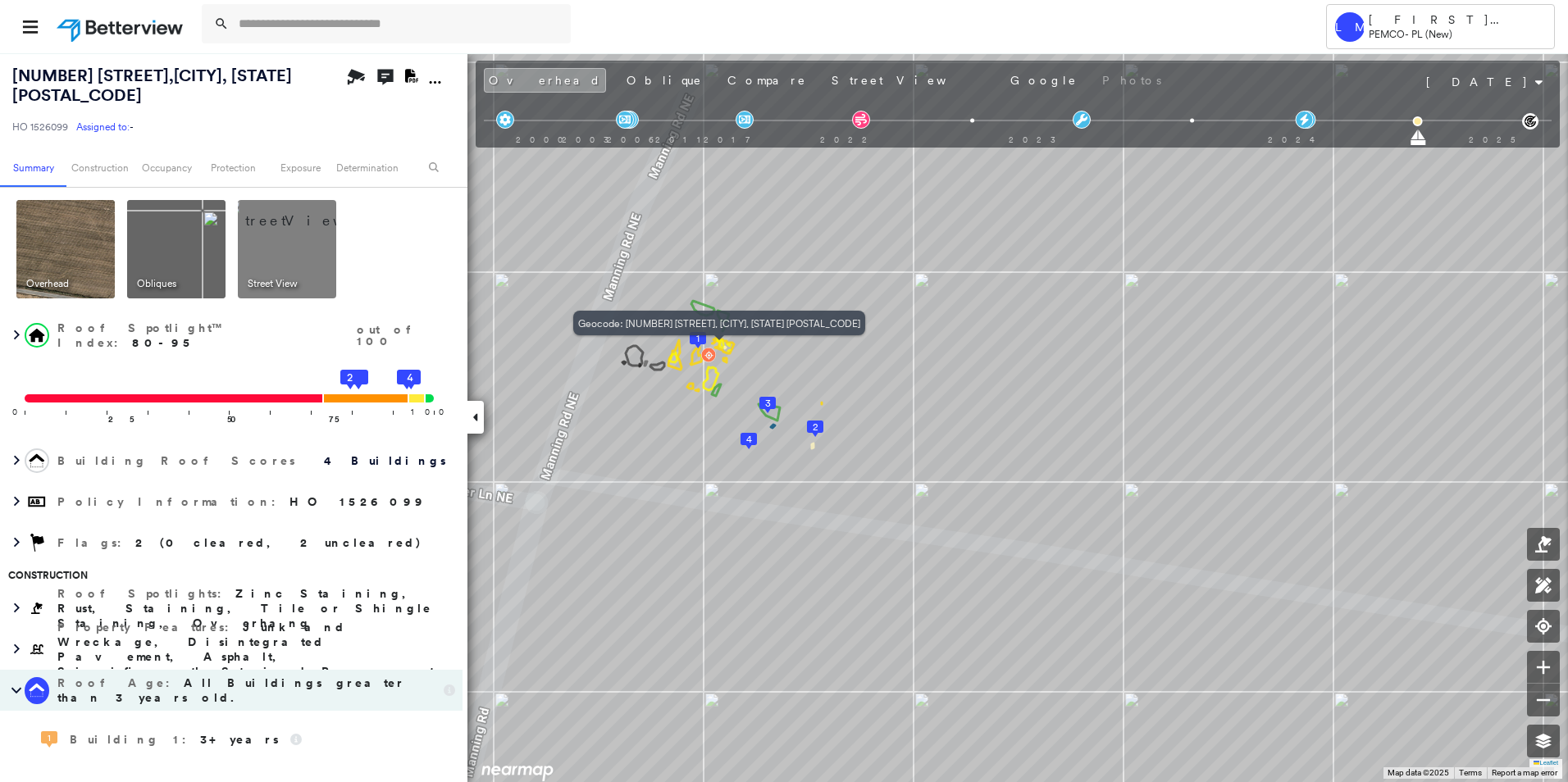 click 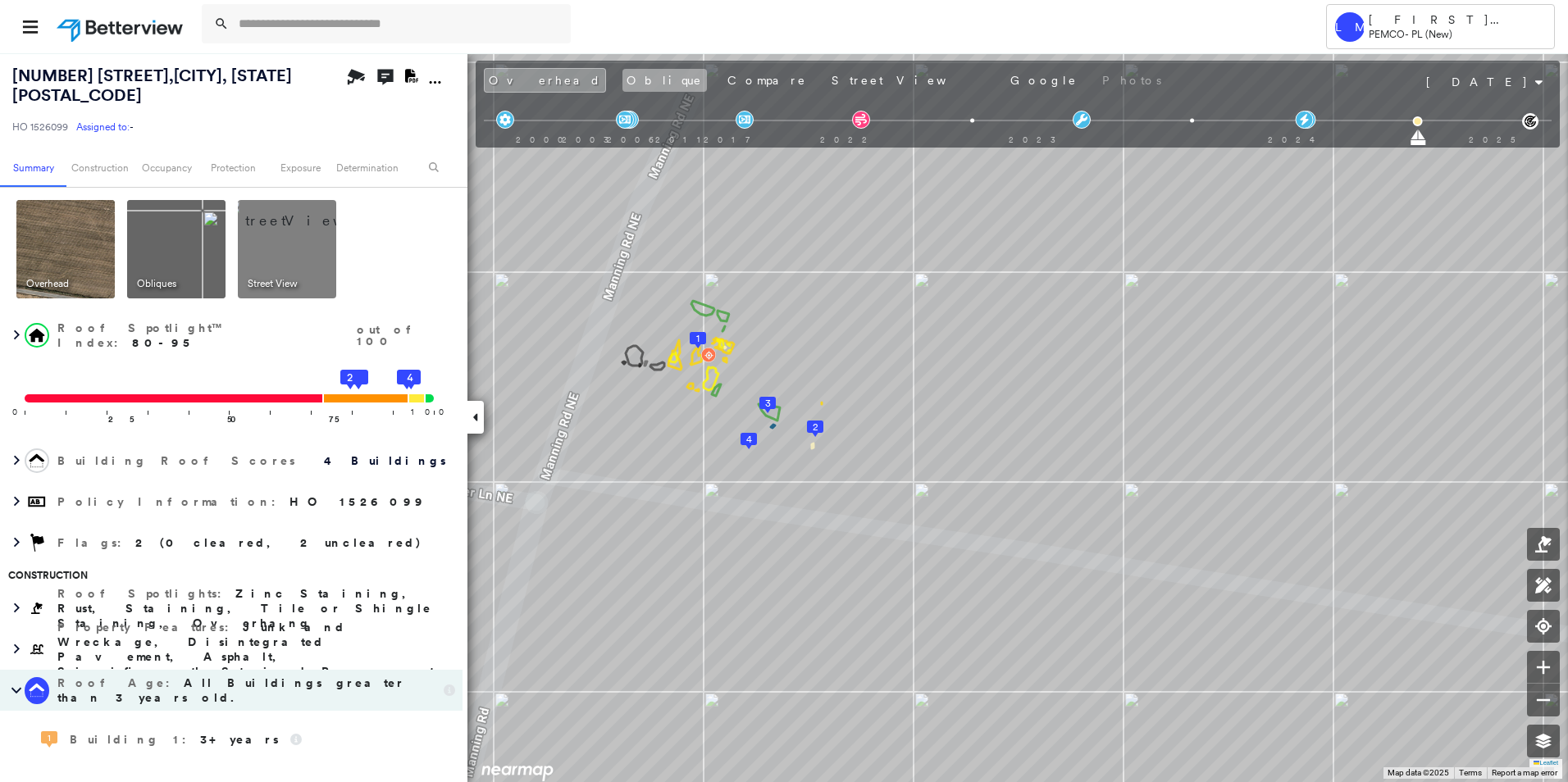 click on "Oblique" at bounding box center [664, 80] 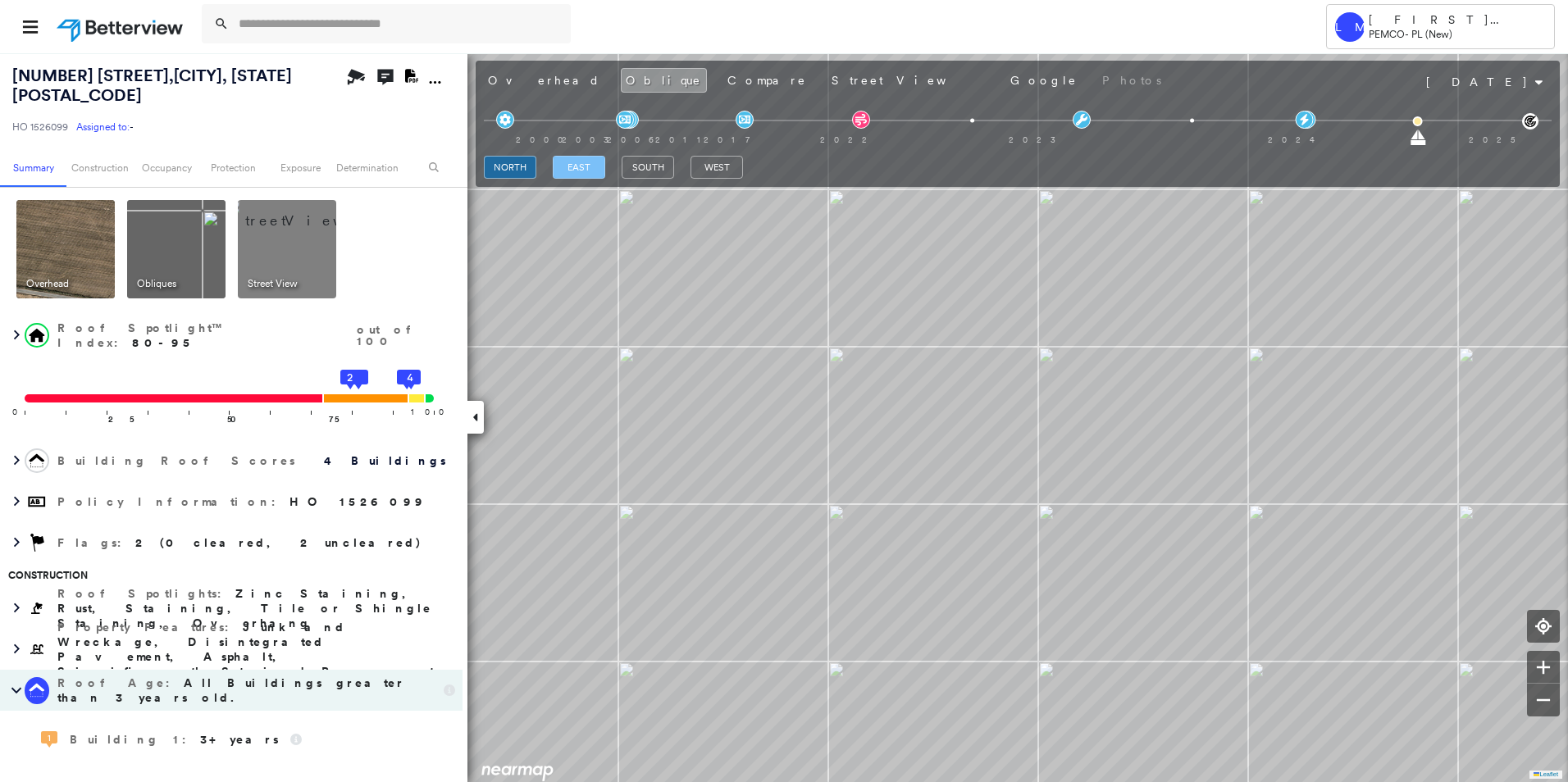click on "east" at bounding box center [579, 167] 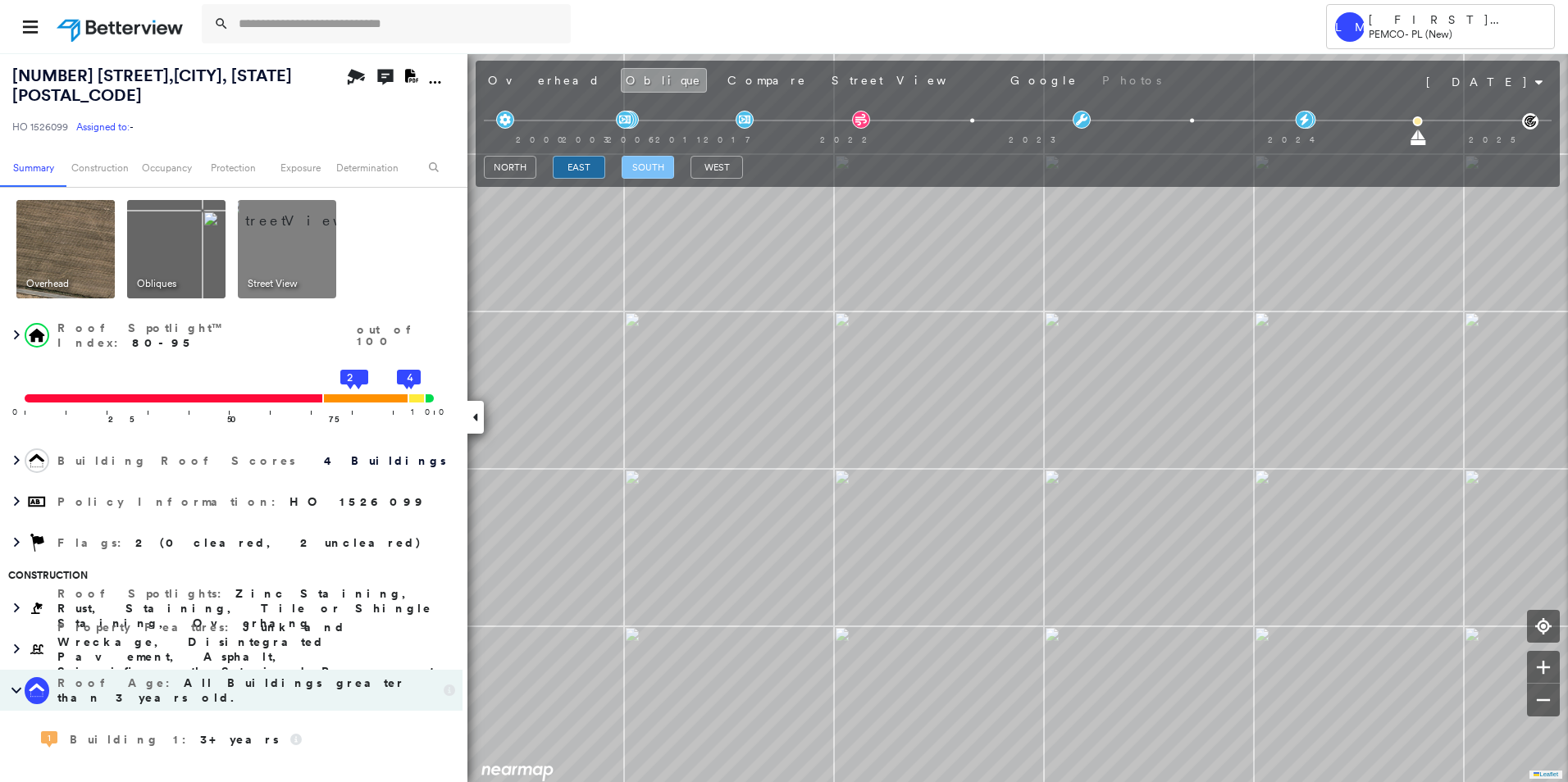 click on "south" at bounding box center (648, 167) 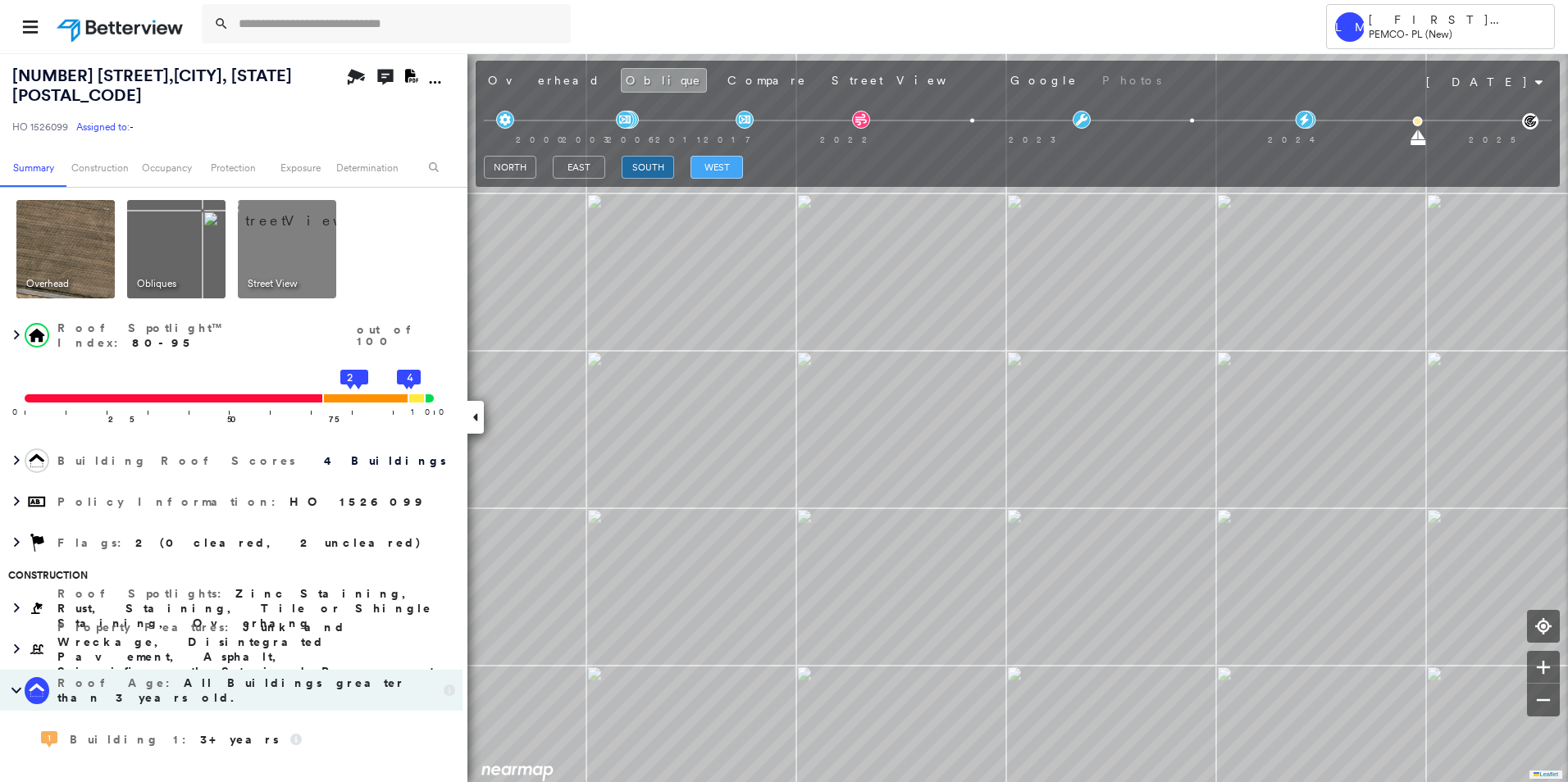 click on "west" at bounding box center (717, 167) 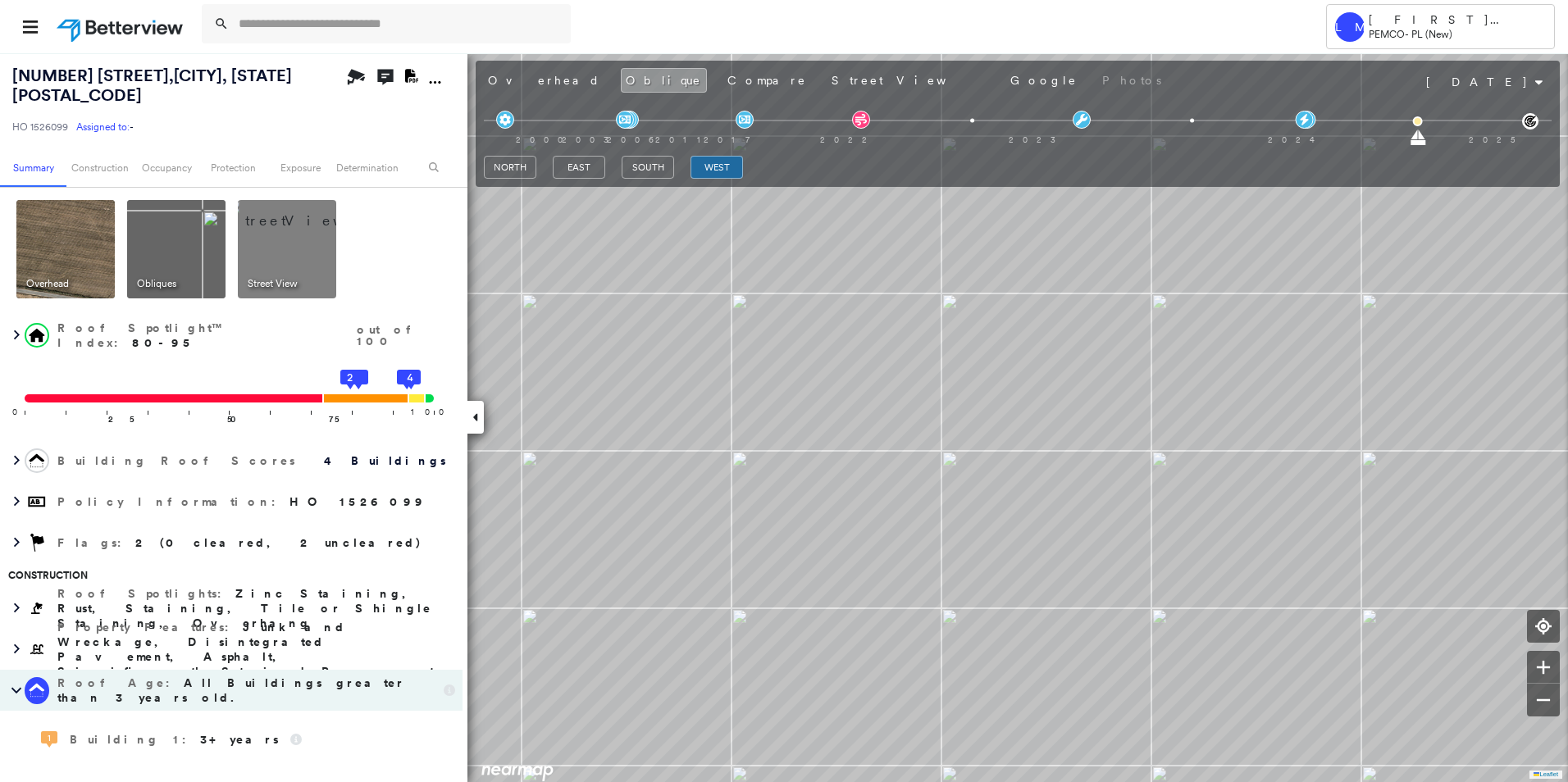 drag, startPoint x: 741, startPoint y: 70, endPoint x: 776, endPoint y: 126, distance: 66.037868 